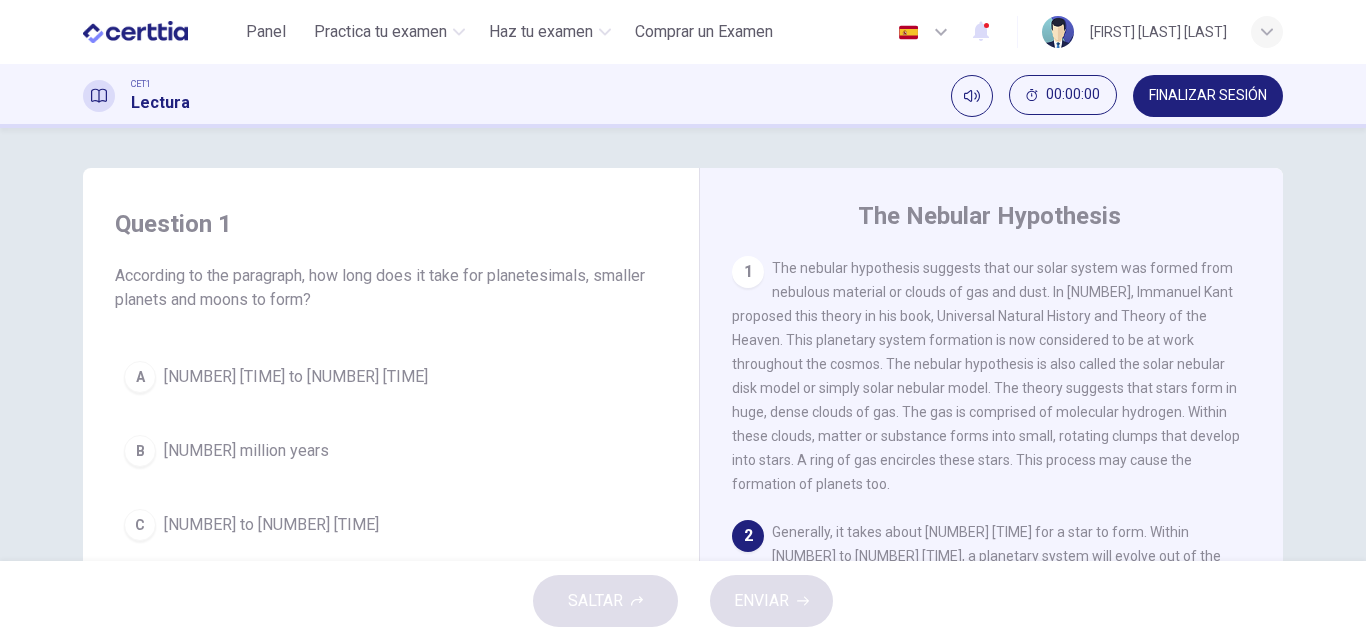 scroll, scrollTop: 0, scrollLeft: 0, axis: both 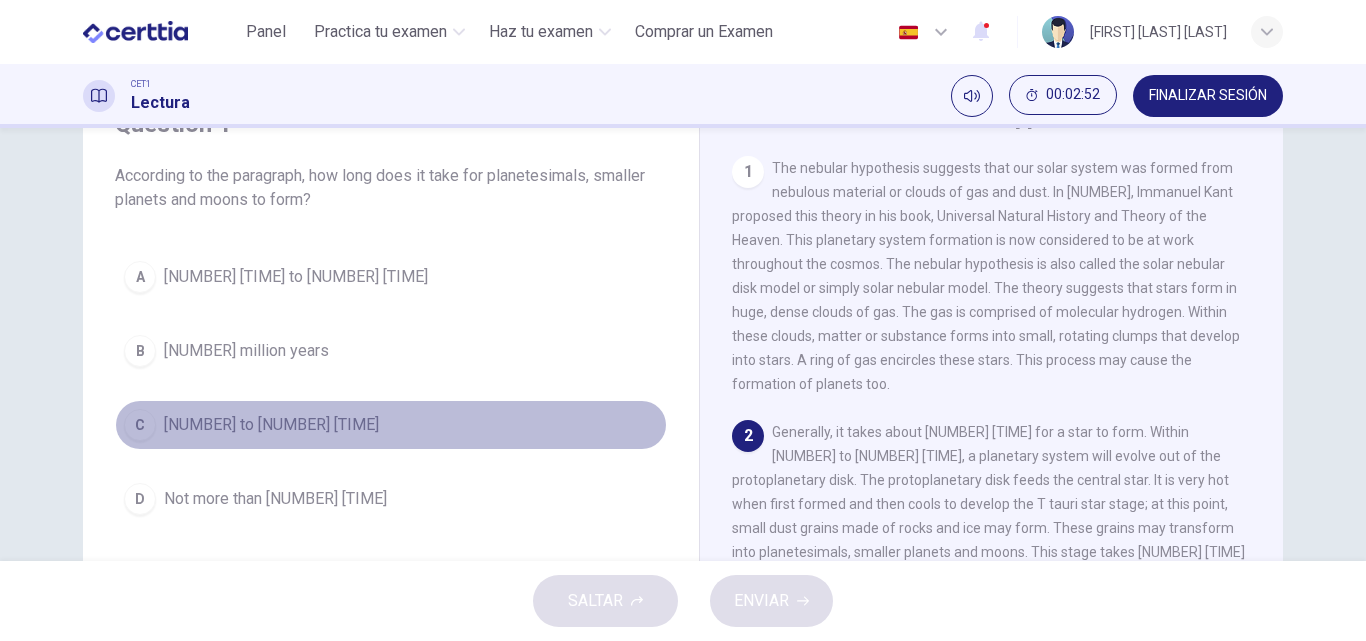 click on "[NUMBER] to [NUMBER] [TIME]" at bounding box center (271, 425) 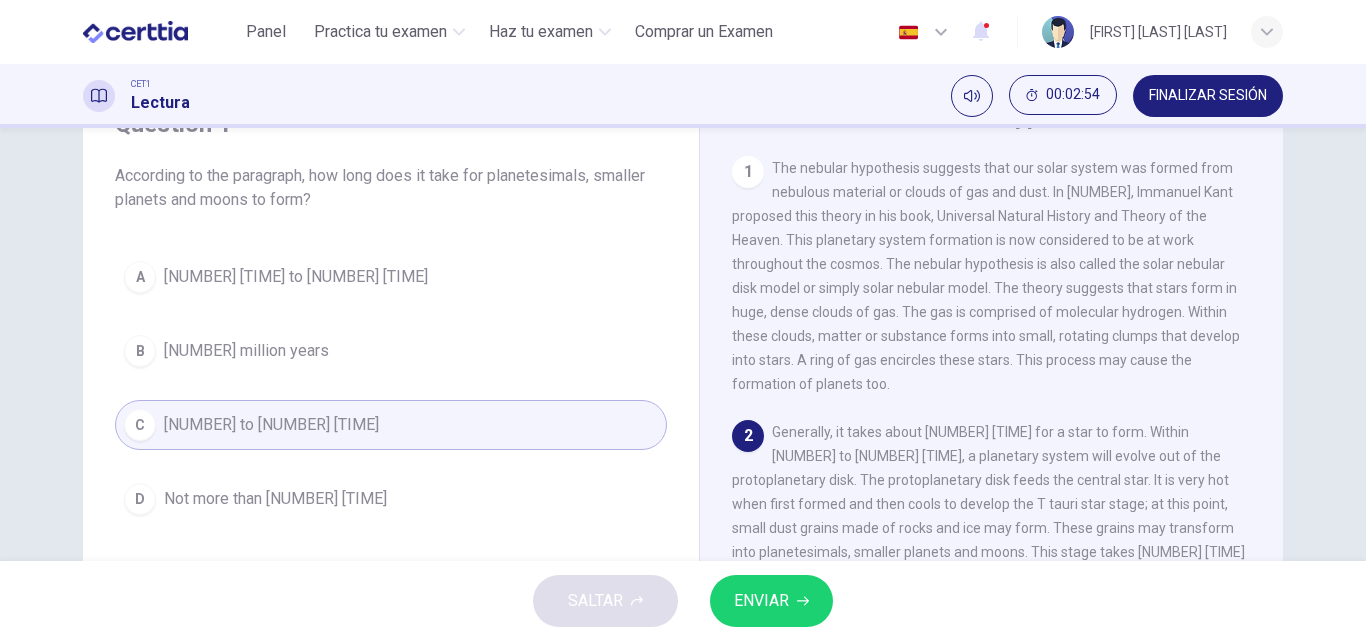 click on "ENVIAR" at bounding box center (761, 601) 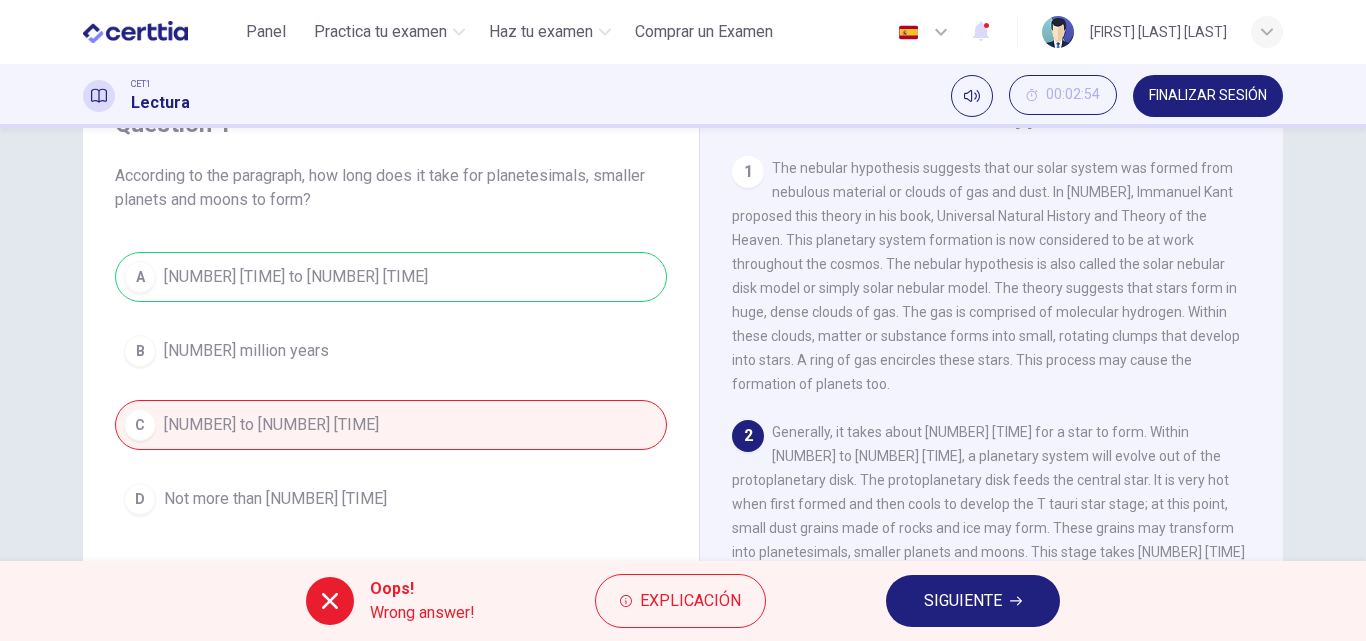 click on "SIGUIENTE" at bounding box center [963, 601] 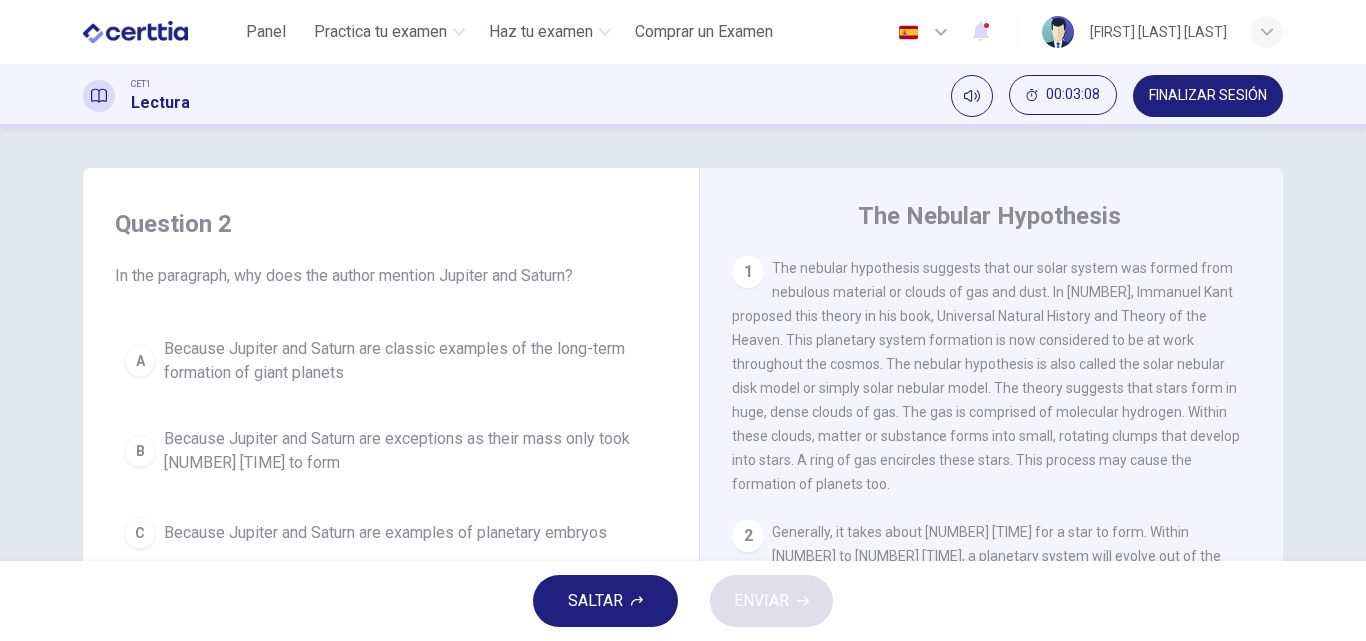 scroll, scrollTop: 100, scrollLeft: 0, axis: vertical 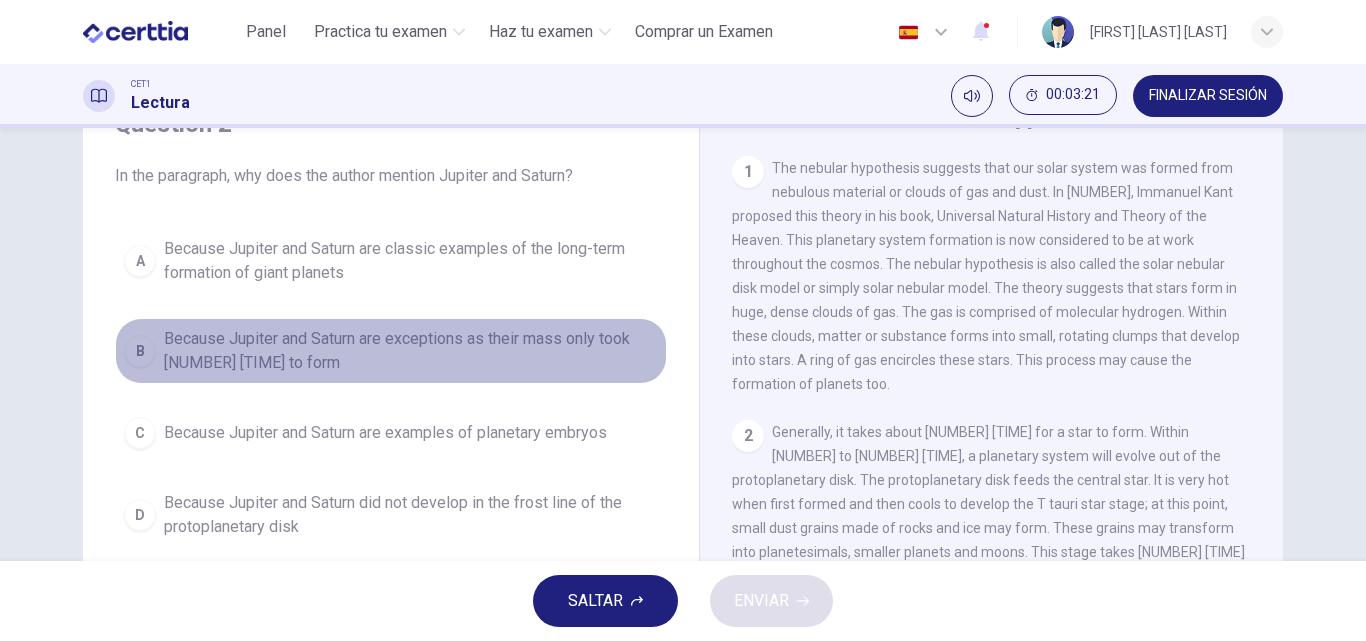 click on "Because Jupiter and Saturn are exceptions as their mass only took 10,000 years to form" at bounding box center [411, 351] 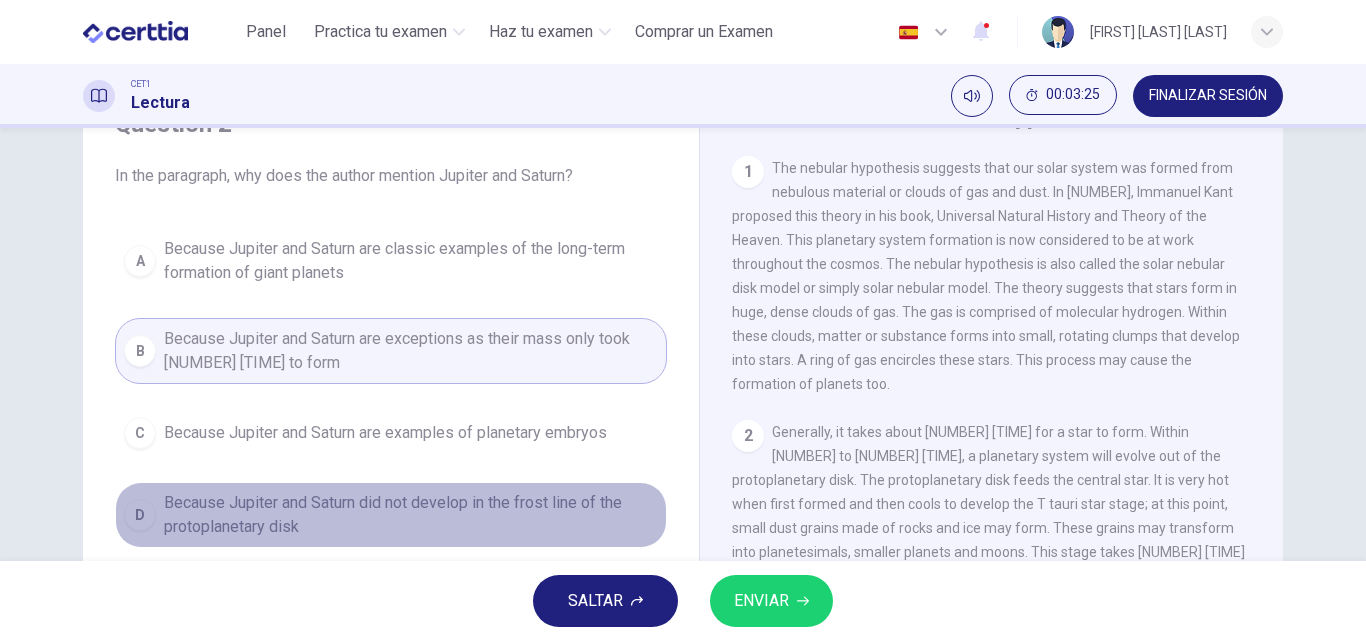 click on "Because Jupiter and Saturn did not develop in the frost line of the protoplanetary disk" at bounding box center [411, 515] 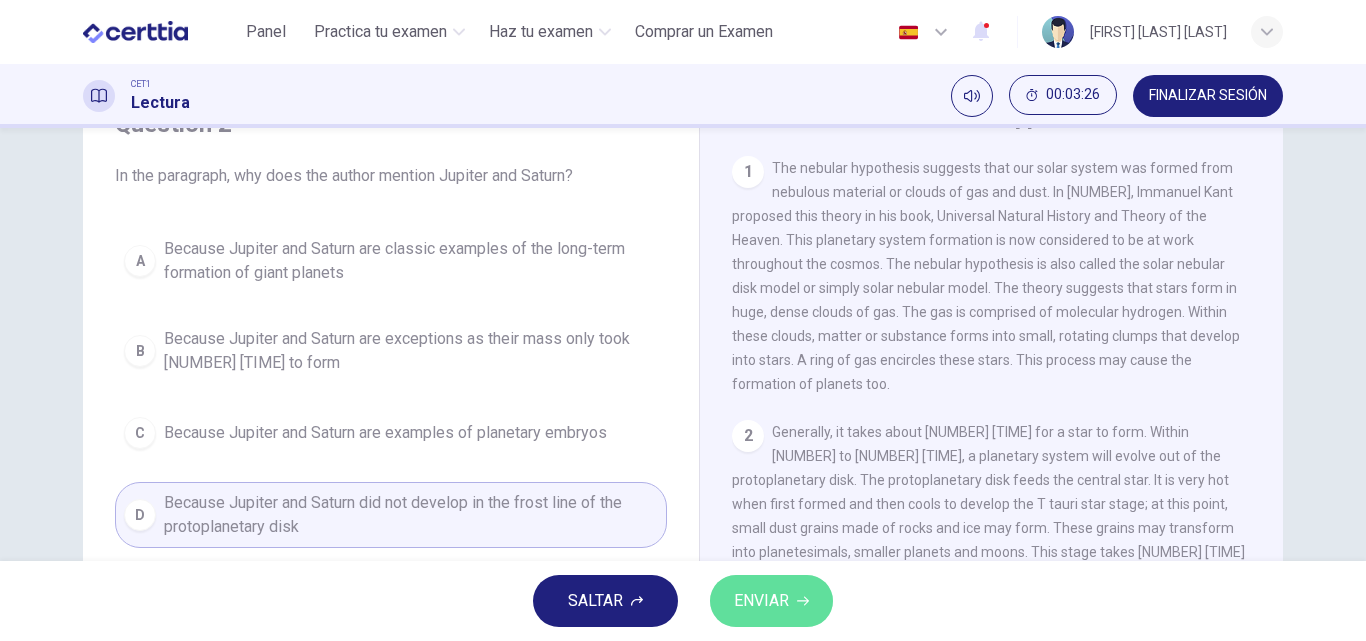 click on "ENVIAR" at bounding box center (761, 601) 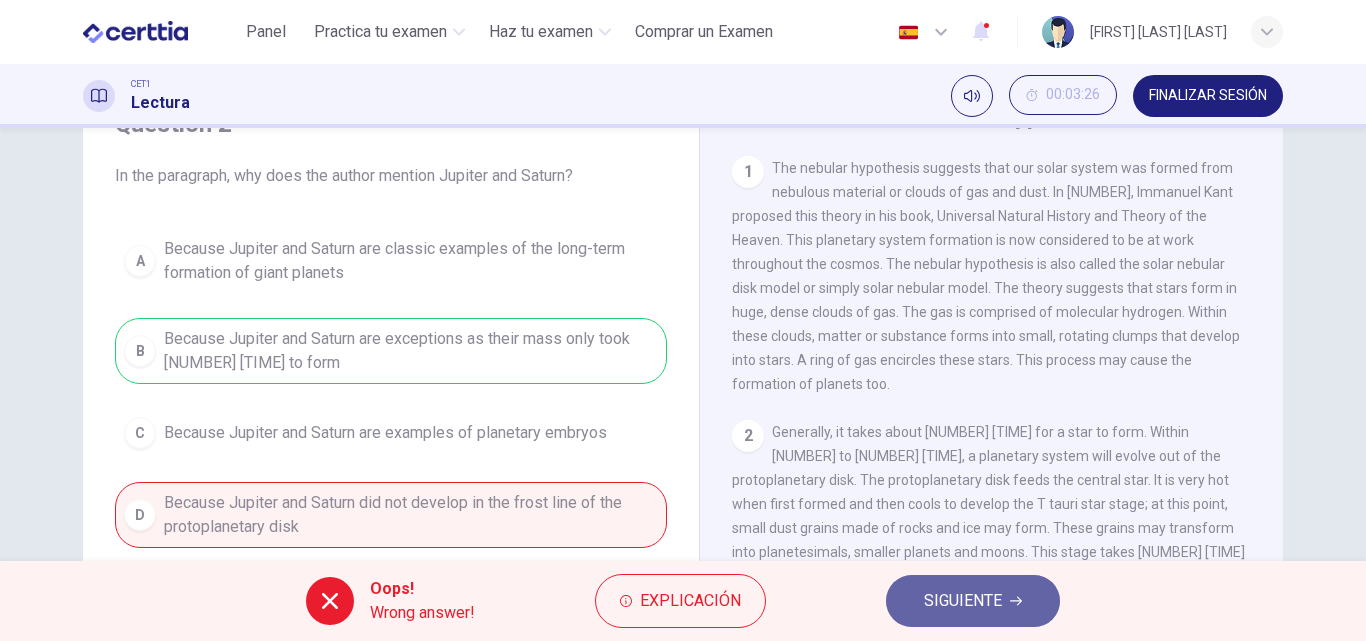 click on "SIGUIENTE" at bounding box center (973, 601) 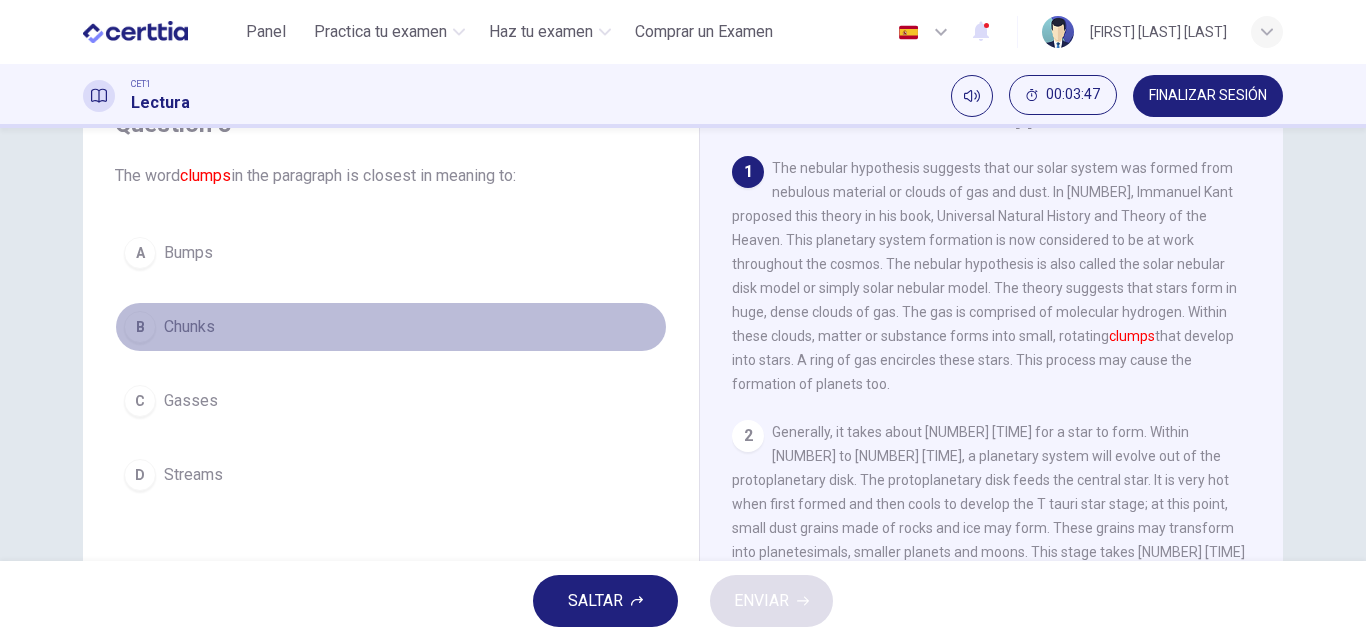 click on "Chunks" at bounding box center (189, 327) 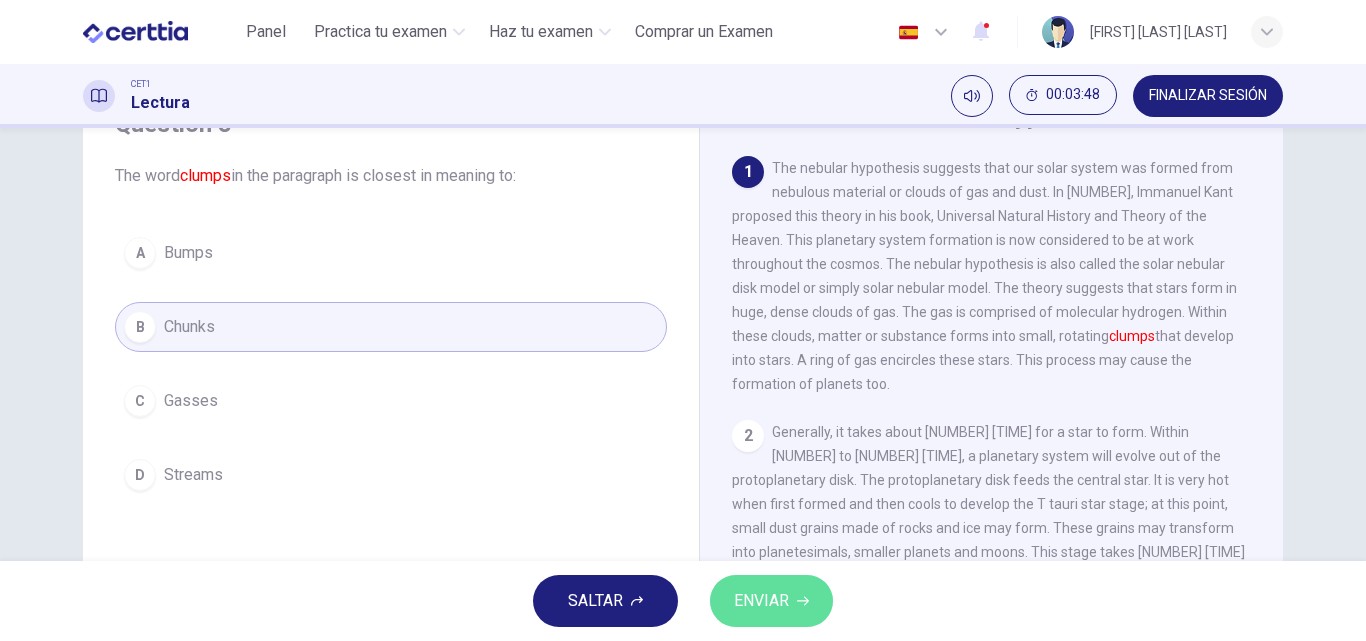 click on "ENVIAR" at bounding box center [761, 601] 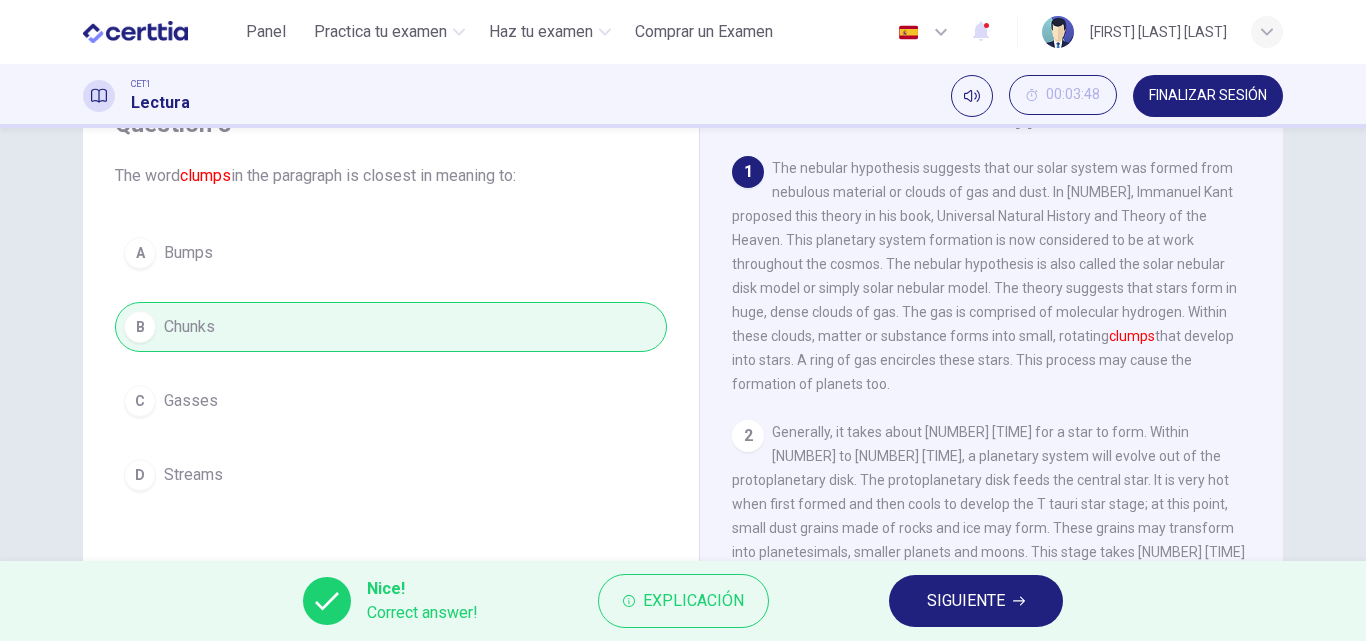 click on "SIGUIENTE" at bounding box center (976, 601) 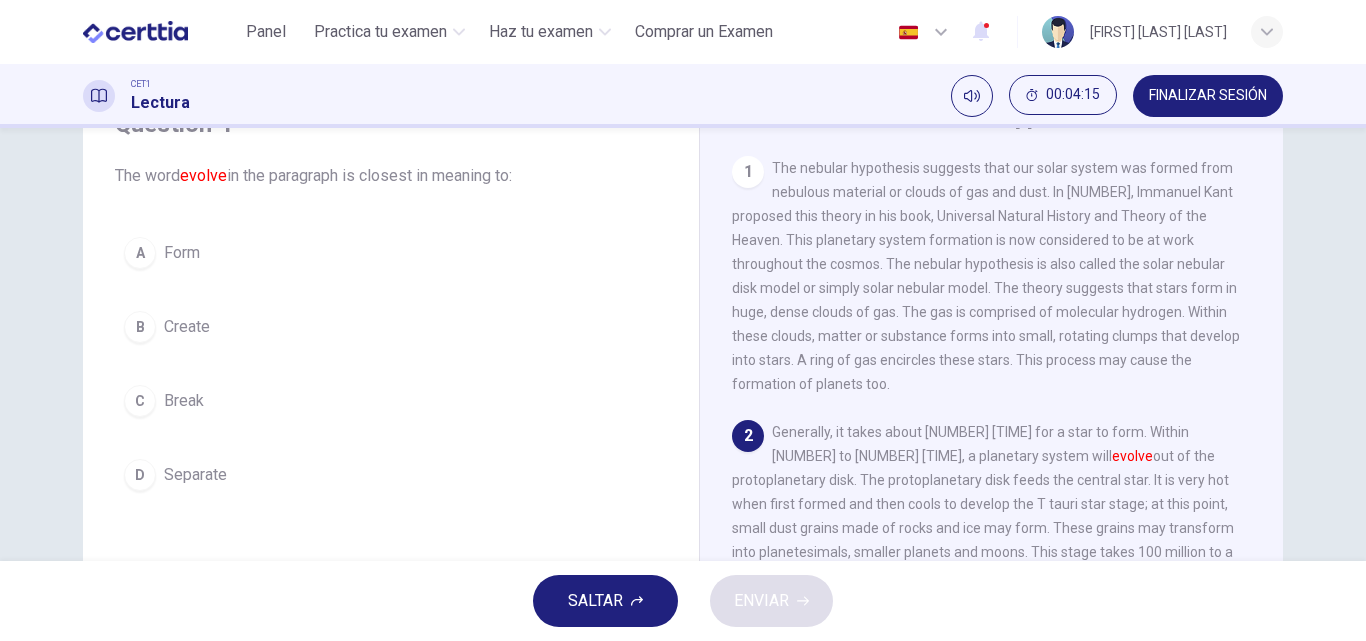 click on "Create" at bounding box center [187, 327] 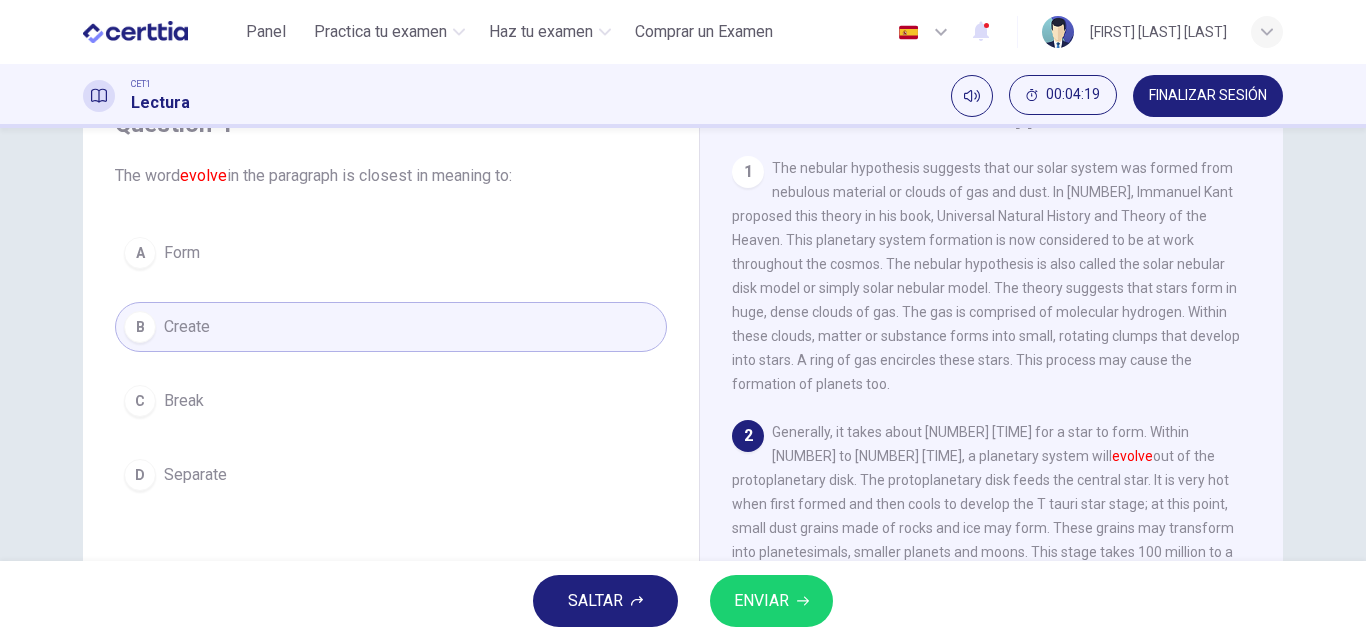 click on "ENVIAR" at bounding box center [771, 601] 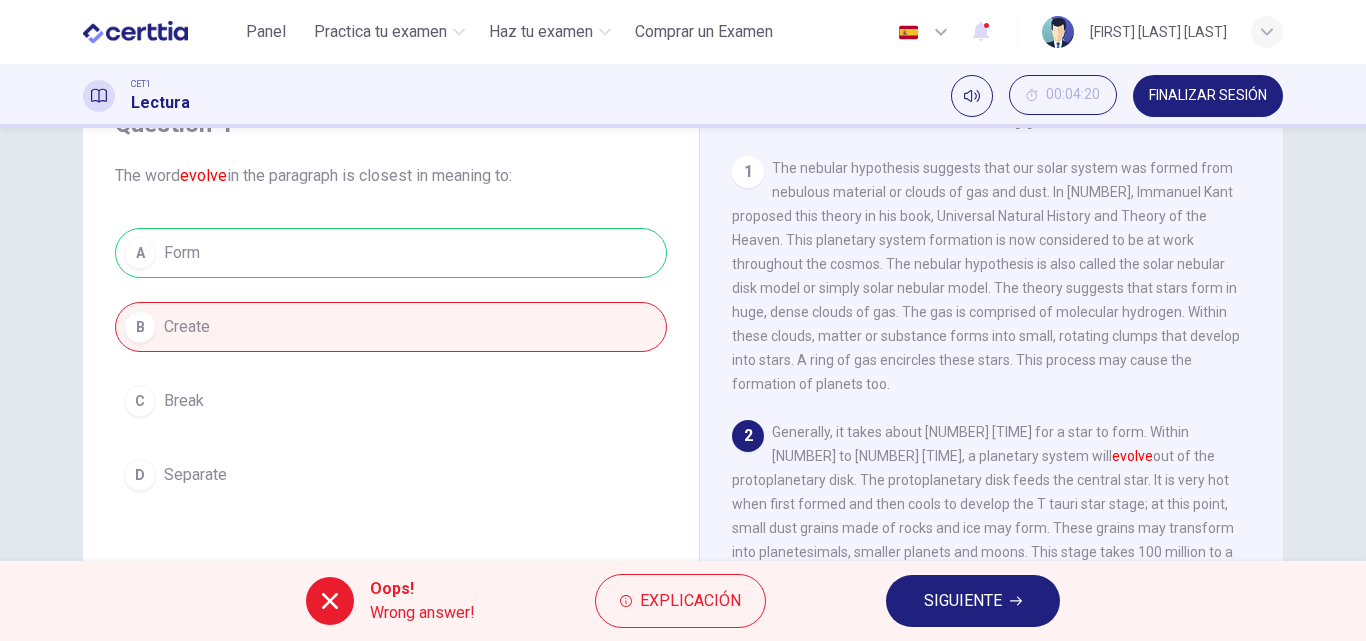 click on "SIGUIENTE" at bounding box center [963, 601] 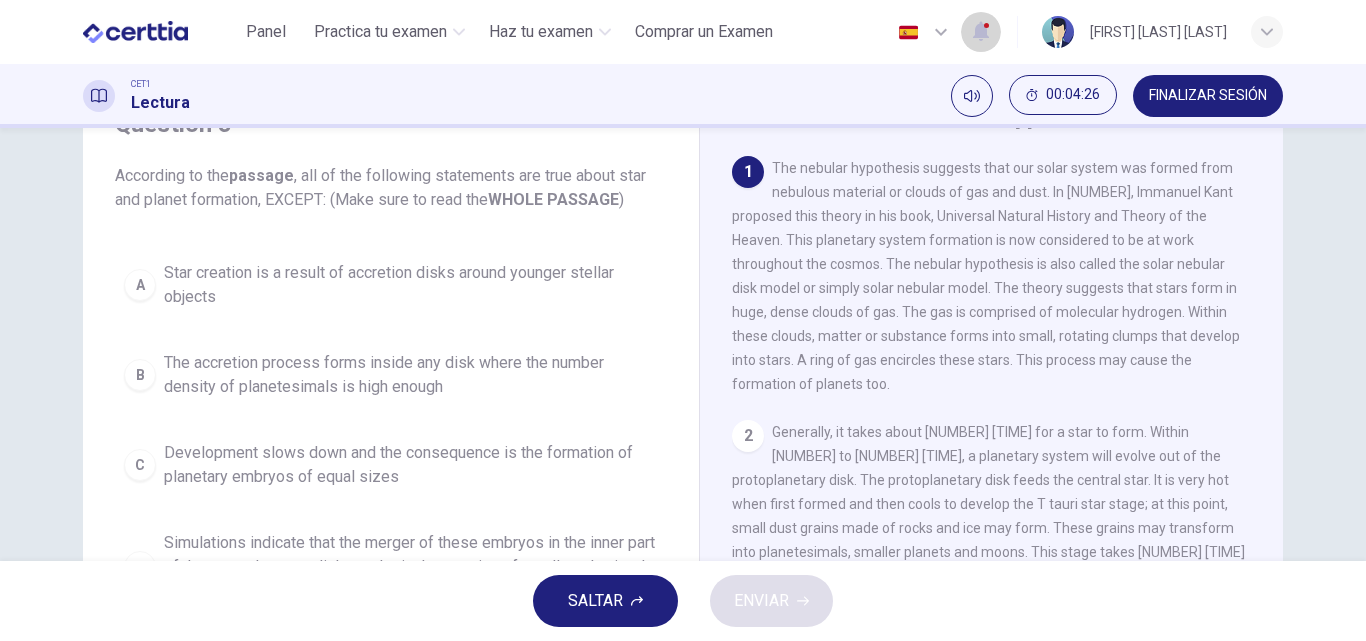 click 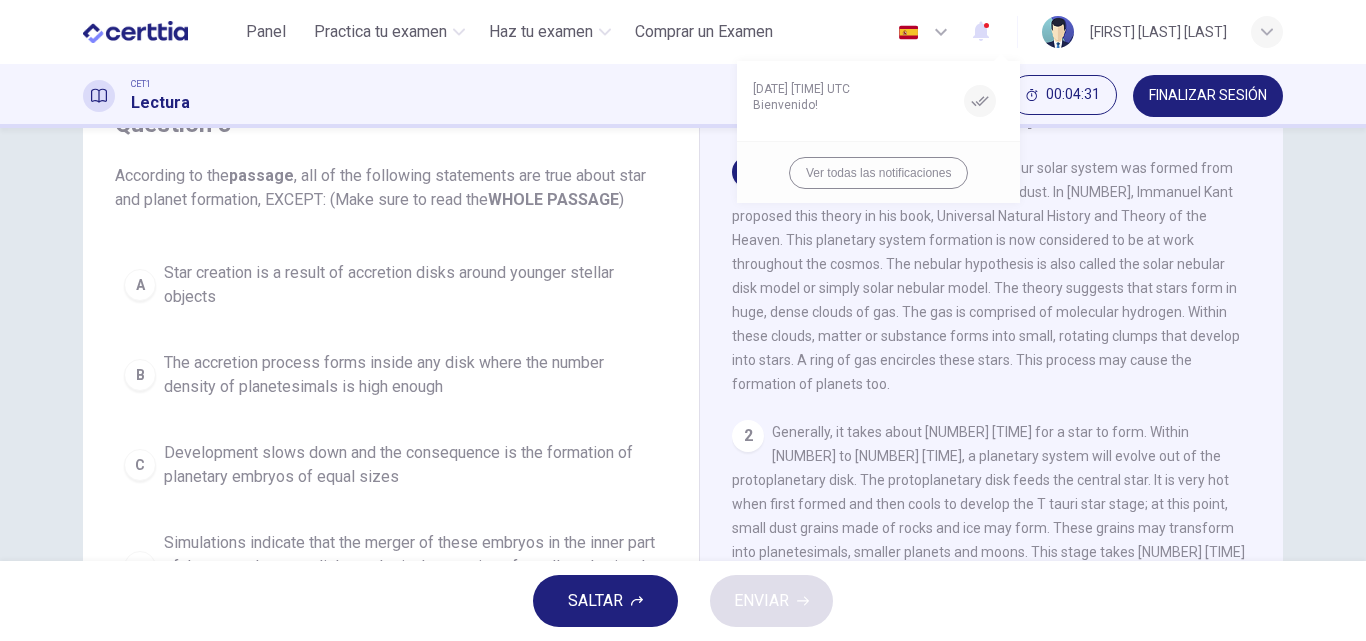 click on "06/09/23 2:52 PM UTC" at bounding box center [834, 89] 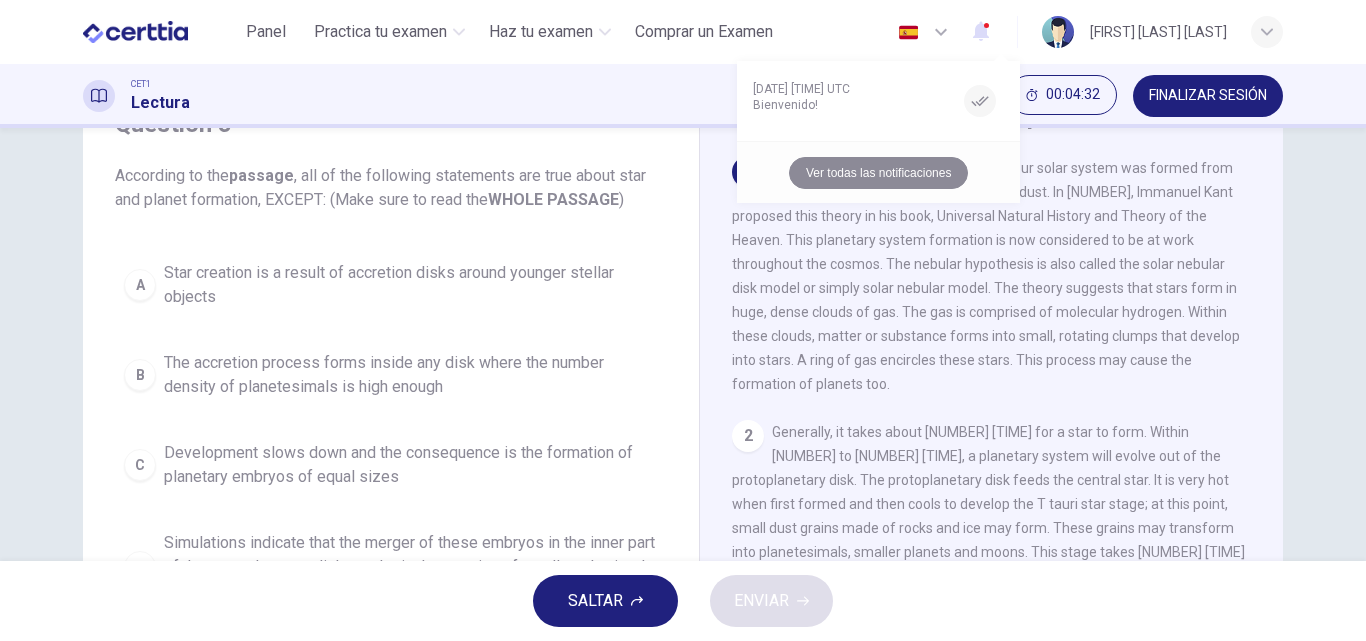 click on "Ver todas las notificaciones" at bounding box center [878, 173] 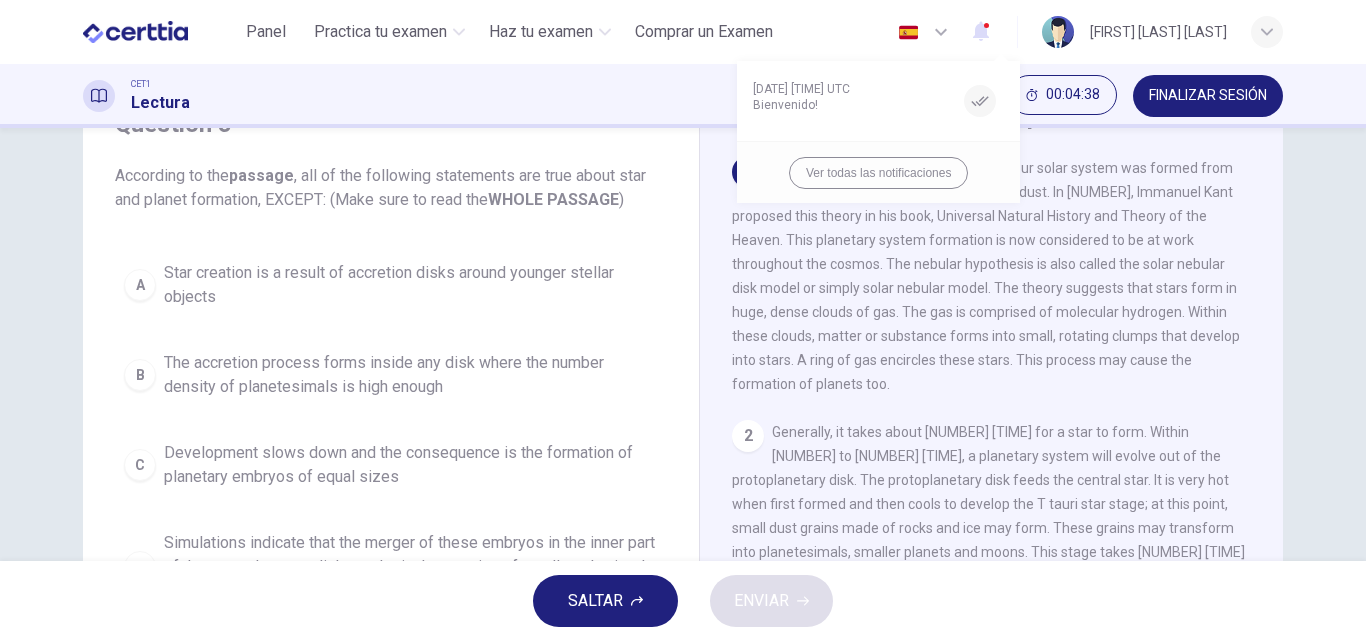 click at bounding box center [683, 320] 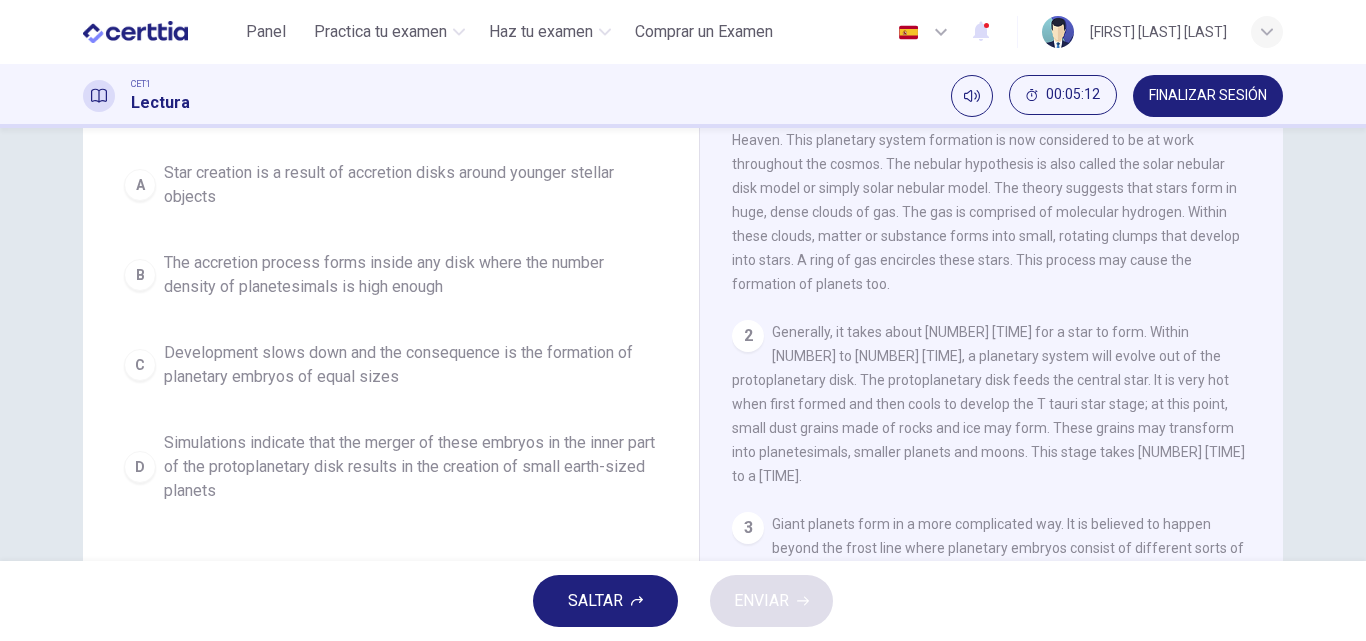 scroll, scrollTop: 300, scrollLeft: 0, axis: vertical 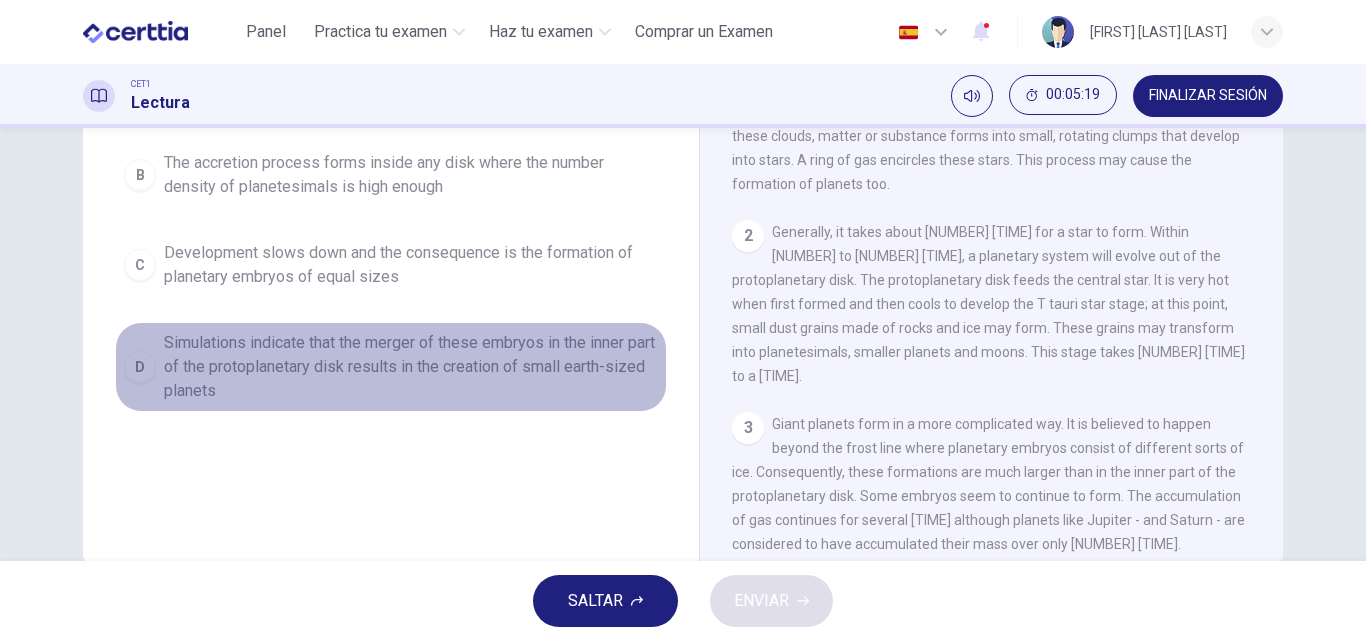 click on "Simulations indicate that the merger of these embryos in the inner part of the protoplanetary disk results in the creation of small earth-sized planets" at bounding box center [411, 367] 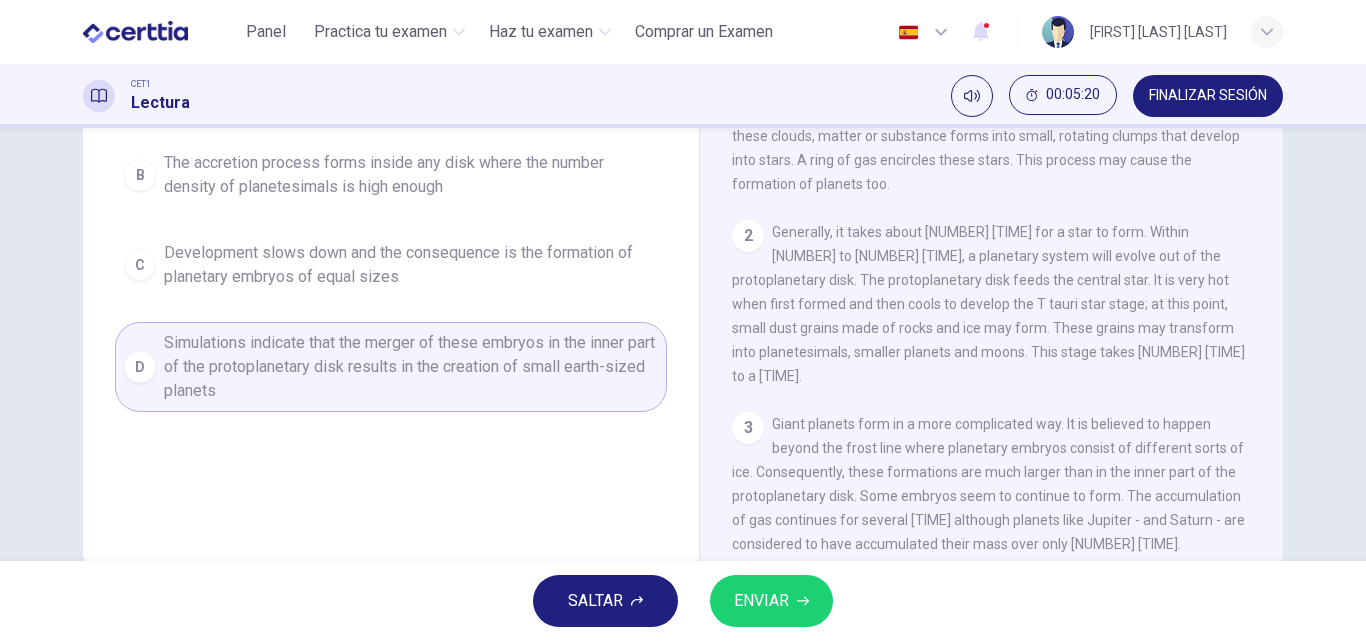 click on "ENVIAR" at bounding box center (761, 601) 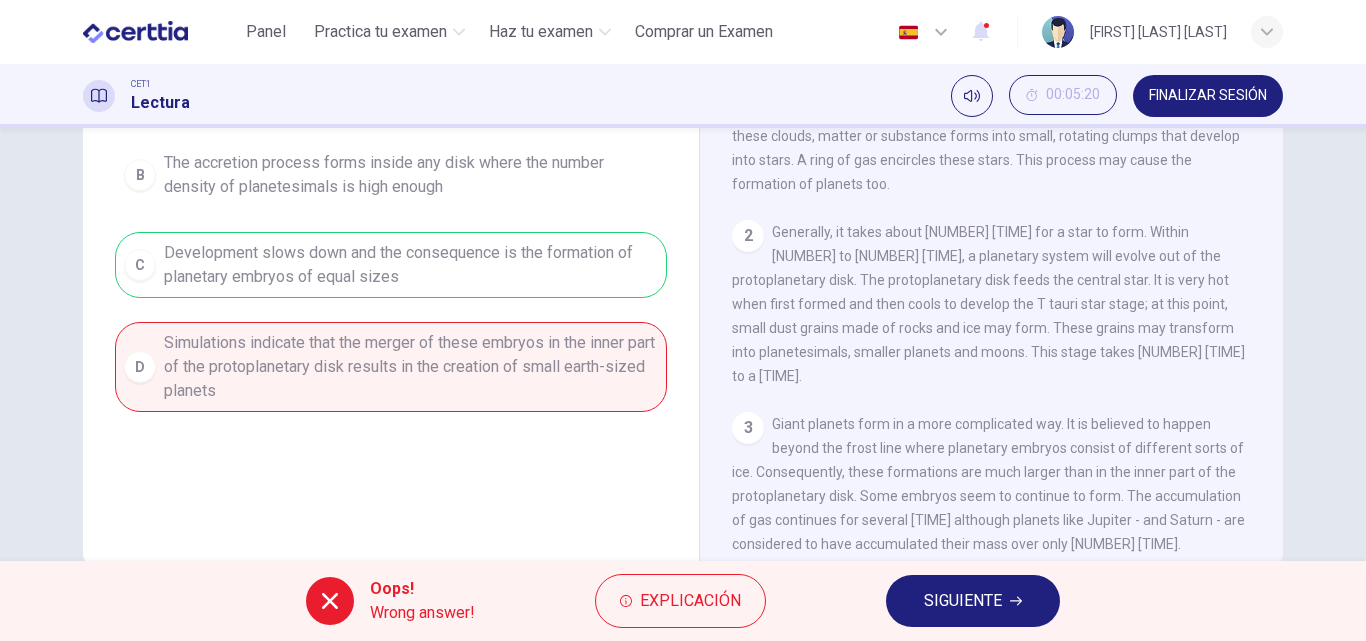 drag, startPoint x: 946, startPoint y: 600, endPoint x: 968, endPoint y: 588, distance: 25.059929 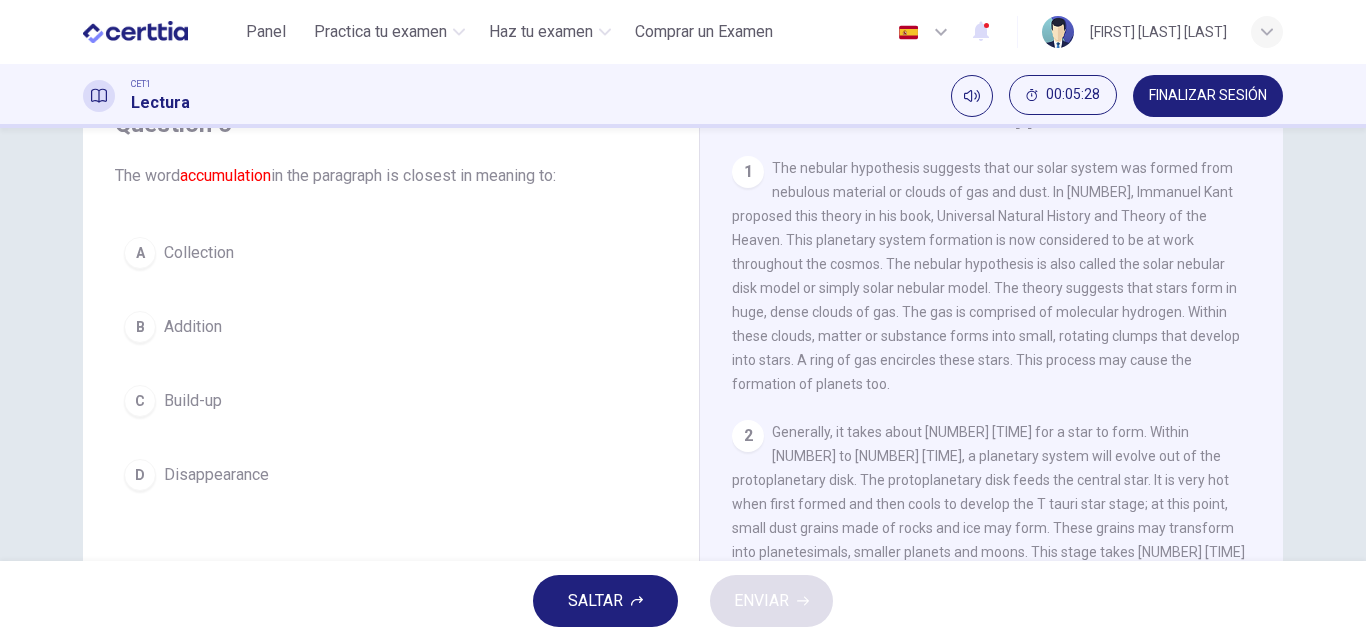 scroll, scrollTop: 0, scrollLeft: 0, axis: both 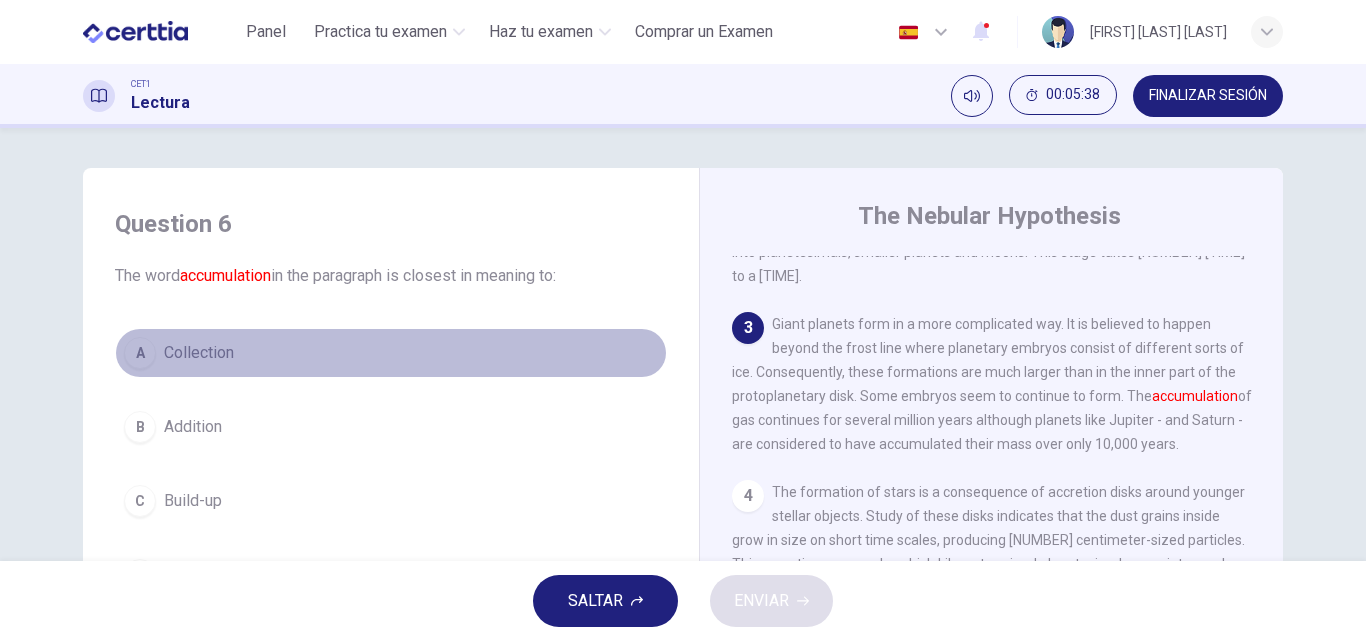 drag, startPoint x: 202, startPoint y: 352, endPoint x: 373, endPoint y: 422, distance: 184.77283 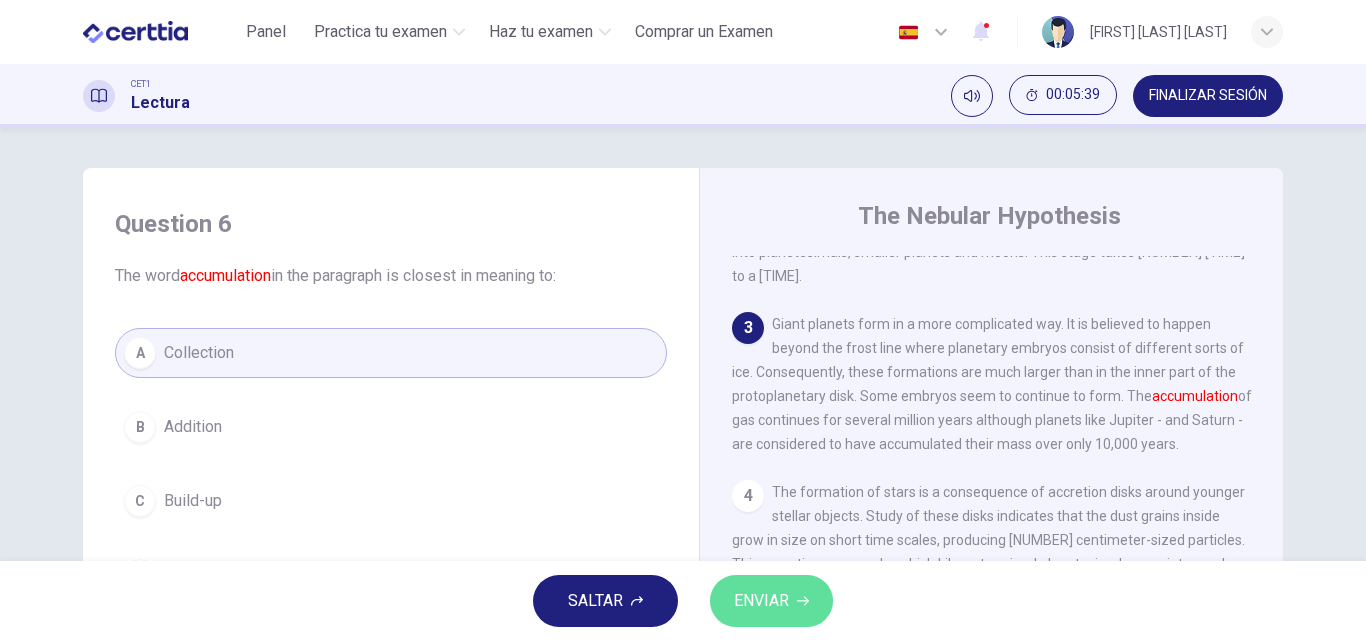 click on "ENVIAR" at bounding box center [771, 601] 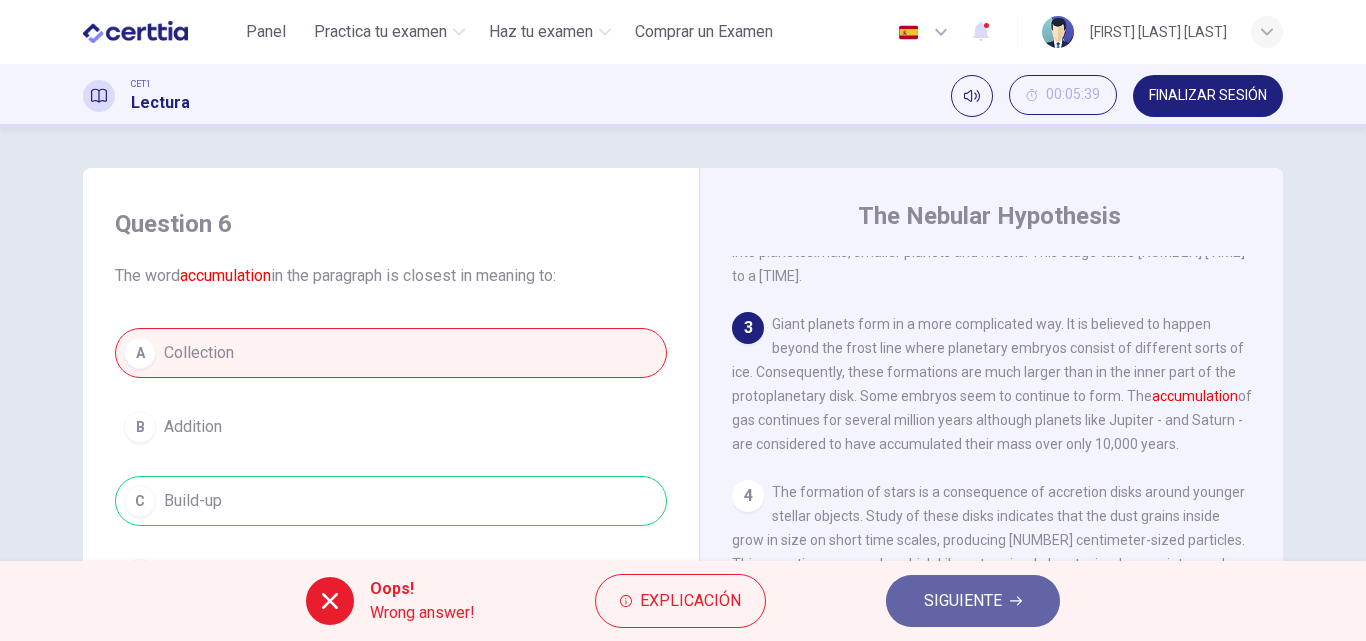 click on "SIGUIENTE" at bounding box center (963, 601) 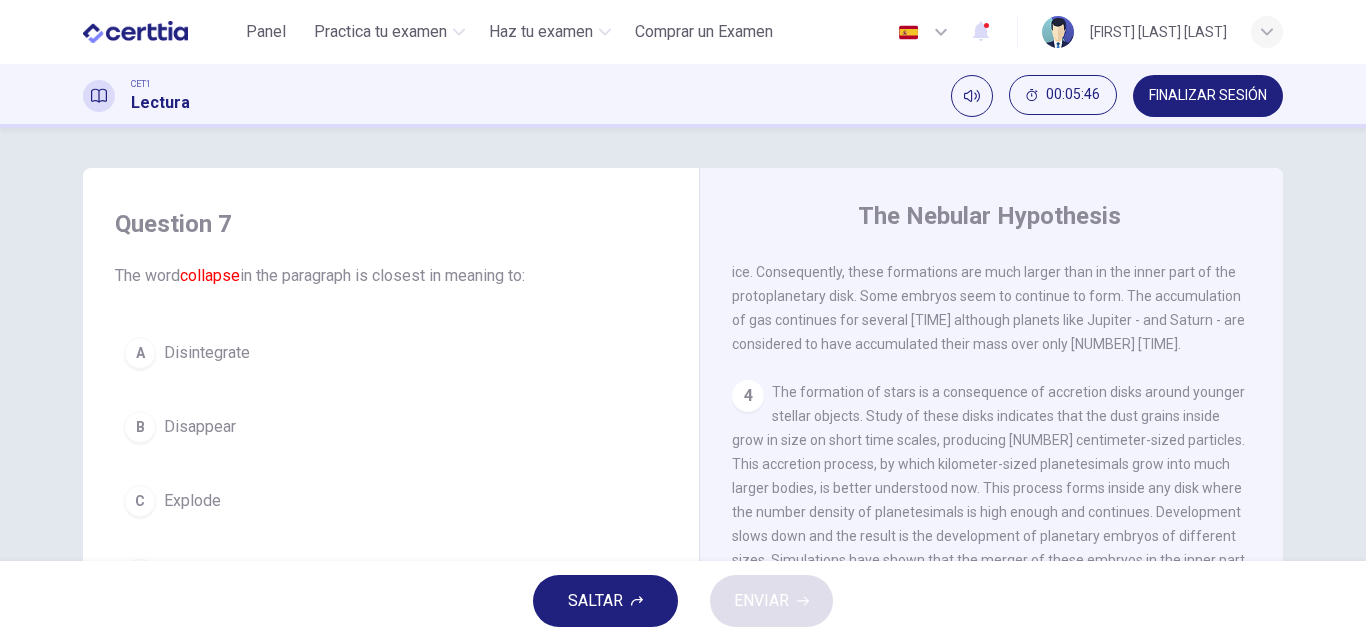 scroll, scrollTop: 545, scrollLeft: 0, axis: vertical 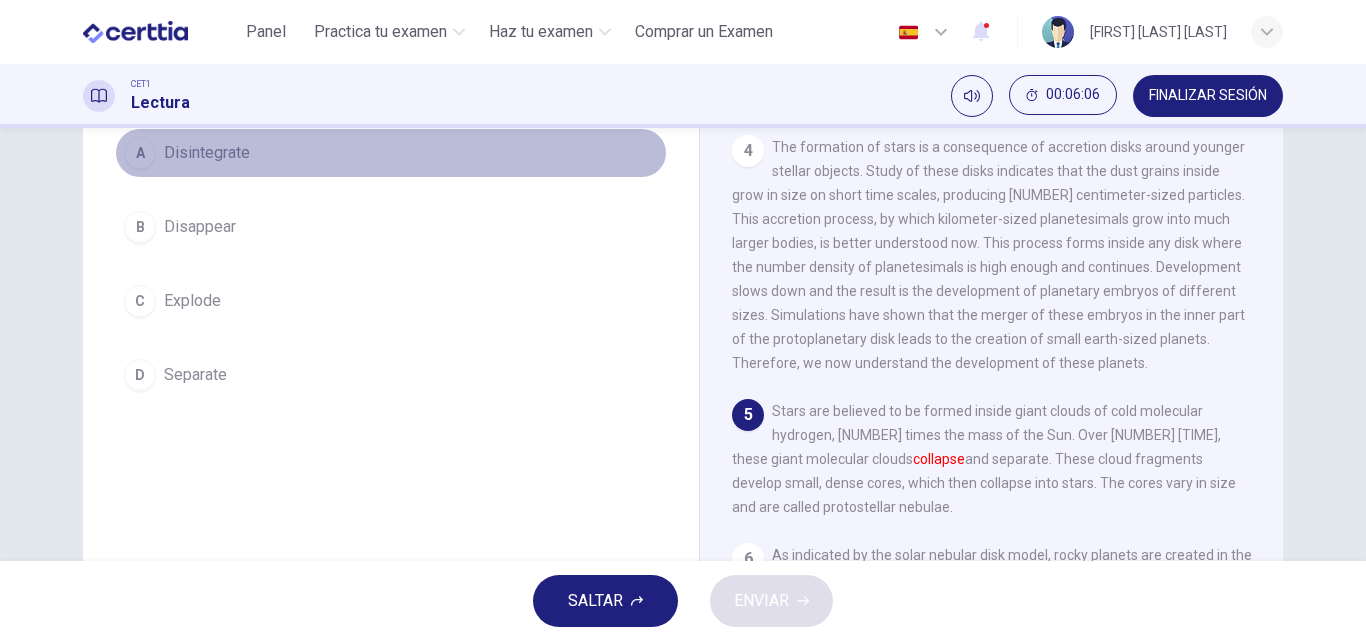 click on "Disintegrate" at bounding box center (207, 153) 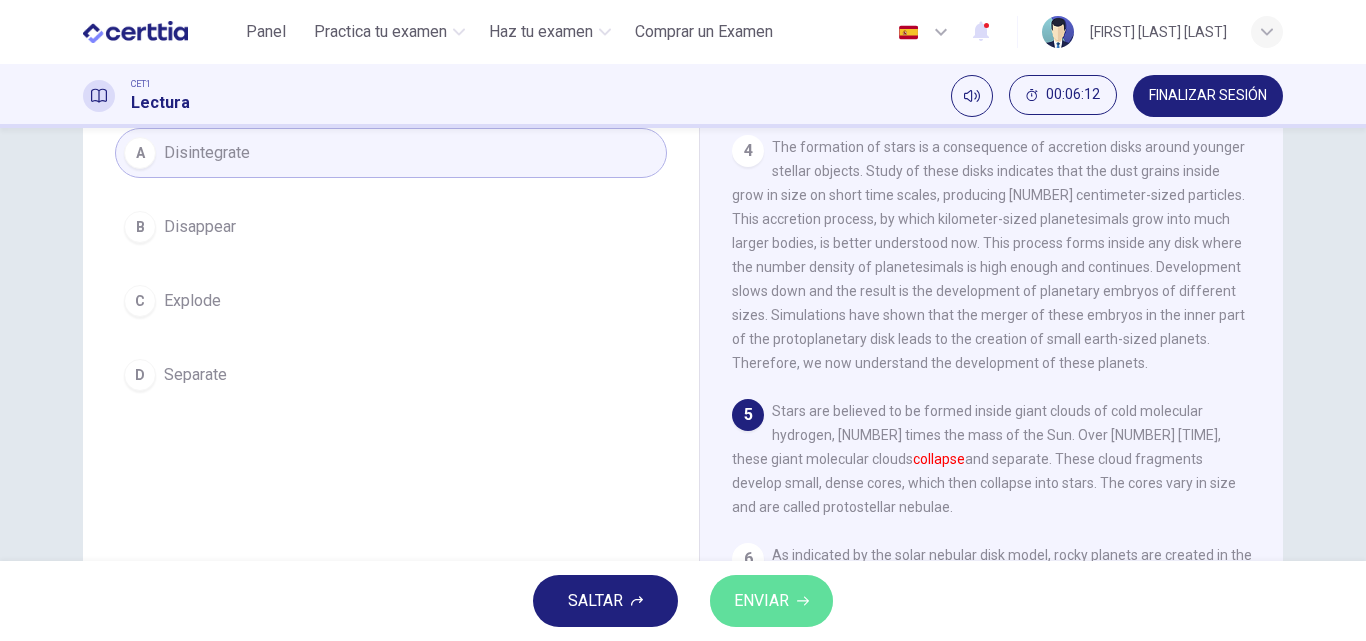 click 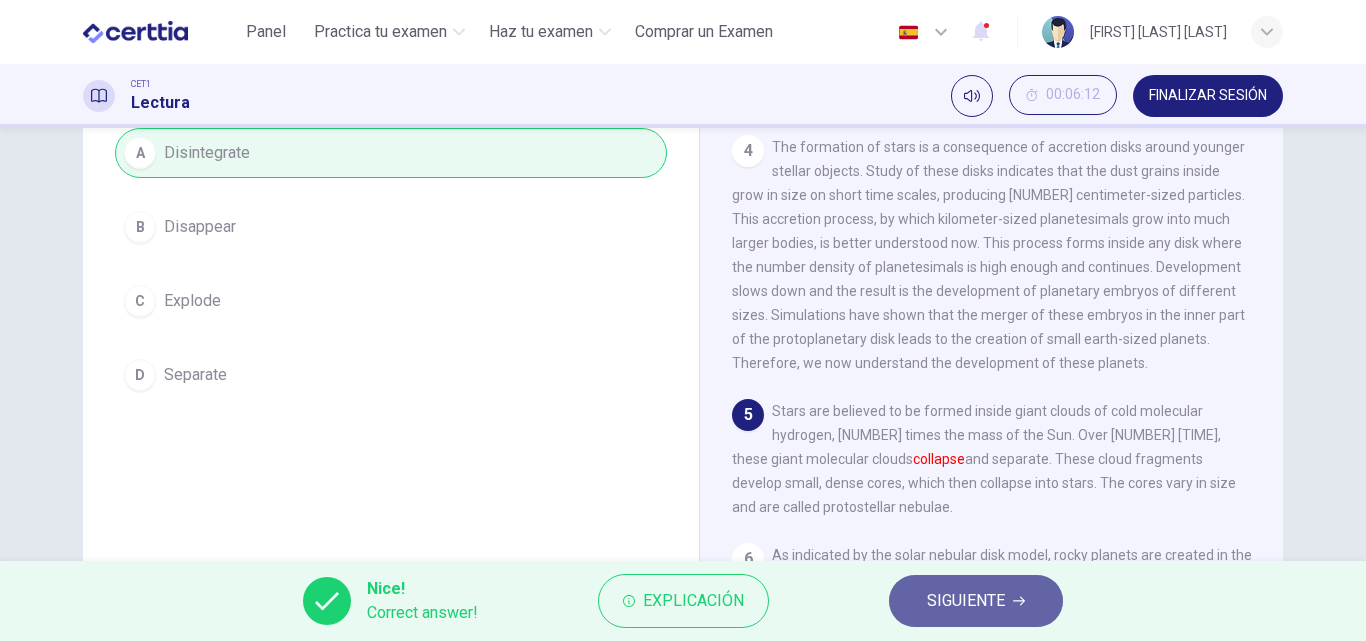 click on "SIGUIENTE" at bounding box center (966, 601) 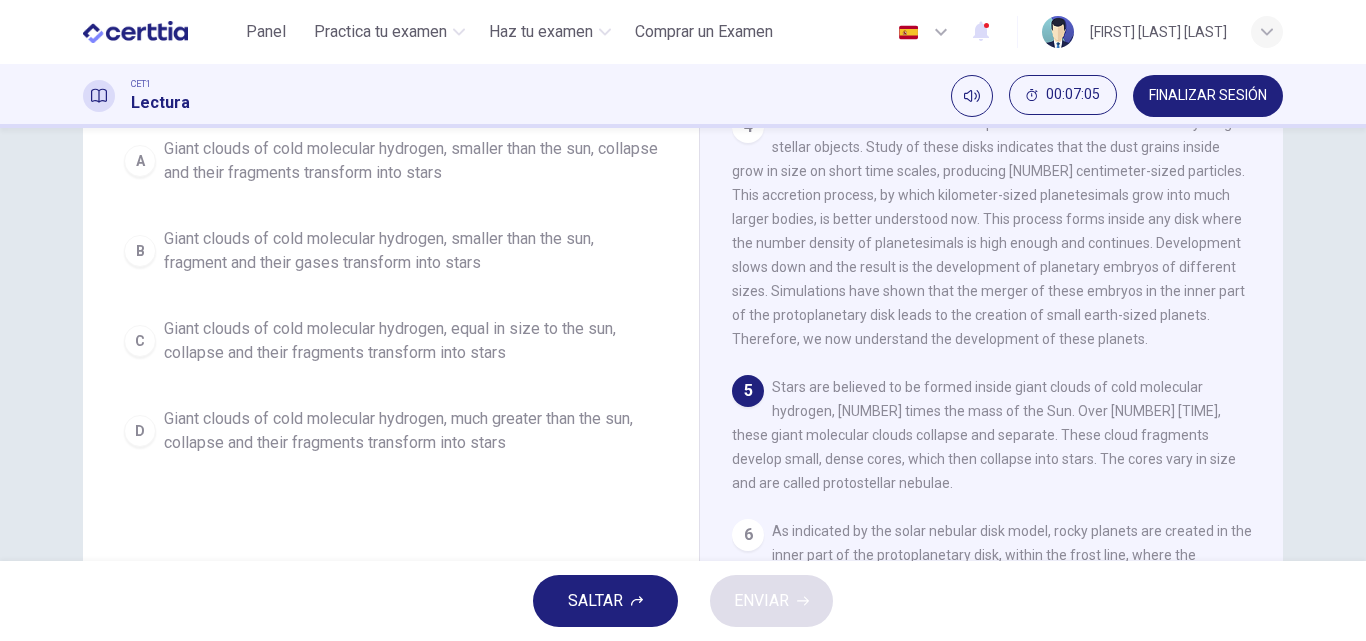 scroll, scrollTop: 324, scrollLeft: 0, axis: vertical 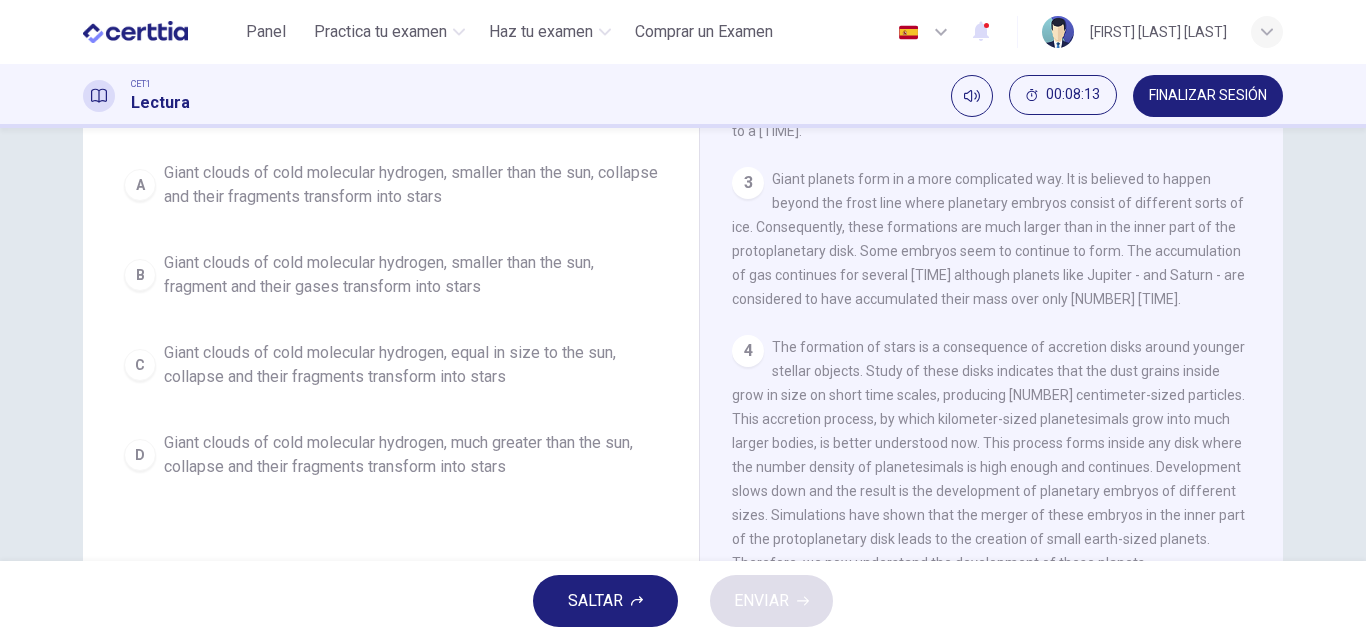 drag, startPoint x: 447, startPoint y: 463, endPoint x: 523, endPoint y: 531, distance: 101.98039 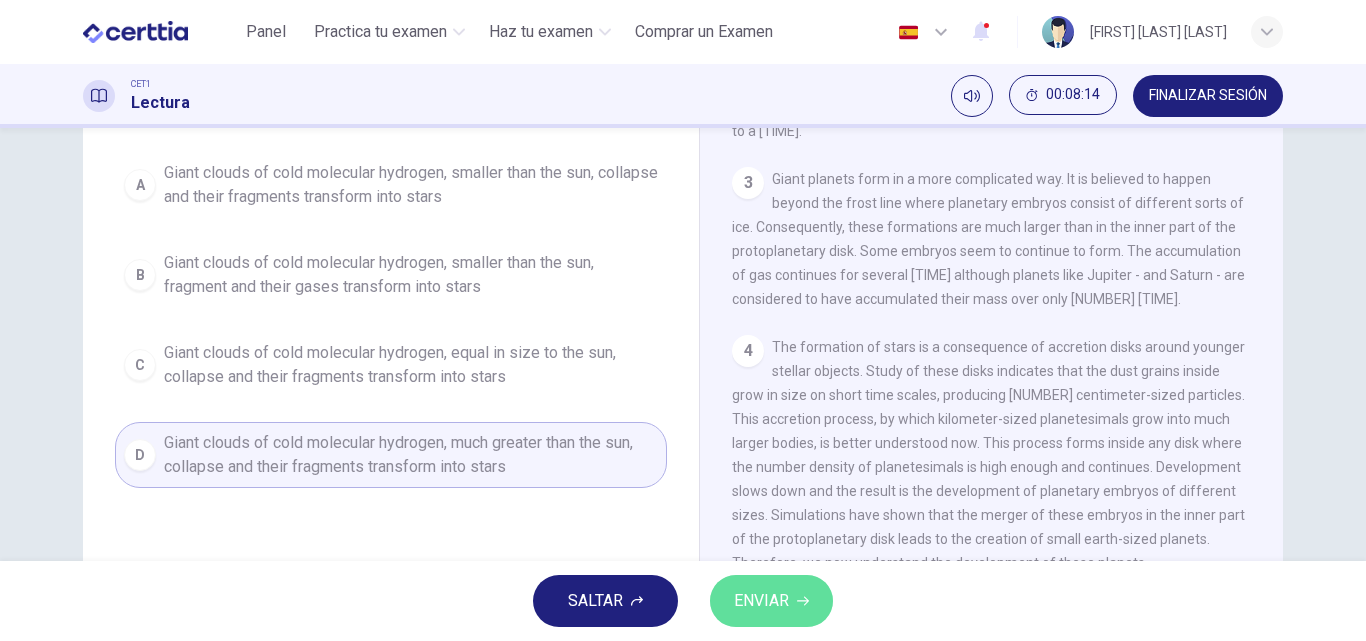 click on "ENVIAR" at bounding box center (761, 601) 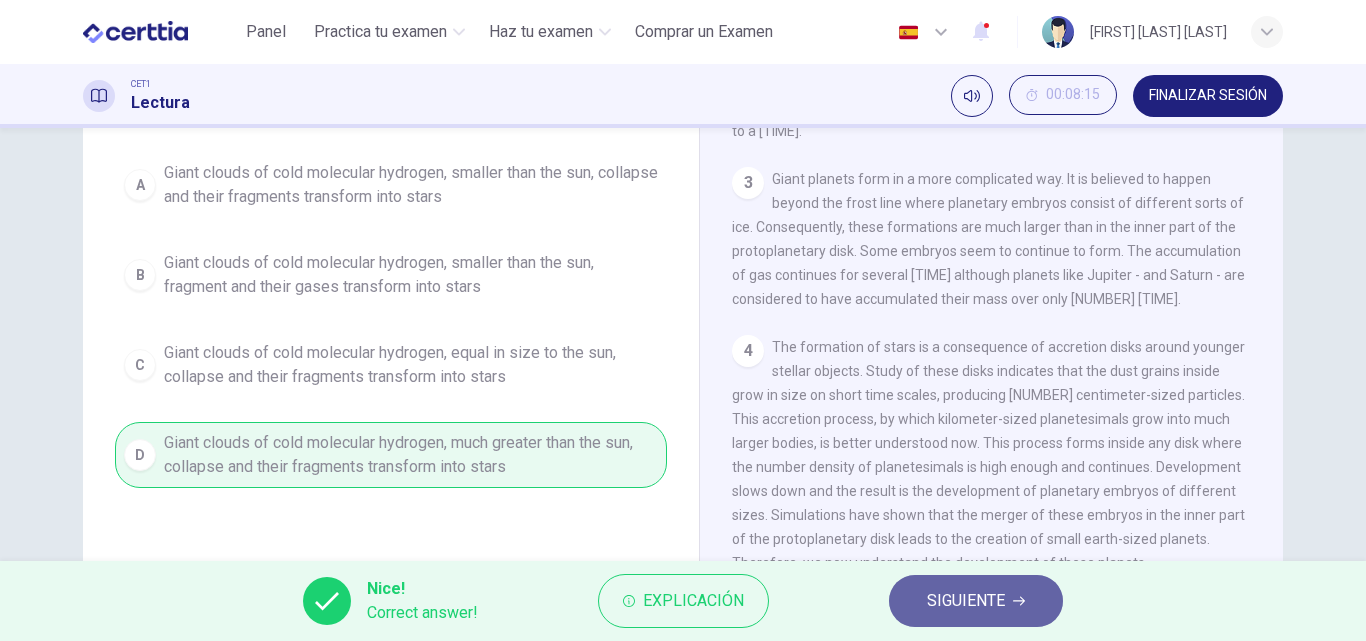 click on "SIGUIENTE" at bounding box center [966, 601] 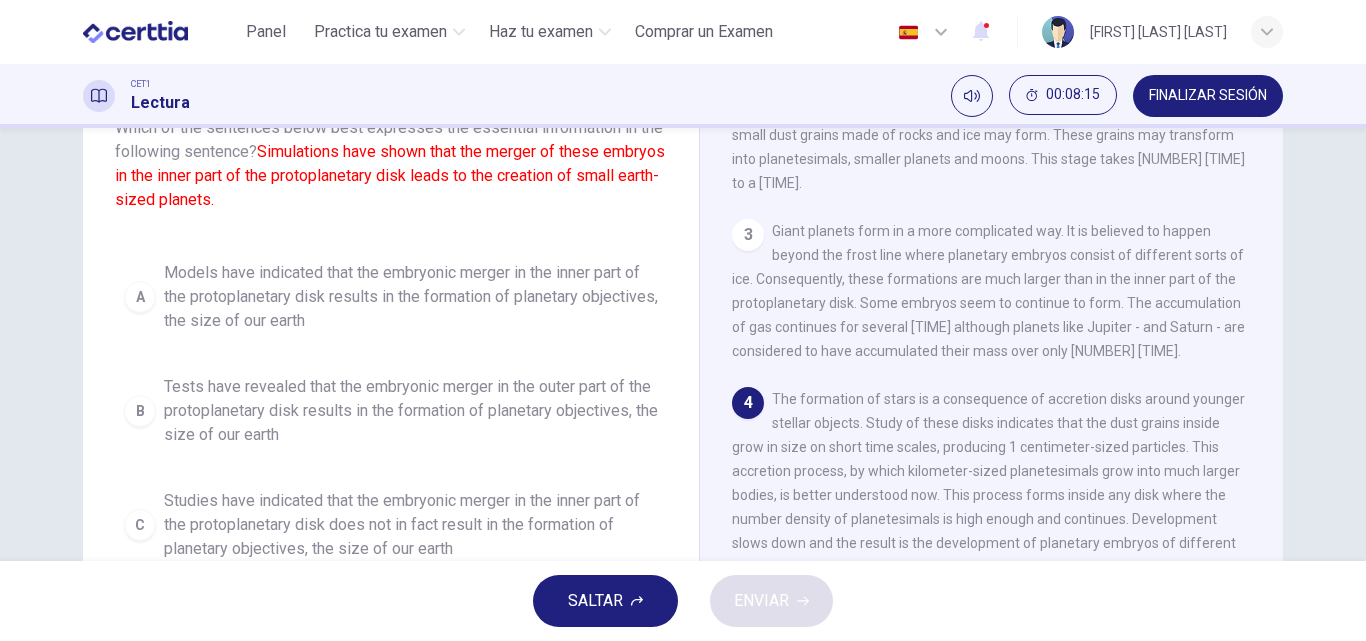 scroll, scrollTop: 48, scrollLeft: 0, axis: vertical 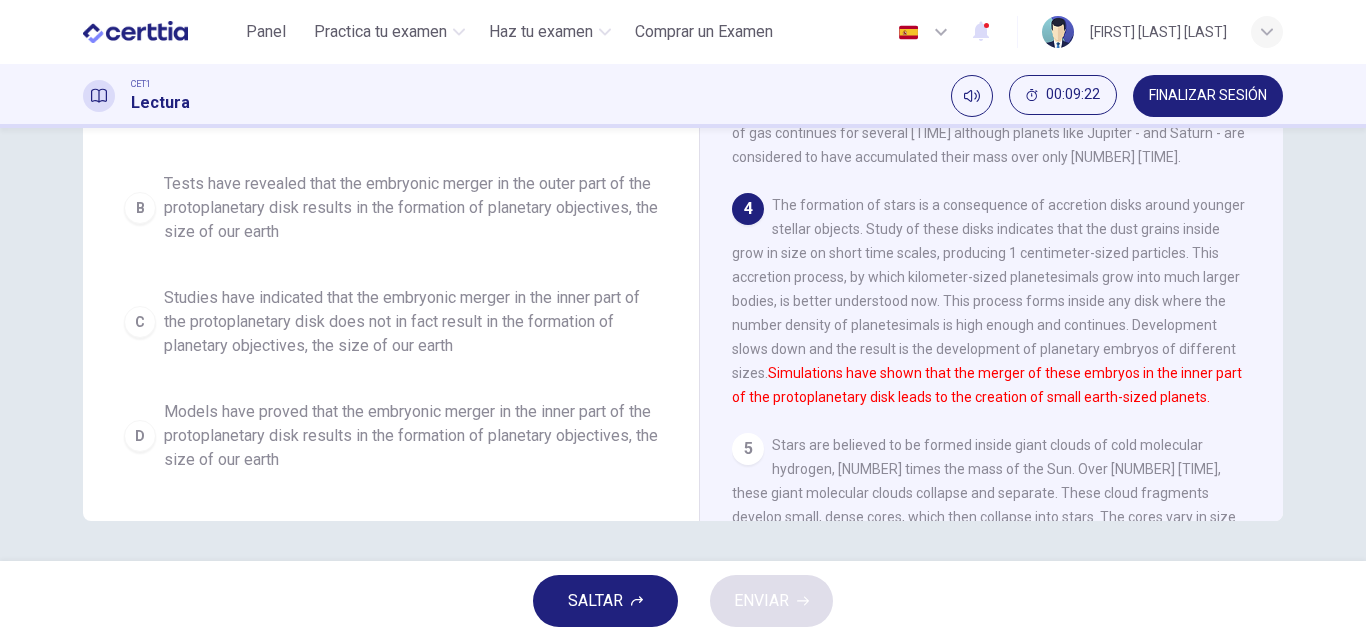 click on "Models have proved that the embryonic merger in the inner part of the protoplanetary disk results in the formation of planetary objectives, the size of our earth" at bounding box center [411, 436] 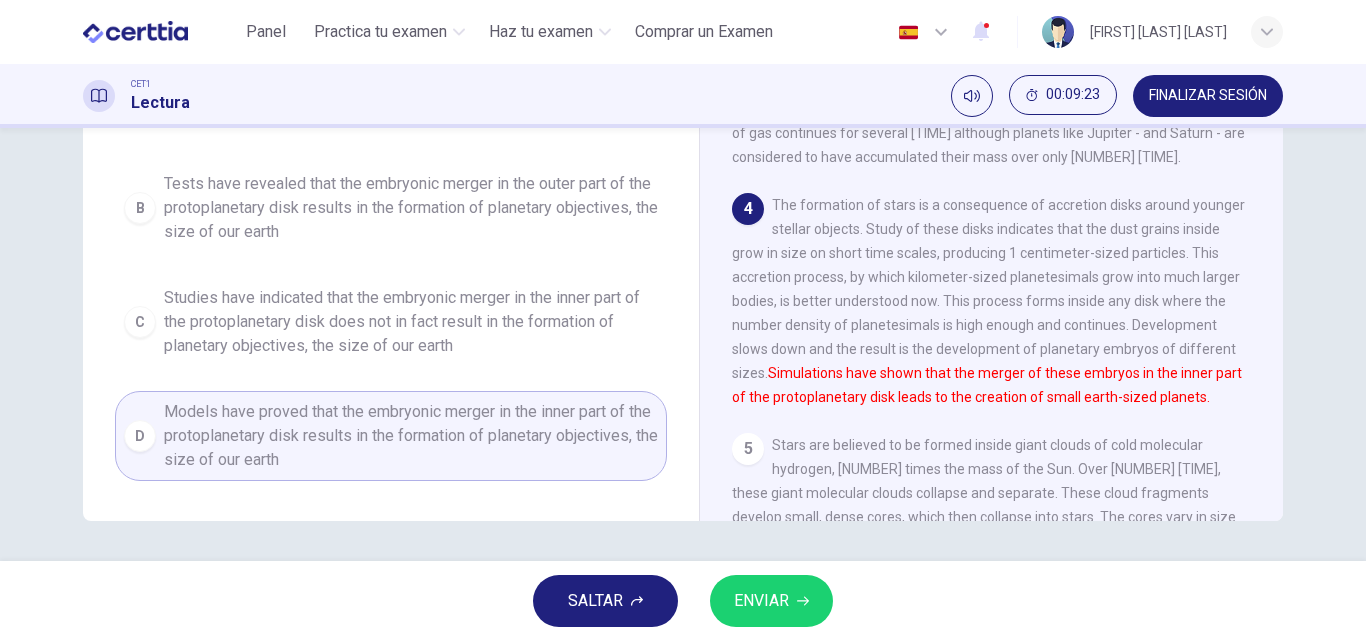 click on "ENVIAR" at bounding box center [771, 601] 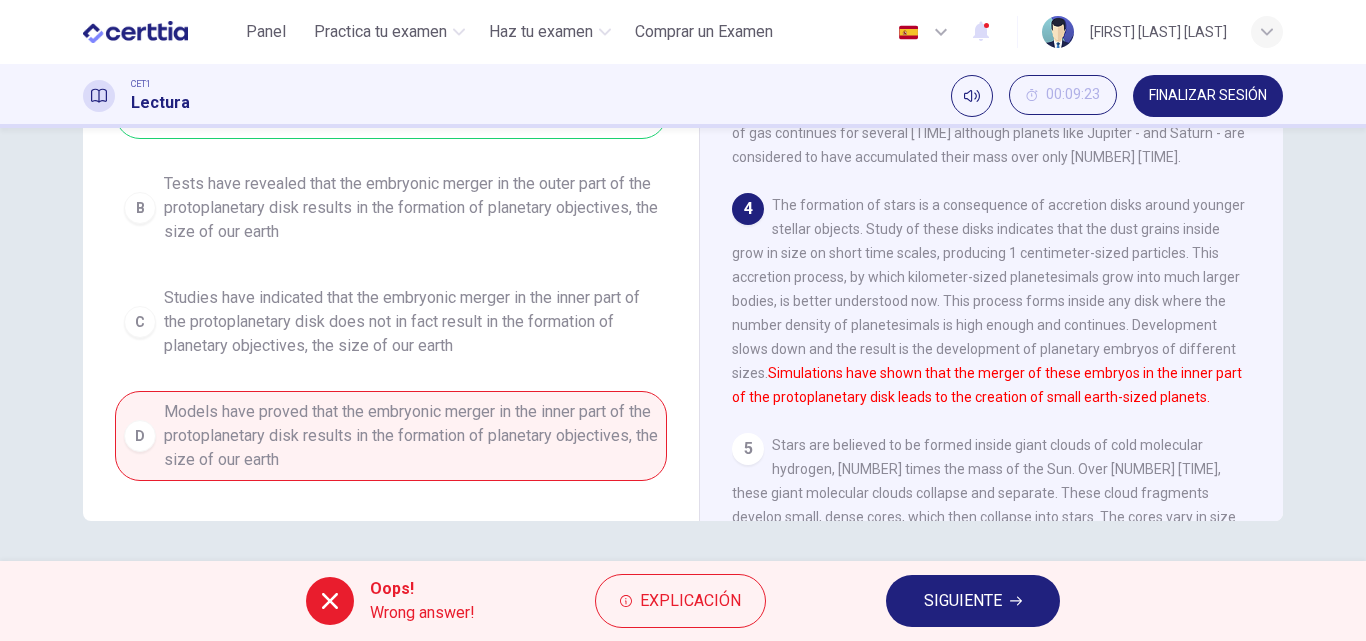 scroll, scrollTop: 242, scrollLeft: 0, axis: vertical 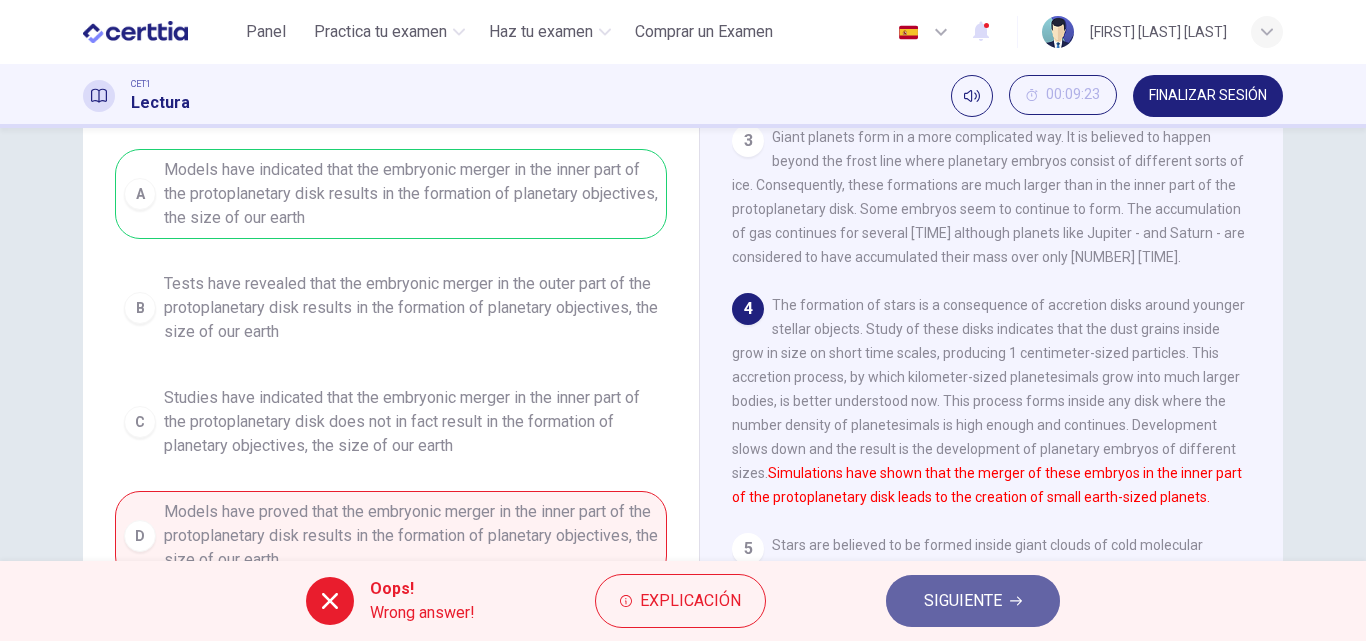 click on "SIGUIENTE" at bounding box center [963, 601] 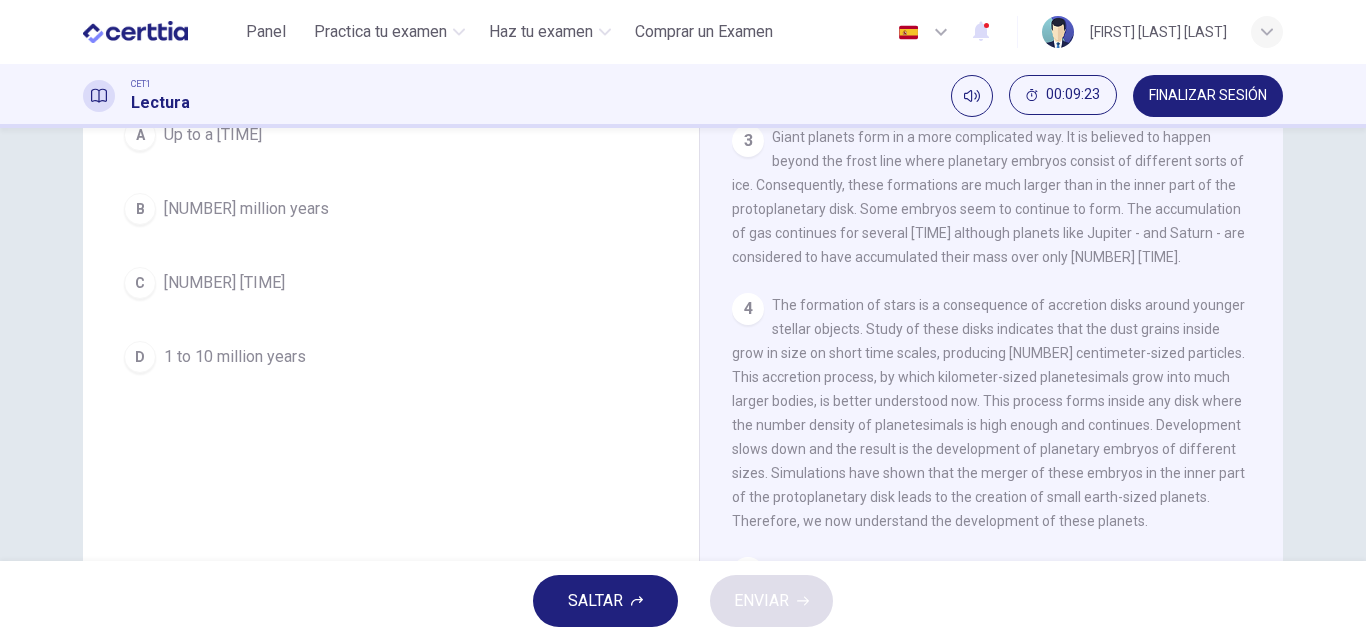 scroll, scrollTop: 0, scrollLeft: 0, axis: both 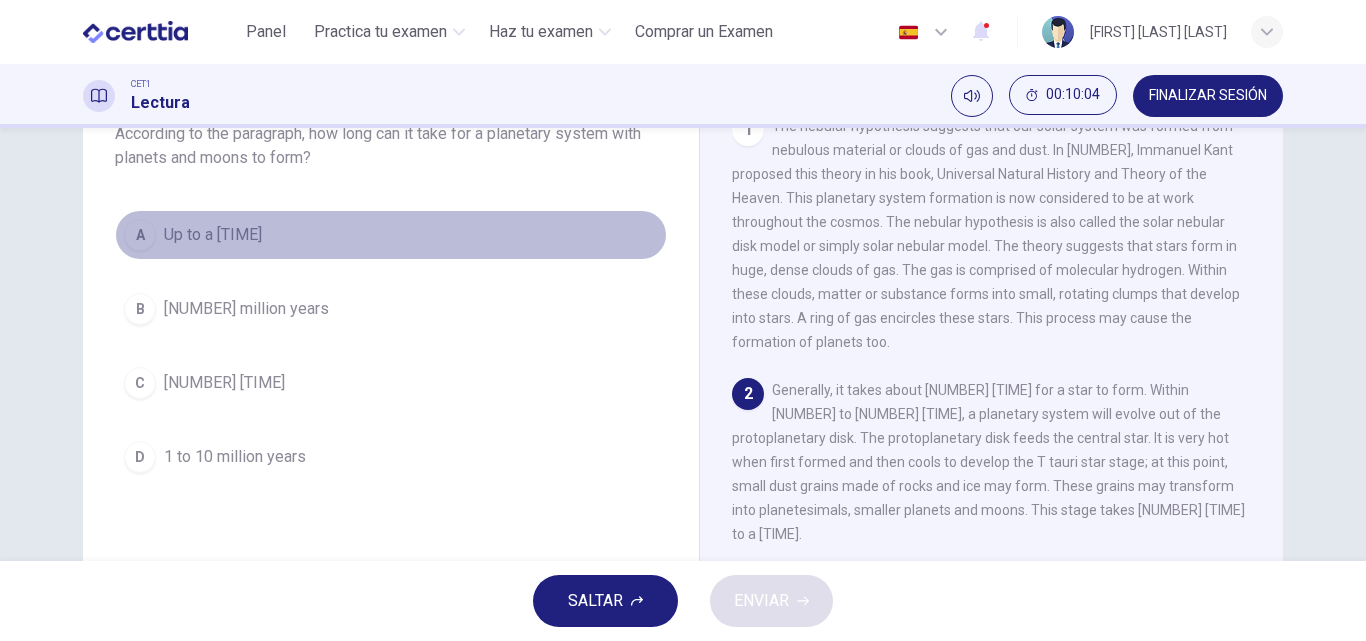 click on "Up to a billion years" at bounding box center (213, 235) 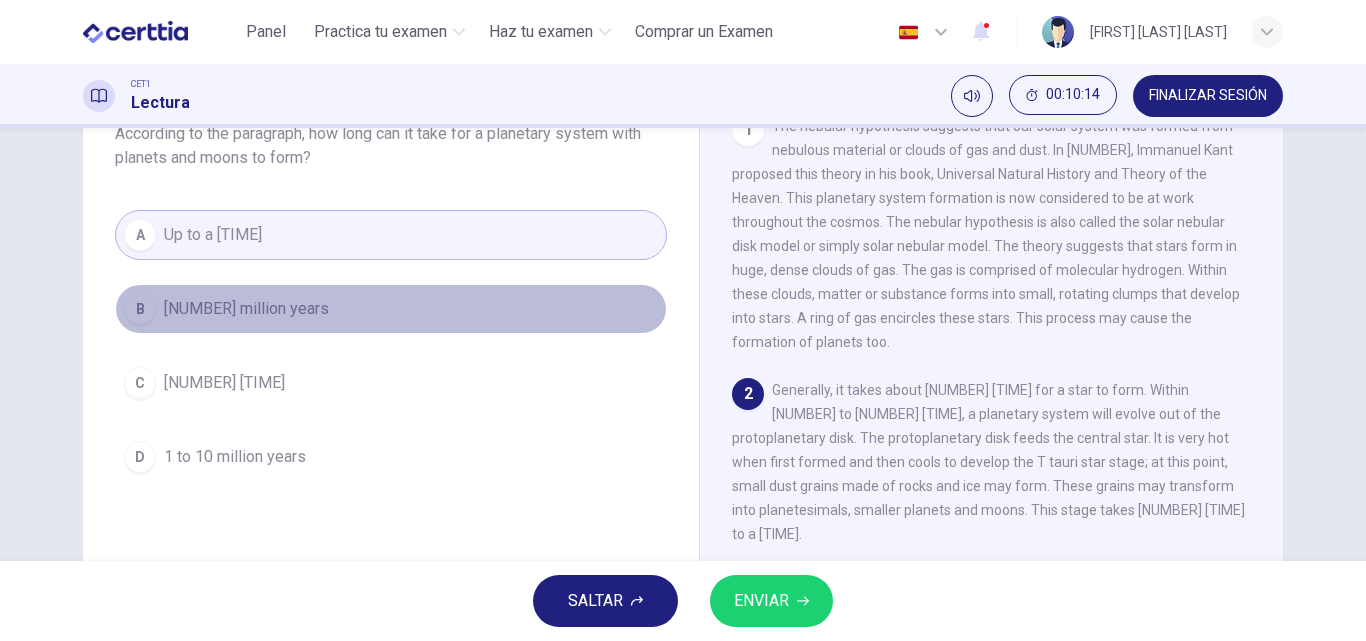 click on "1 million years" at bounding box center (246, 309) 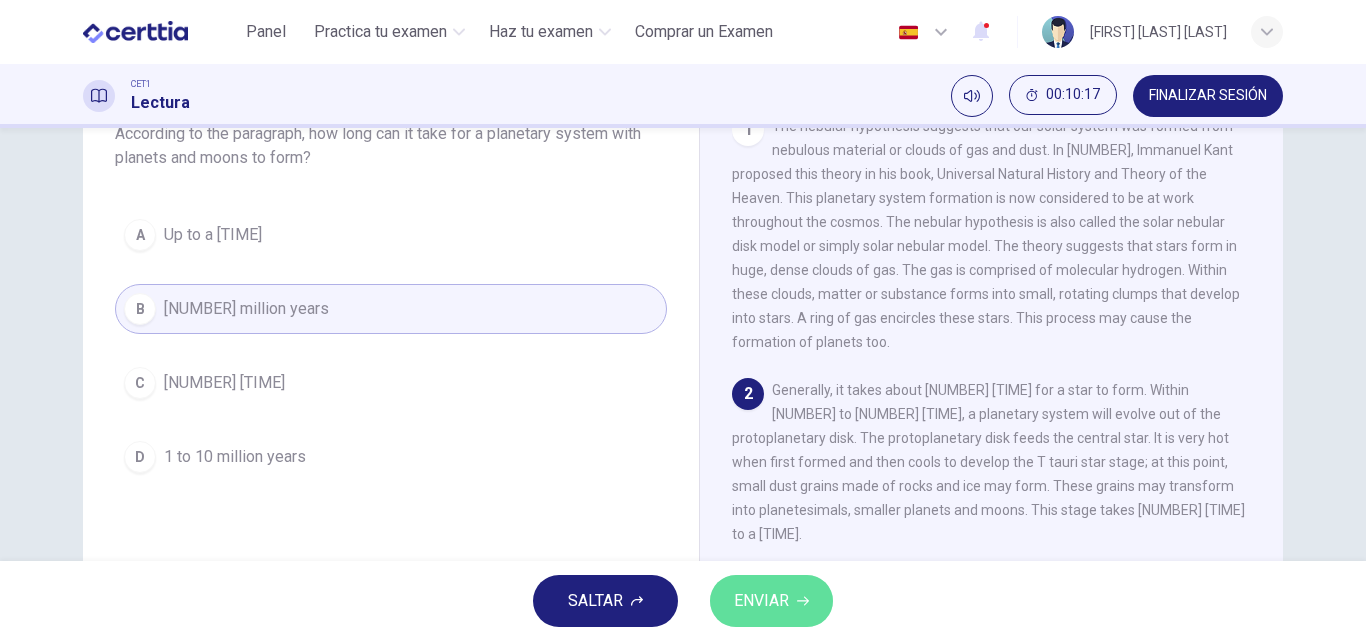 click on "ENVIAR" at bounding box center (761, 601) 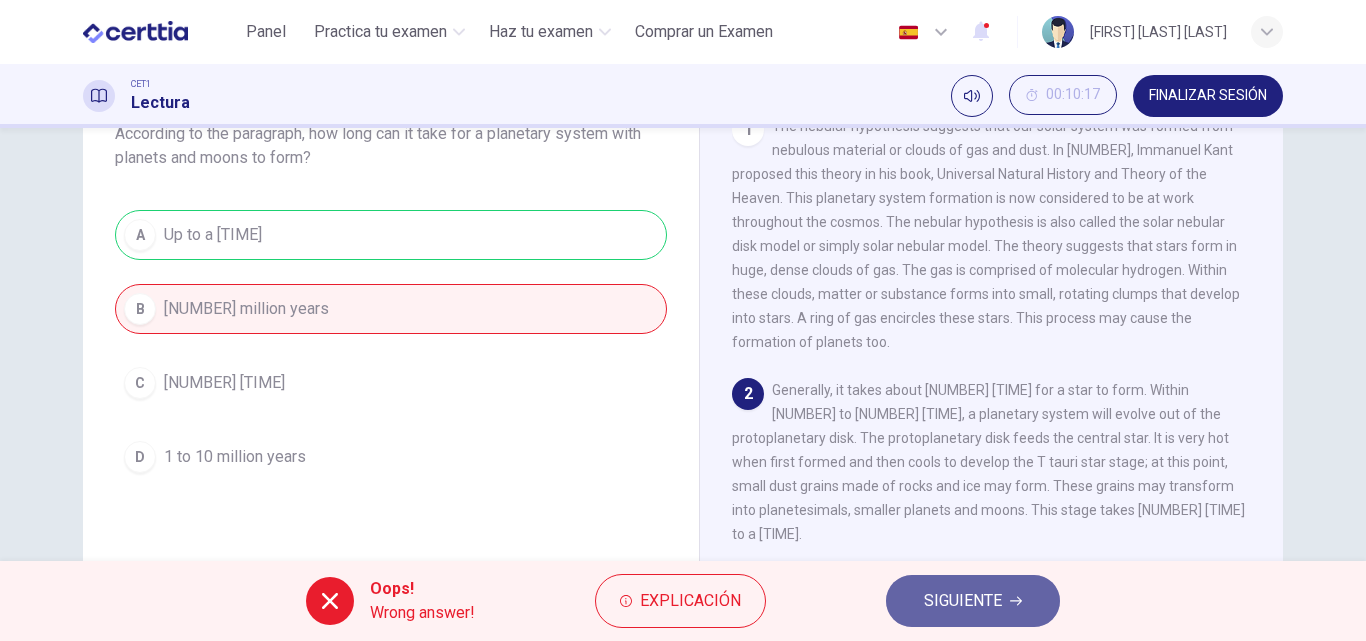 click on "SIGUIENTE" at bounding box center (973, 601) 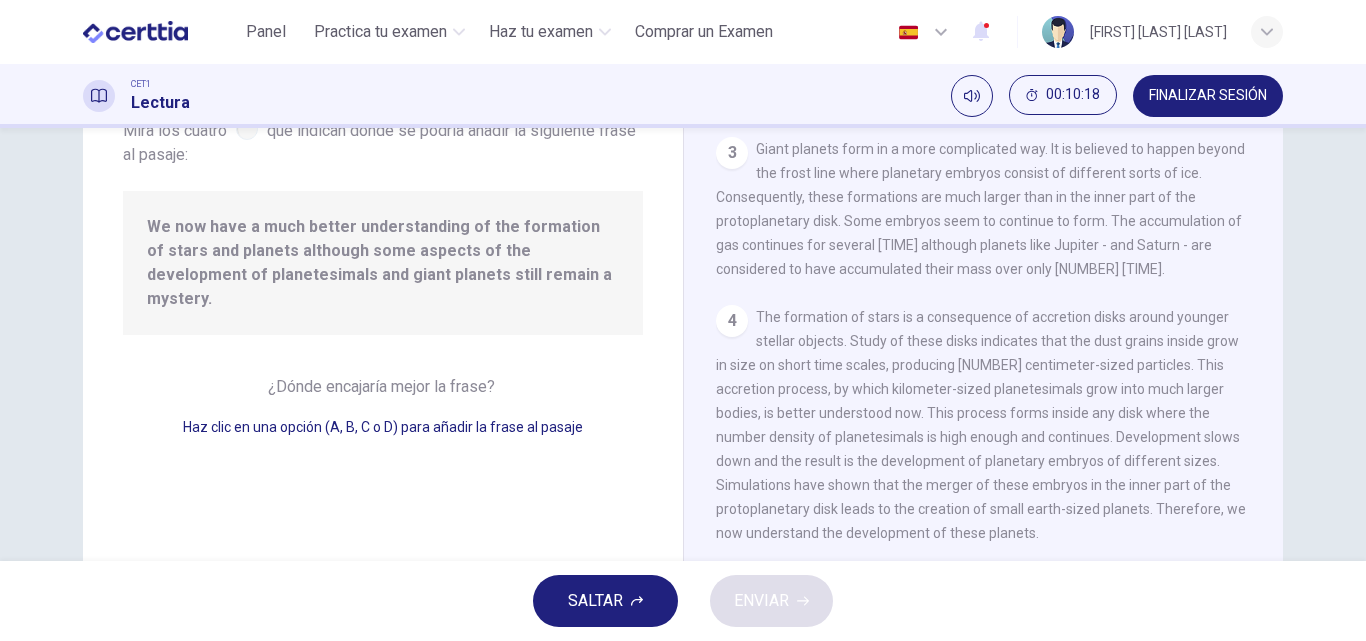 scroll, scrollTop: 285, scrollLeft: 0, axis: vertical 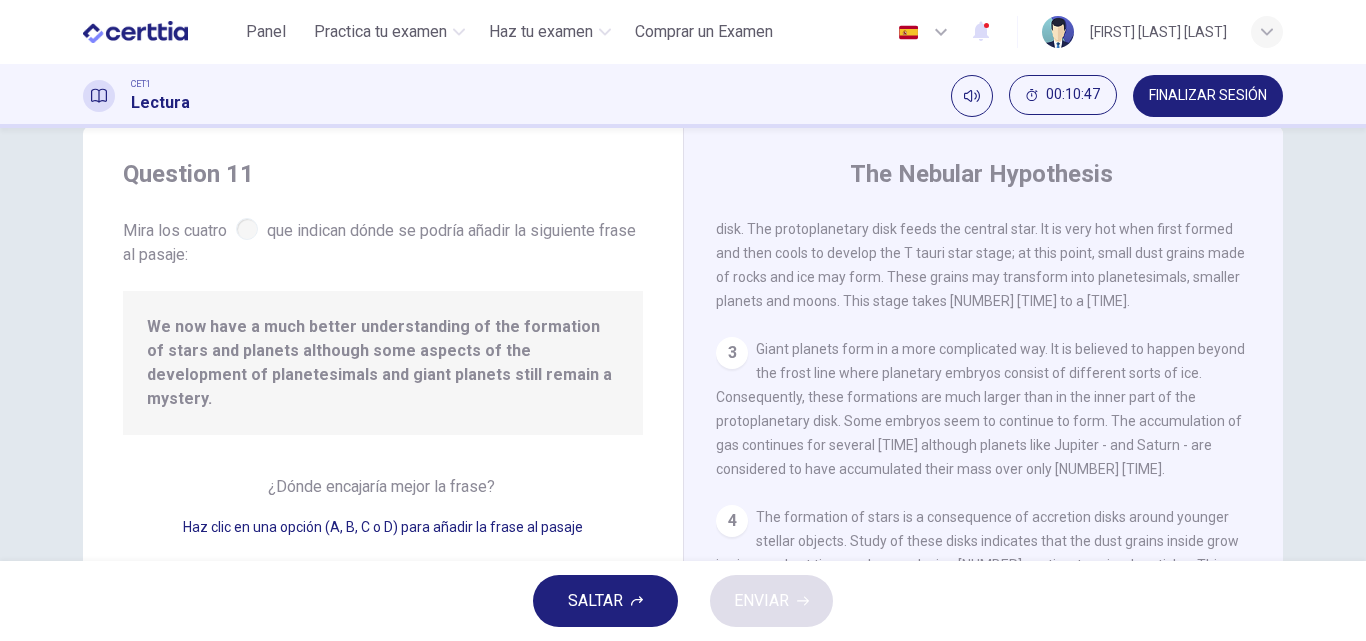 click on "Haz clic en una opción (A, B, C o D) para añadir la frase al pasaje" at bounding box center (383, 527) 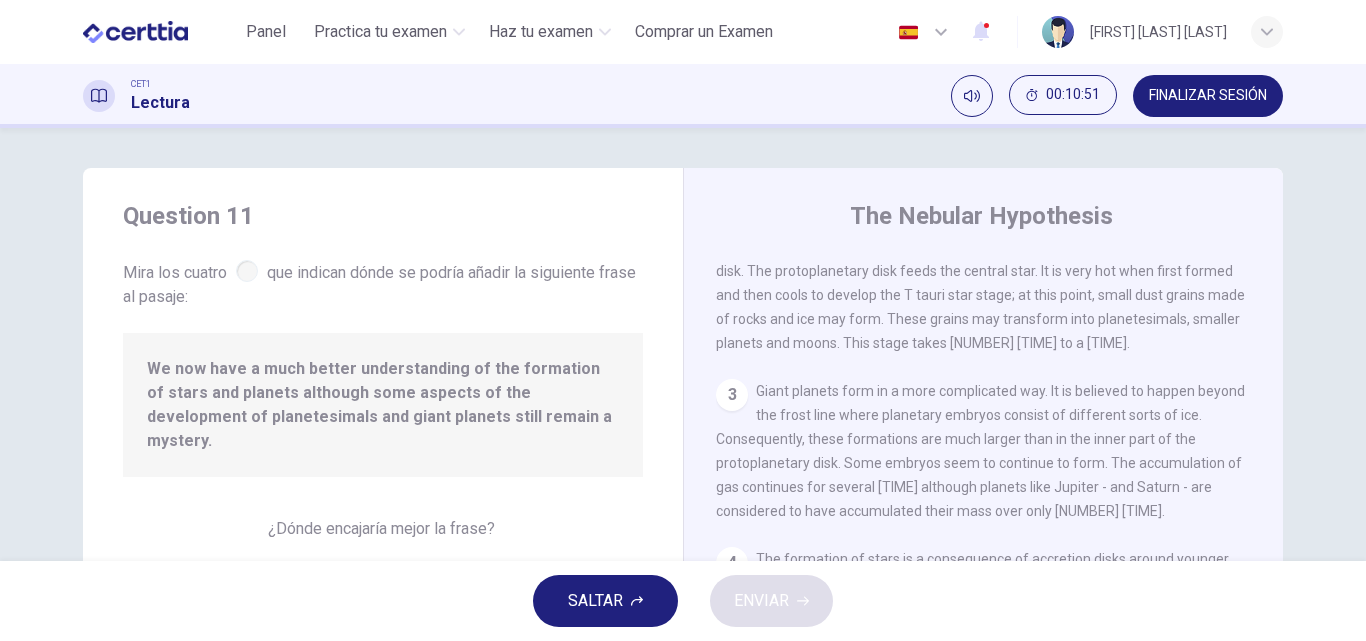 scroll, scrollTop: 100, scrollLeft: 0, axis: vertical 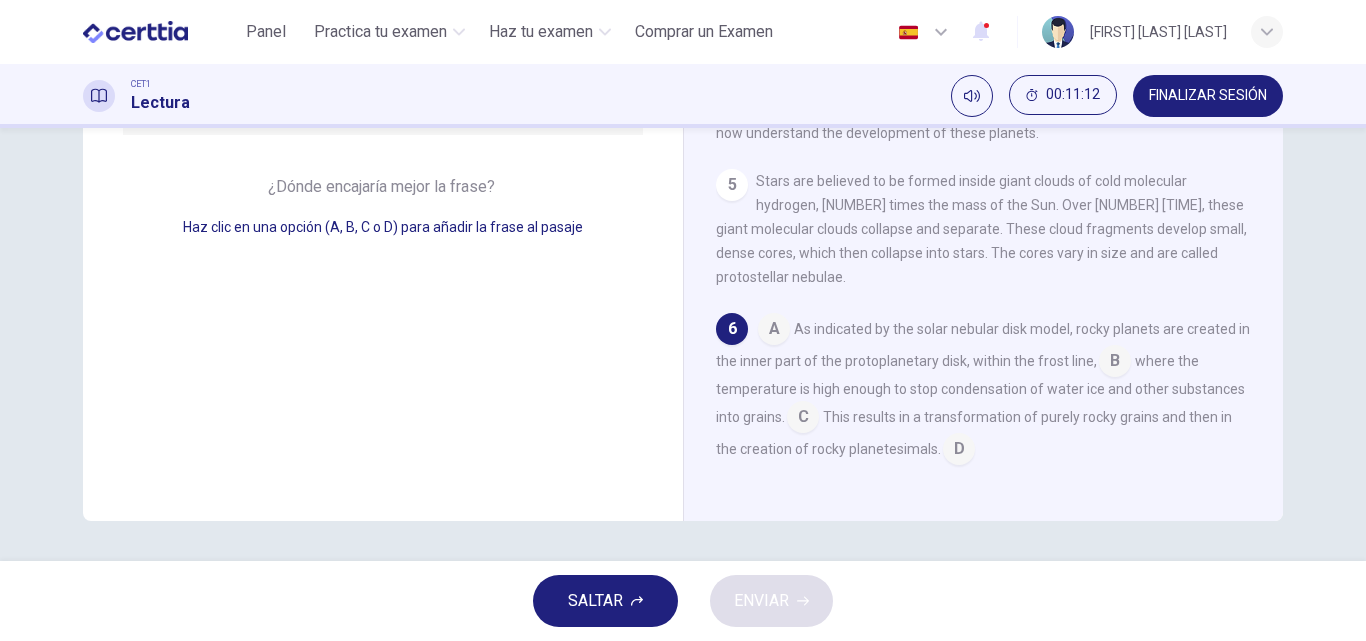 click at bounding box center [959, 451] 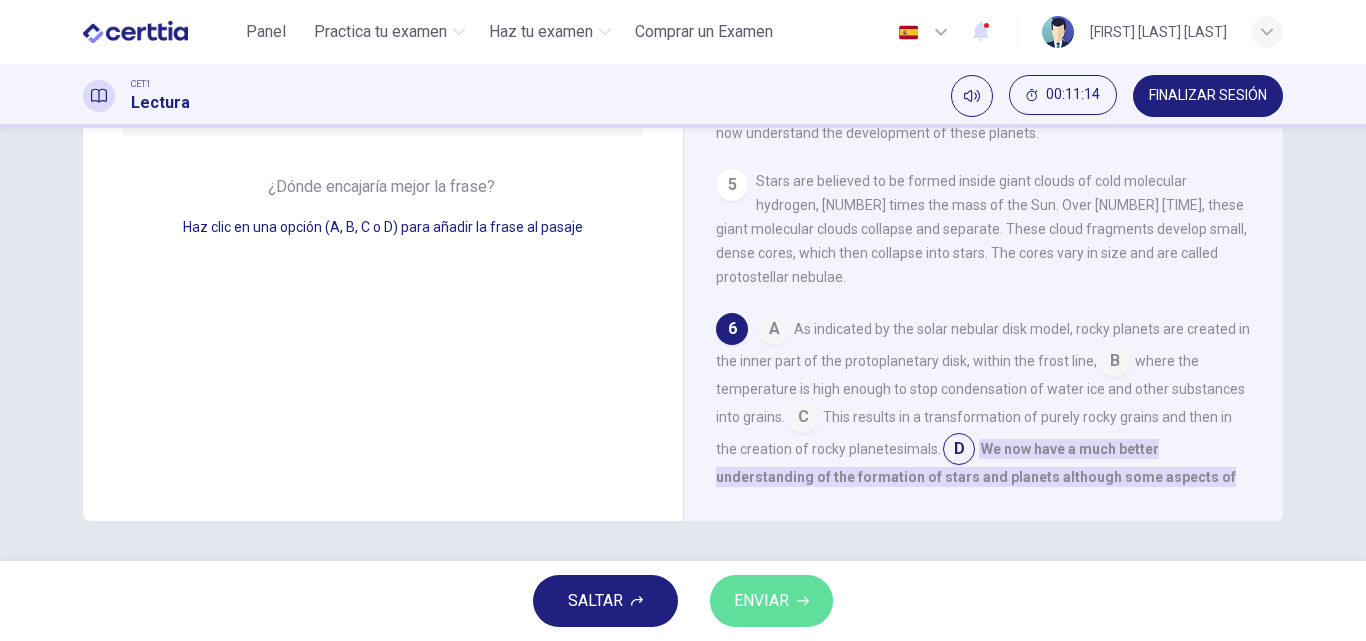 click on "ENVIAR" at bounding box center (761, 601) 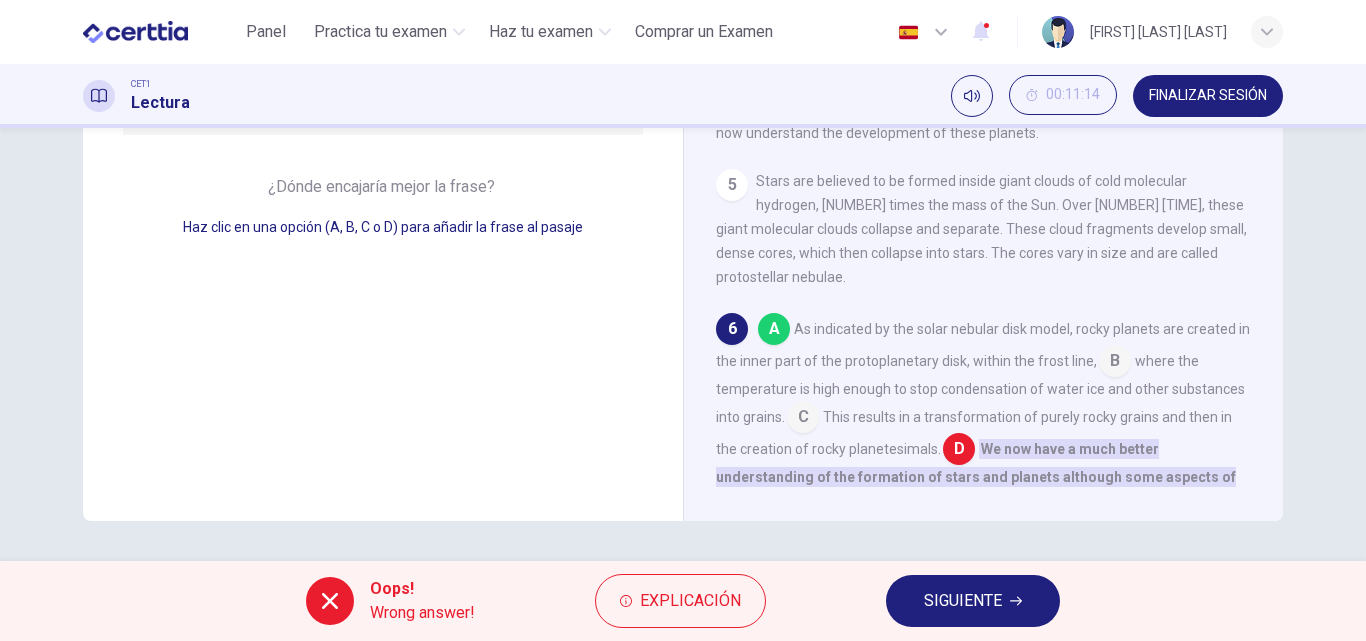 click on "SIGUIENTE" at bounding box center (963, 601) 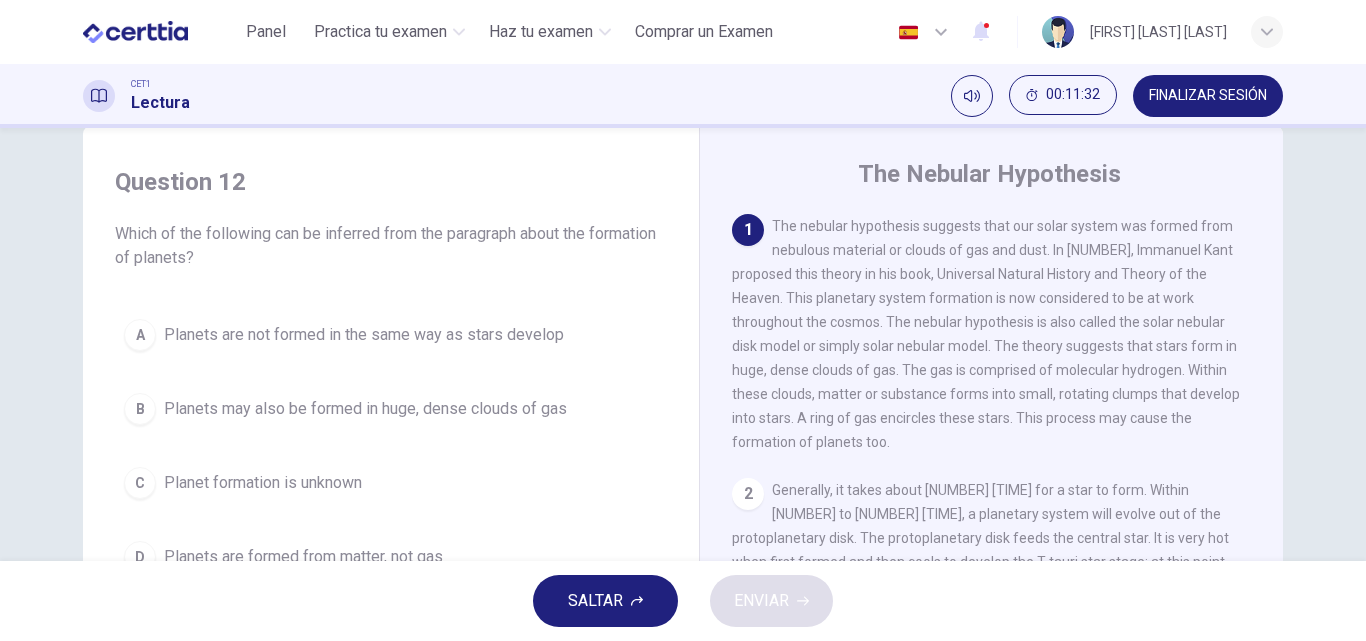 scroll, scrollTop: 142, scrollLeft: 0, axis: vertical 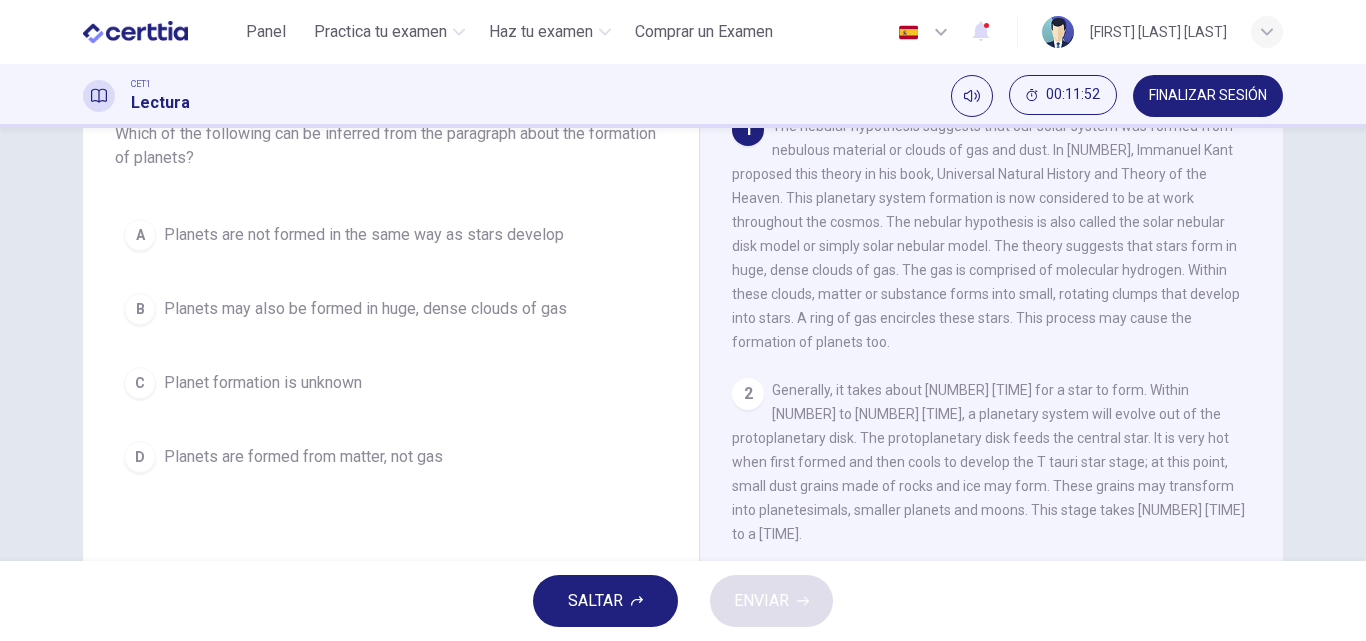 click on "SALTAR" at bounding box center [605, 601] 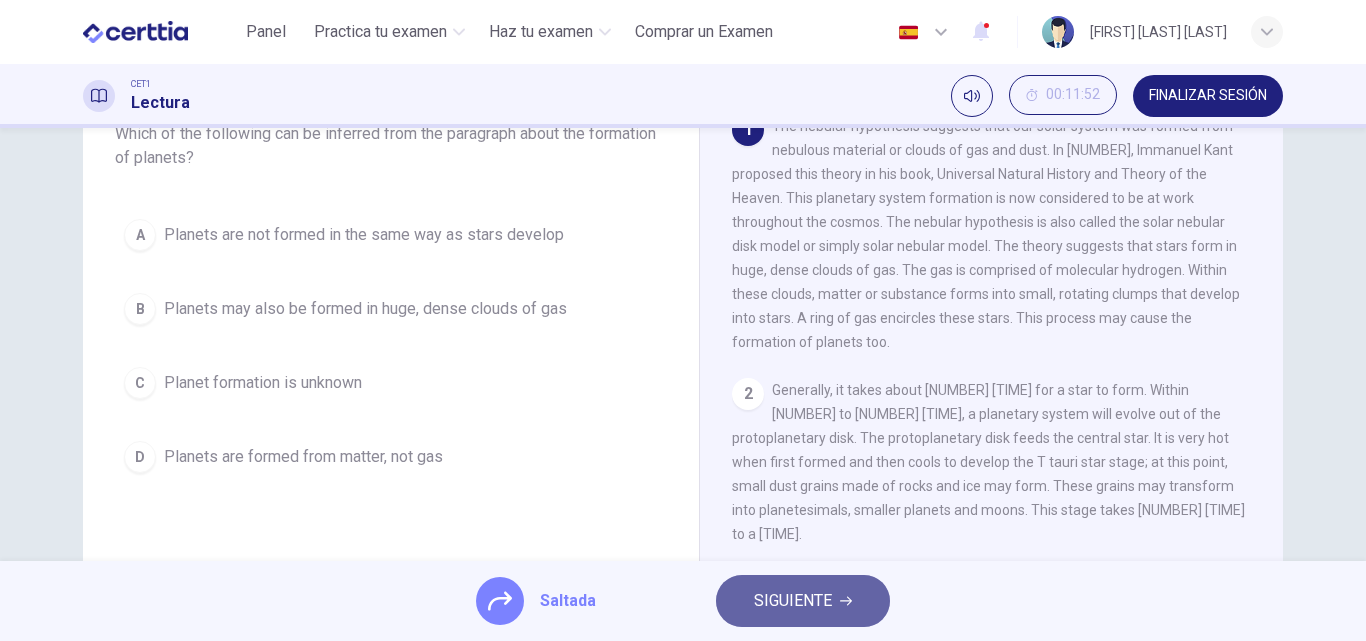 click on "SIGUIENTE" at bounding box center [803, 601] 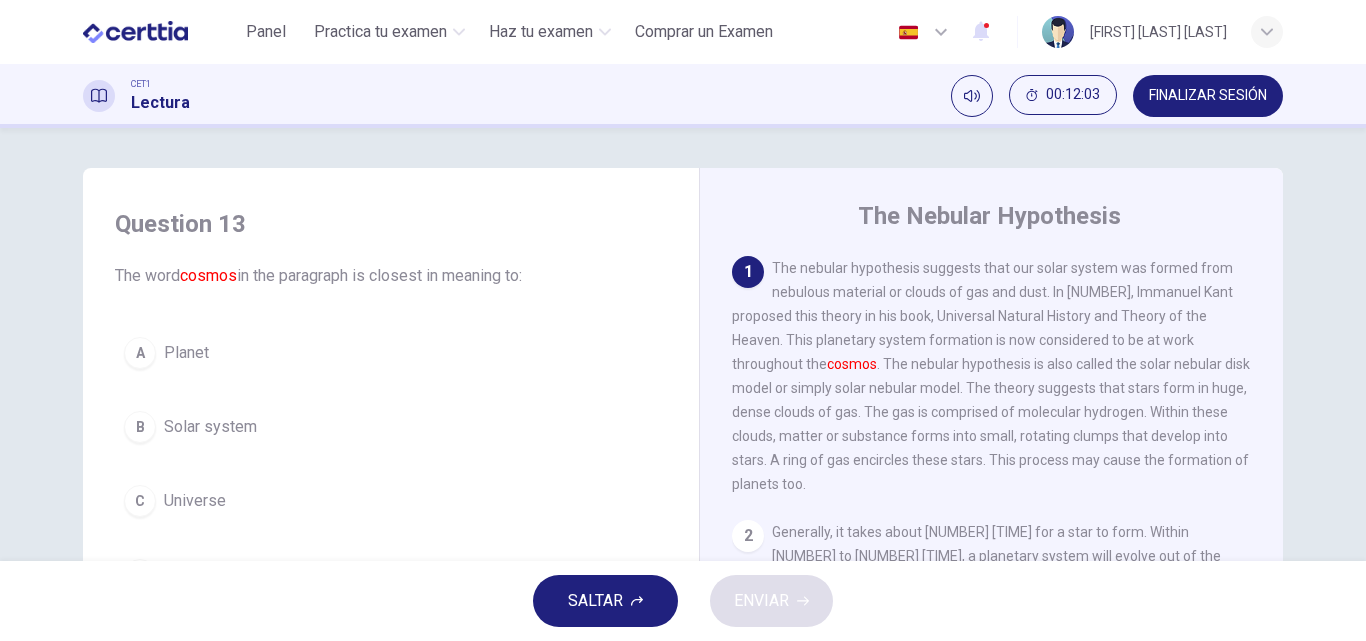 scroll, scrollTop: 100, scrollLeft: 0, axis: vertical 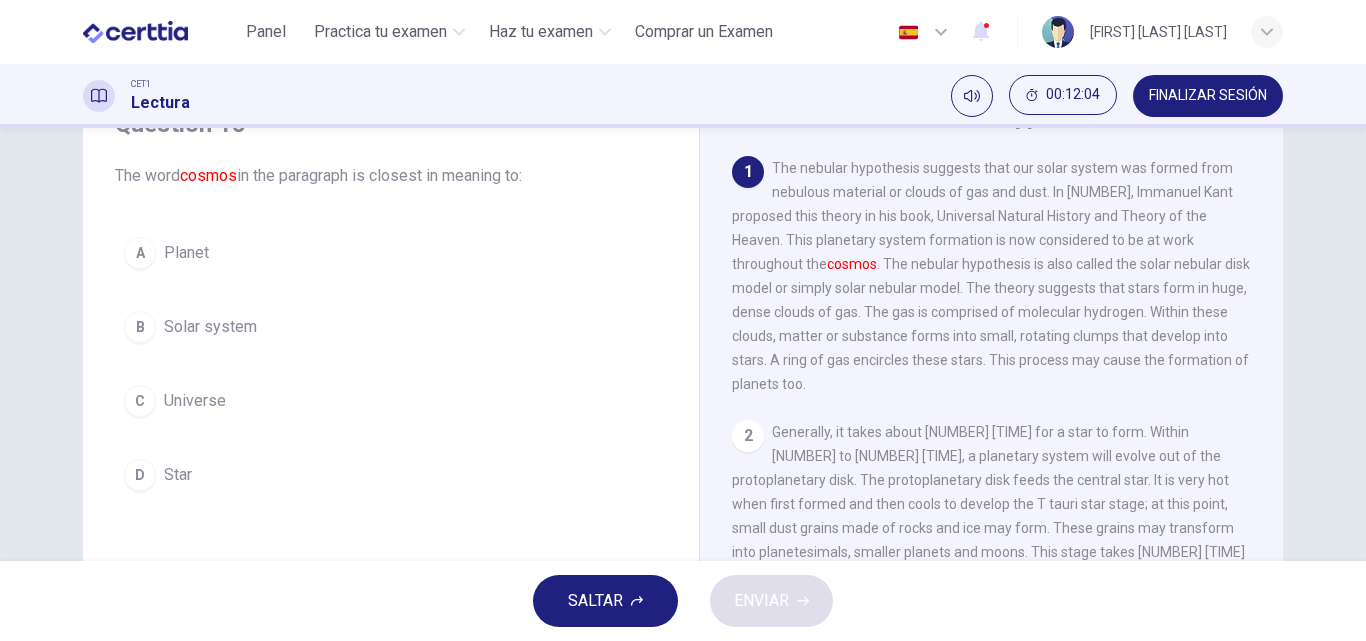 click on "Universe" at bounding box center (195, 401) 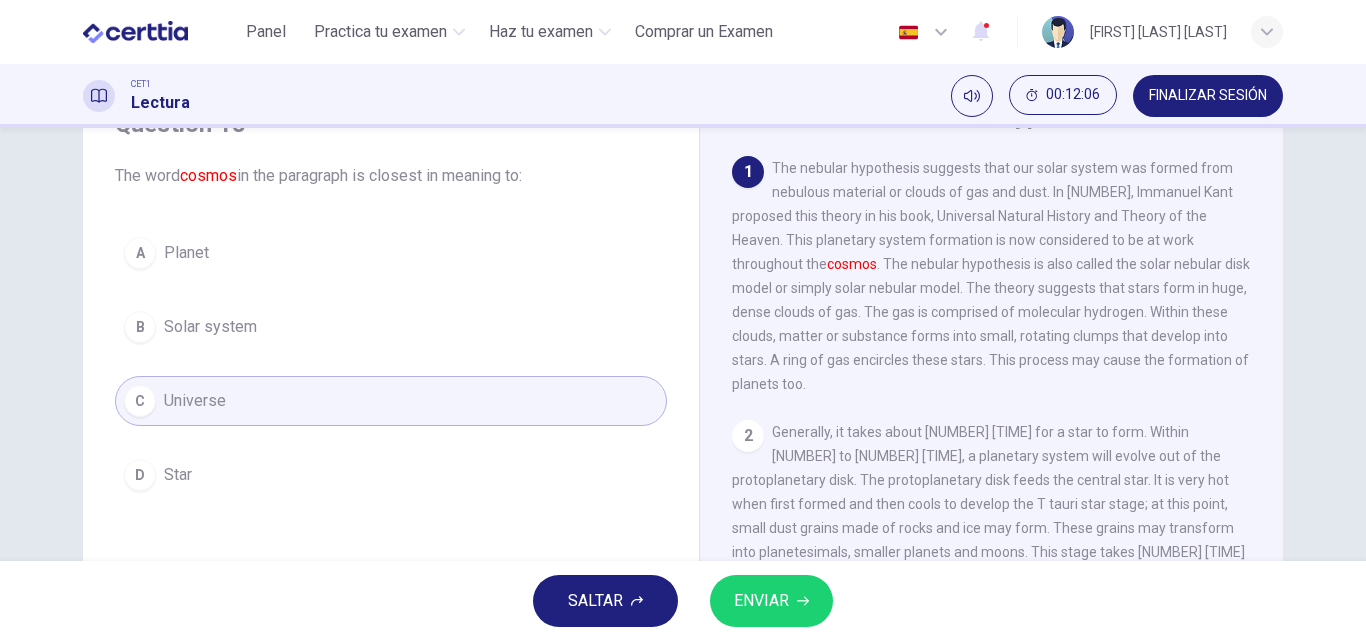 click on "ENVIAR" at bounding box center [761, 601] 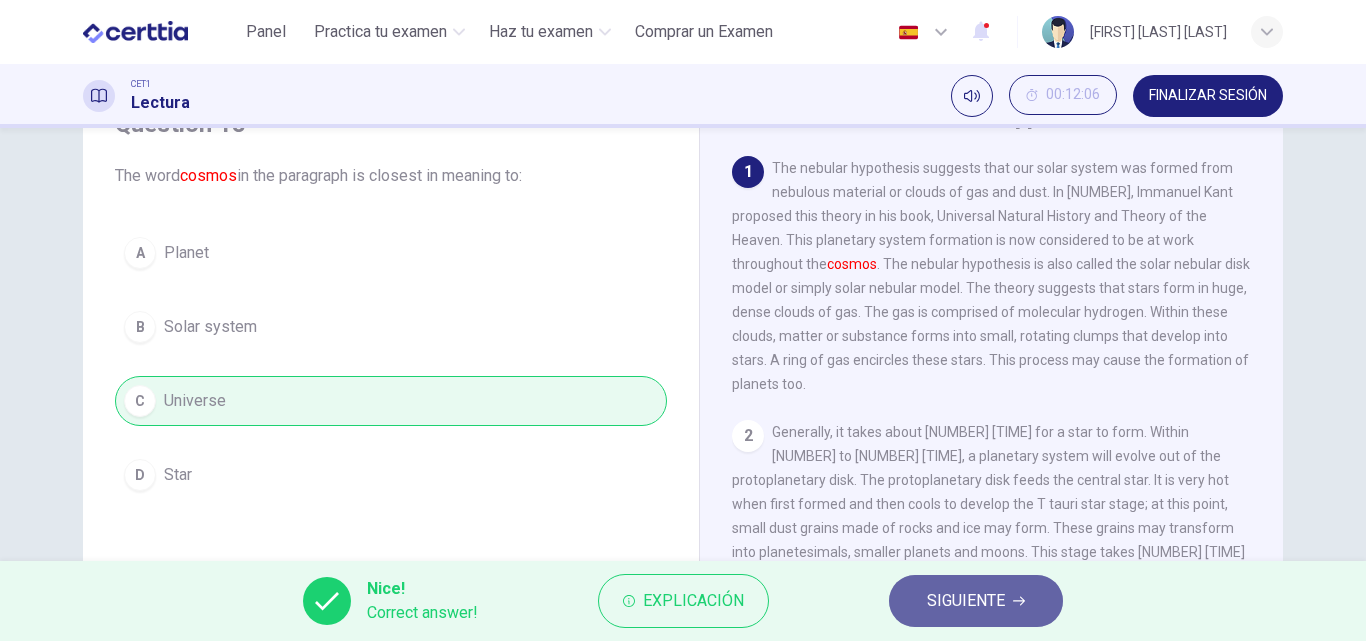 click on "SIGUIENTE" at bounding box center [966, 601] 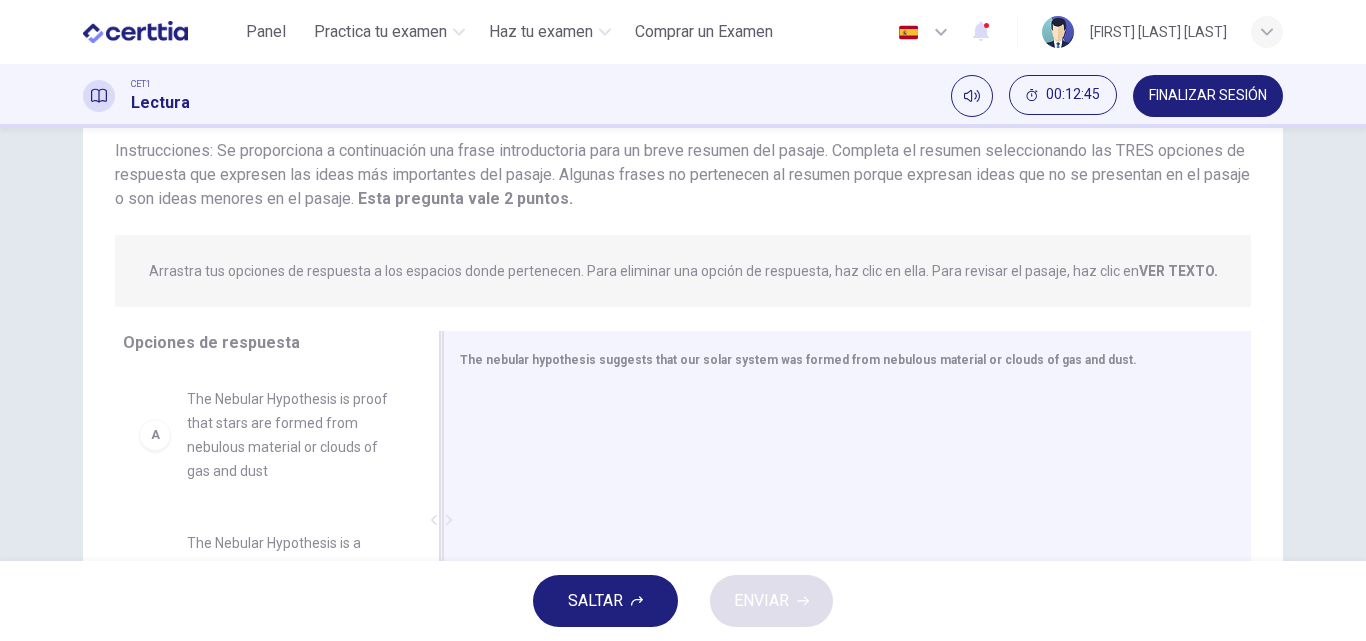 scroll, scrollTop: 342, scrollLeft: 0, axis: vertical 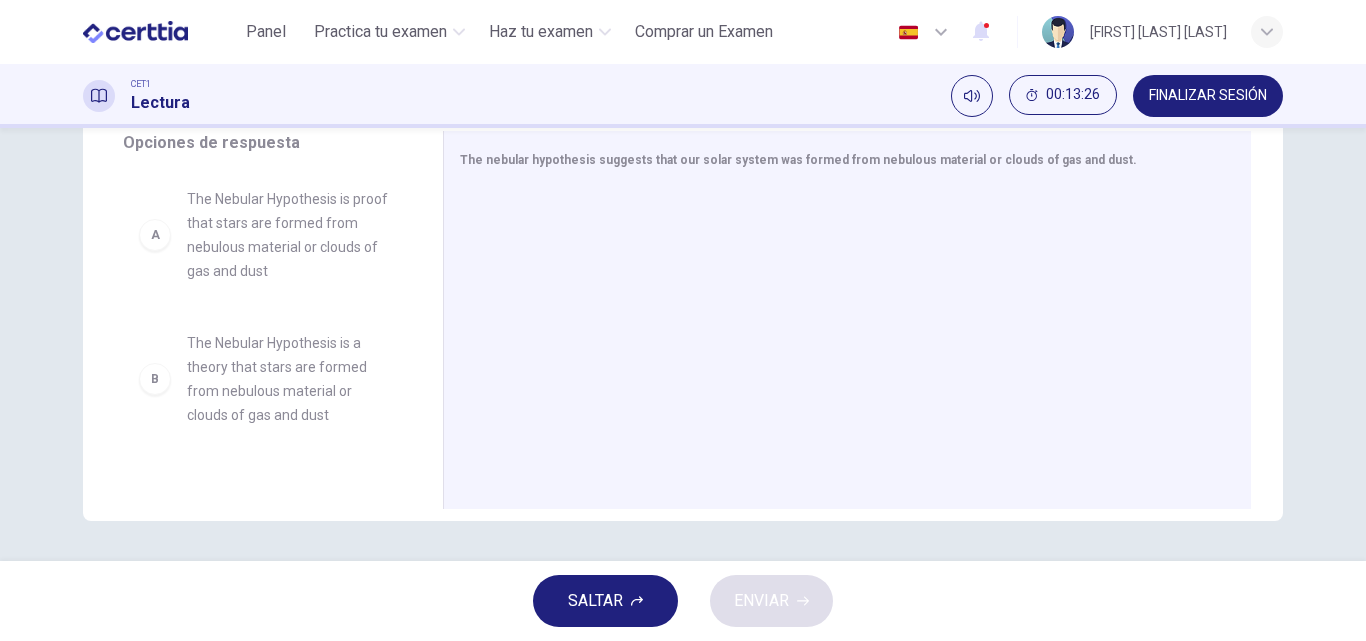click on "The Nebular Hypothesis is a theory that stars are formed from nebulous material or clouds of gas and dust" at bounding box center [291, 379] 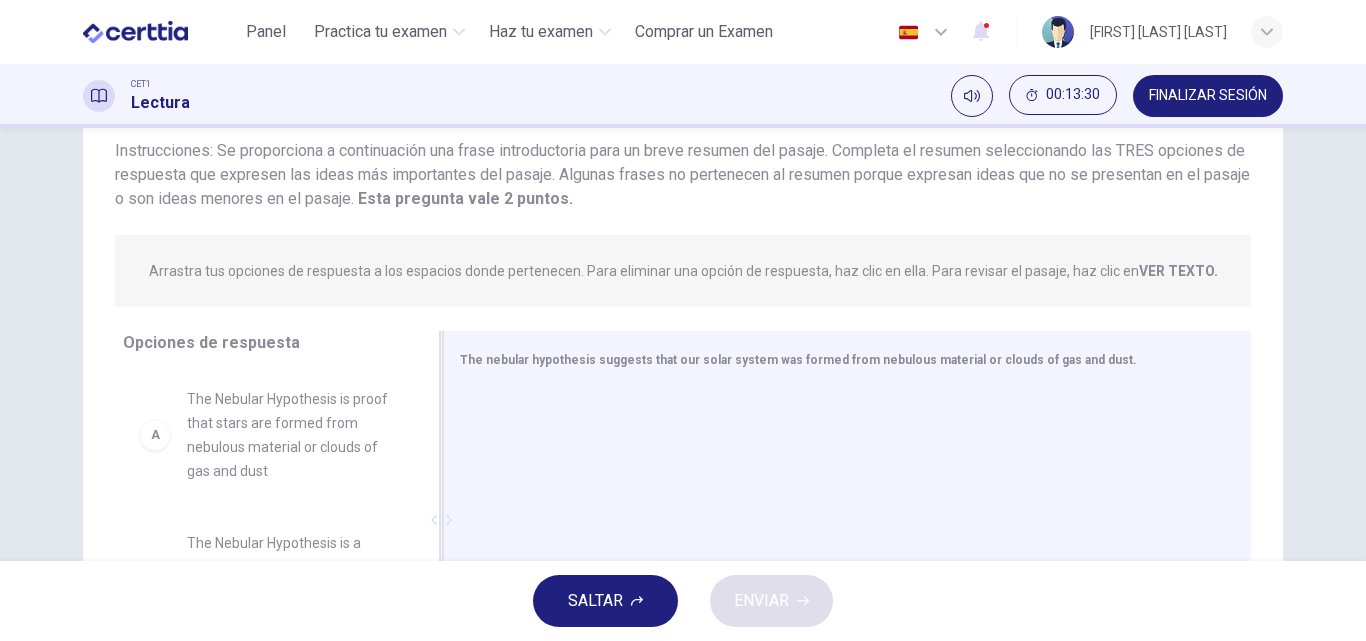 scroll, scrollTop: 342, scrollLeft: 0, axis: vertical 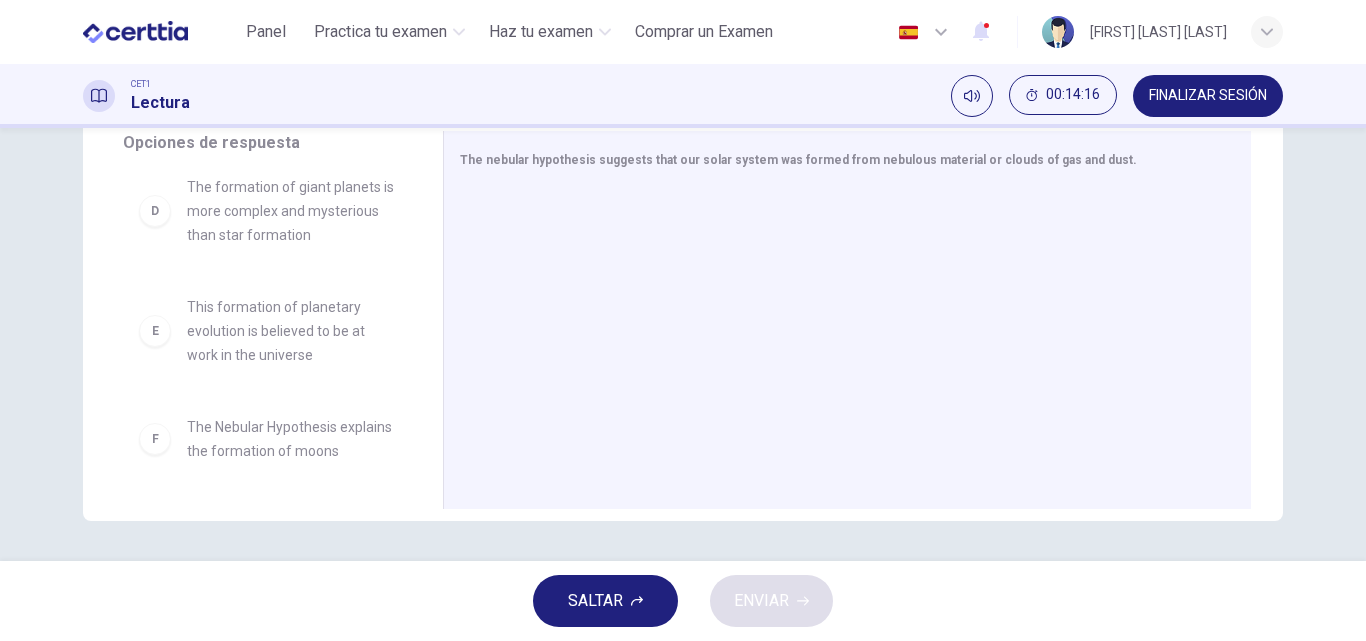 click on "This formation of planetary evolution is believed to be at work in the universe" at bounding box center [291, 331] 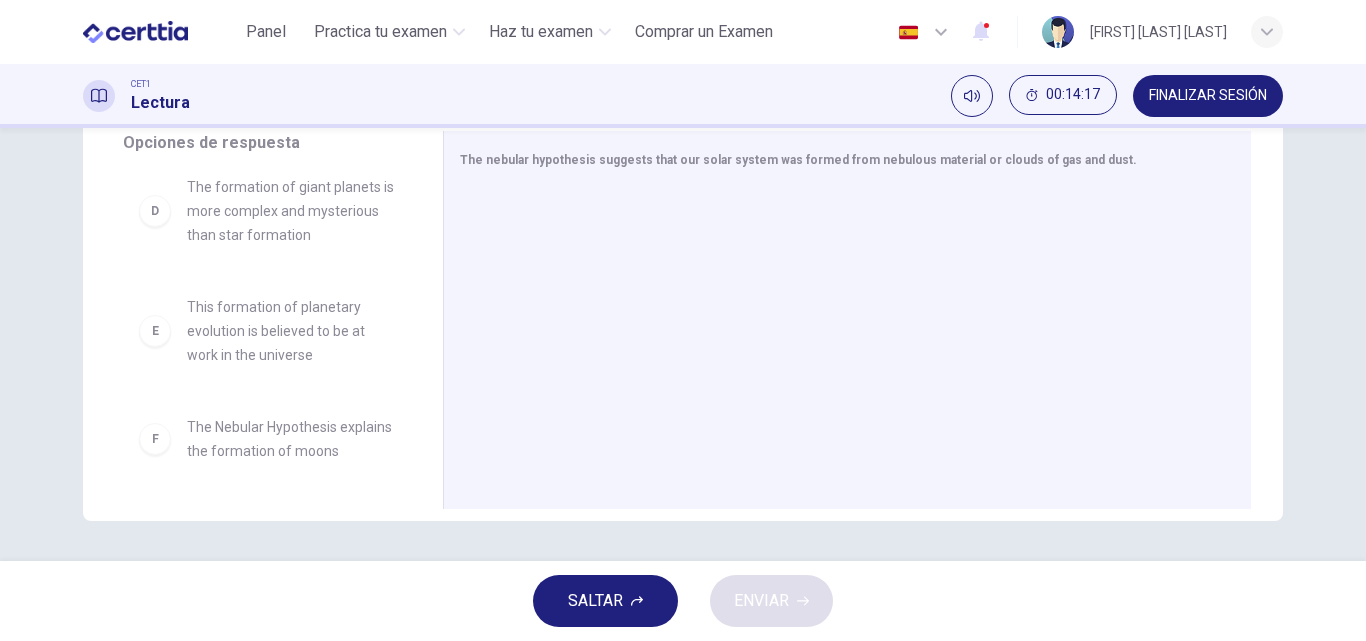 scroll, scrollTop: 220, scrollLeft: 0, axis: vertical 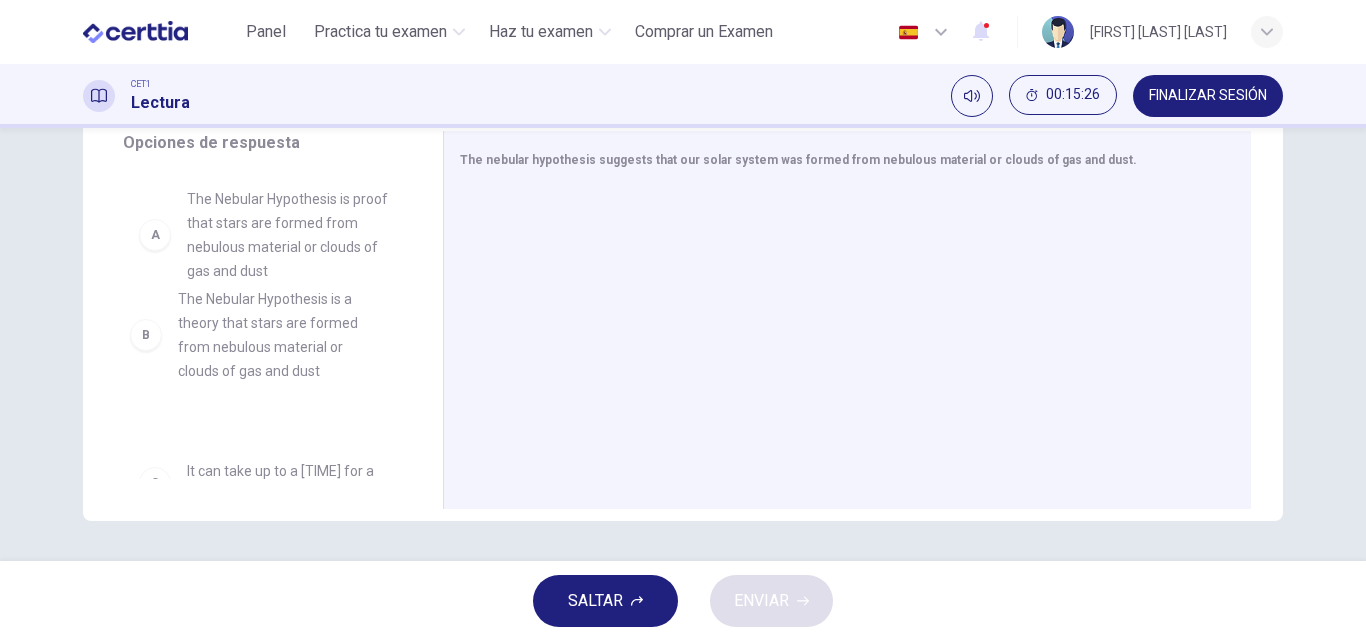 drag, startPoint x: 260, startPoint y: 398, endPoint x: 262, endPoint y: 351, distance: 47.042534 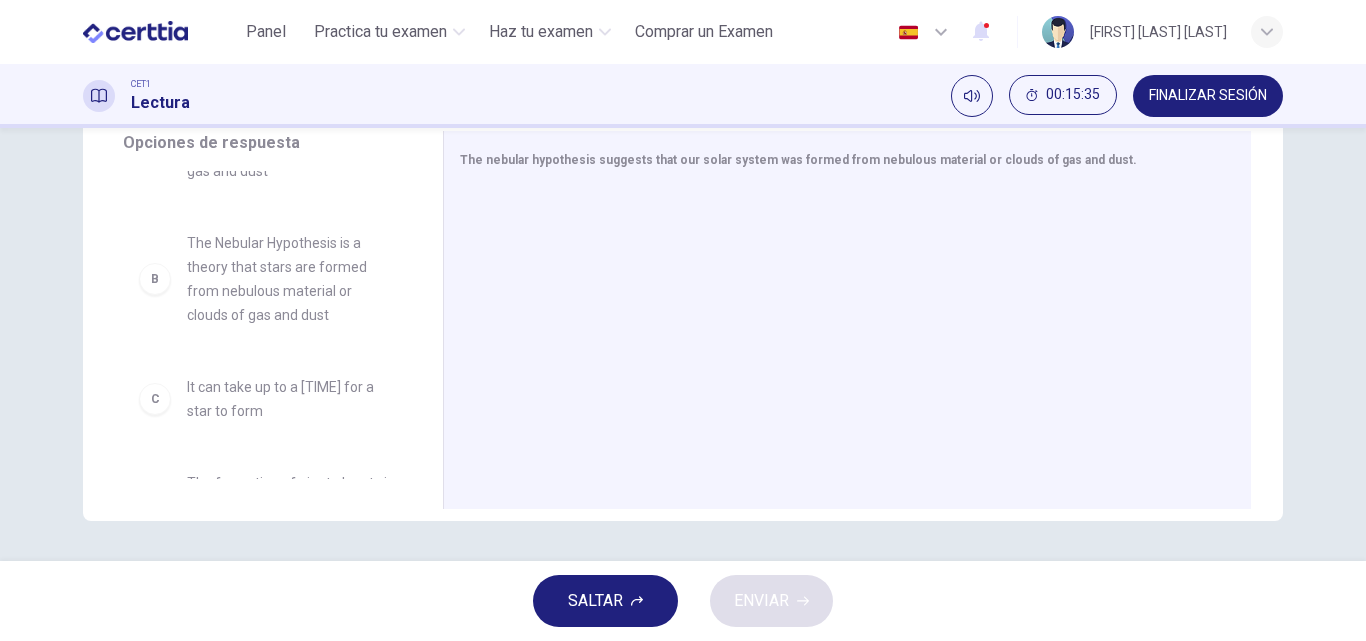 scroll, scrollTop: 200, scrollLeft: 0, axis: vertical 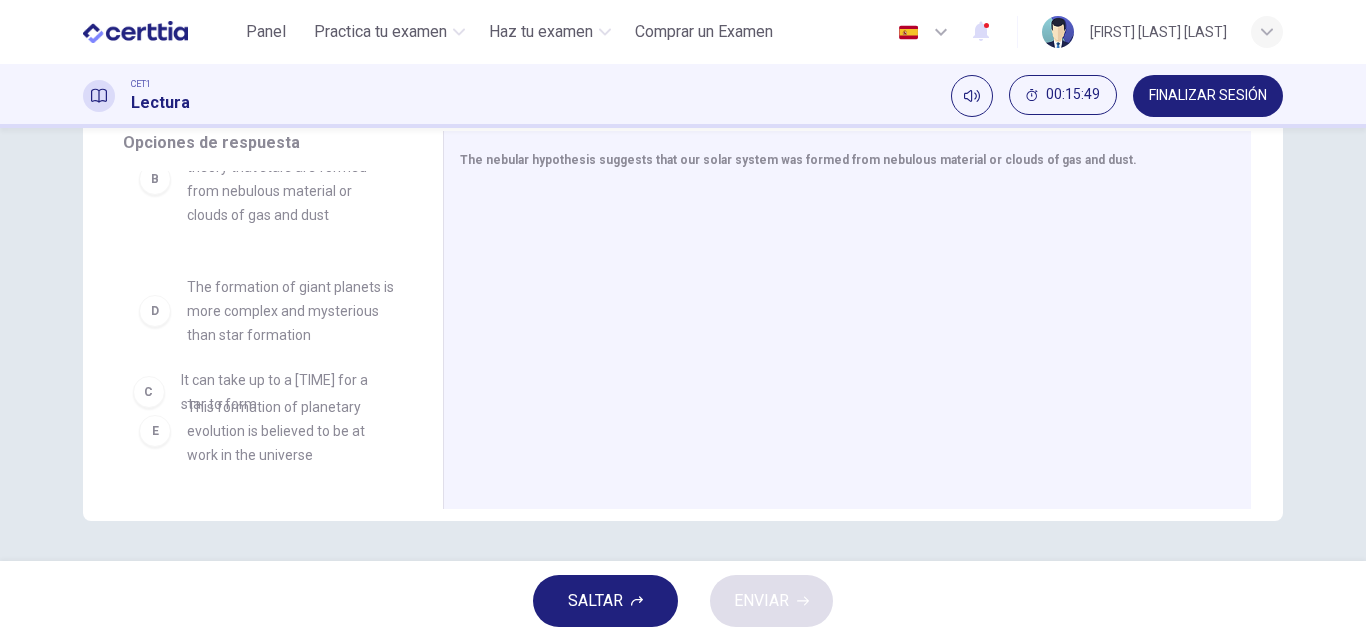 drag, startPoint x: 248, startPoint y: 303, endPoint x: 257, endPoint y: 396, distance: 93.43447 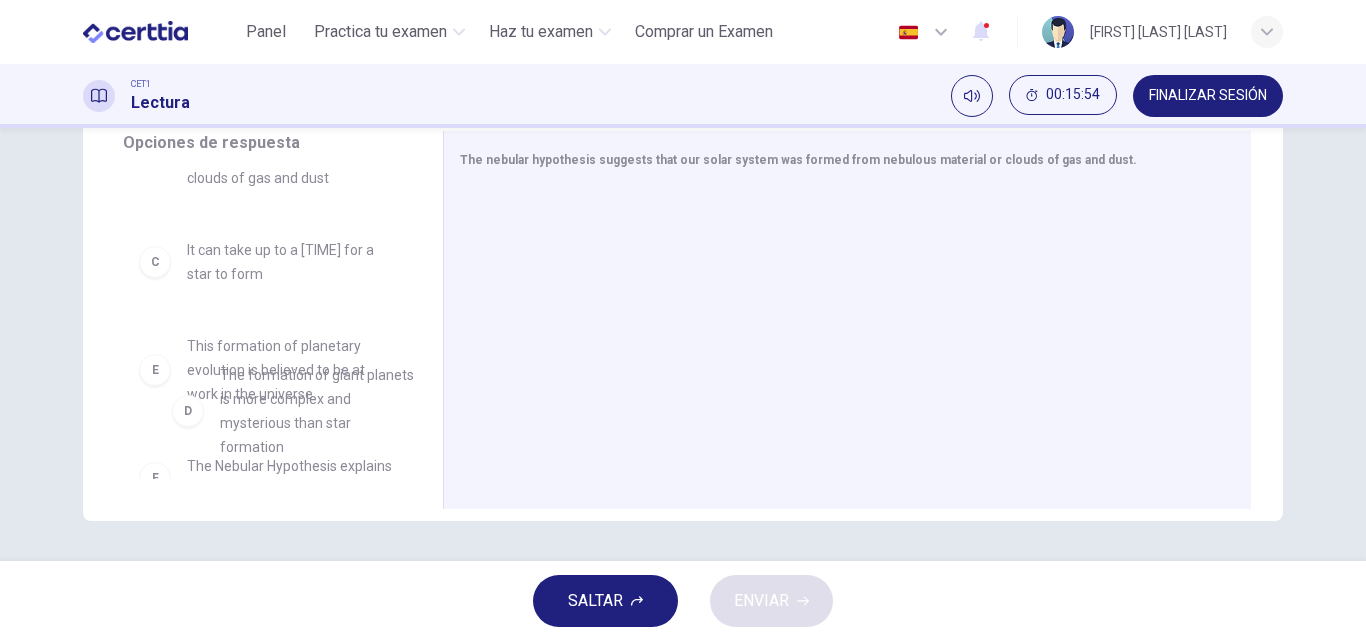 scroll, scrollTop: 244, scrollLeft: 0, axis: vertical 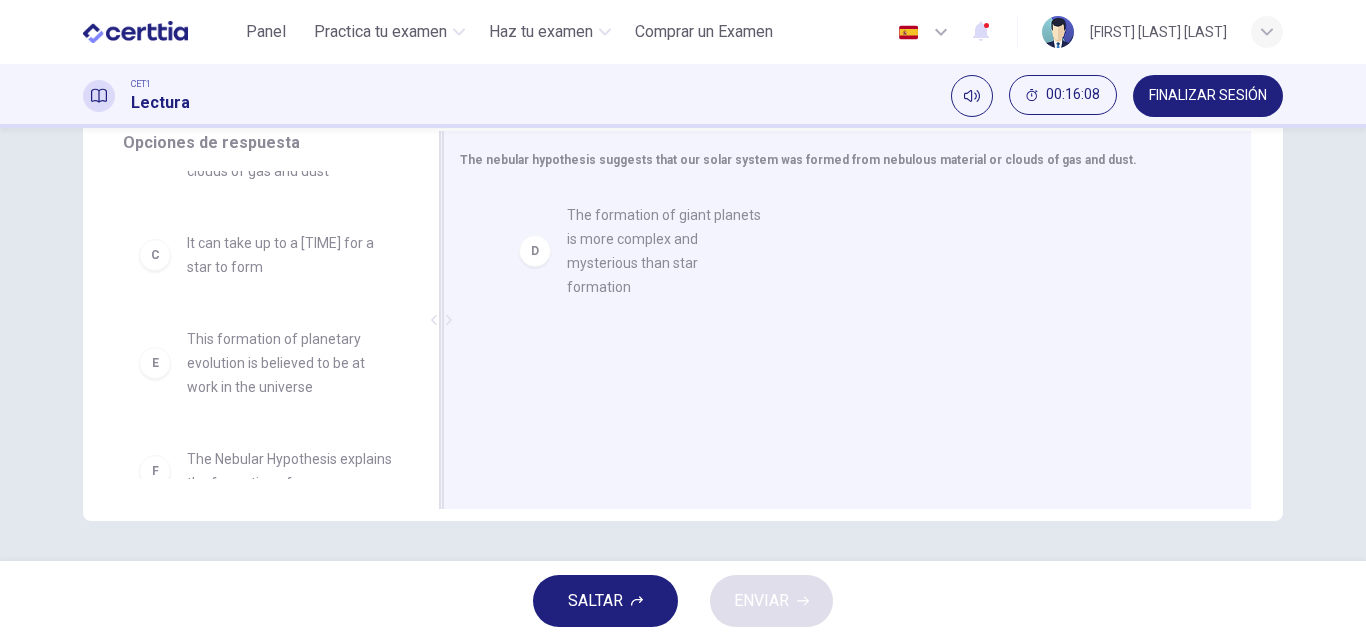 drag, startPoint x: 248, startPoint y: 430, endPoint x: 638, endPoint y: 263, distance: 424.2511 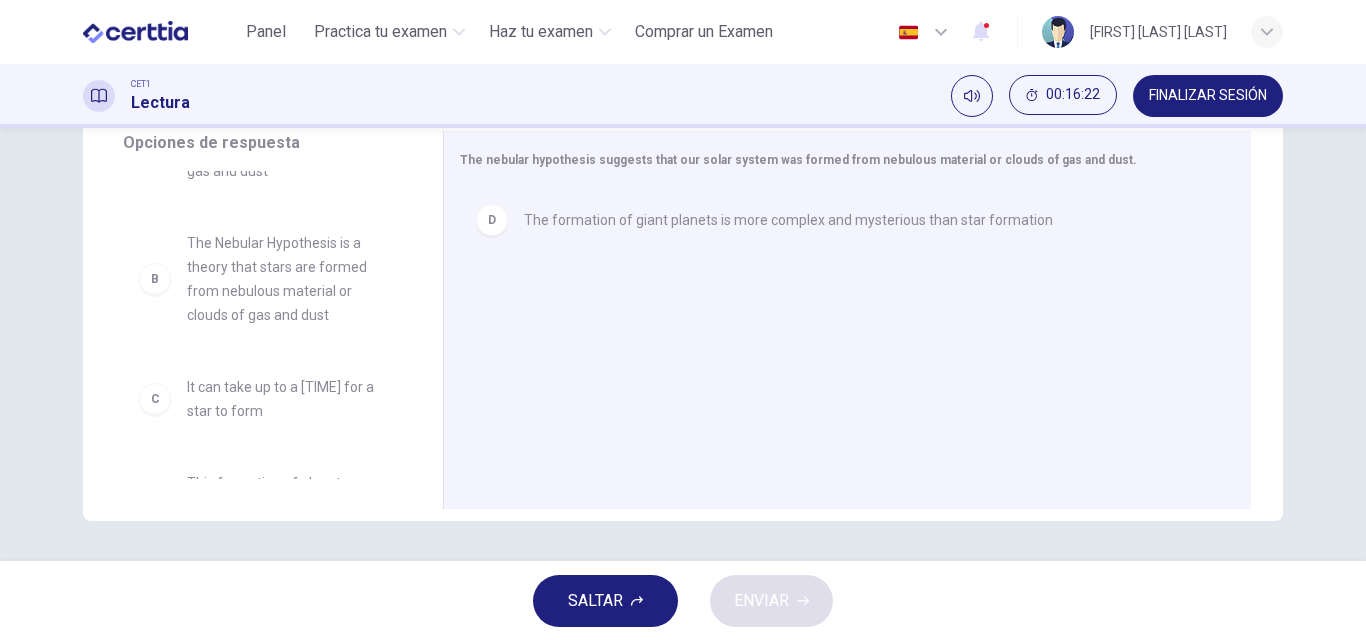scroll, scrollTop: 0, scrollLeft: 0, axis: both 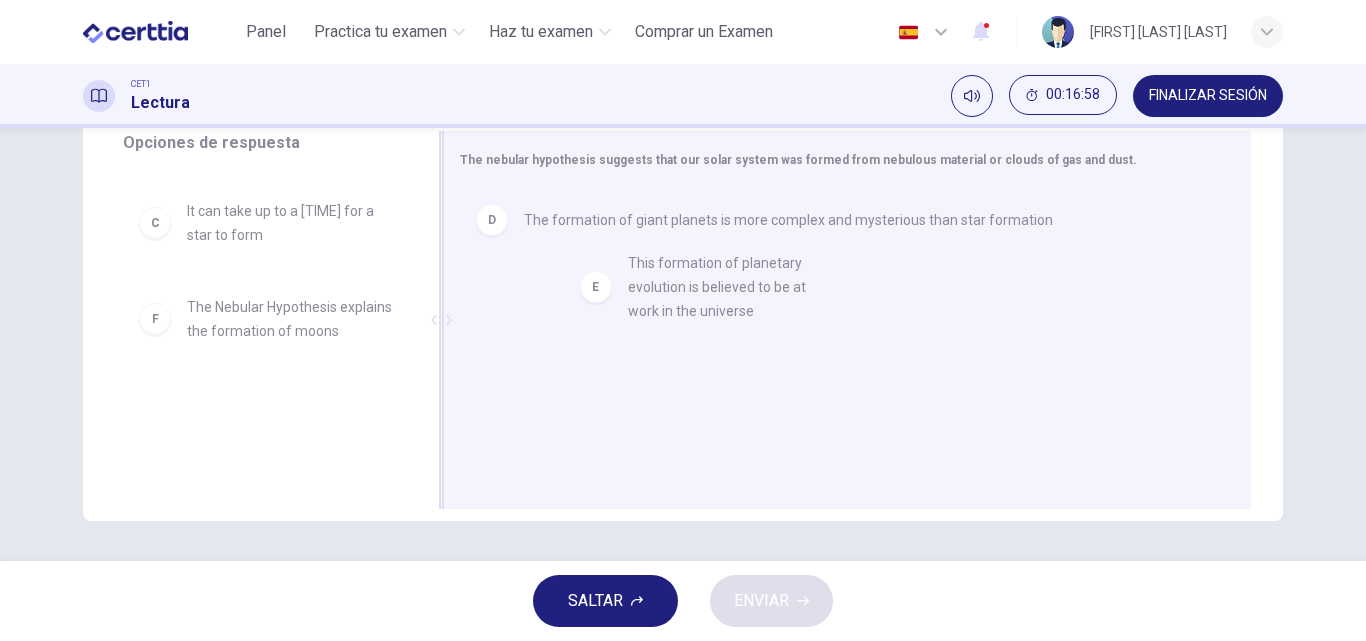 drag, startPoint x: 230, startPoint y: 322, endPoint x: 689, endPoint y: 295, distance: 459.79343 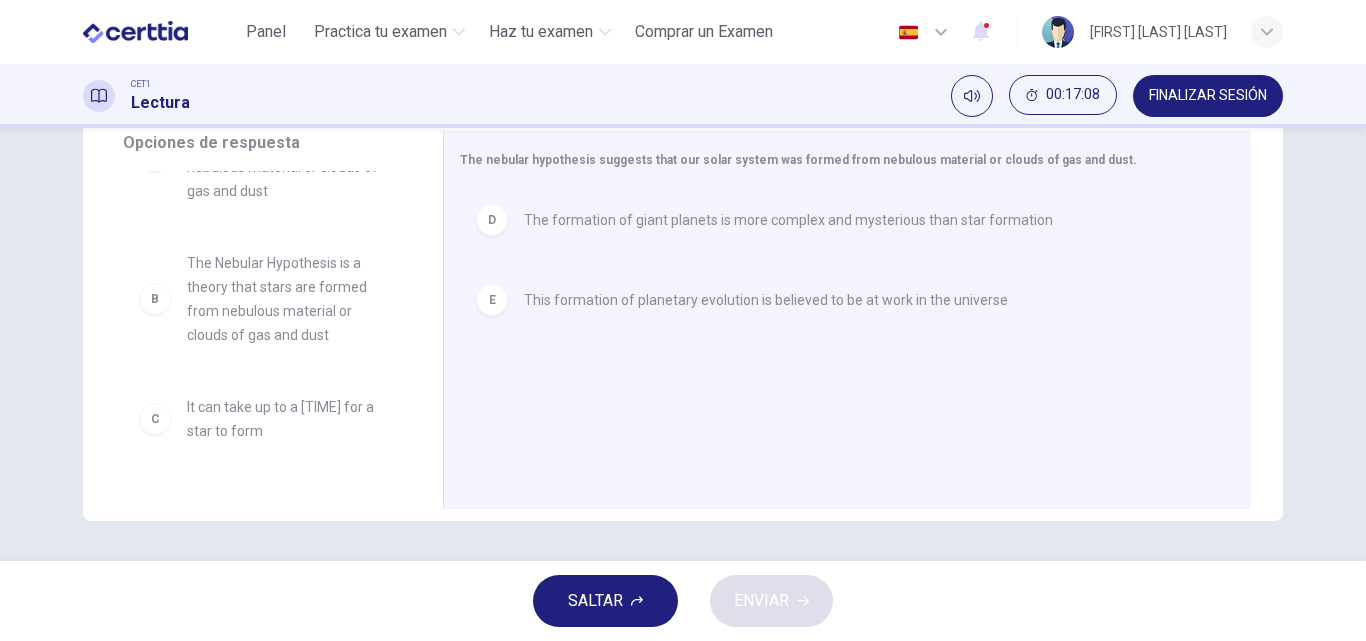 scroll, scrollTop: 0, scrollLeft: 0, axis: both 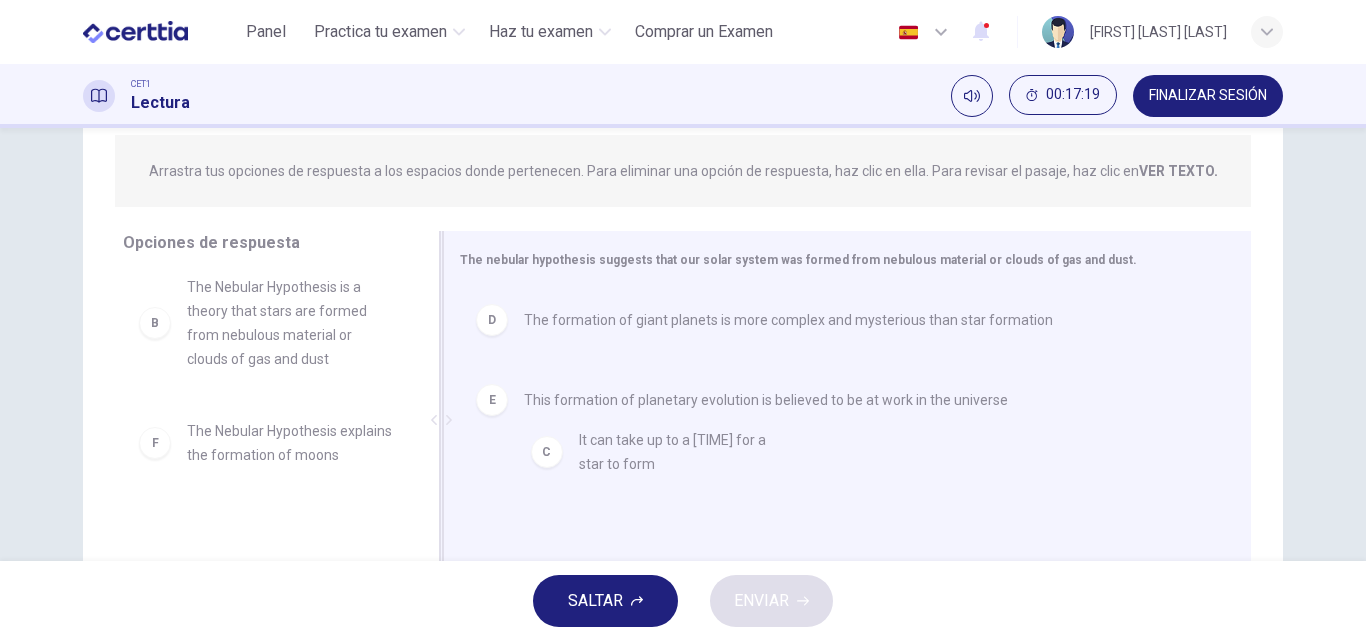 drag, startPoint x: 259, startPoint y: 420, endPoint x: 663, endPoint y: 453, distance: 405.34552 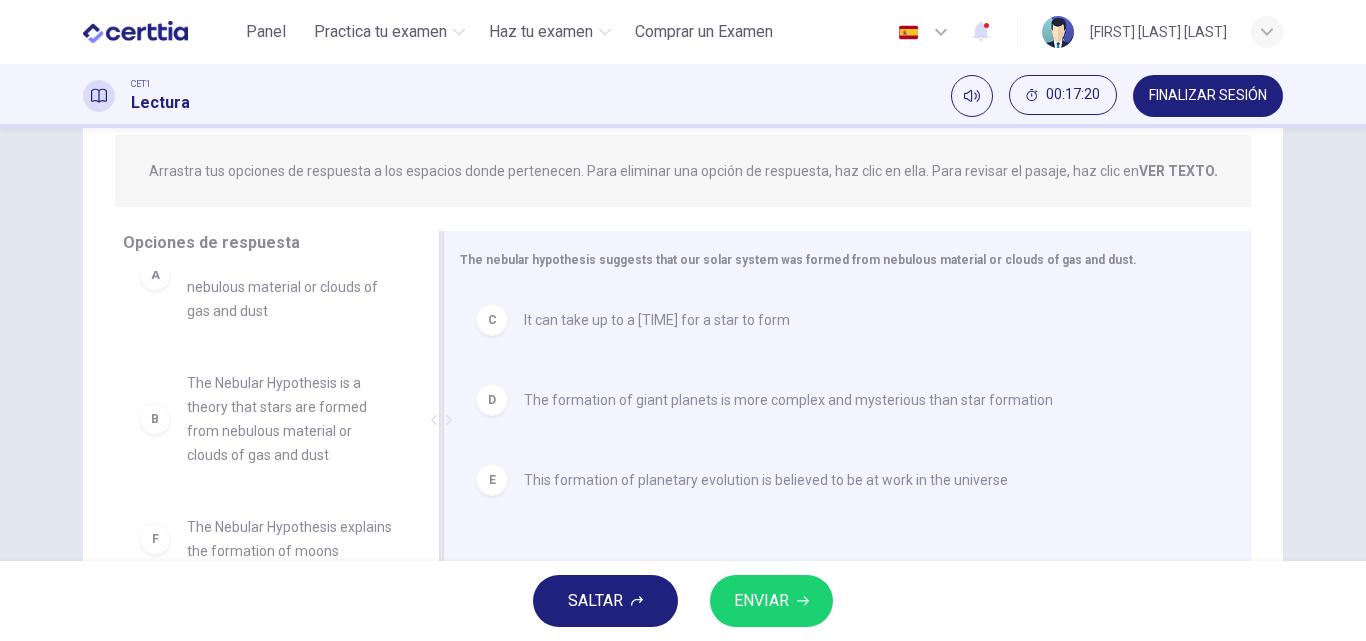 scroll, scrollTop: 84, scrollLeft: 0, axis: vertical 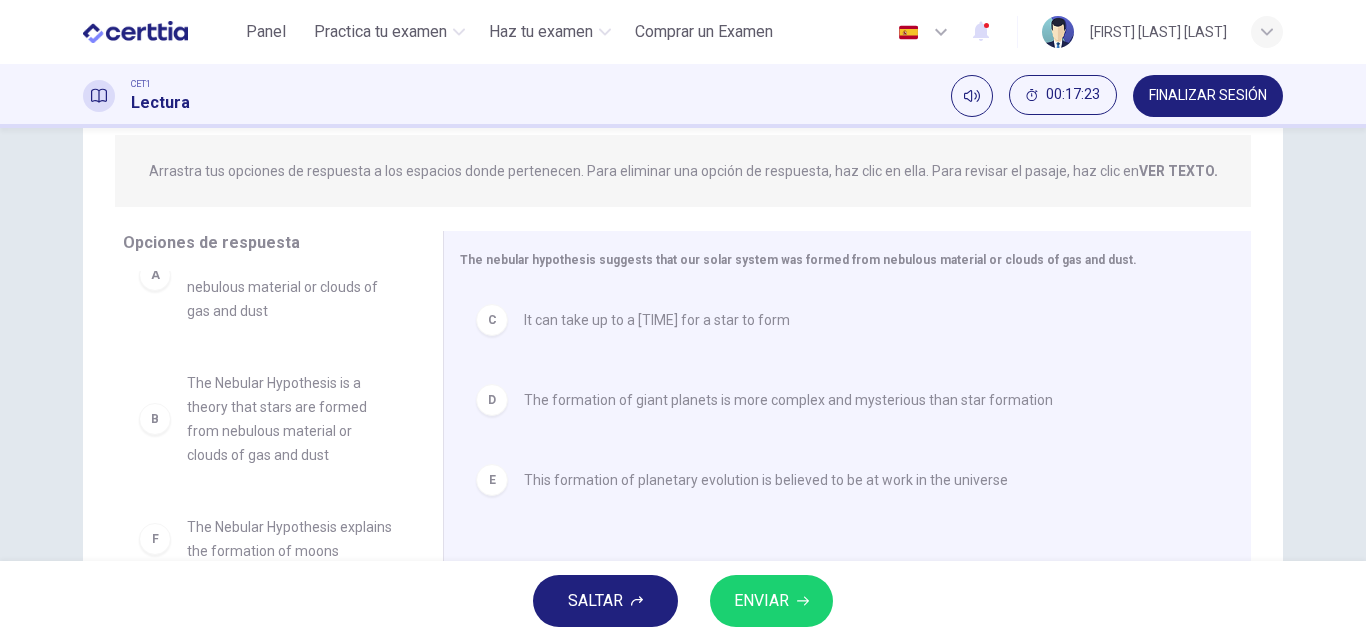click on "ENVIAR" at bounding box center (761, 601) 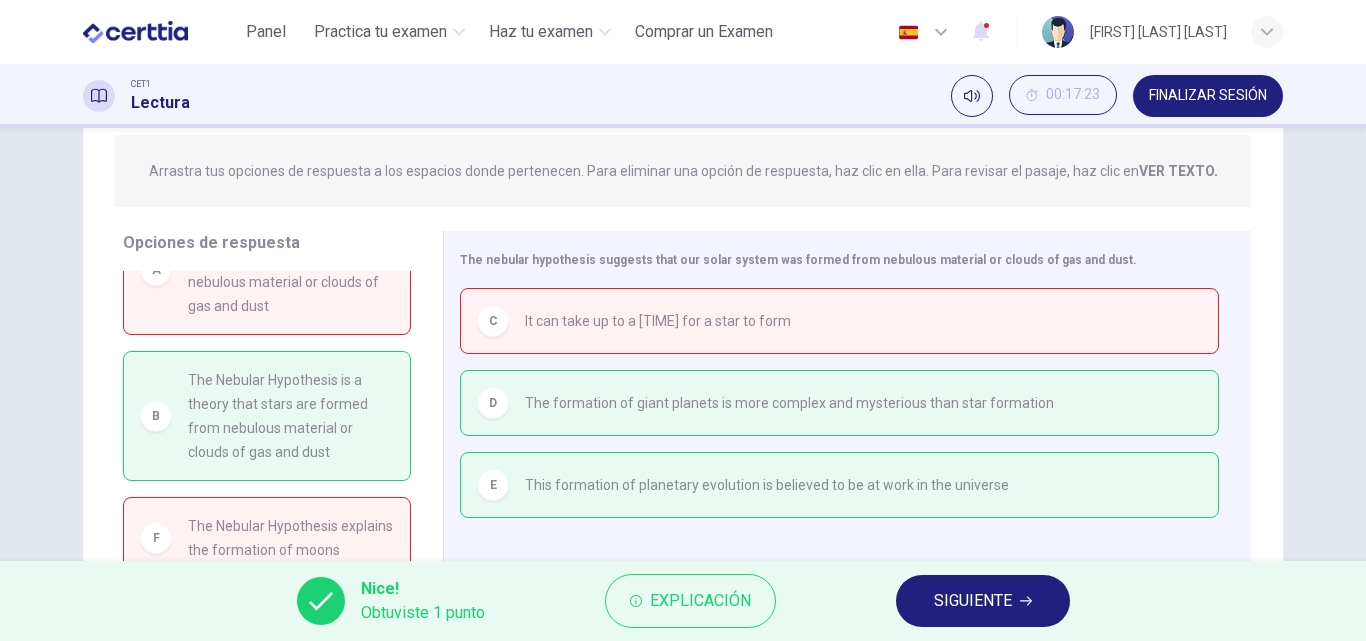 scroll, scrollTop: 0, scrollLeft: 0, axis: both 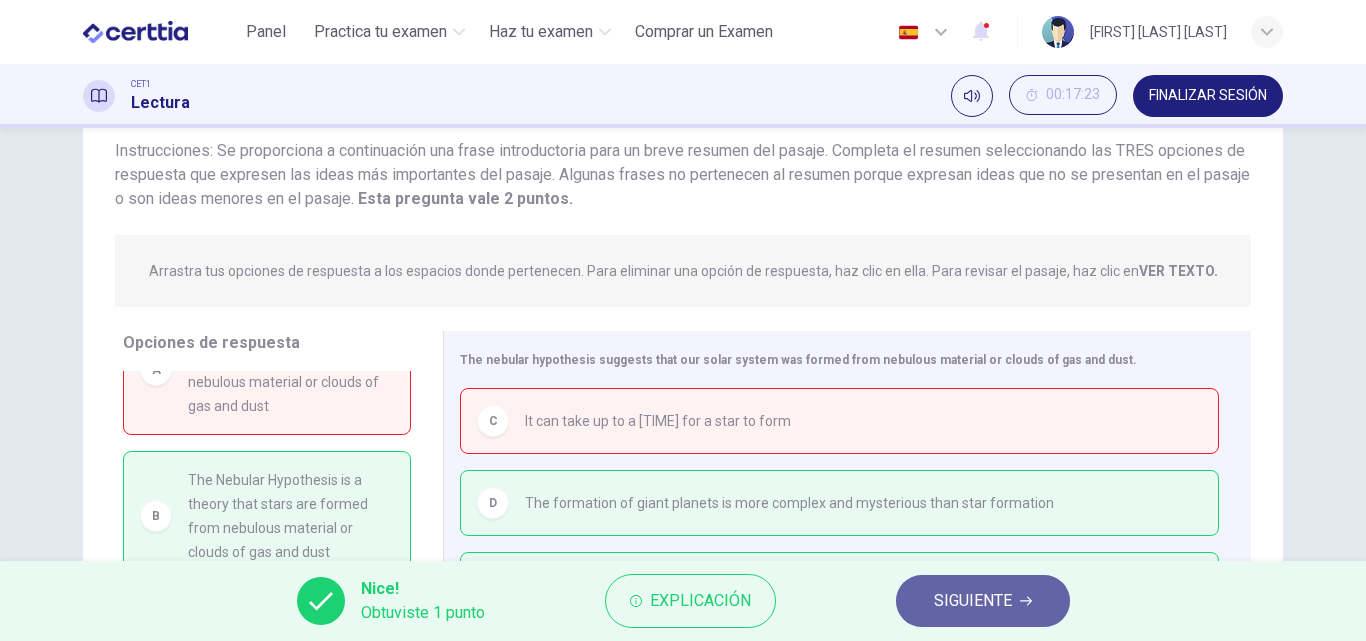click on "SIGUIENTE" at bounding box center [973, 601] 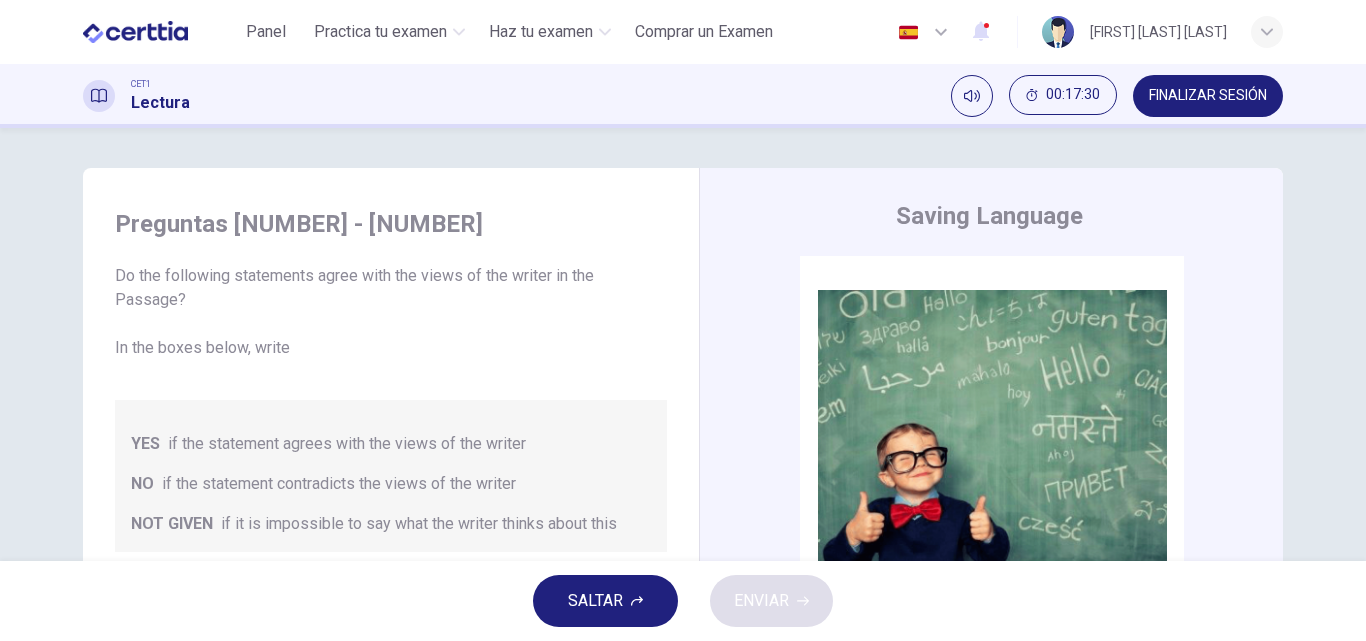 scroll, scrollTop: 100, scrollLeft: 0, axis: vertical 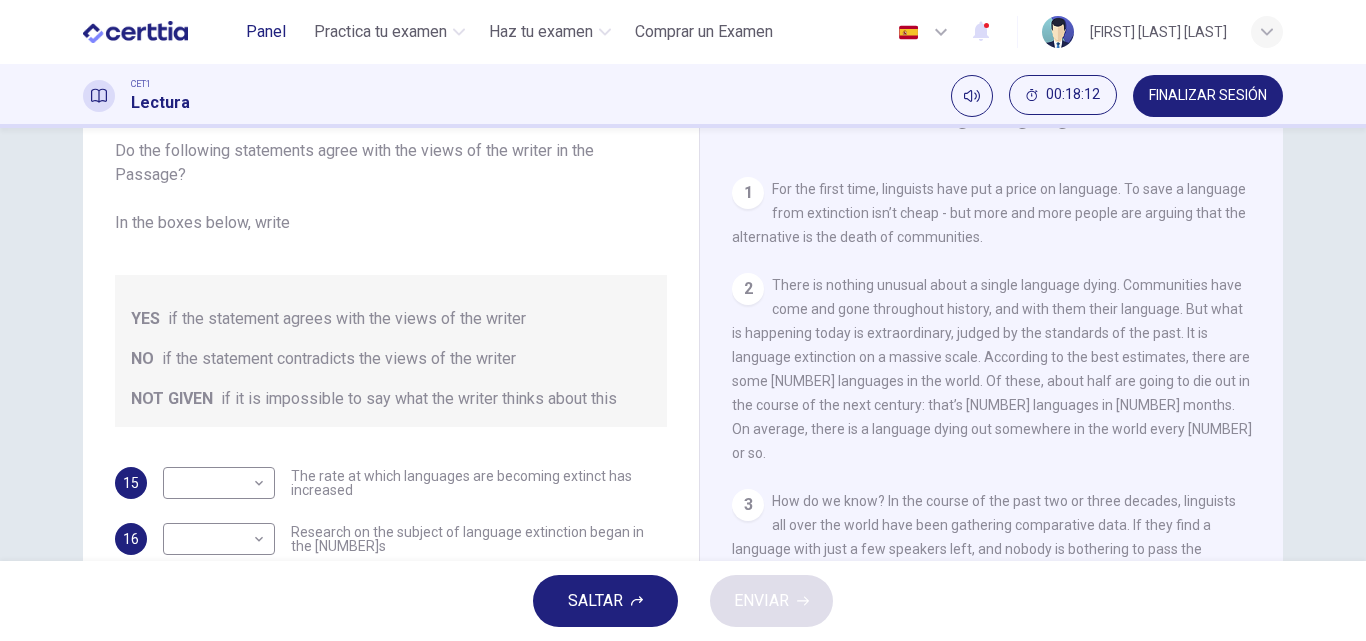 click on "Panel" at bounding box center [266, 32] 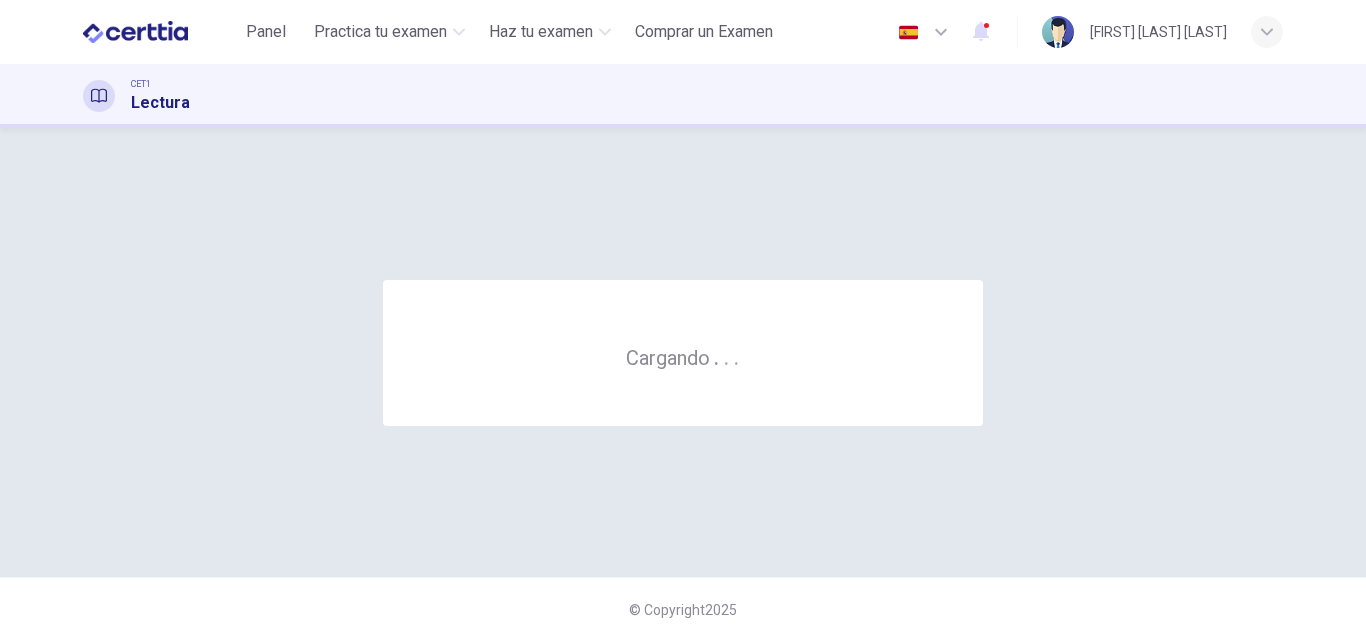 scroll, scrollTop: 0, scrollLeft: 0, axis: both 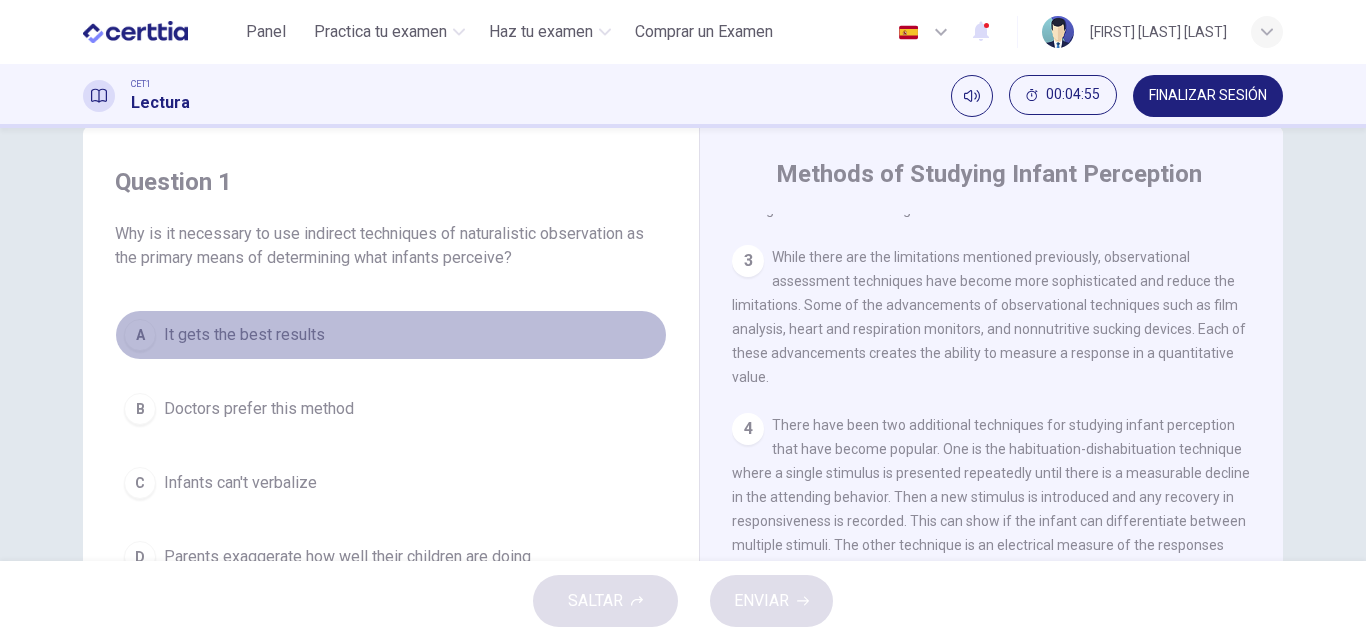 click on "It gets the best results" at bounding box center (244, 335) 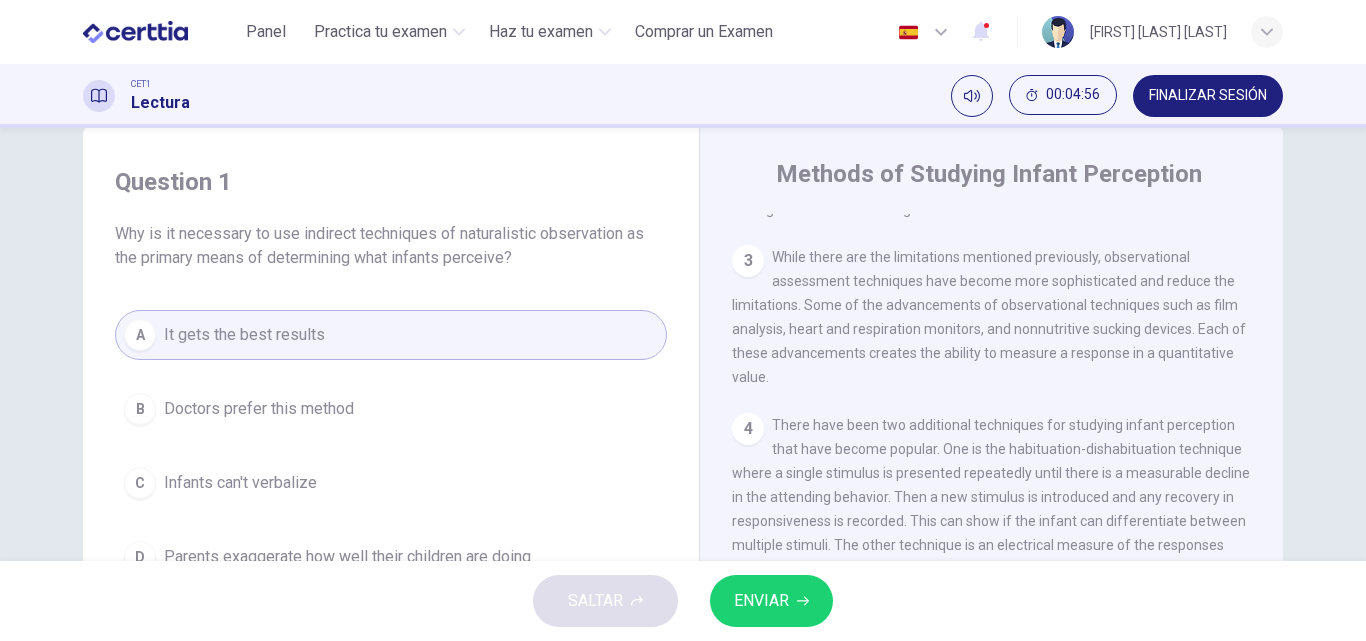 click on "ENVIAR" at bounding box center (771, 601) 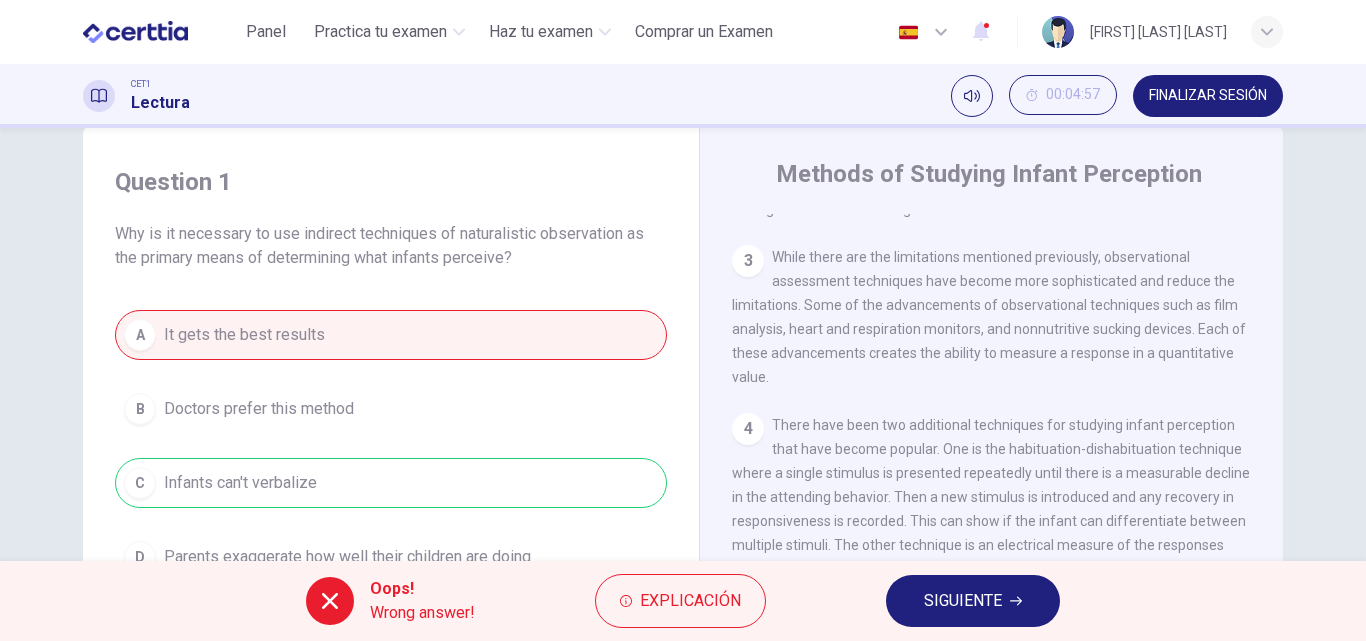 click on "SIGUIENTE" at bounding box center [963, 601] 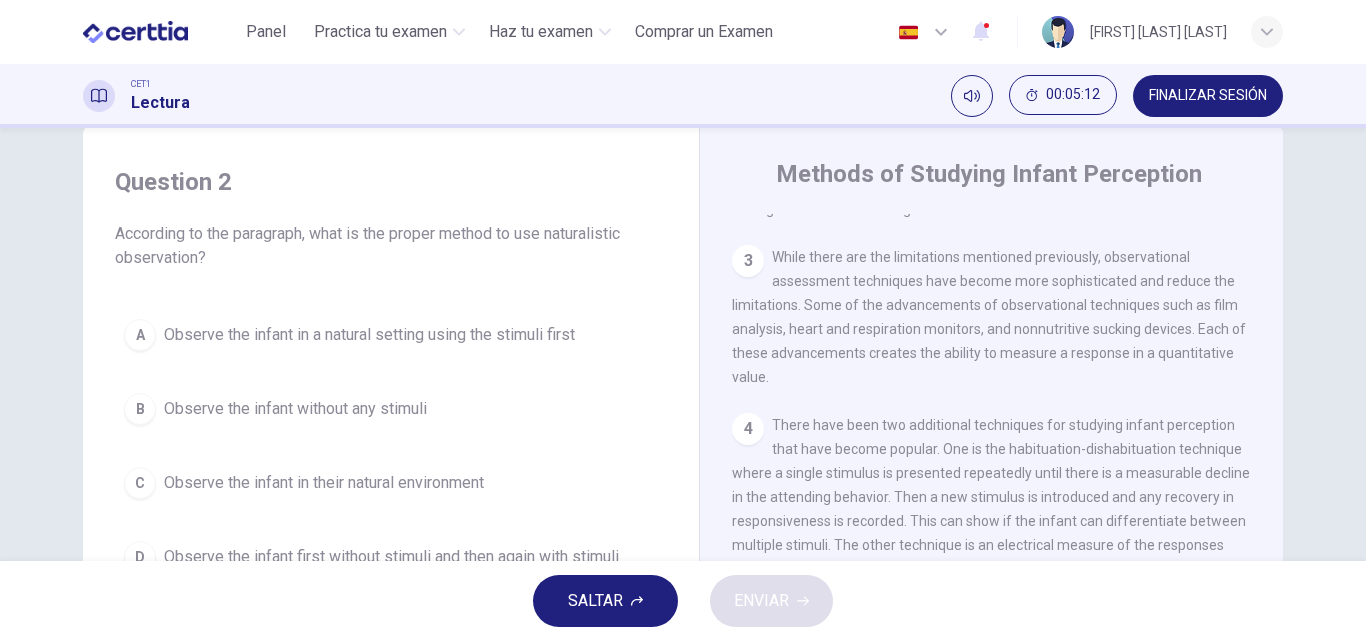 scroll, scrollTop: 142, scrollLeft: 0, axis: vertical 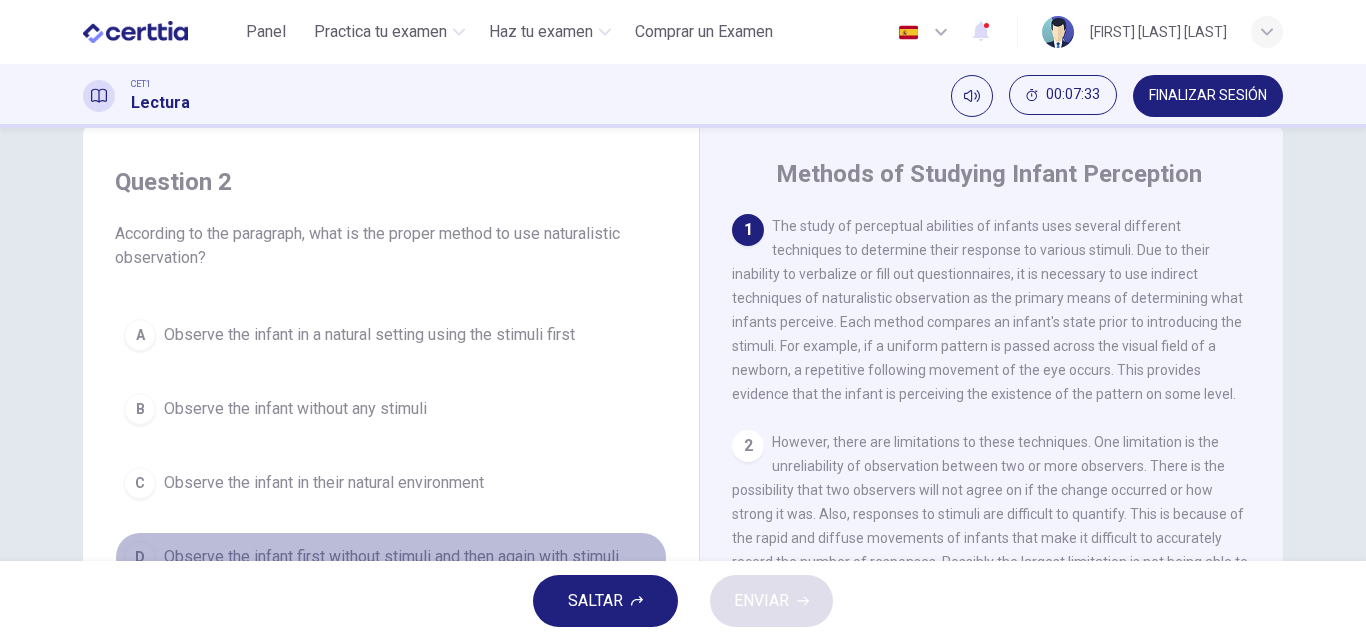 click on "Observe the infant first without stimuli and then again with stimuli" at bounding box center [391, 557] 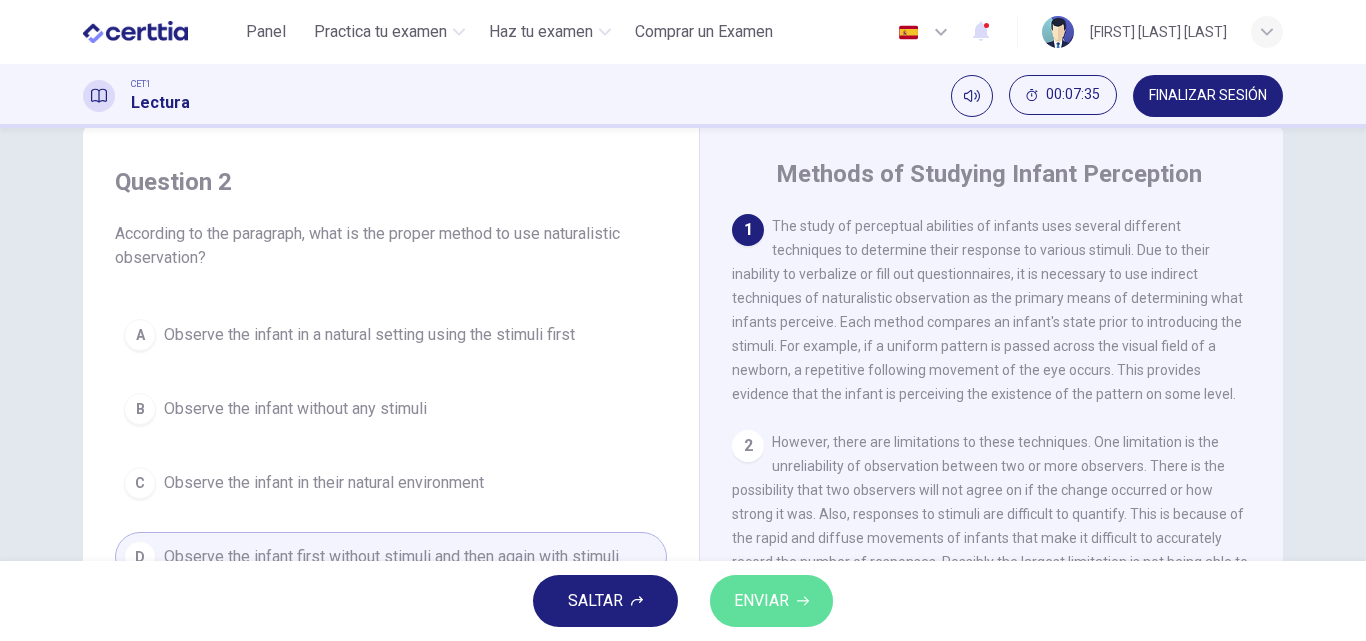 click on "ENVIAR" at bounding box center (771, 601) 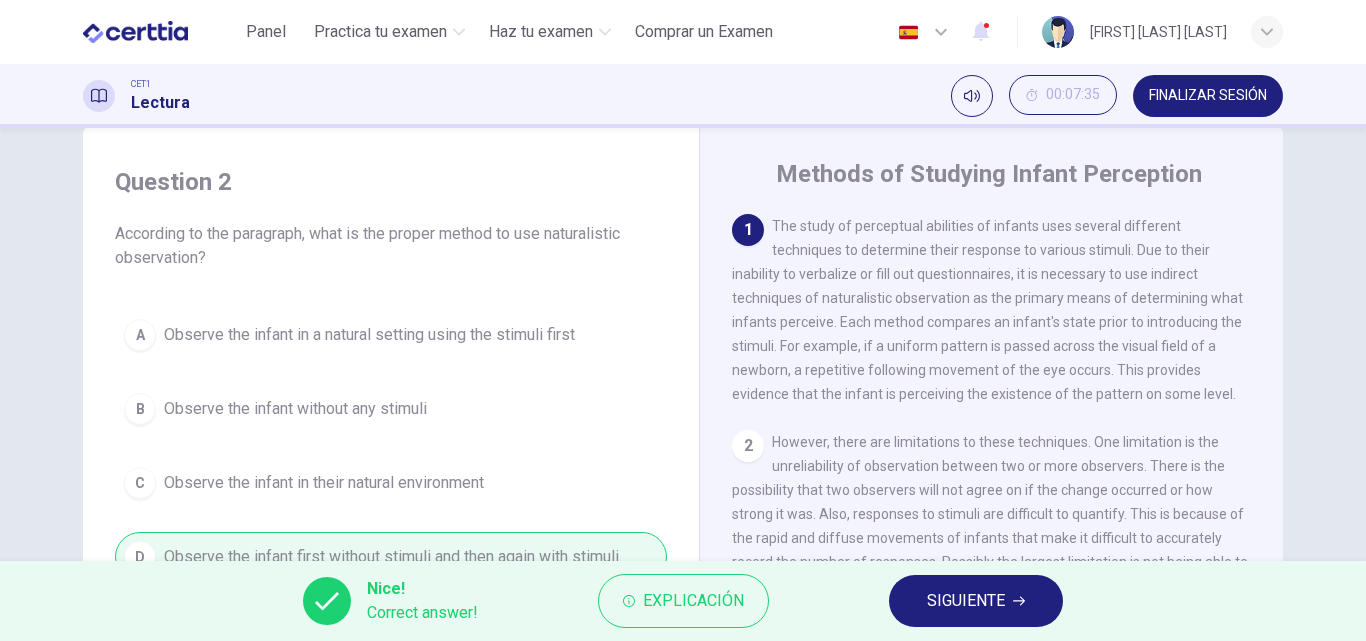 click on "SIGUIENTE" at bounding box center (966, 601) 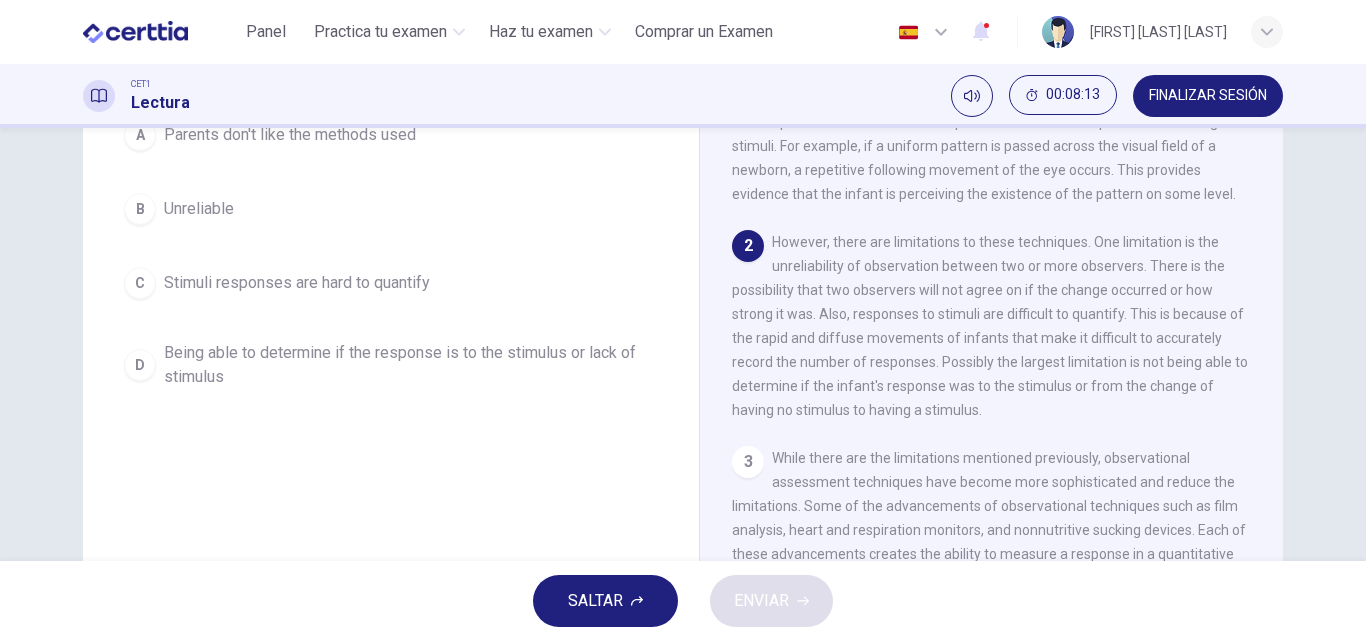 scroll, scrollTop: 42, scrollLeft: 0, axis: vertical 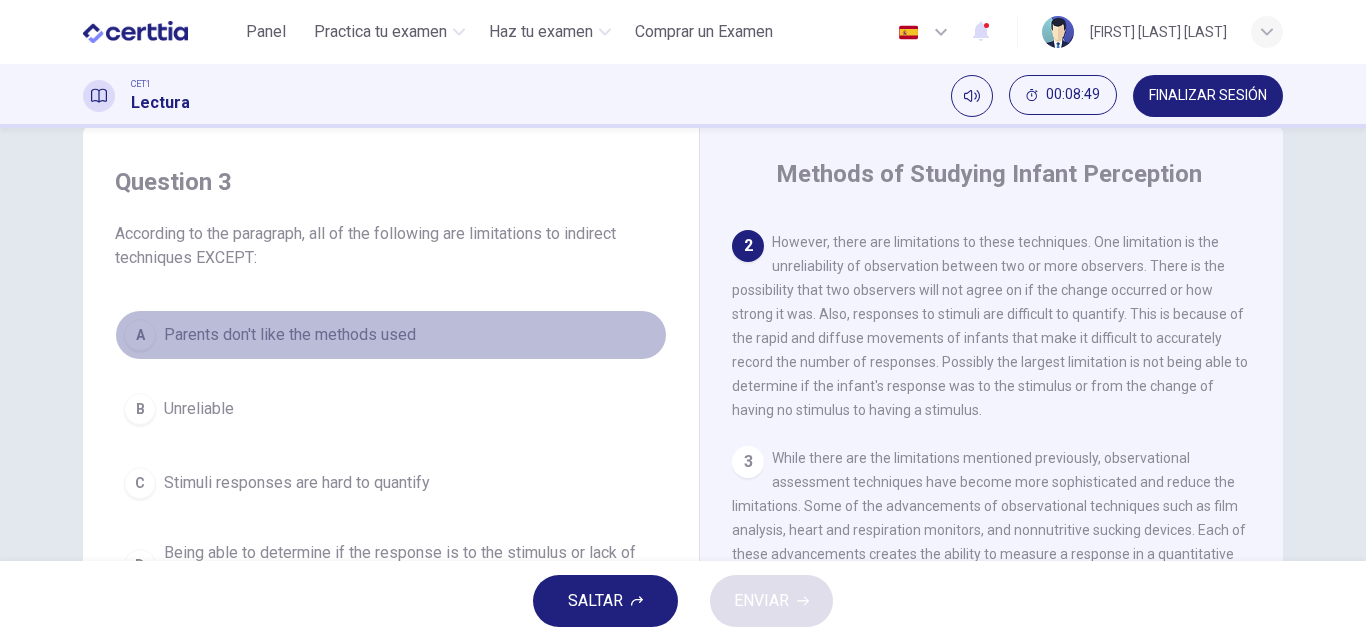 click on "Parents don't like the methods used" at bounding box center [290, 335] 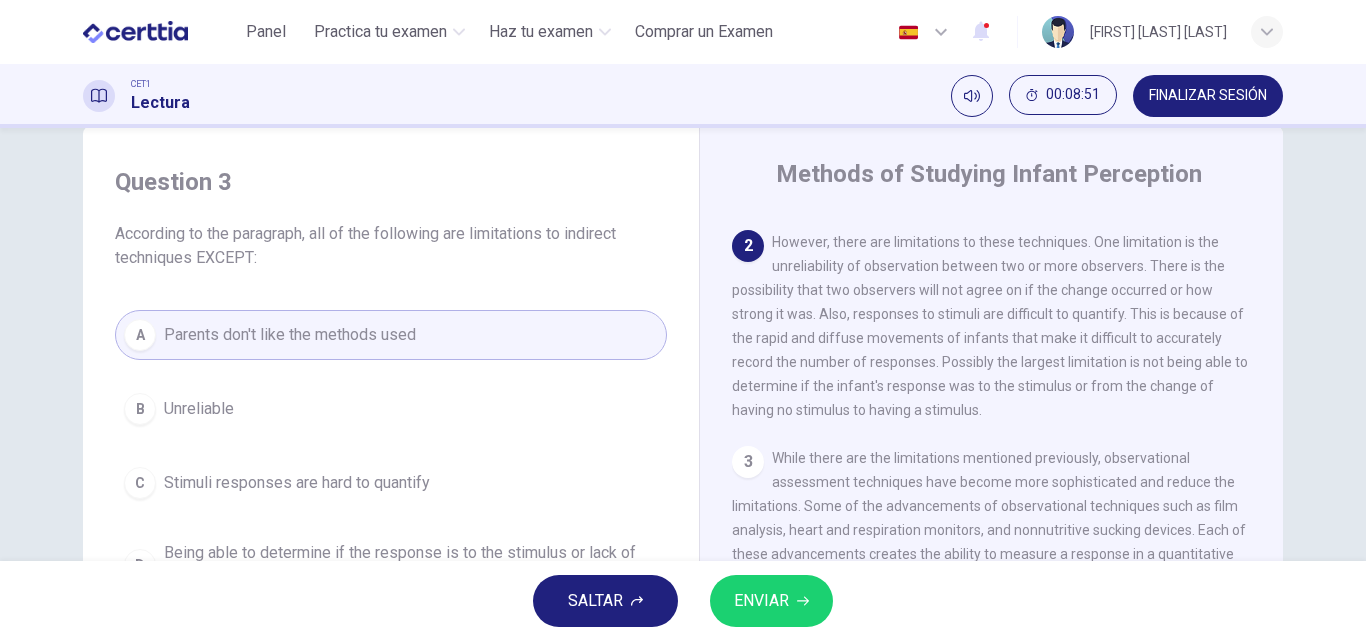 click on "ENVIAR" at bounding box center [761, 601] 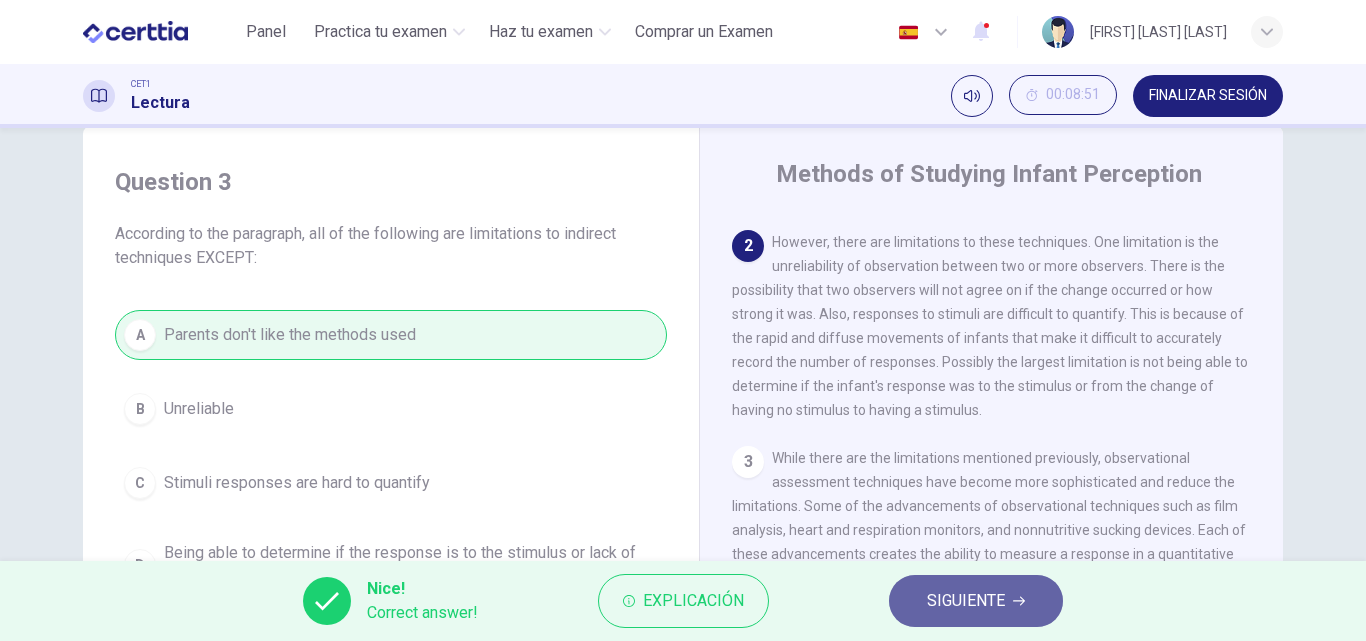 click on "SIGUIENTE" at bounding box center (966, 601) 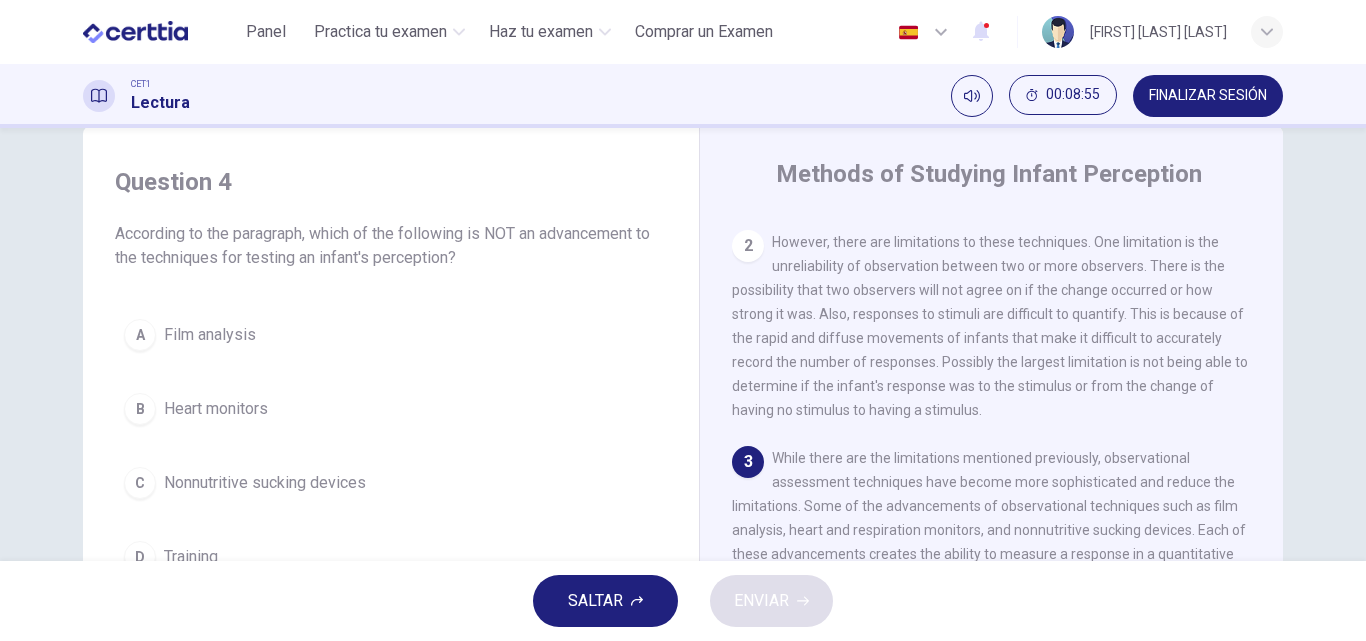 scroll, scrollTop: 142, scrollLeft: 0, axis: vertical 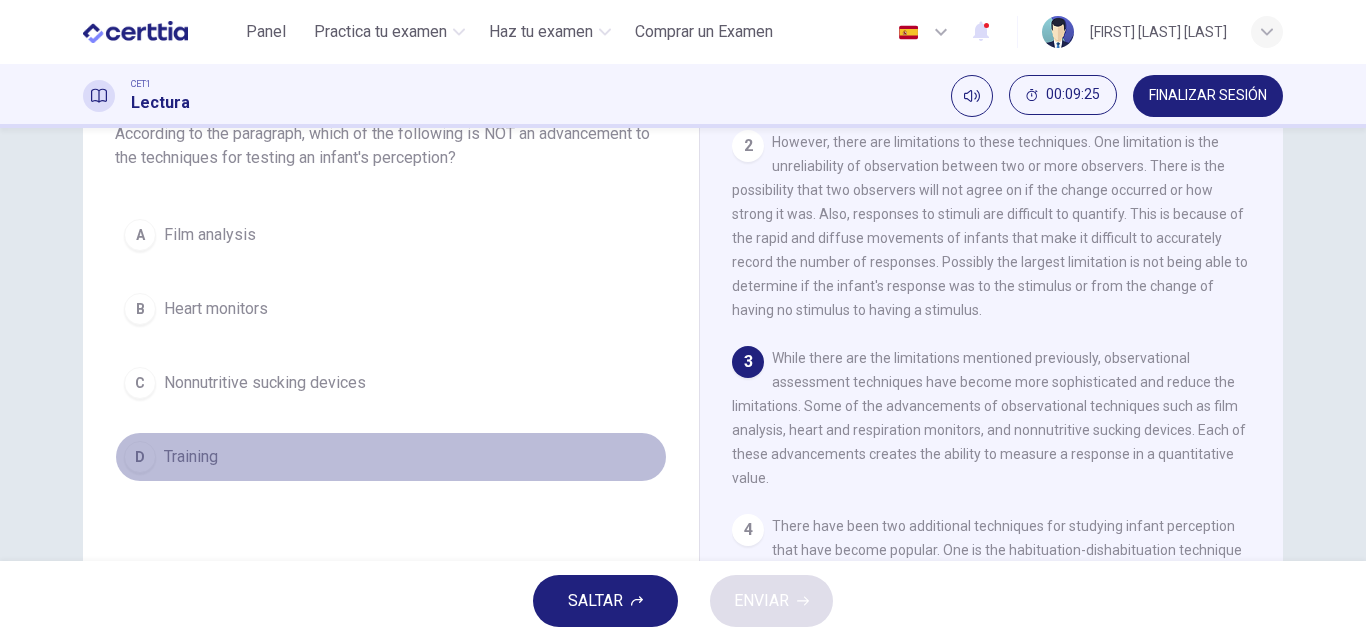 click on "Training" at bounding box center [191, 457] 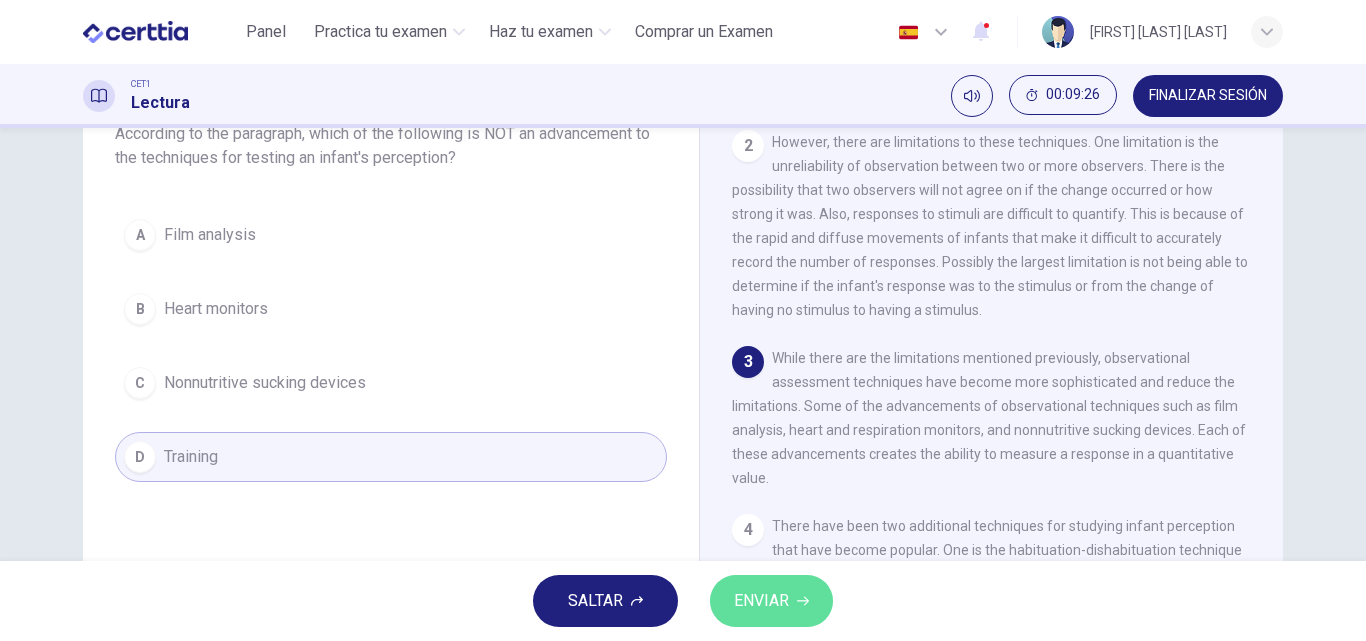 click on "ENVIAR" at bounding box center [761, 601] 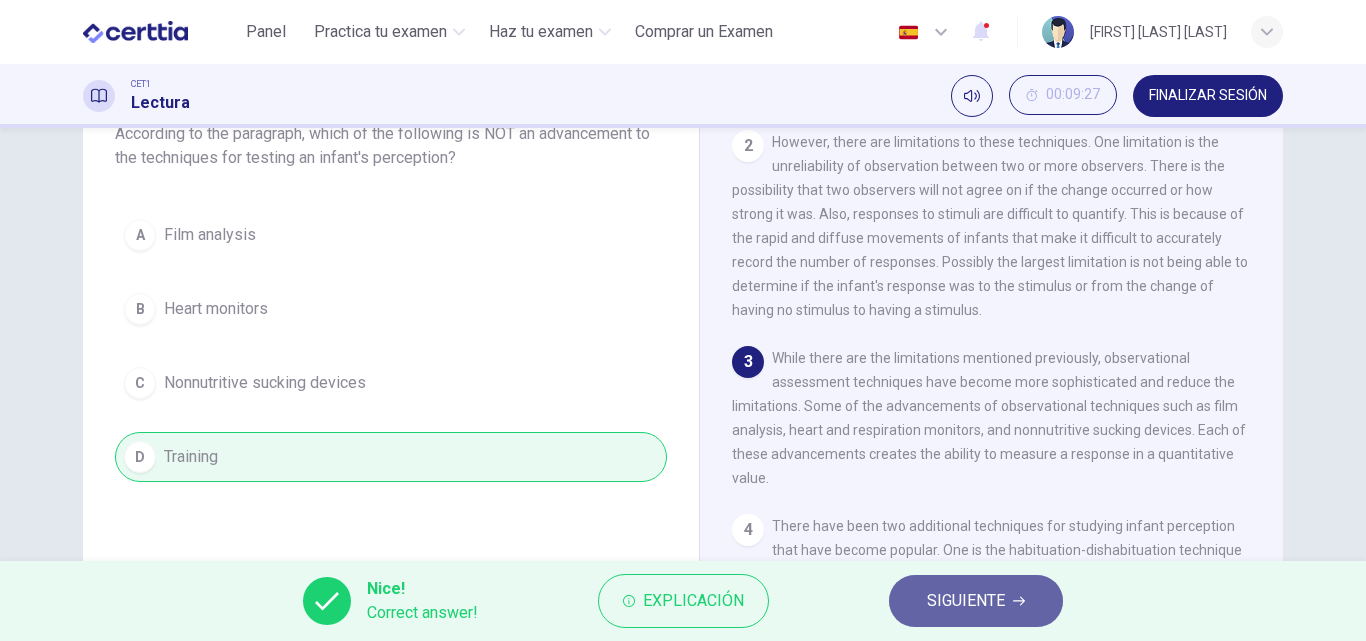 click on "SIGUIENTE" at bounding box center [966, 601] 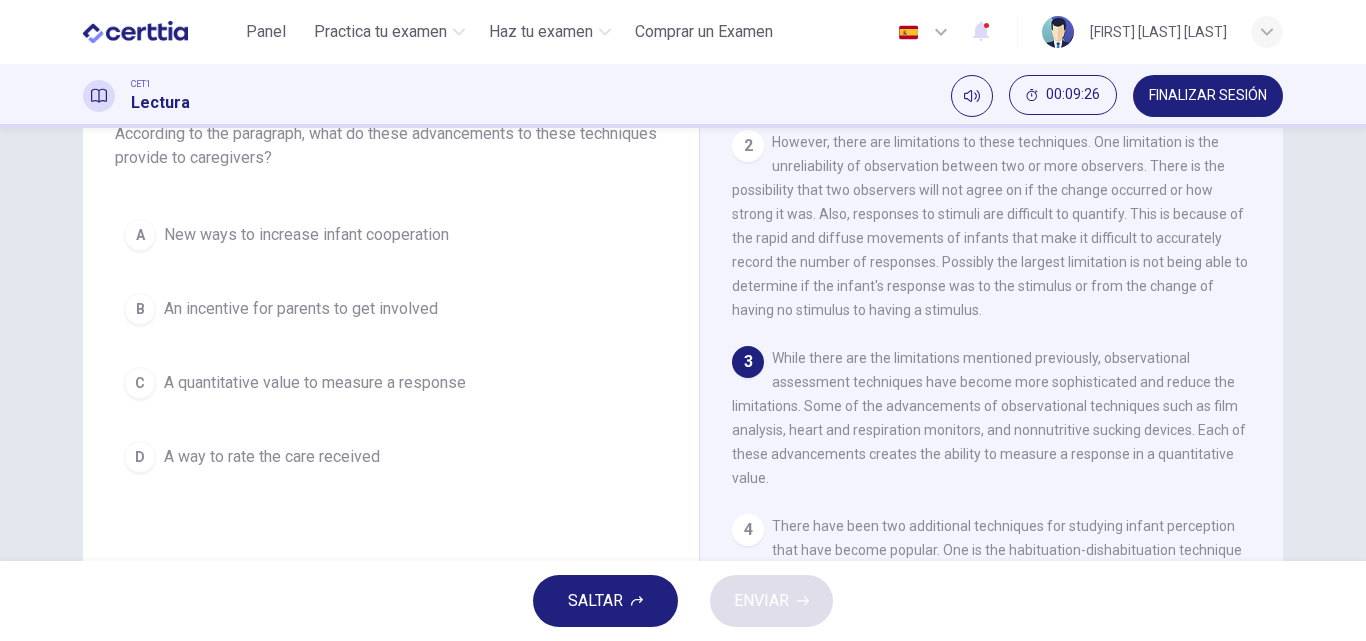 scroll, scrollTop: 42, scrollLeft: 0, axis: vertical 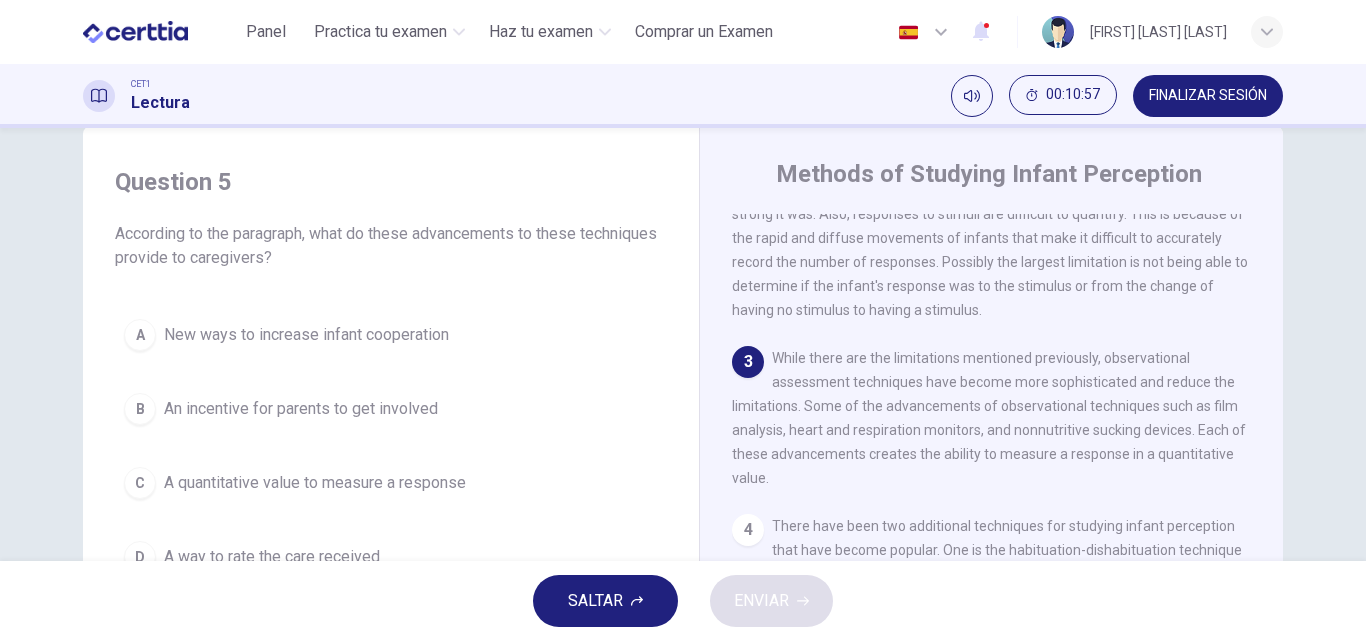 click on "A quantitative value to measure a response" at bounding box center [315, 483] 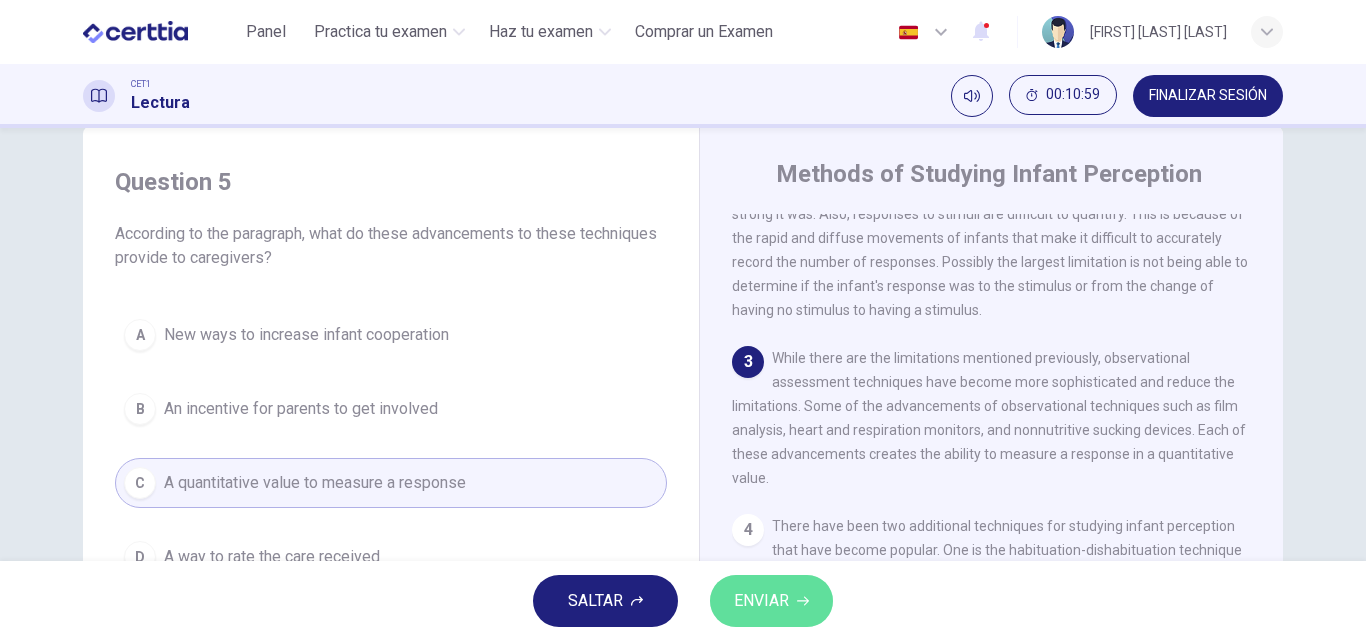 click on "ENVIAR" at bounding box center (761, 601) 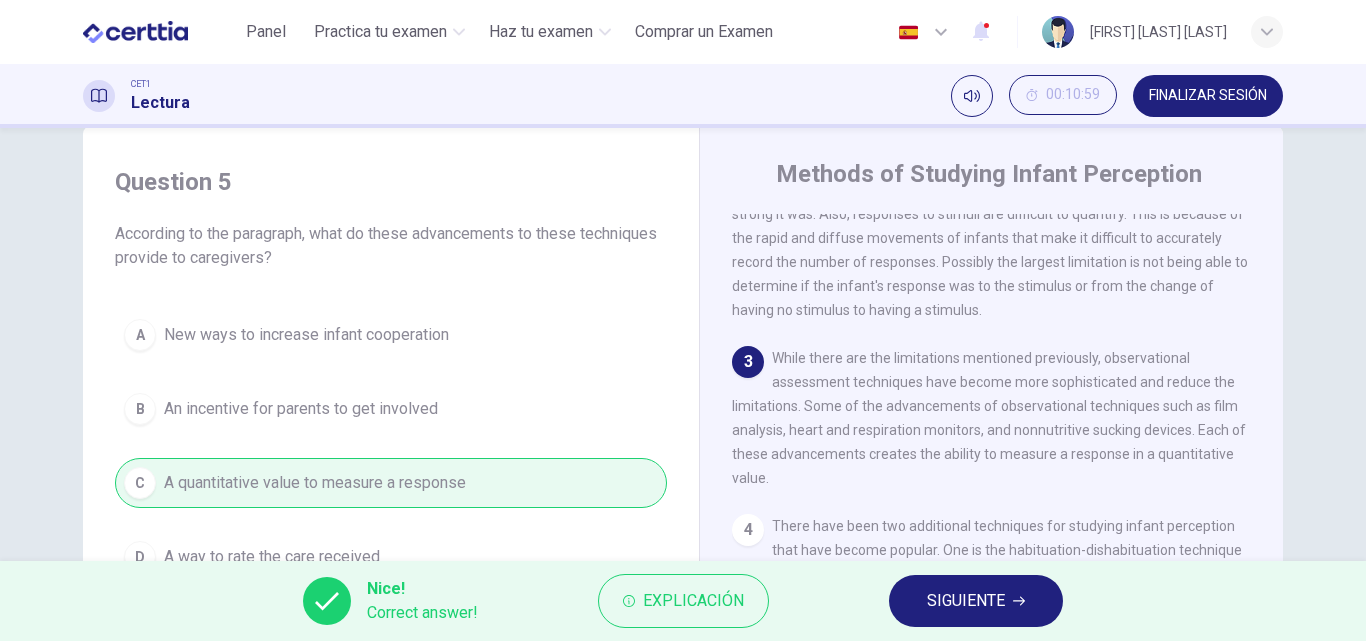 click on "SIGUIENTE" at bounding box center (966, 601) 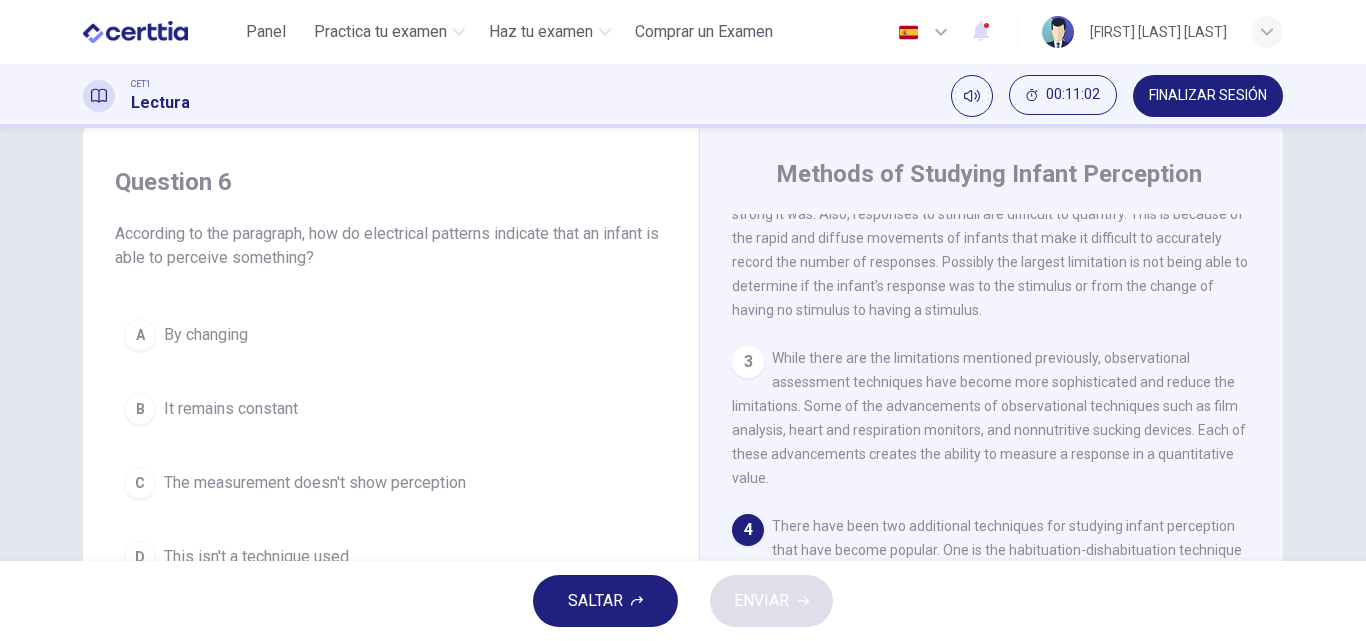 scroll, scrollTop: 142, scrollLeft: 0, axis: vertical 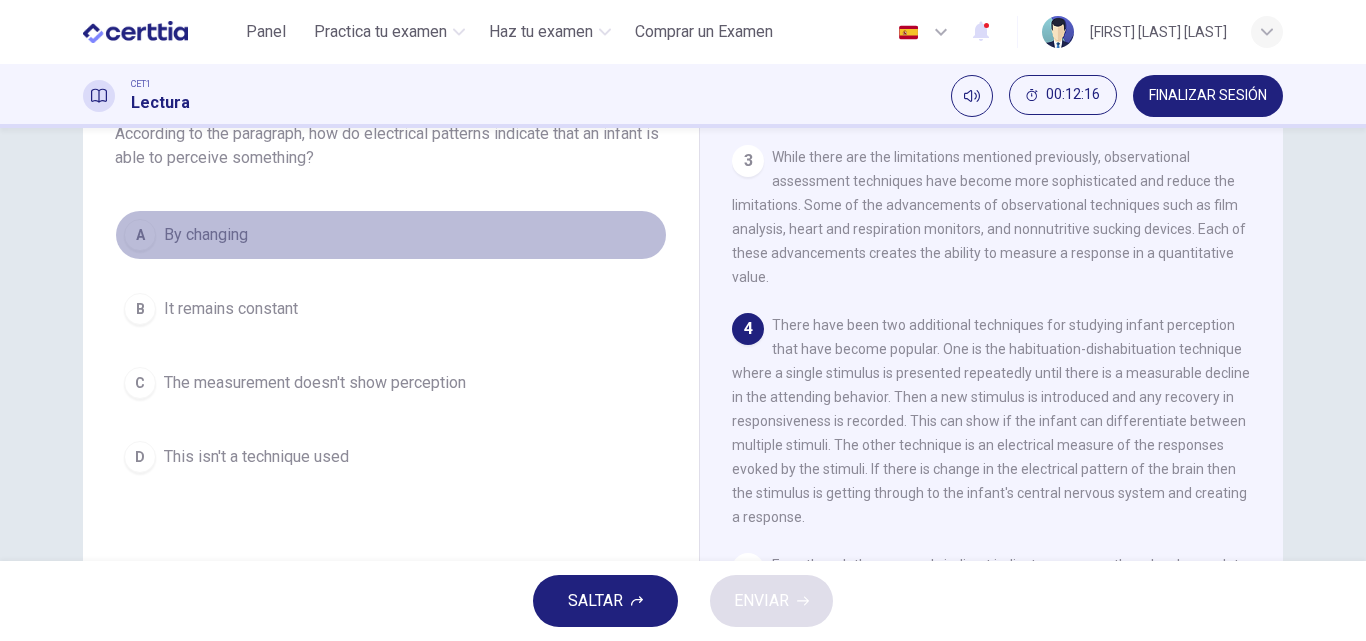 click on "By changing" at bounding box center (206, 235) 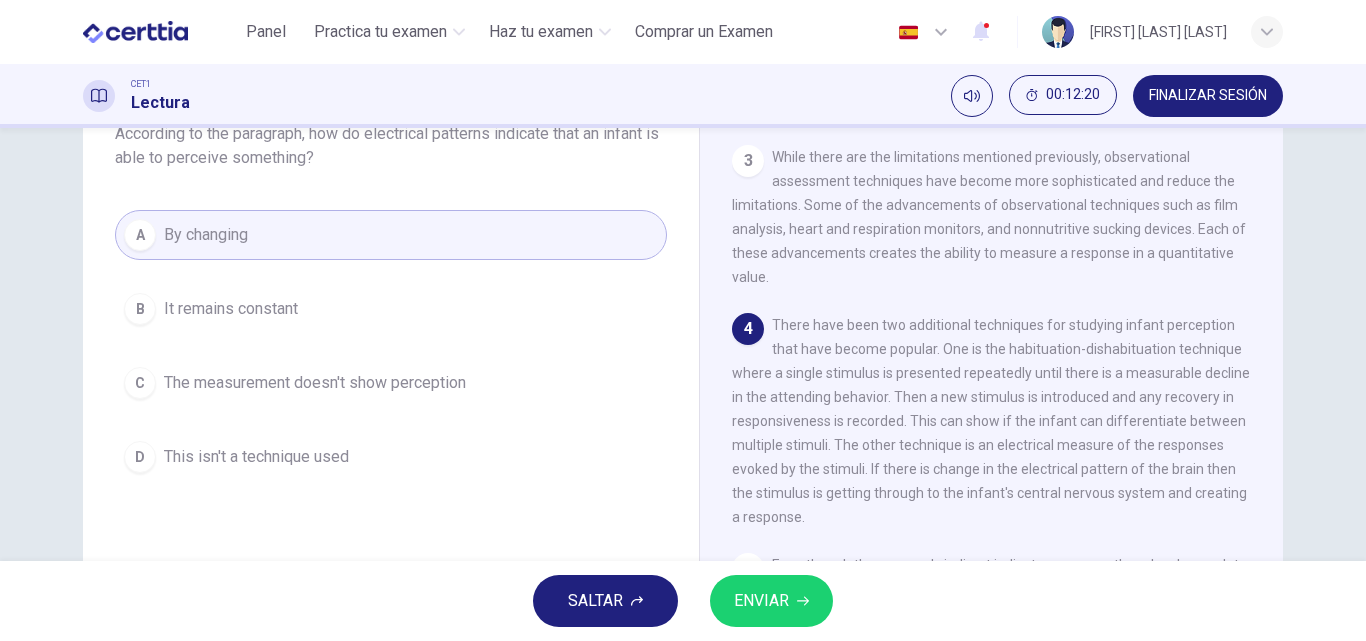 click on "ENVIAR" at bounding box center (761, 601) 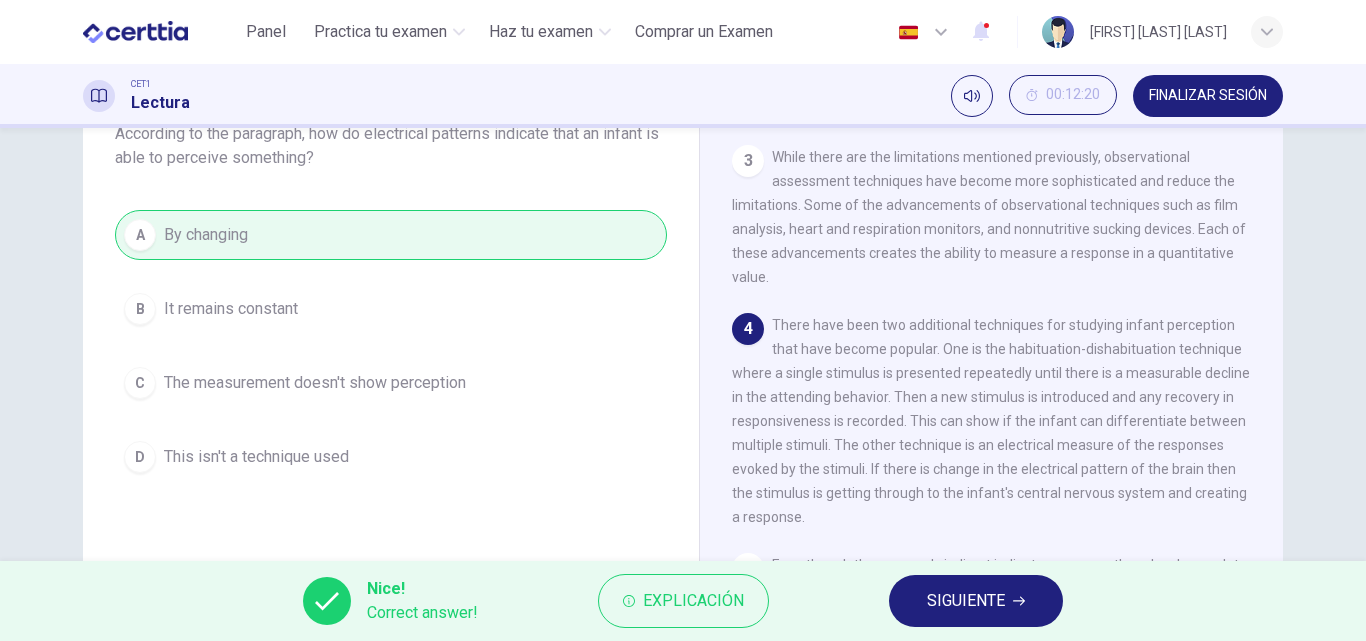 click on "SIGUIENTE" at bounding box center [976, 601] 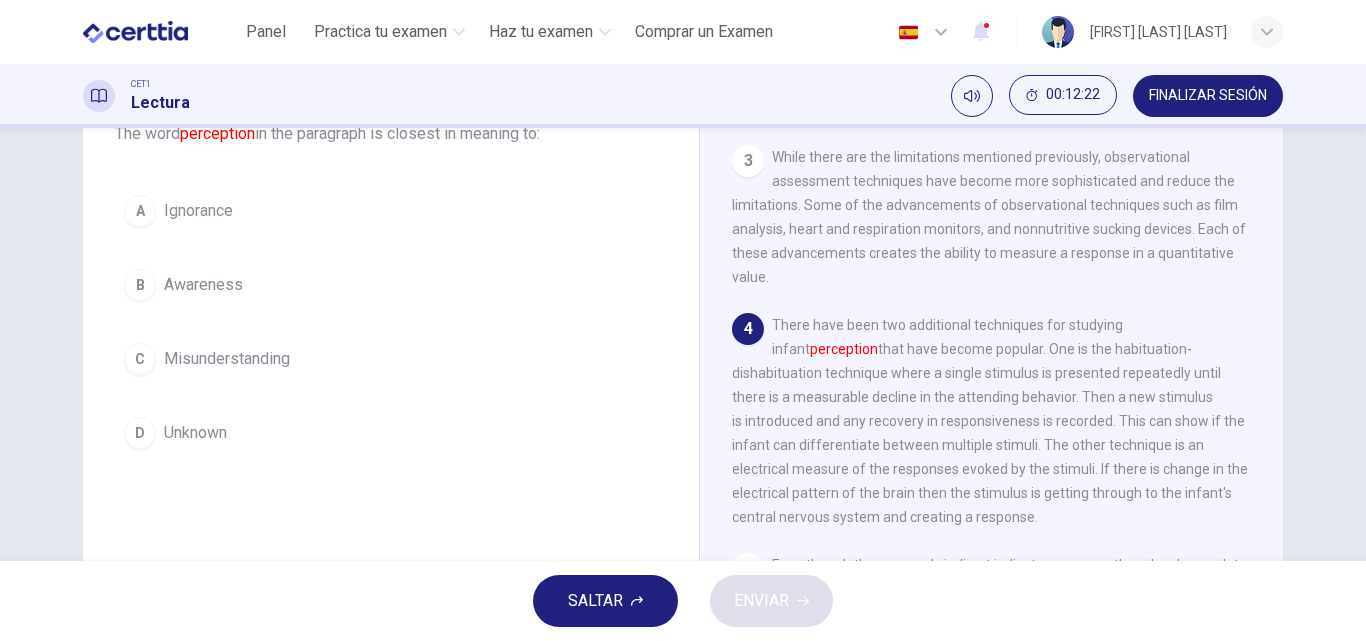 scroll, scrollTop: 42, scrollLeft: 0, axis: vertical 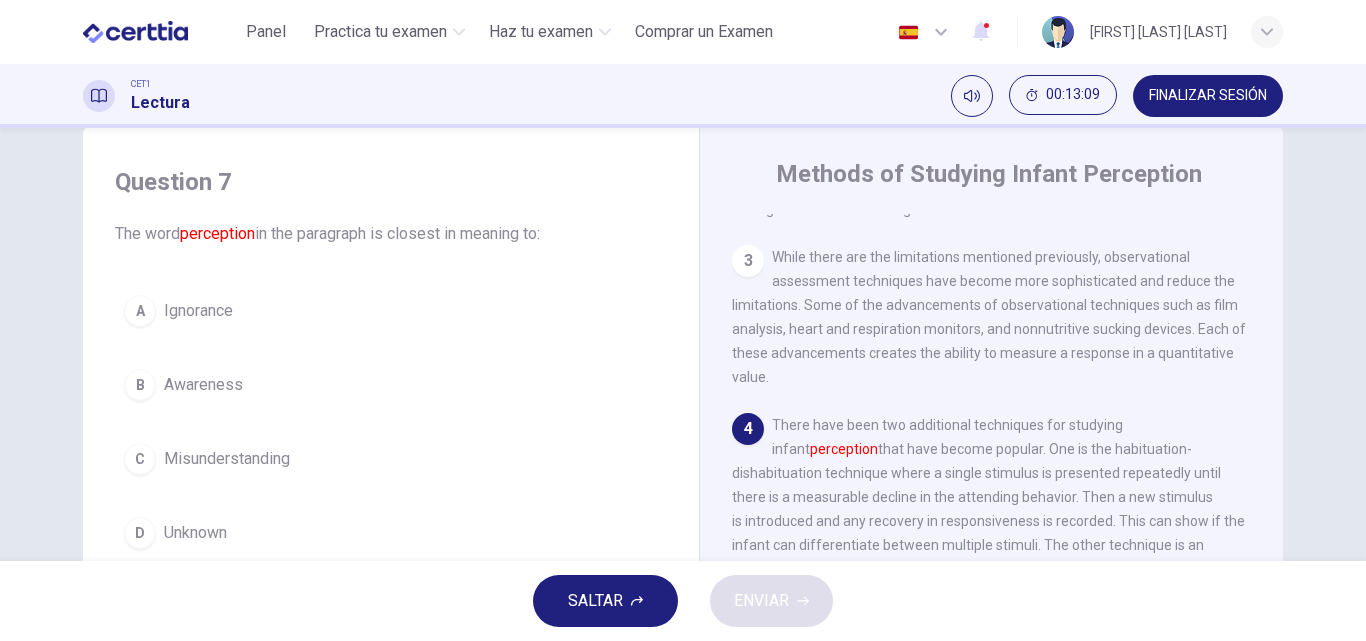 click on "Awareness" at bounding box center [203, 385] 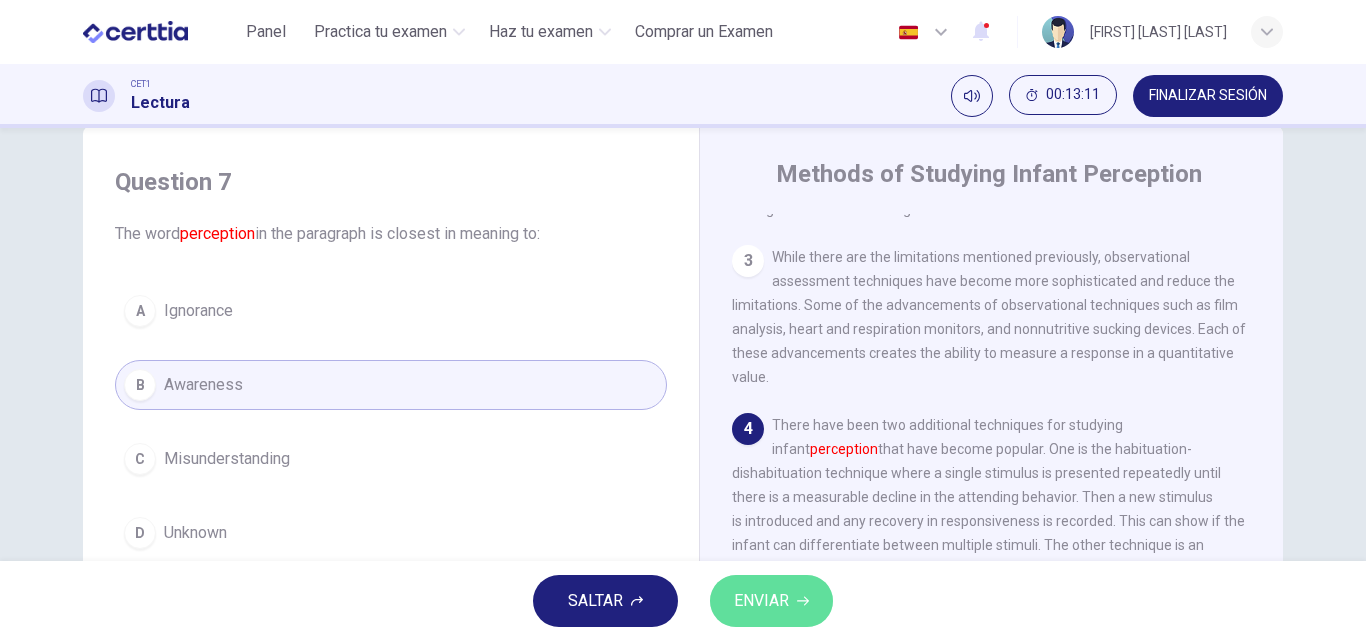 drag, startPoint x: 771, startPoint y: 588, endPoint x: 826, endPoint y: 609, distance: 58.872746 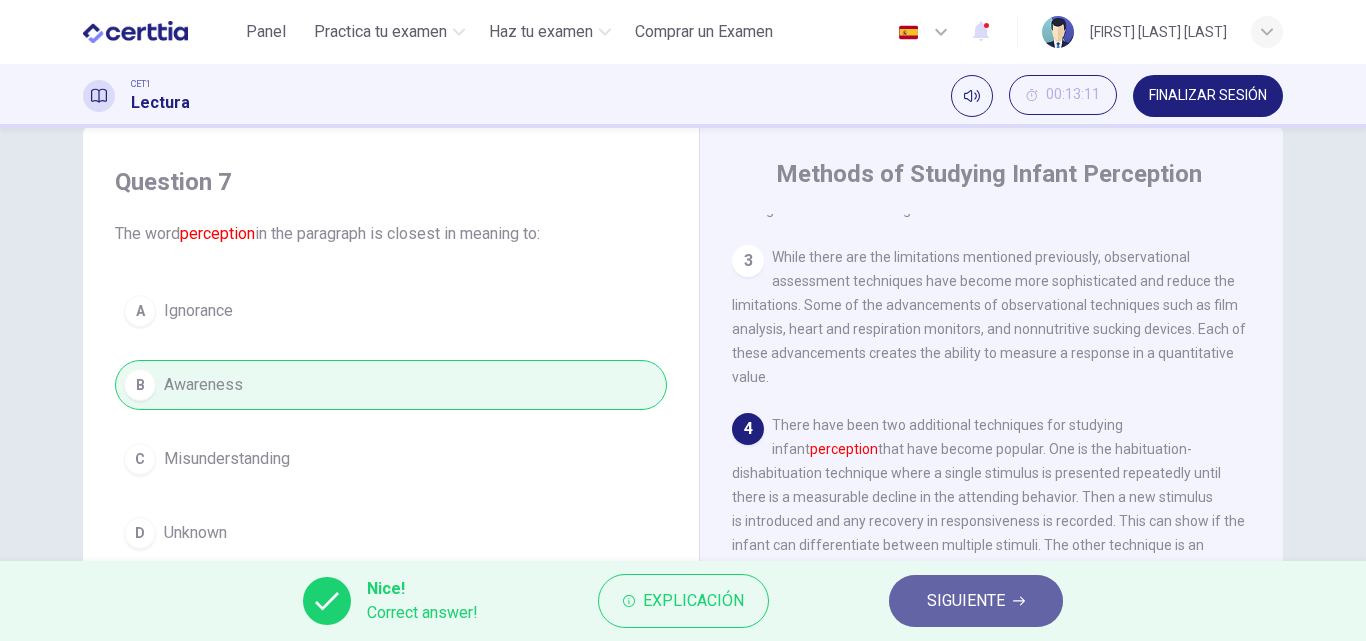 click on "SIGUIENTE" at bounding box center [966, 601] 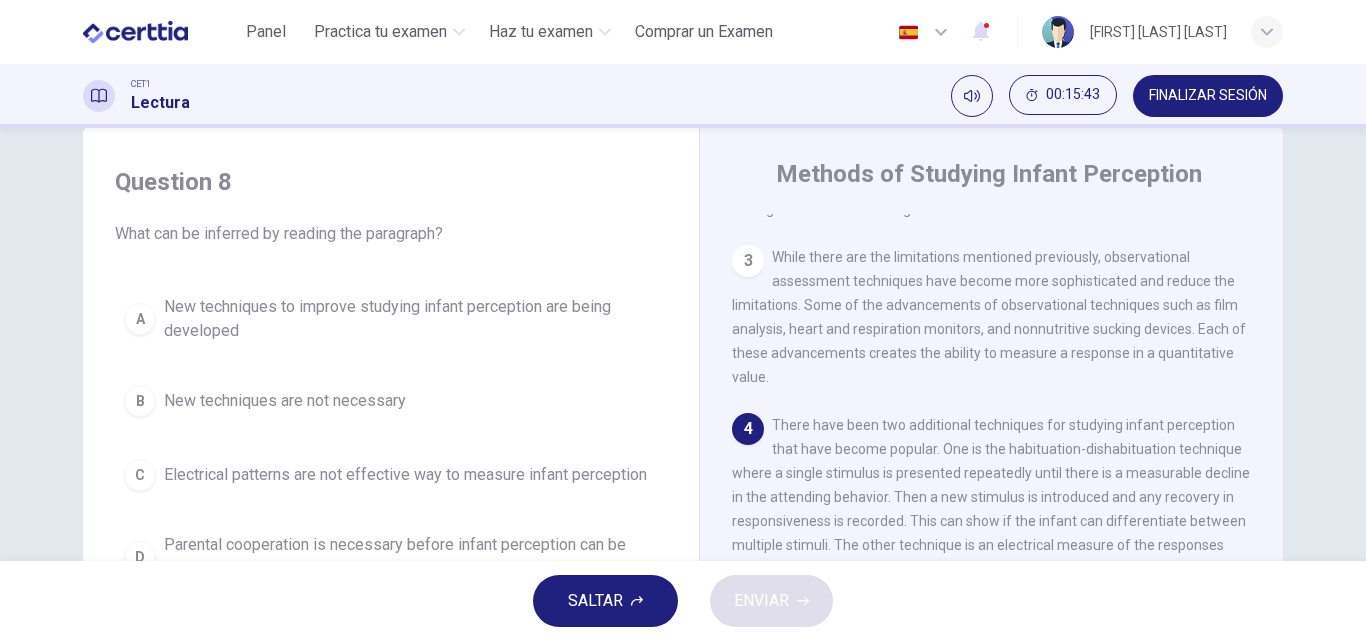 scroll, scrollTop: 142, scrollLeft: 0, axis: vertical 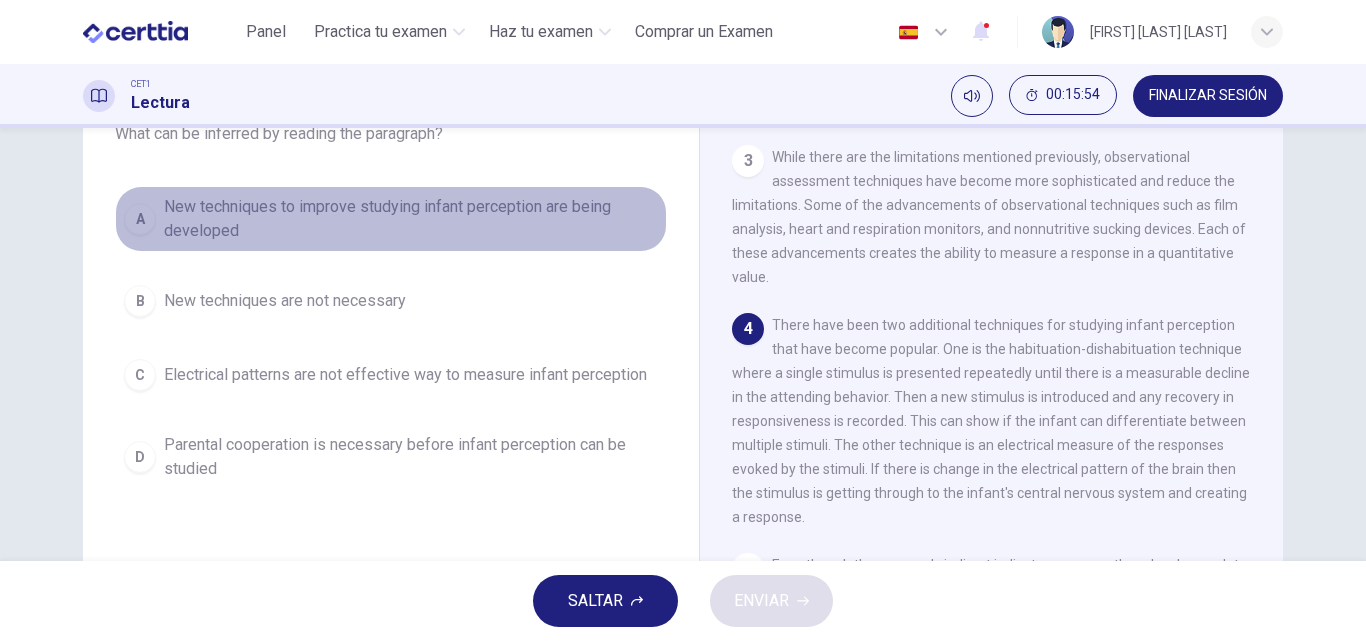 drag, startPoint x: 309, startPoint y: 212, endPoint x: 444, endPoint y: 274, distance: 148.55638 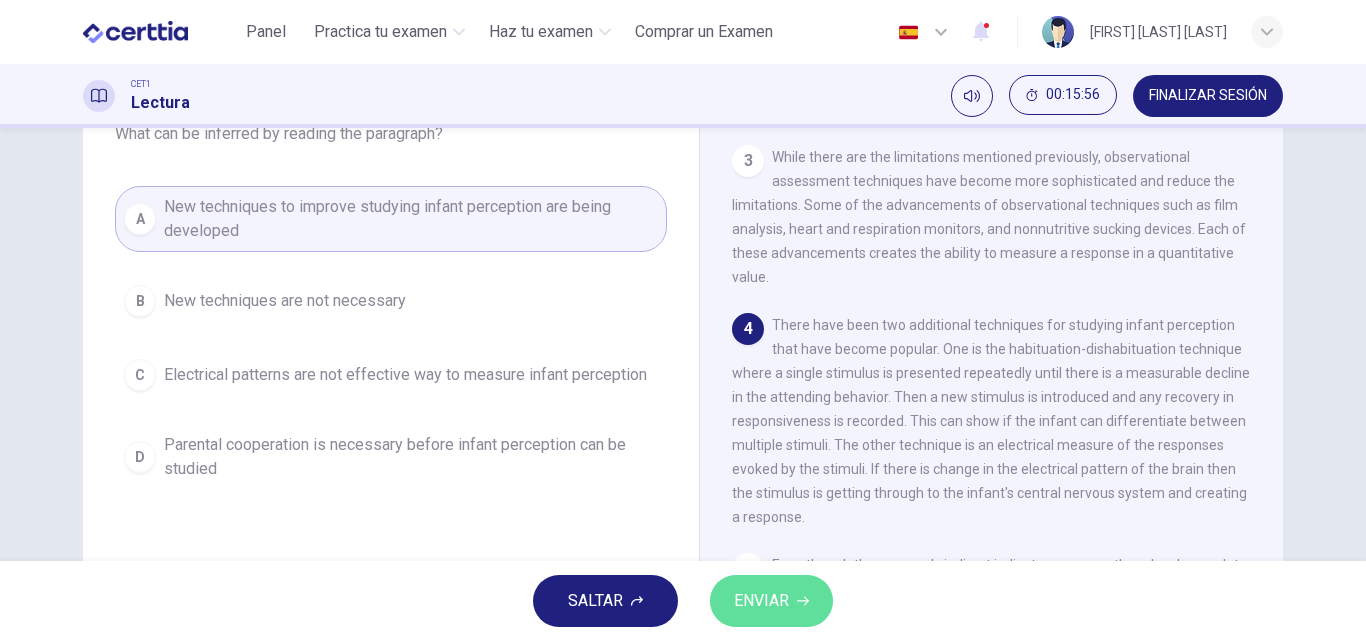 drag, startPoint x: 755, startPoint y: 589, endPoint x: 878, endPoint y: 630, distance: 129.65338 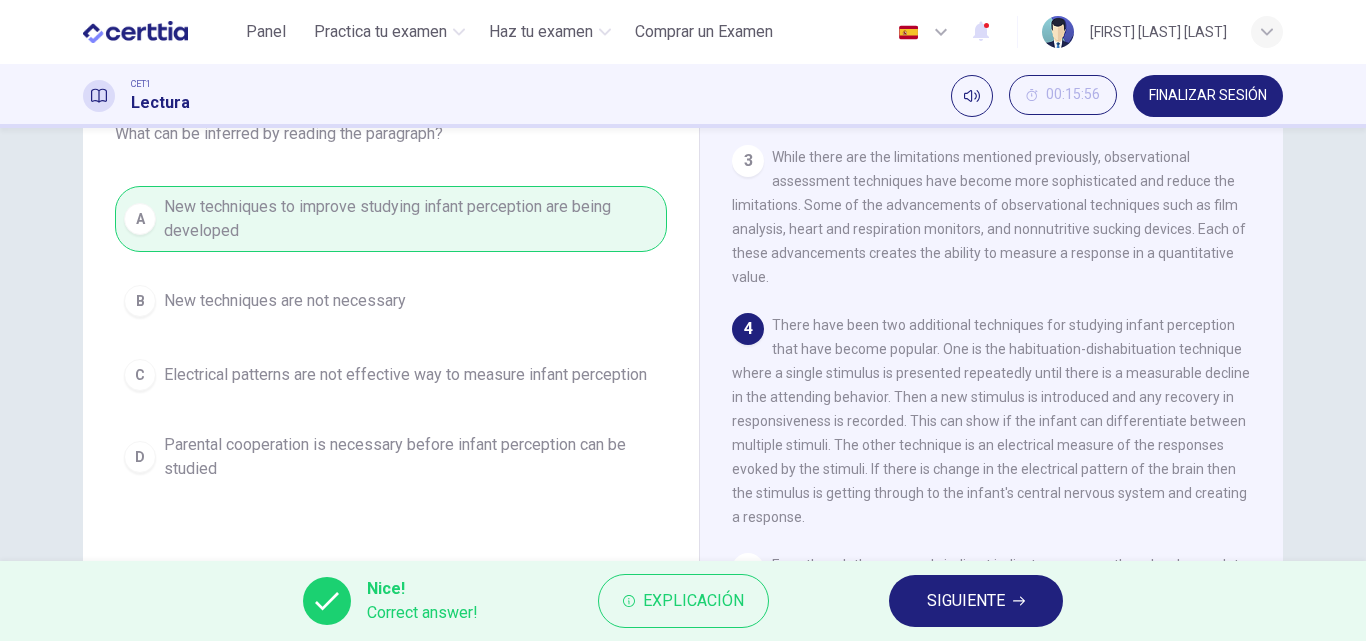 drag, startPoint x: 1003, startPoint y: 610, endPoint x: 979, endPoint y: 591, distance: 30.610456 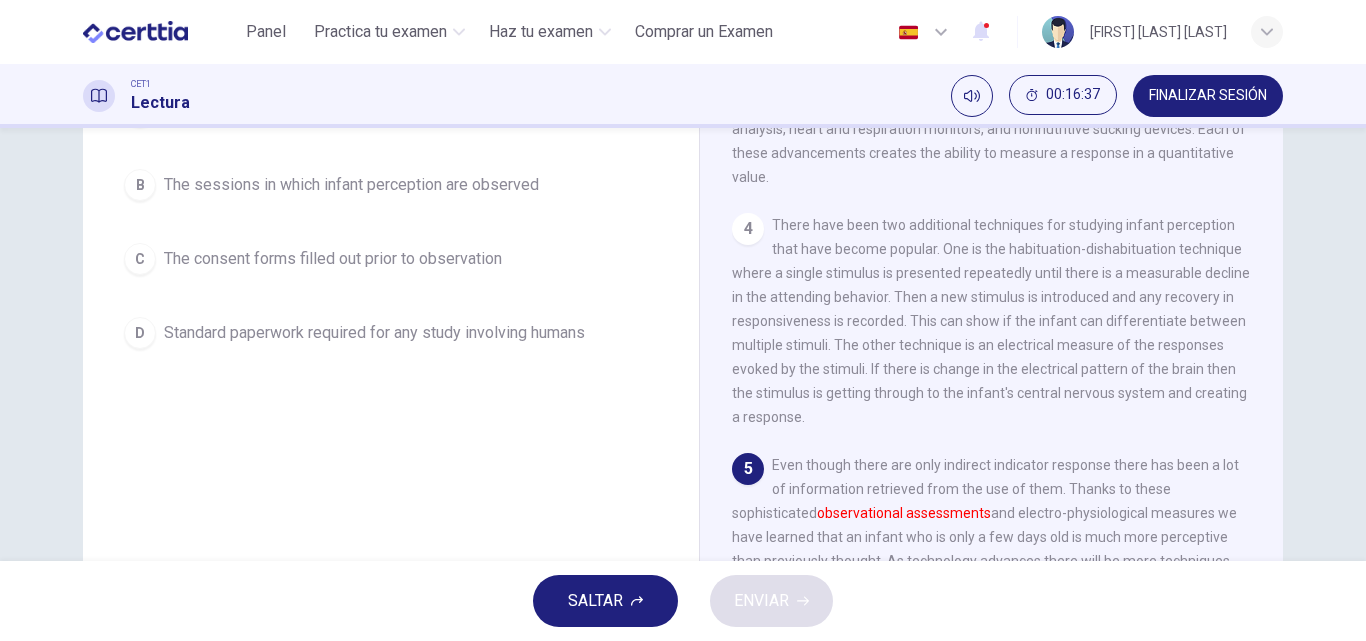 scroll, scrollTop: 142, scrollLeft: 0, axis: vertical 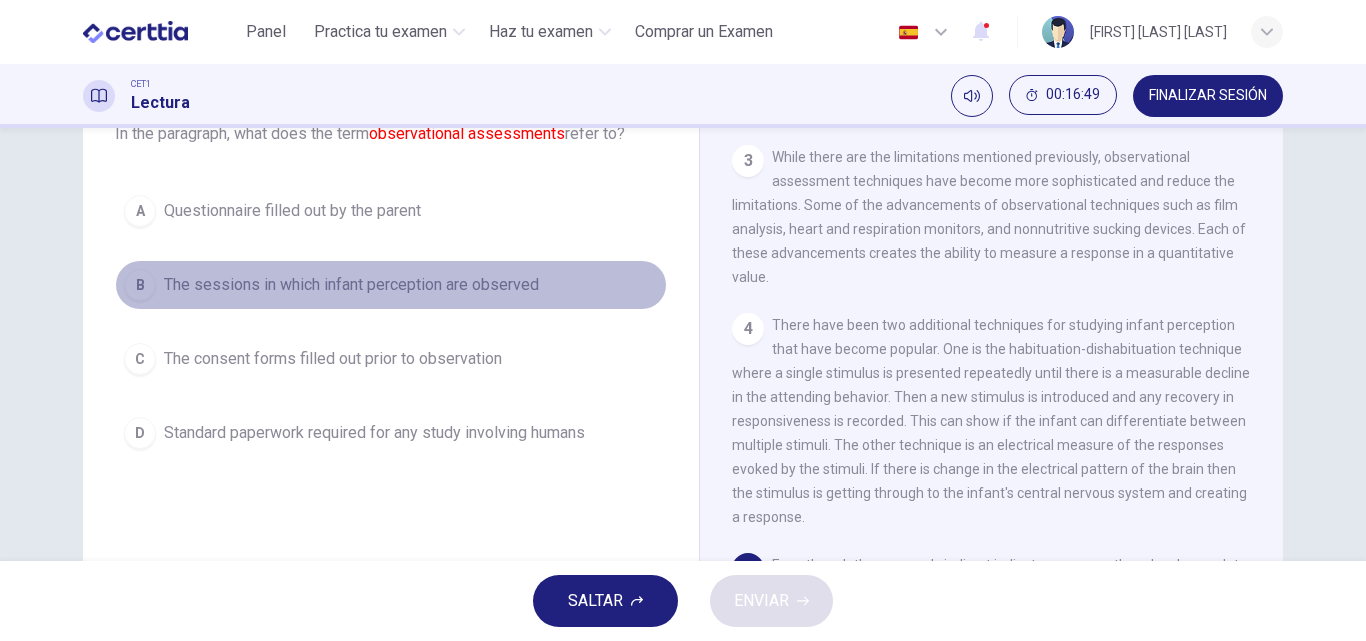 click on "The sessions in which infant perception are observed" at bounding box center [351, 285] 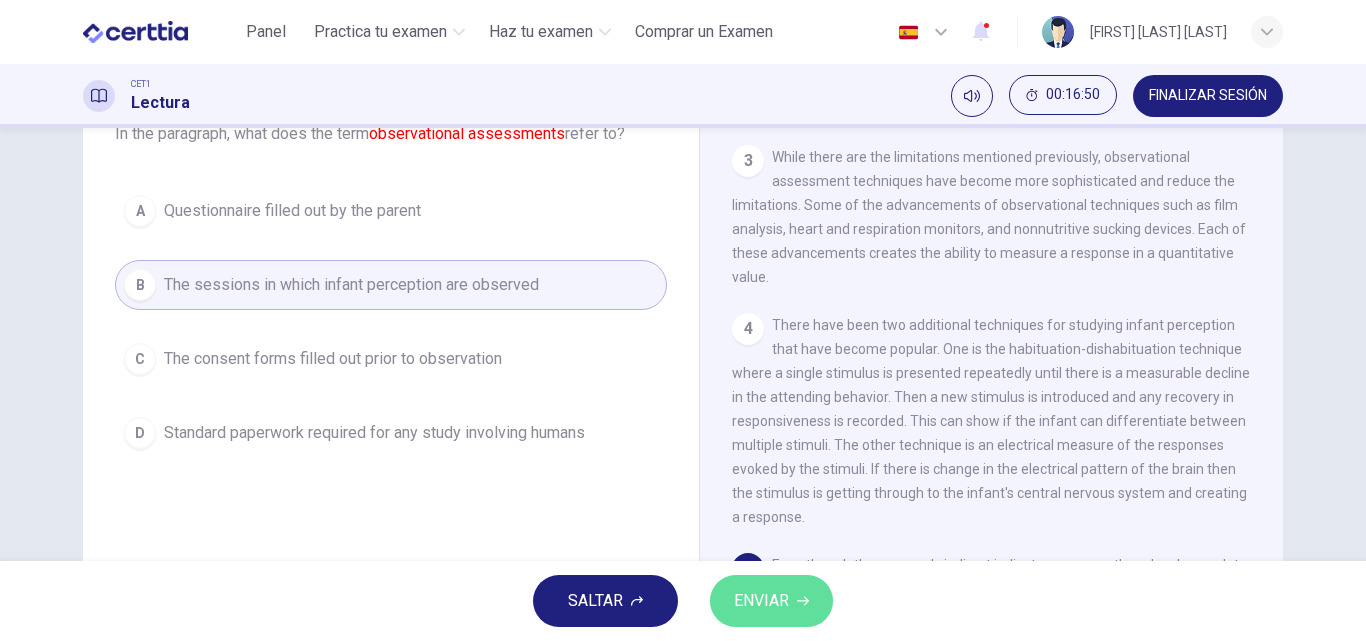 drag, startPoint x: 774, startPoint y: 607, endPoint x: 857, endPoint y: 616, distance: 83.48653 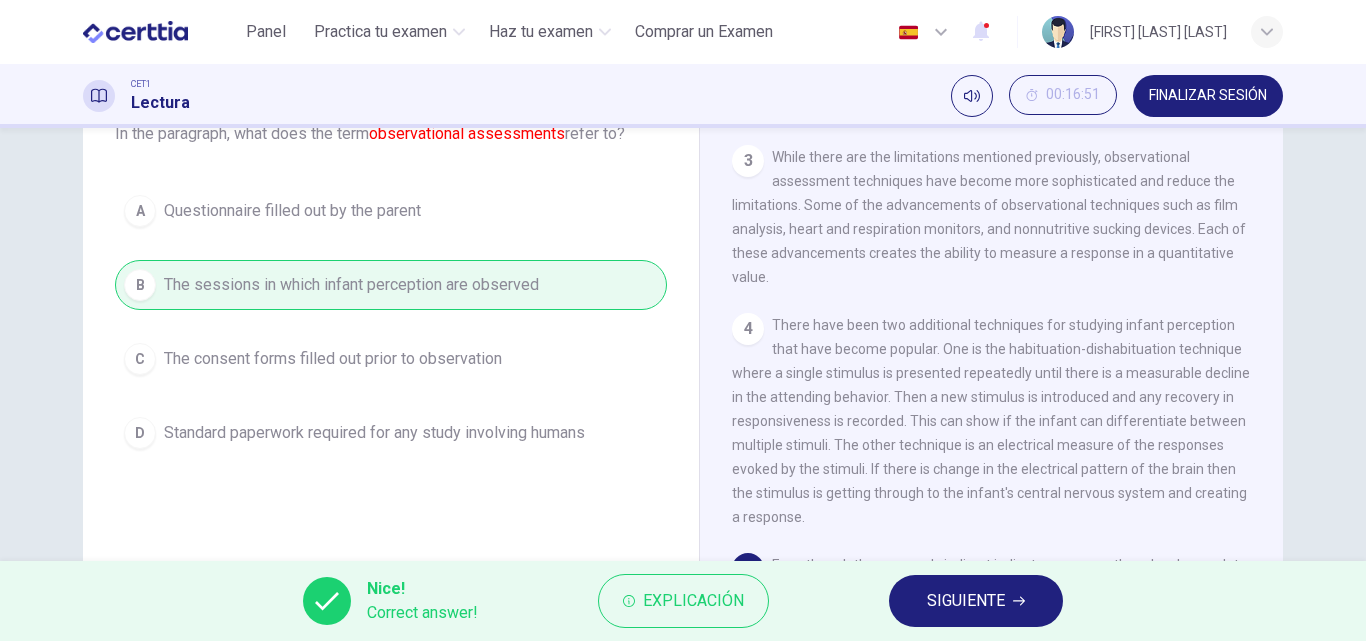 click on "SIGUIENTE" at bounding box center (966, 601) 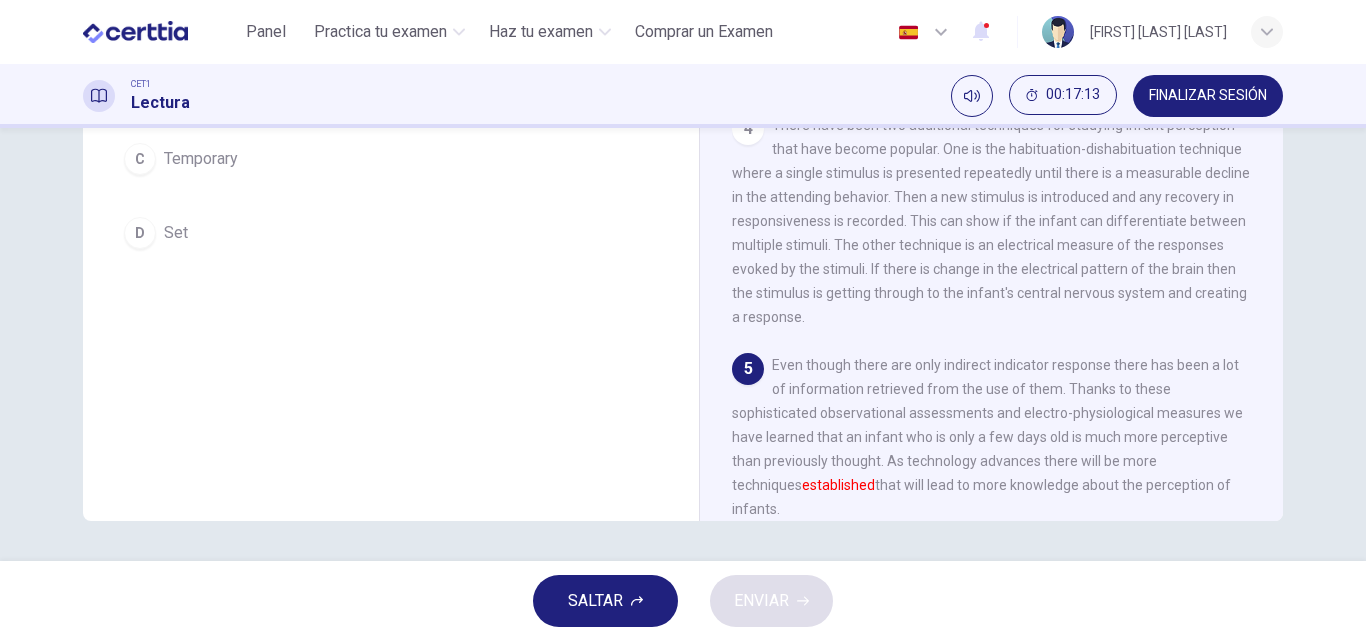 scroll, scrollTop: 142, scrollLeft: 0, axis: vertical 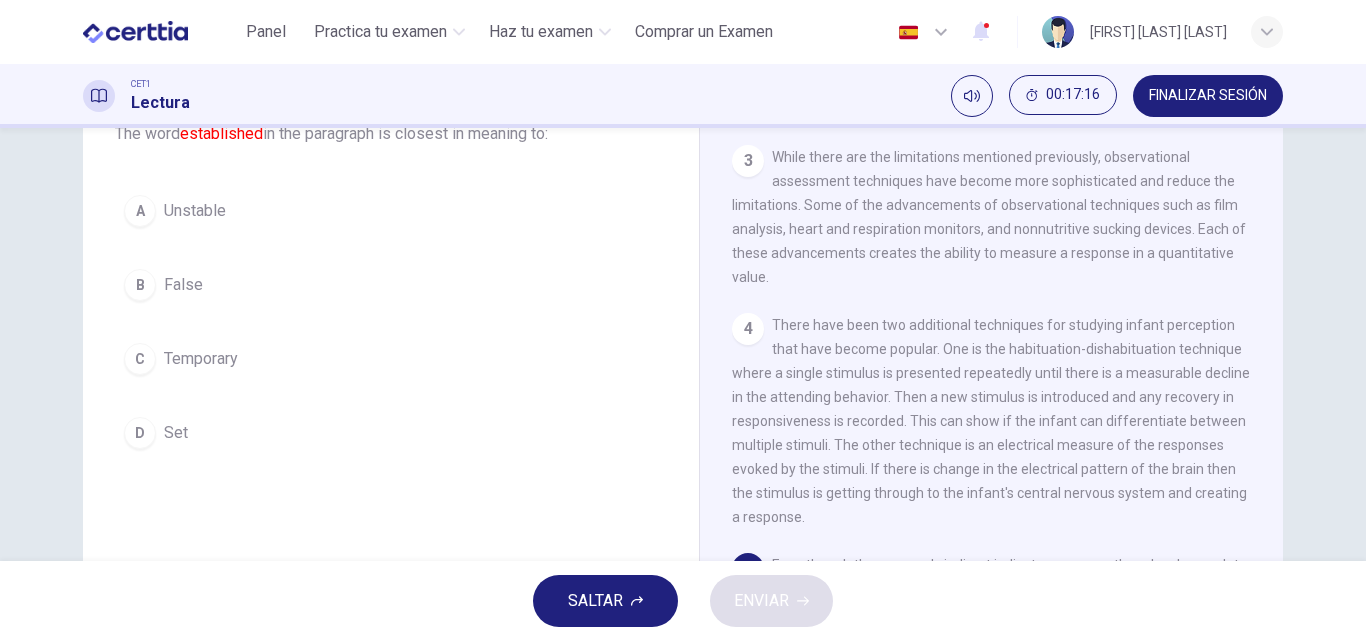 click on "Set" at bounding box center (176, 433) 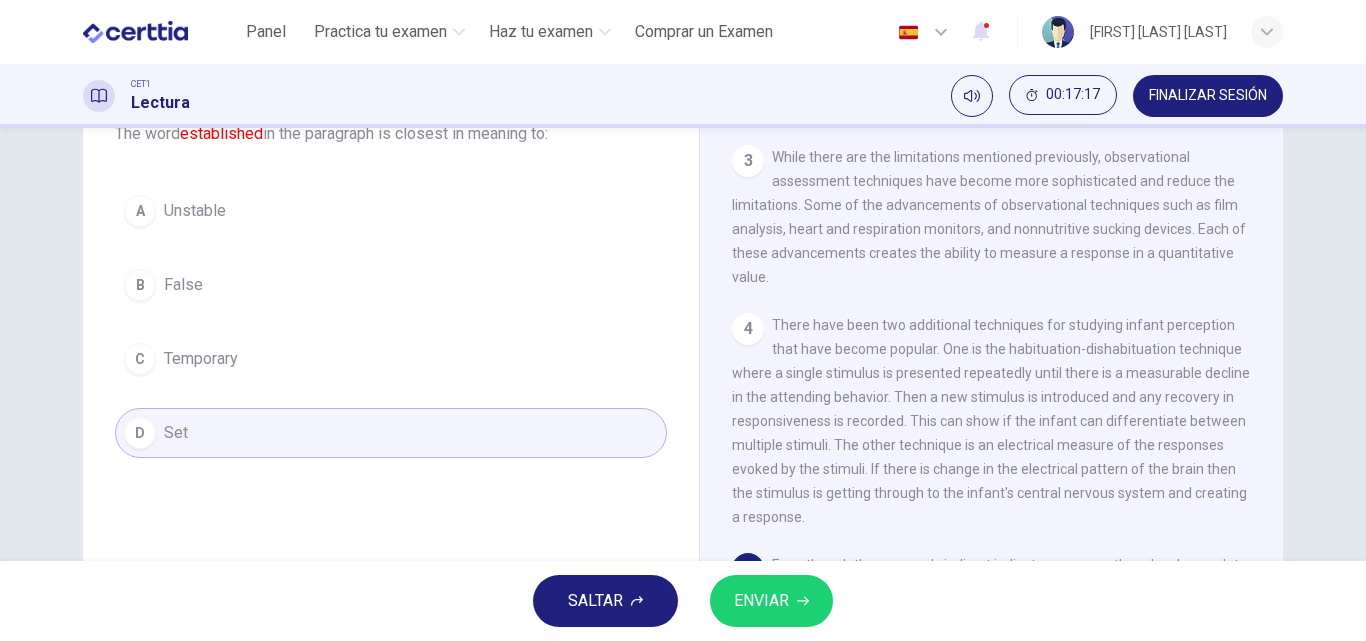 click on "SALTAR ENVIAR" at bounding box center (683, 601) 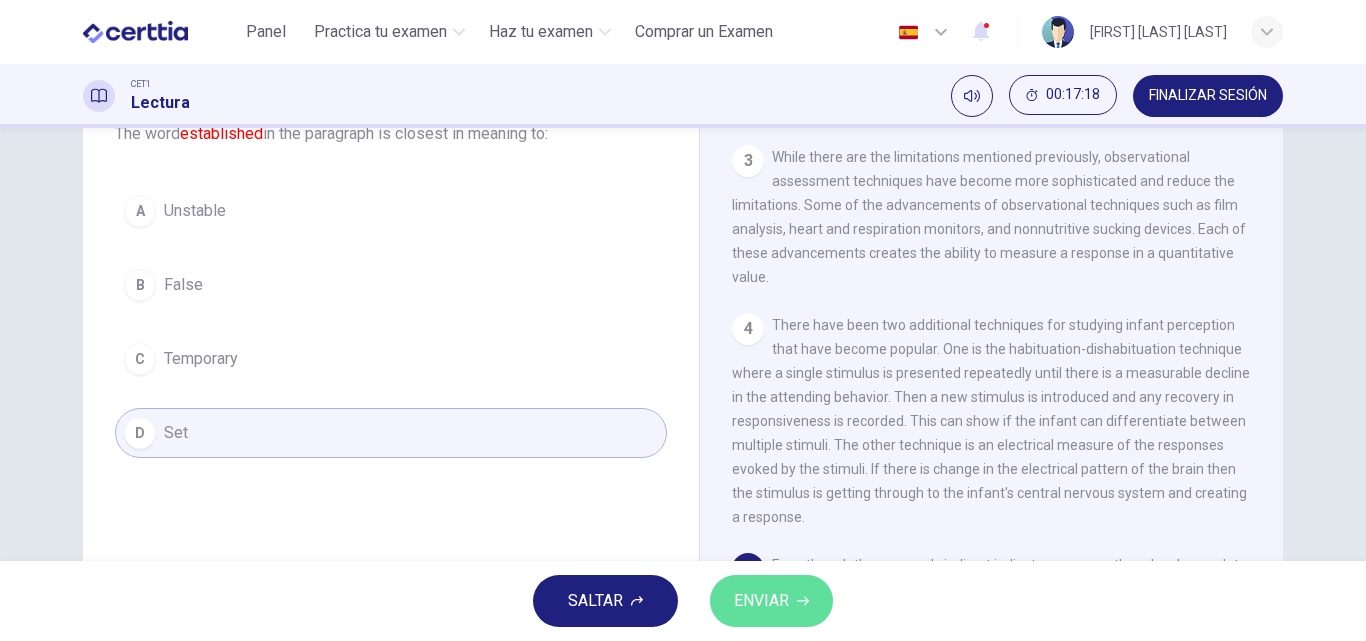drag, startPoint x: 782, startPoint y: 608, endPoint x: 862, endPoint y: 624, distance: 81.58431 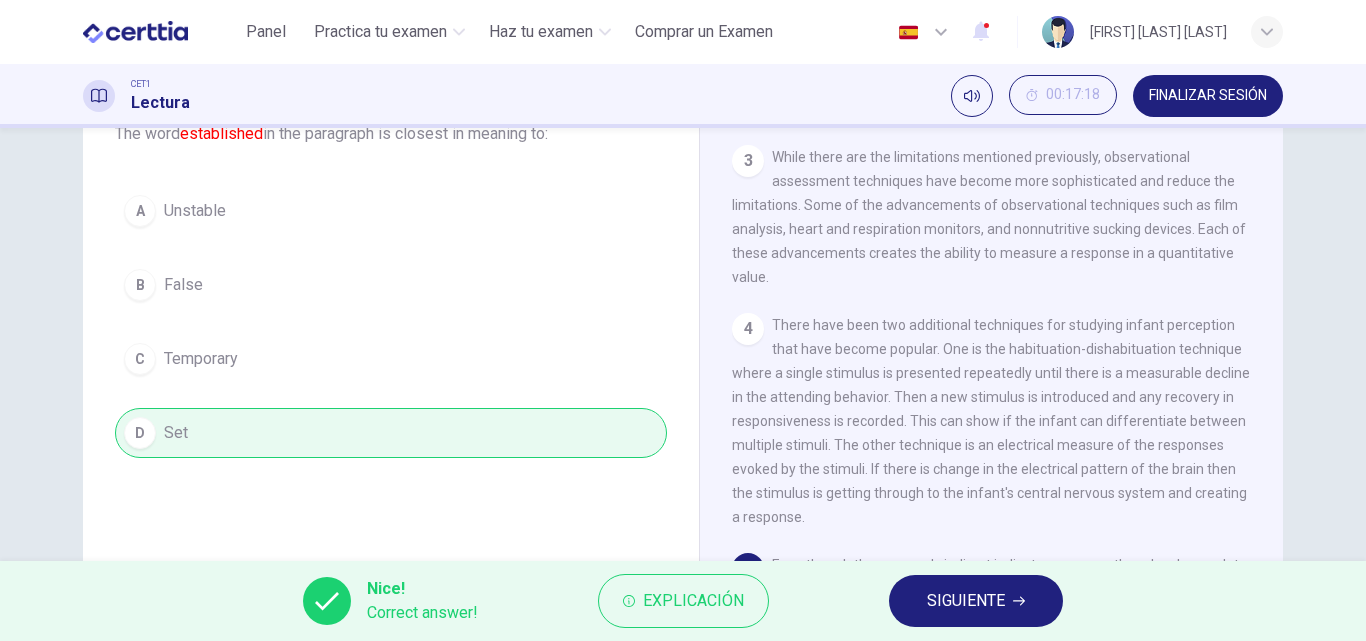 click on "SIGUIENTE" at bounding box center [966, 601] 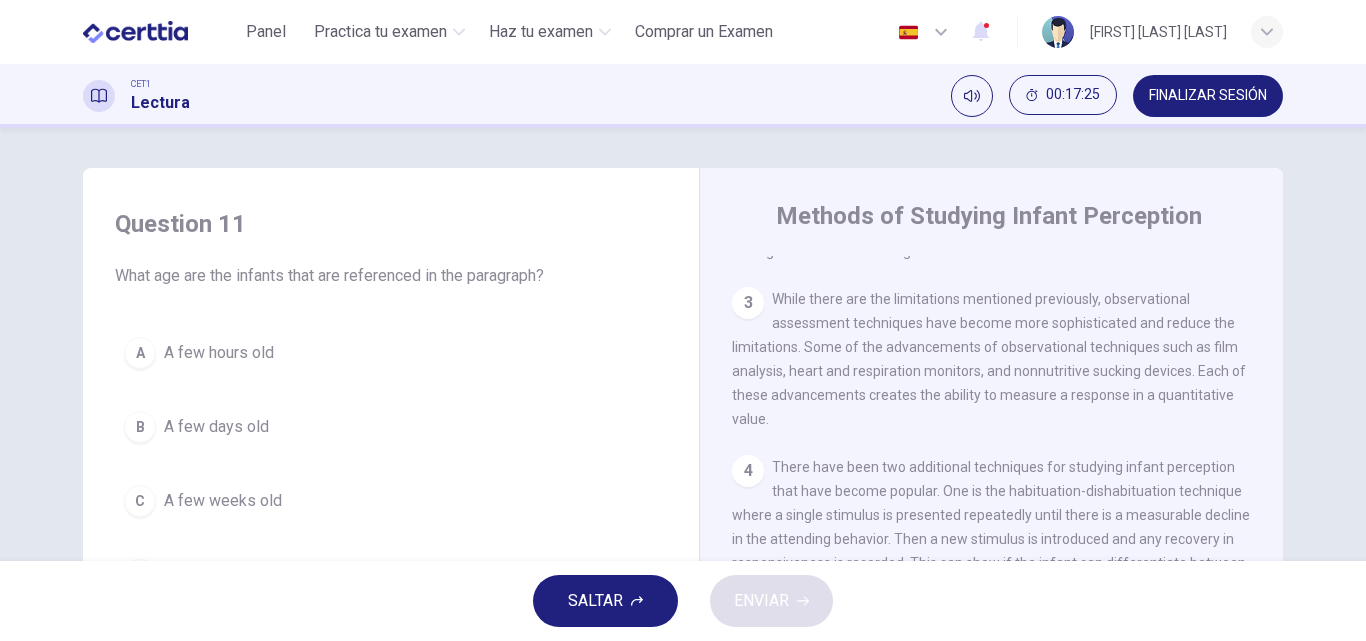 scroll, scrollTop: 300, scrollLeft: 0, axis: vertical 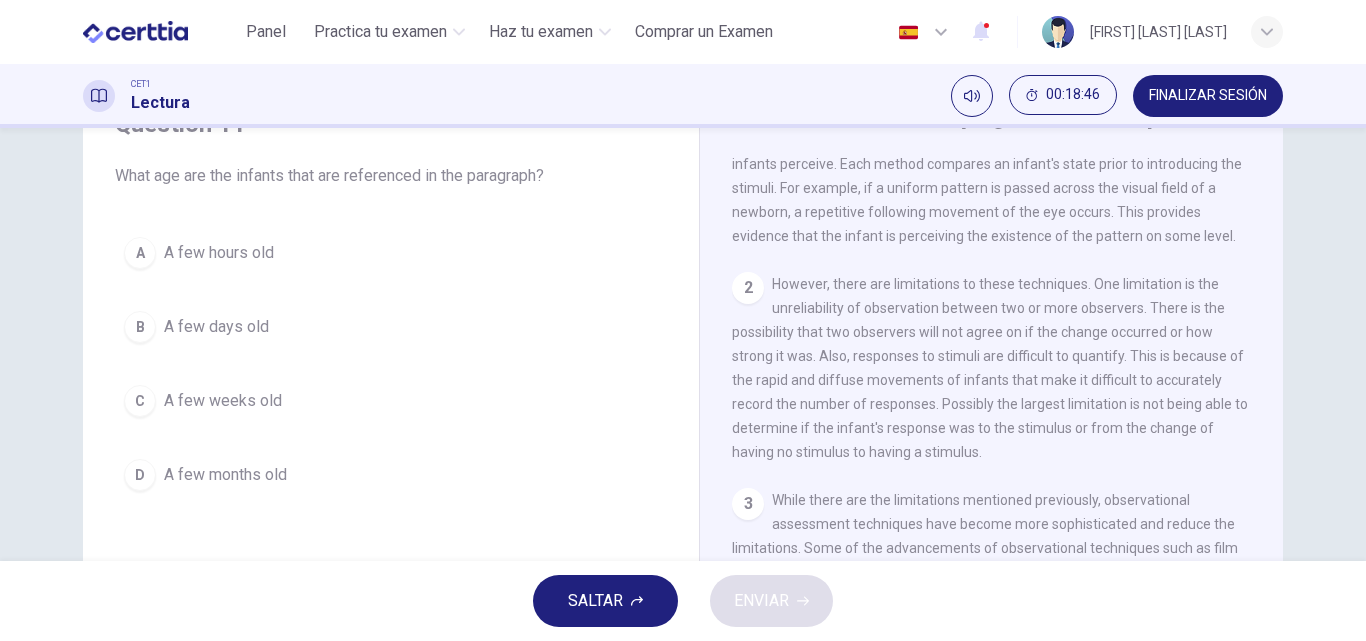 click on "A few days old" at bounding box center (216, 327) 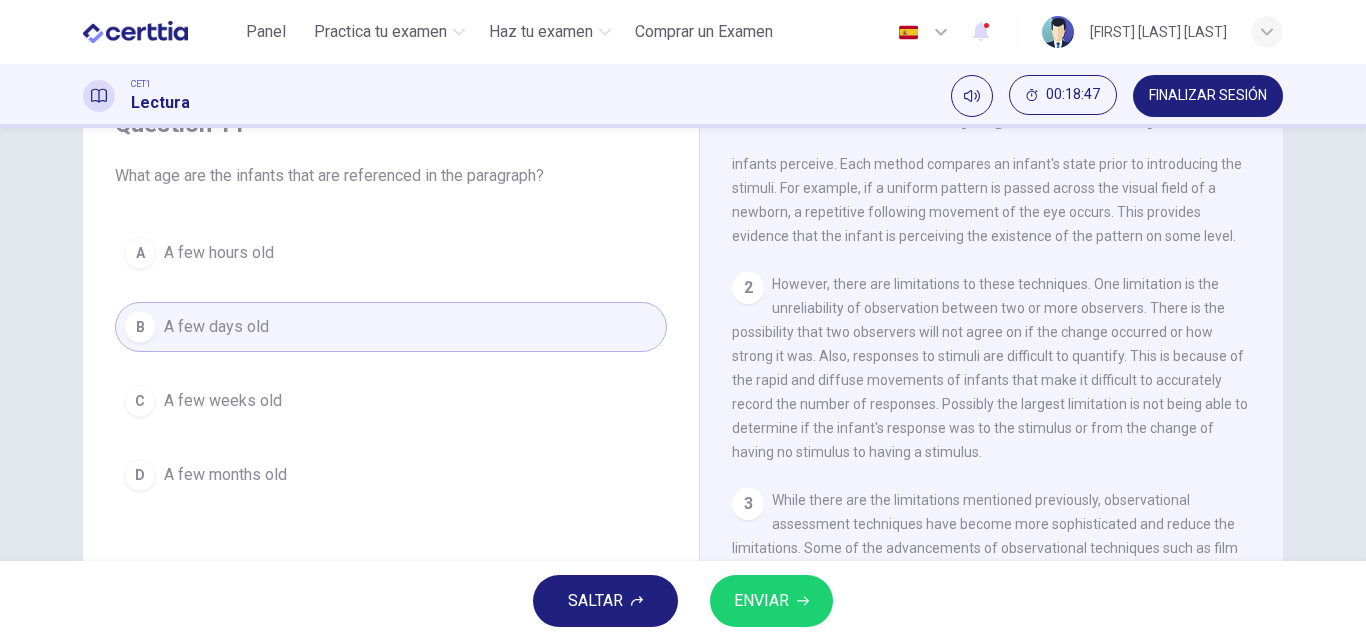 click on "ENVIAR" at bounding box center [761, 601] 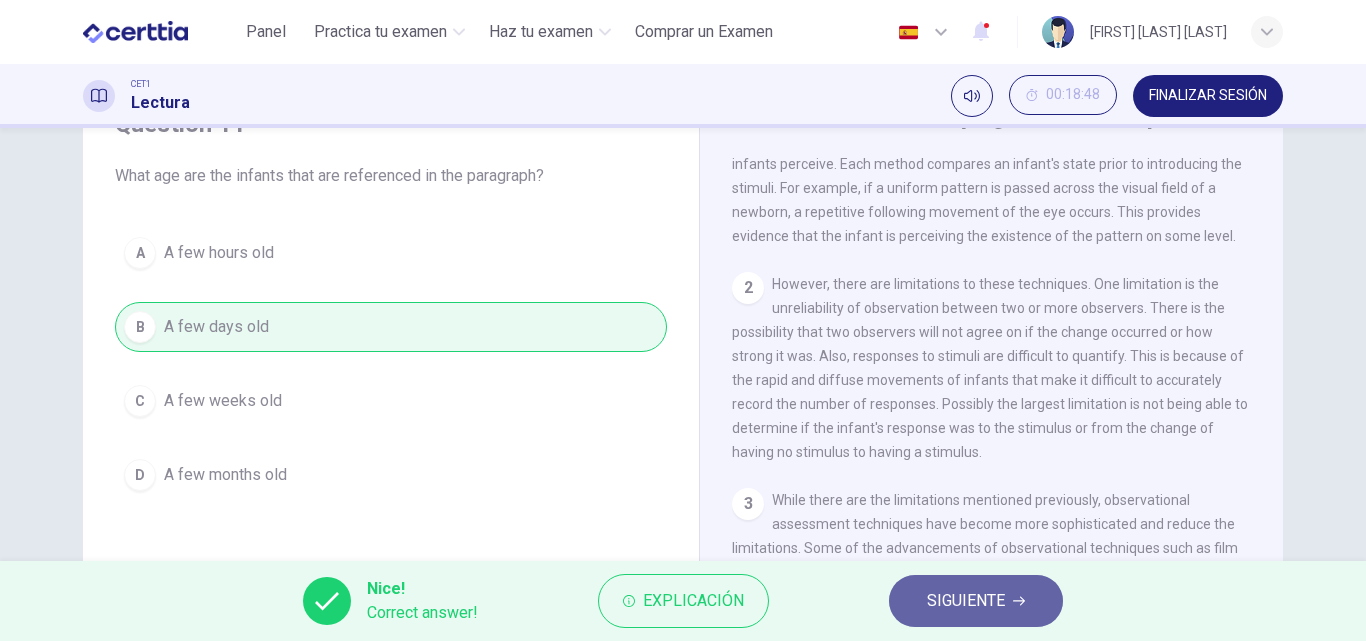 click on "SIGUIENTE" at bounding box center (966, 601) 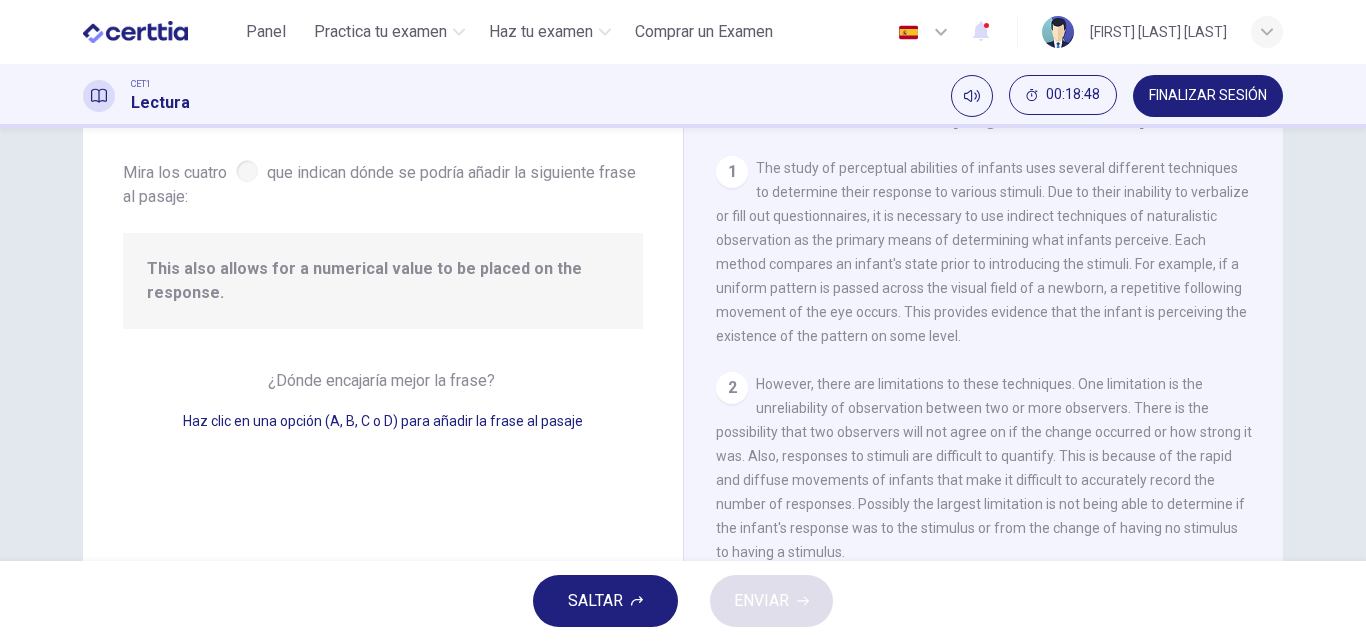 scroll, scrollTop: 233, scrollLeft: 0, axis: vertical 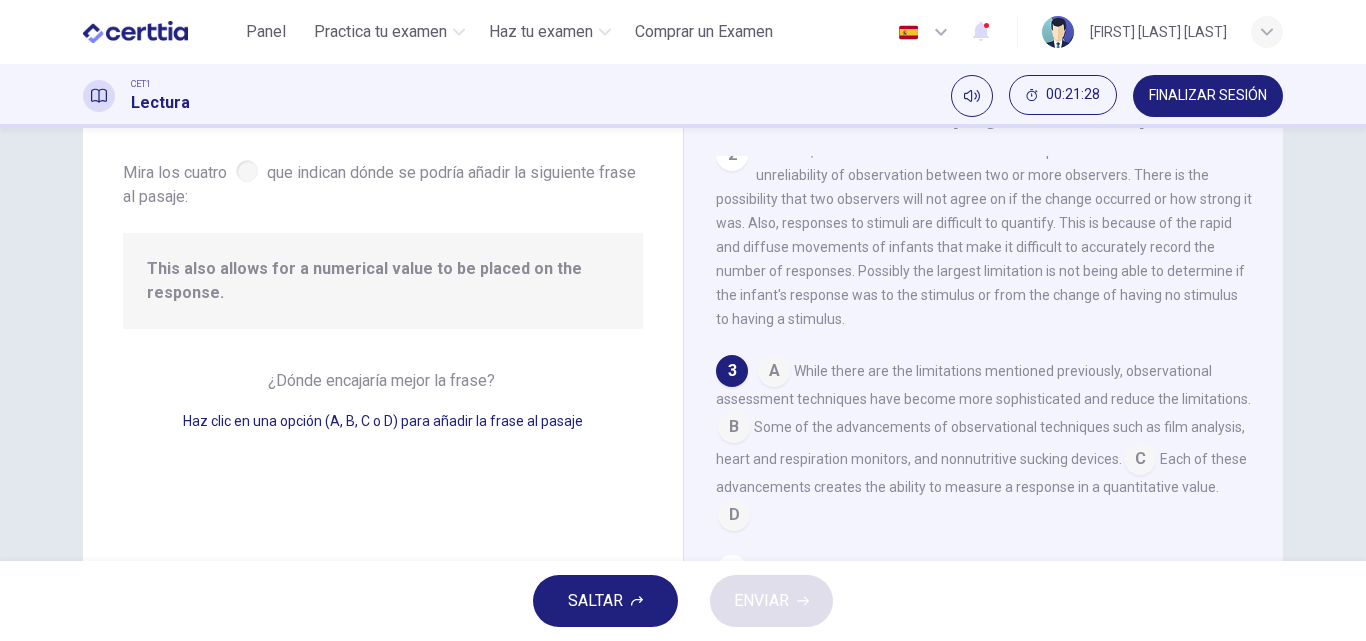 drag, startPoint x: 1131, startPoint y: 462, endPoint x: 1124, endPoint y: 422, distance: 40.60788 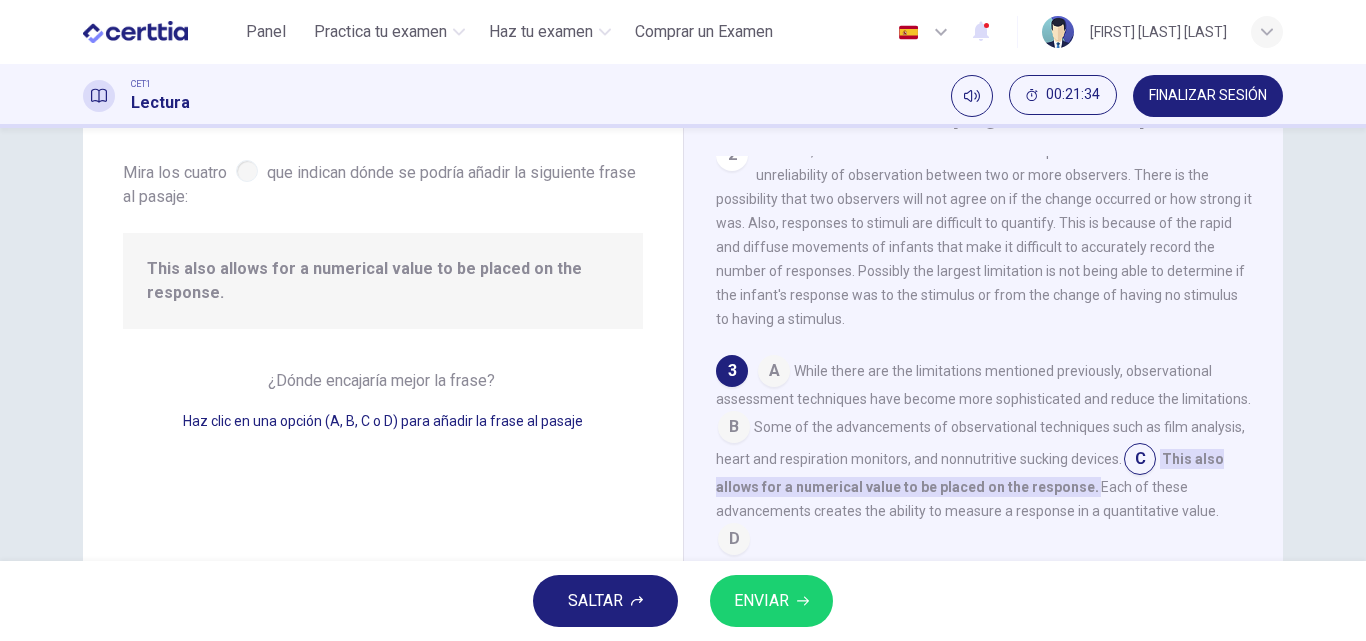 click on "ENVIAR" at bounding box center [761, 601] 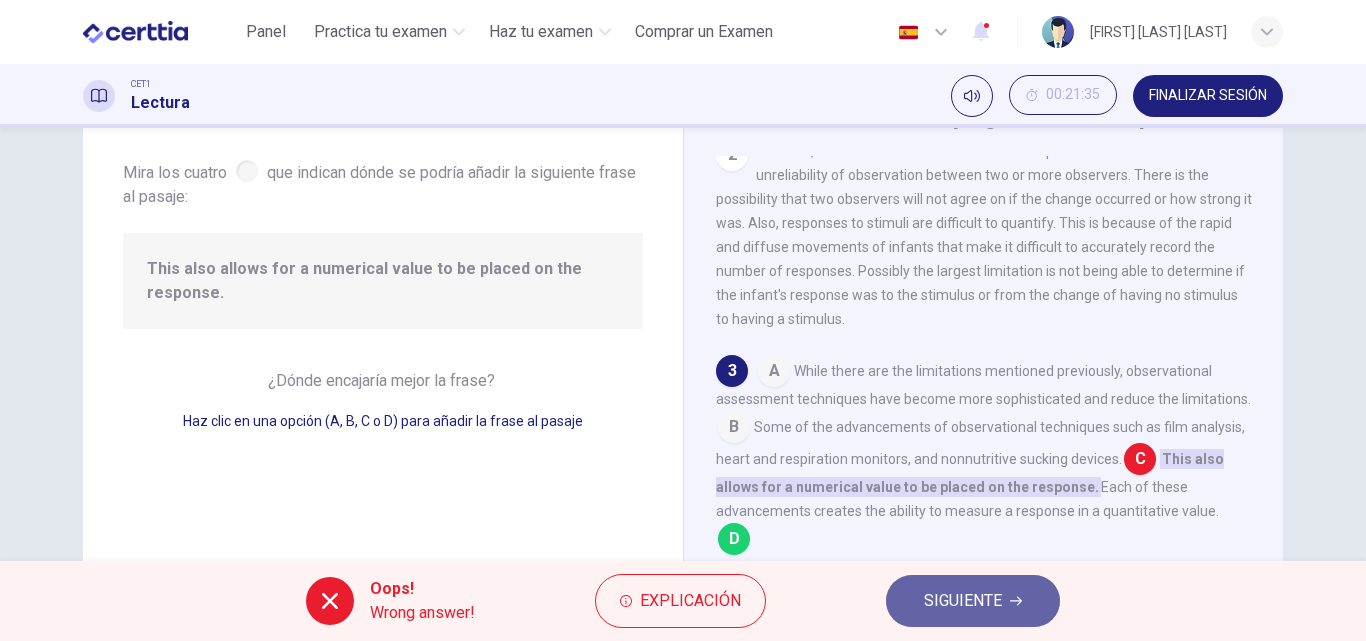 click 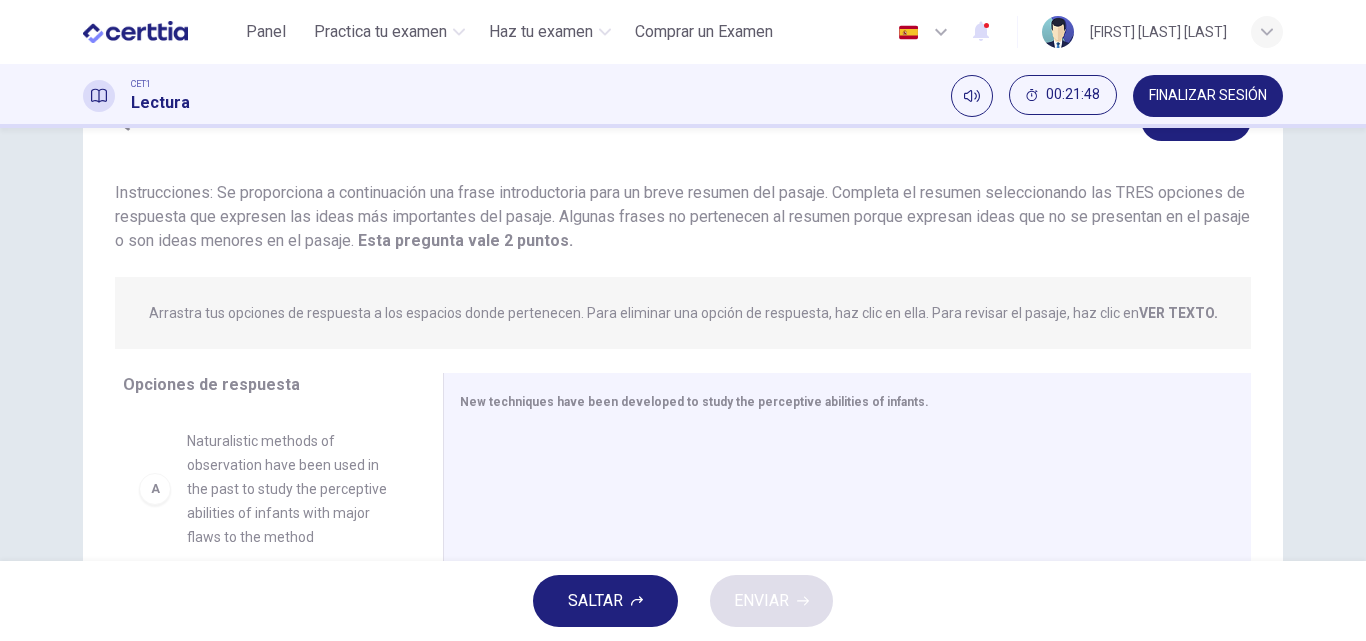 scroll, scrollTop: 300, scrollLeft: 0, axis: vertical 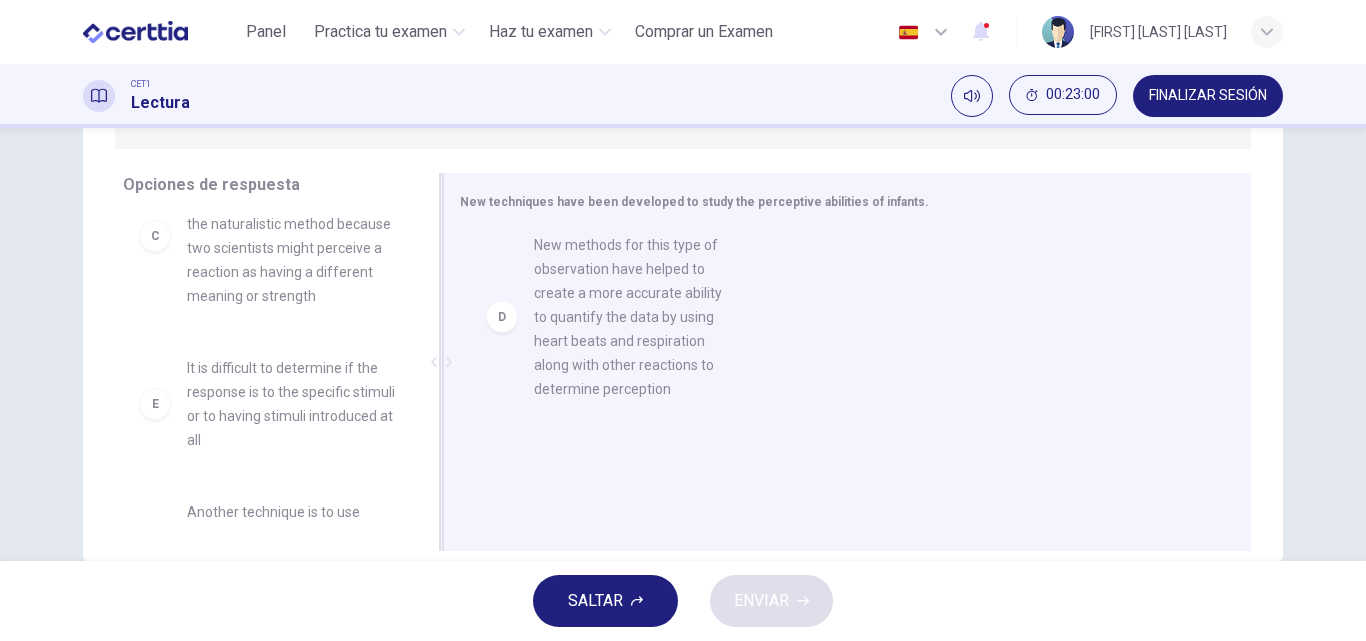 drag, startPoint x: 253, startPoint y: 476, endPoint x: 611, endPoint y: 351, distance: 379.1952 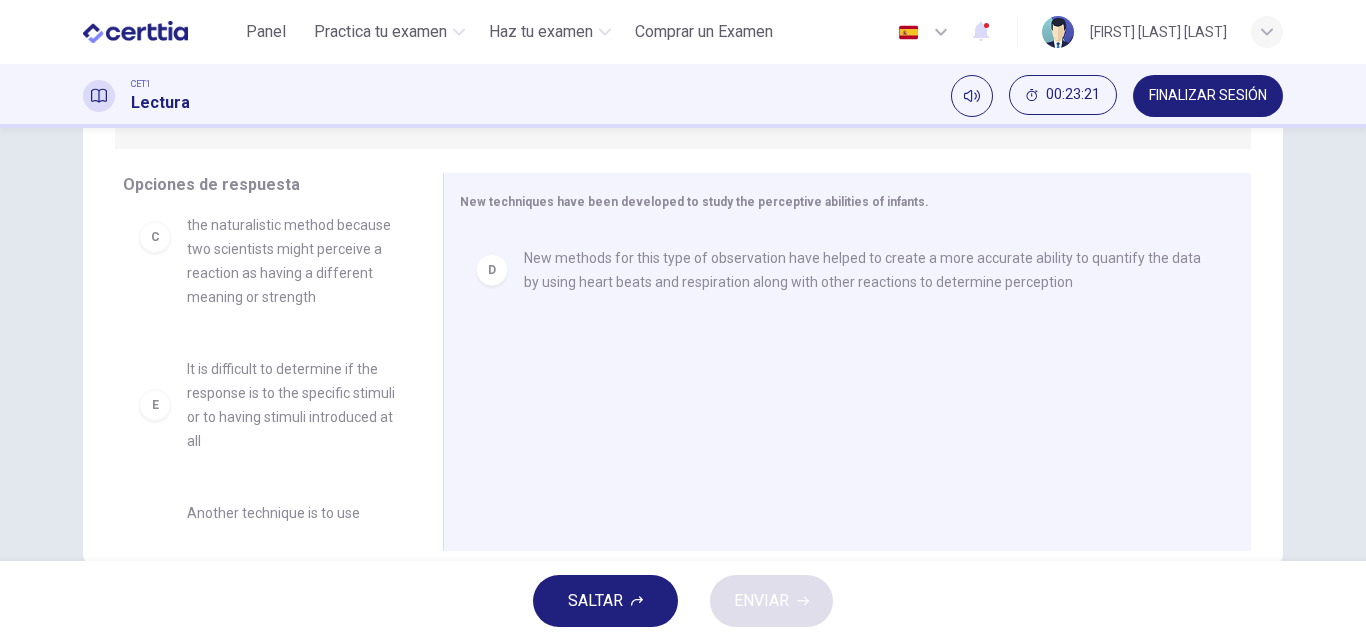 scroll, scrollTop: 492, scrollLeft: 0, axis: vertical 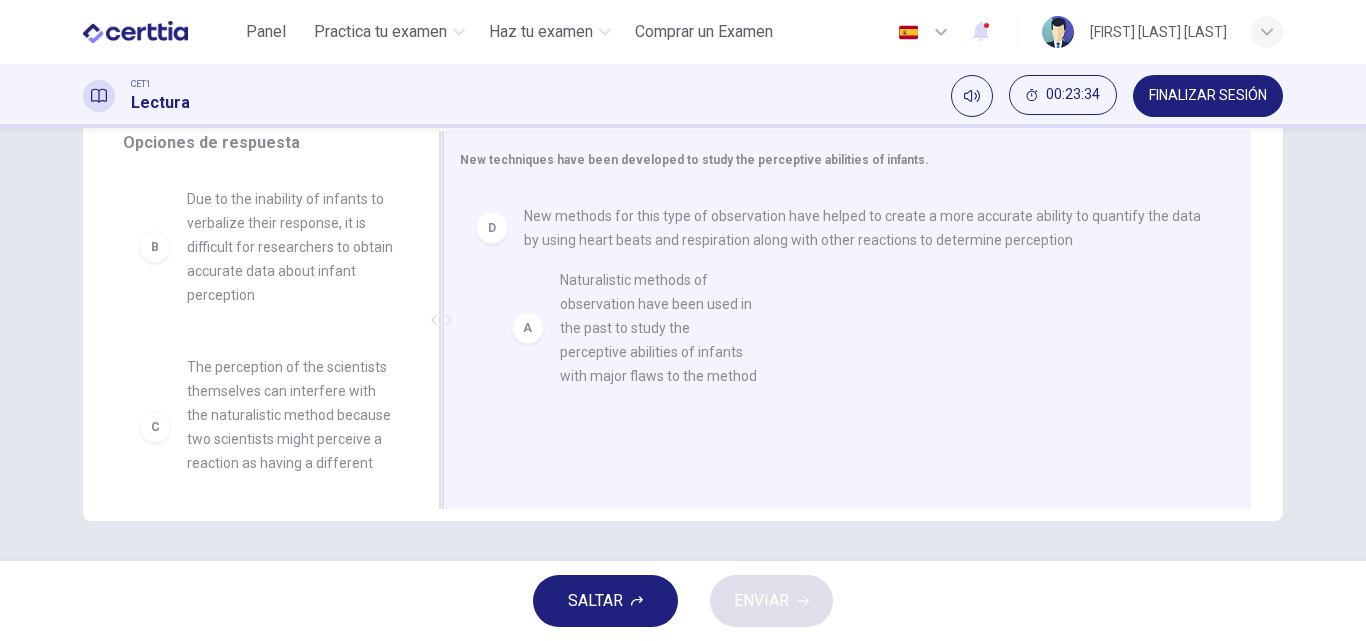 drag, startPoint x: 278, startPoint y: 252, endPoint x: 661, endPoint y: 336, distance: 392.1033 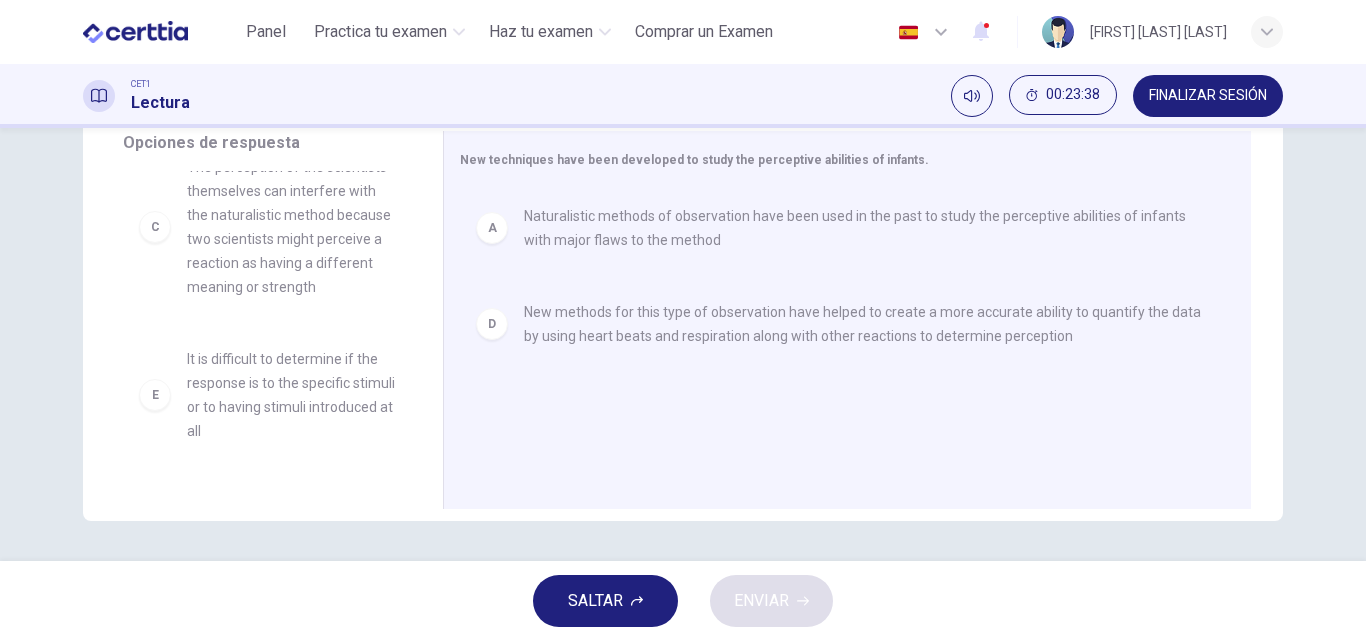 scroll, scrollTop: 324, scrollLeft: 0, axis: vertical 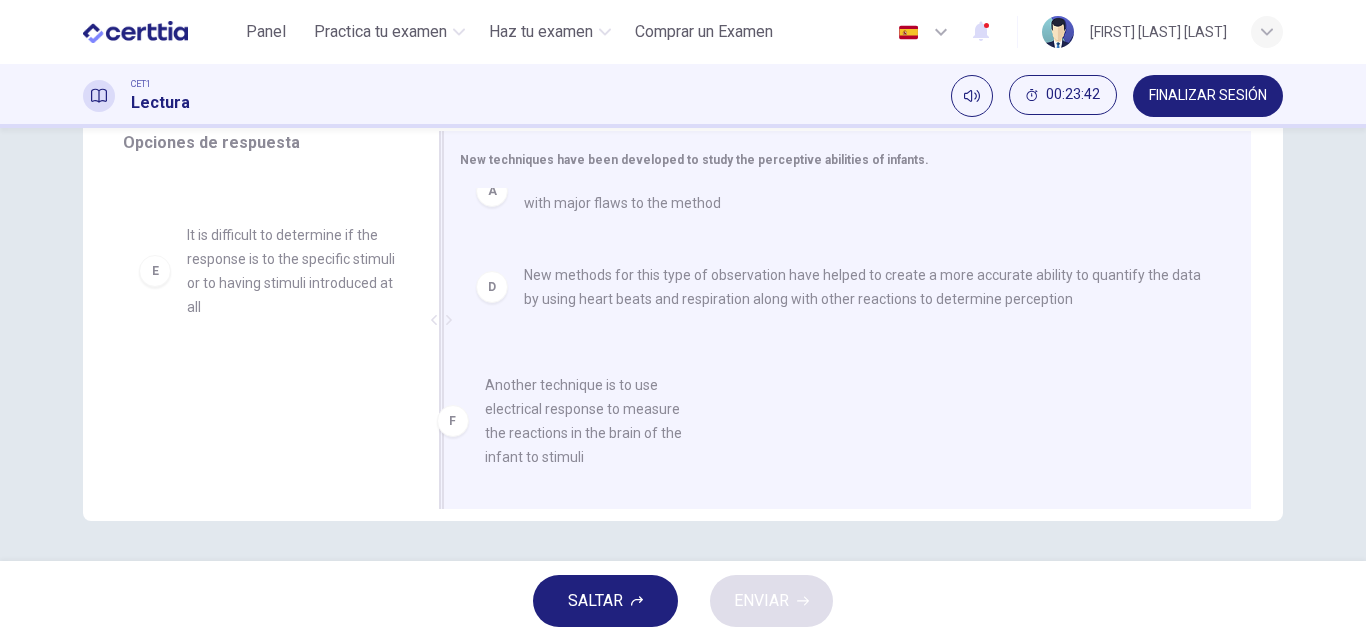 drag, startPoint x: 265, startPoint y: 410, endPoint x: 572, endPoint y: 421, distance: 307.197 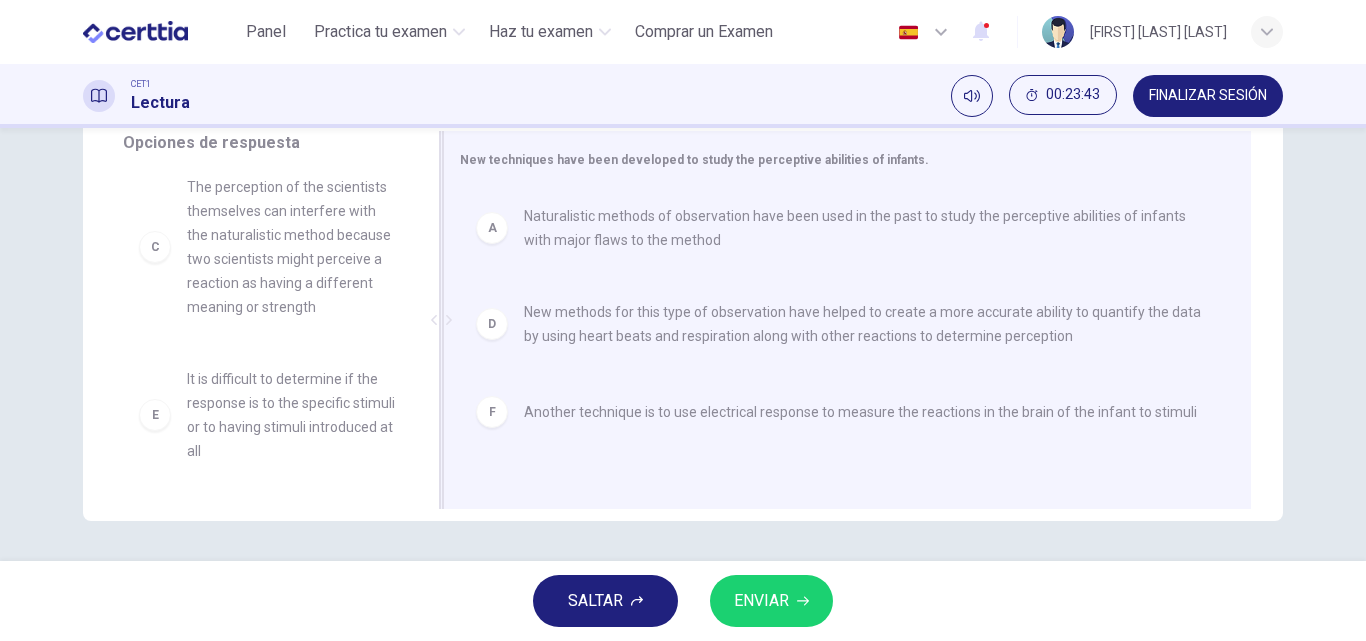 scroll, scrollTop: 0, scrollLeft: 0, axis: both 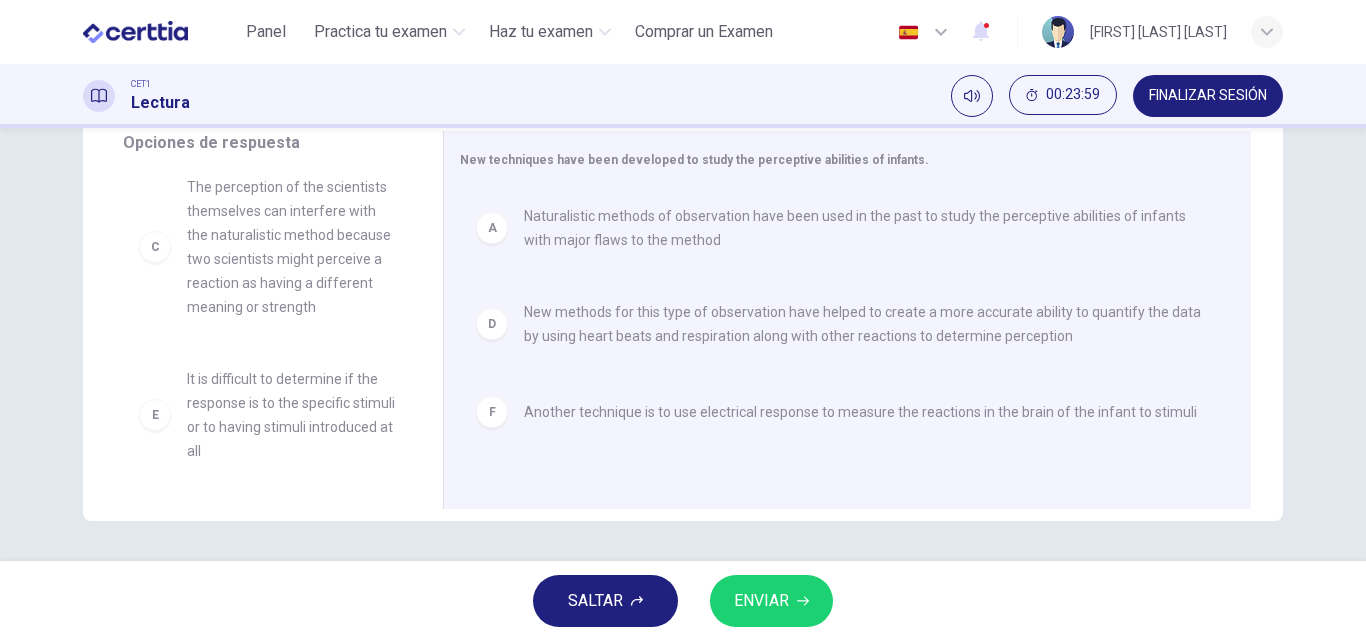 click on "ENVIAR" at bounding box center [761, 601] 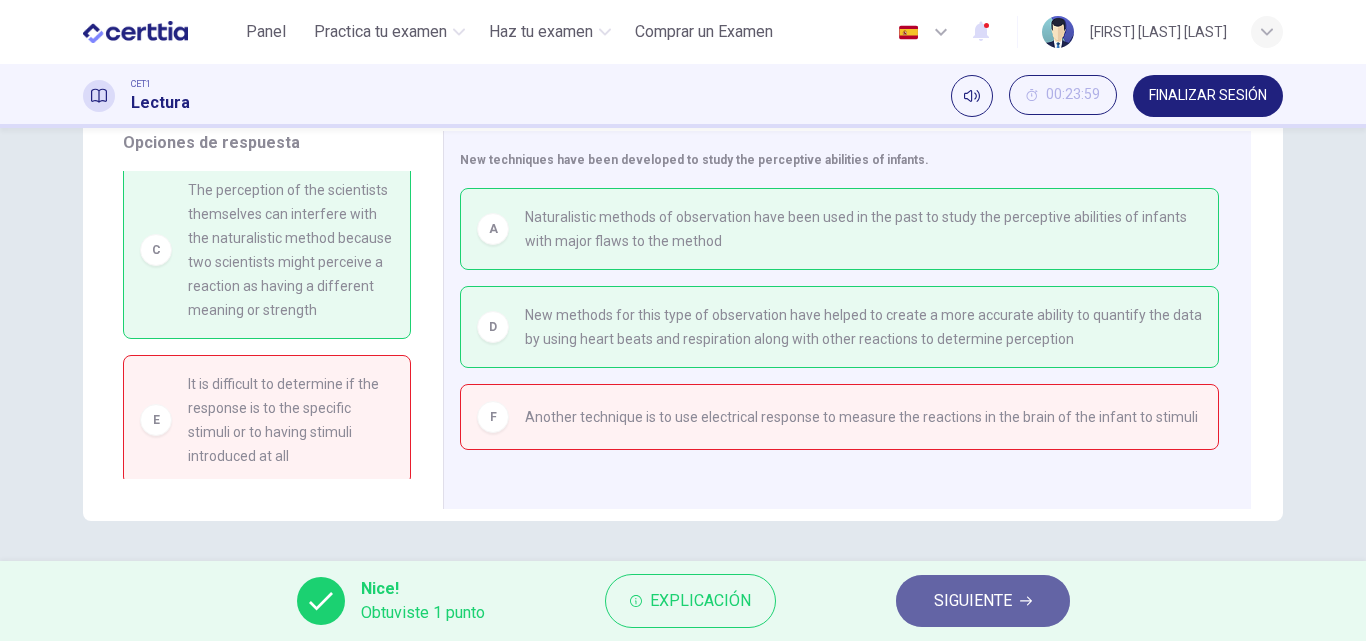 click on "SIGUIENTE" at bounding box center (973, 601) 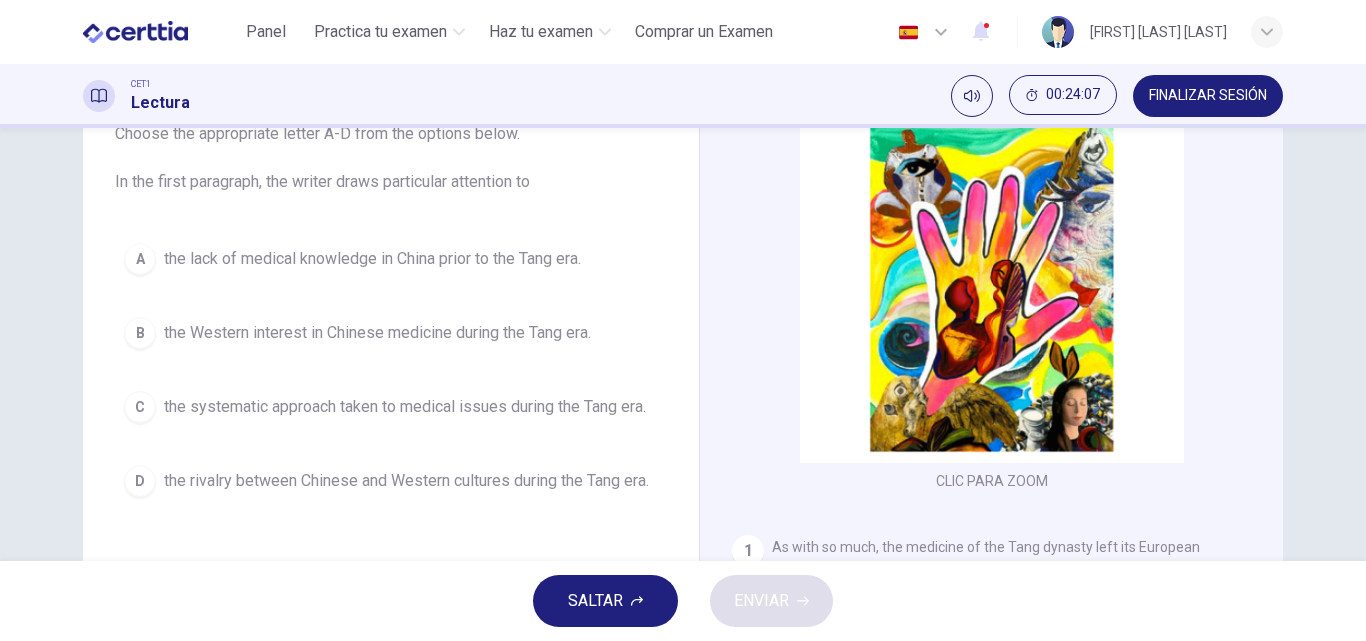 scroll, scrollTop: 42, scrollLeft: 0, axis: vertical 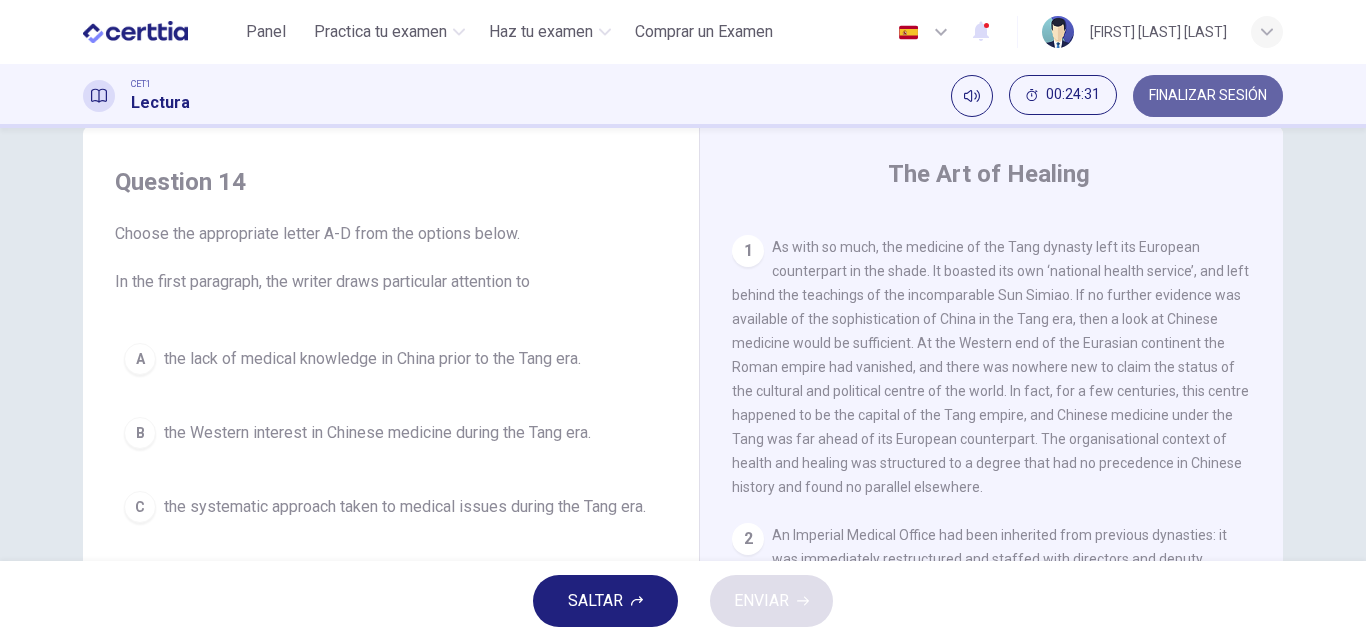 click on "FINALIZAR SESIÓN" at bounding box center (1208, 96) 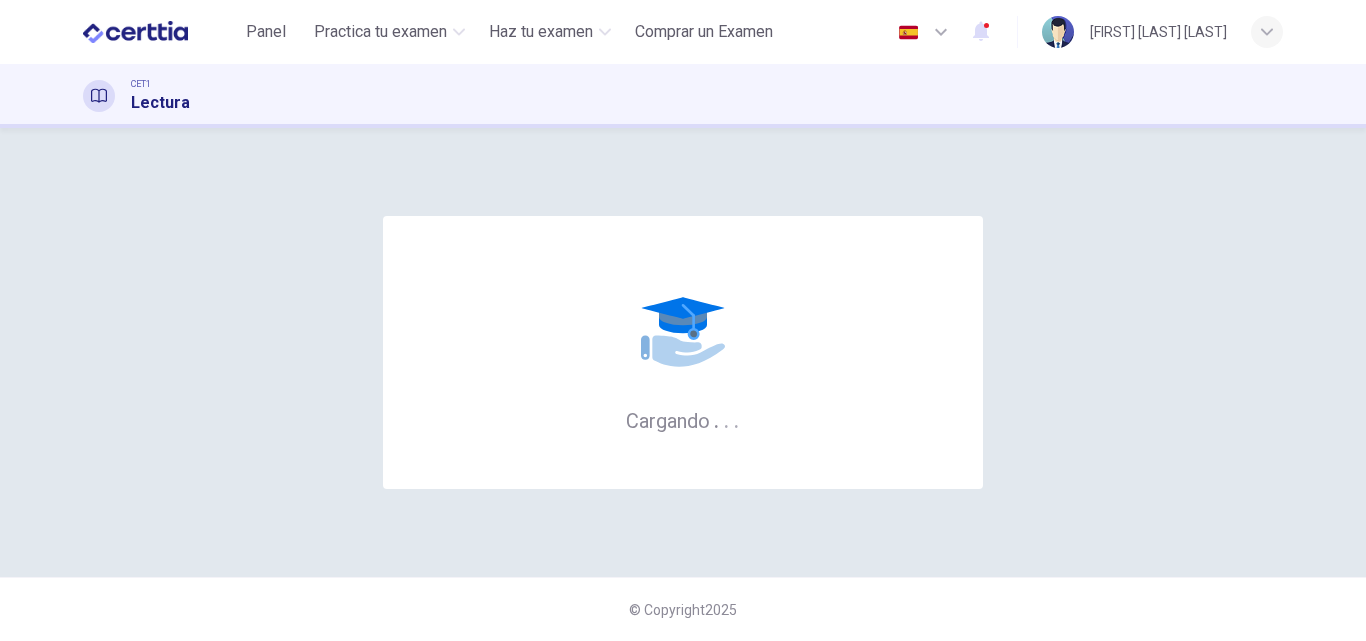 scroll, scrollTop: 0, scrollLeft: 0, axis: both 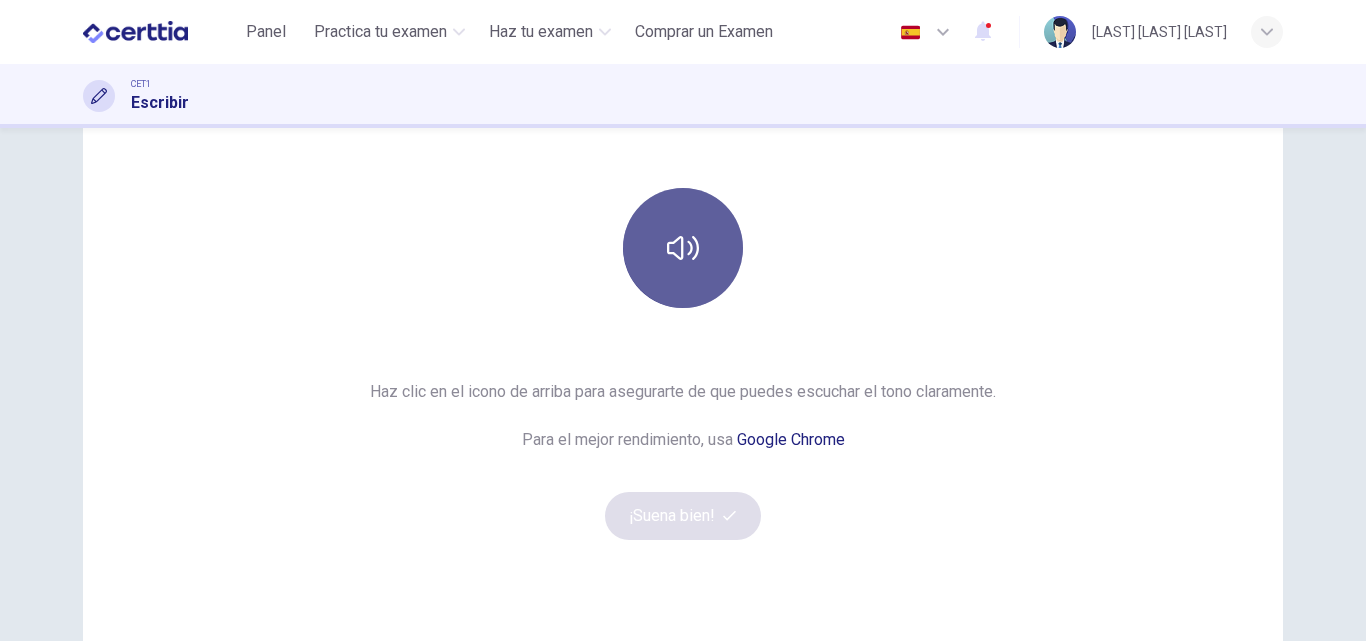 click 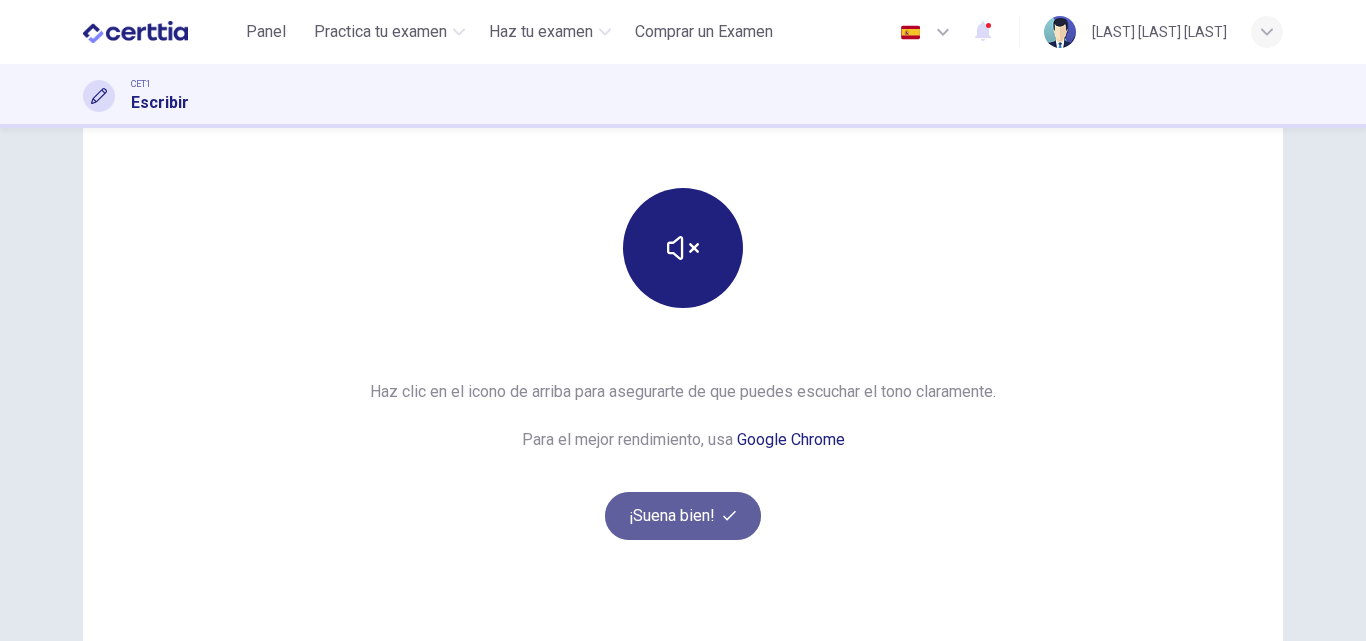 click on "¡Suena bien!" at bounding box center (683, 516) 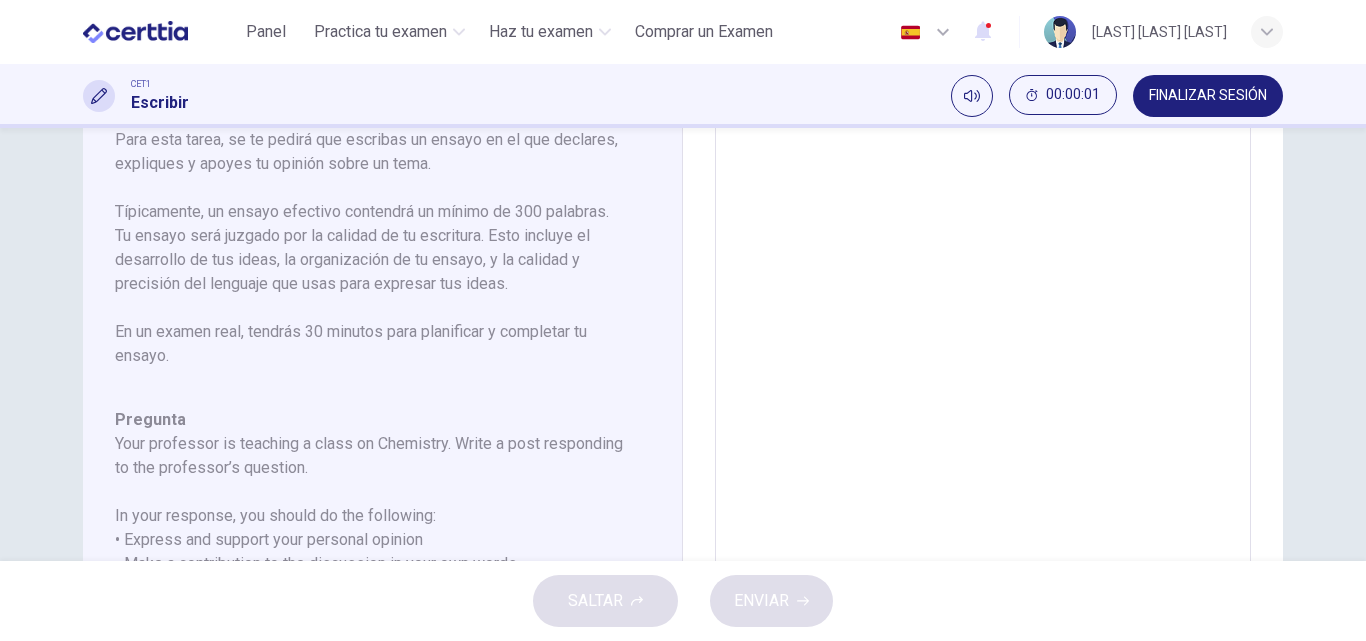 scroll, scrollTop: 0, scrollLeft: 0, axis: both 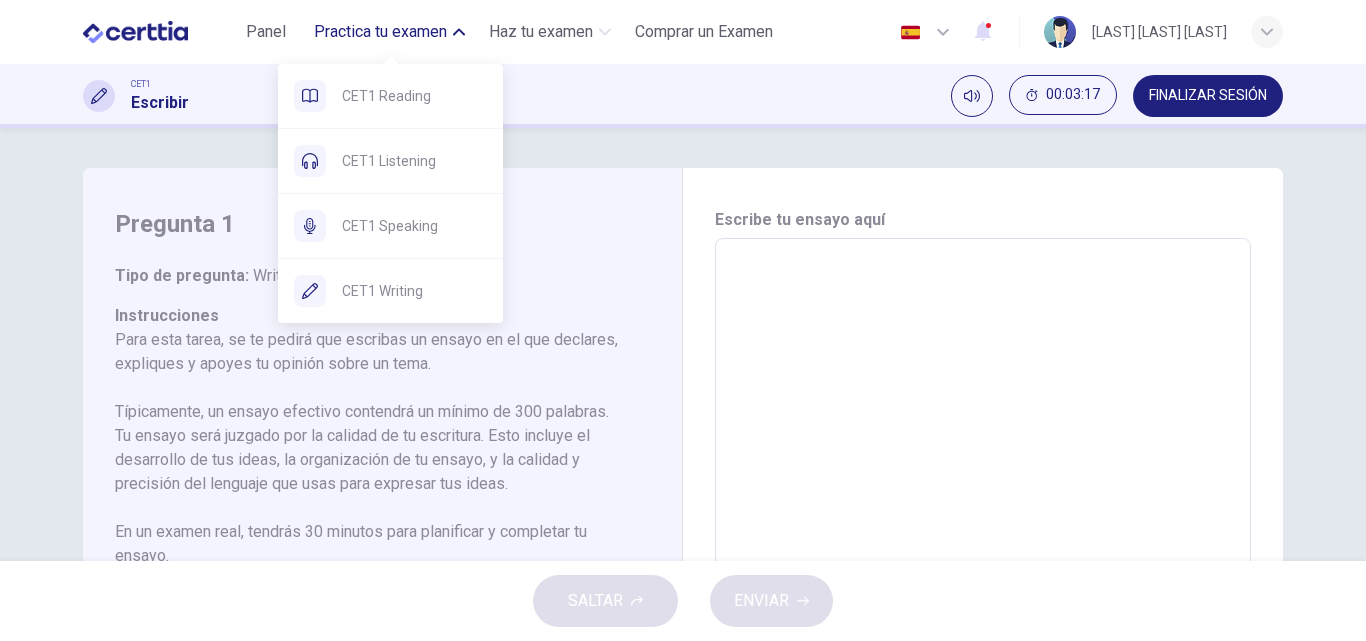 click on "Practica tu examen" at bounding box center [380, 32] 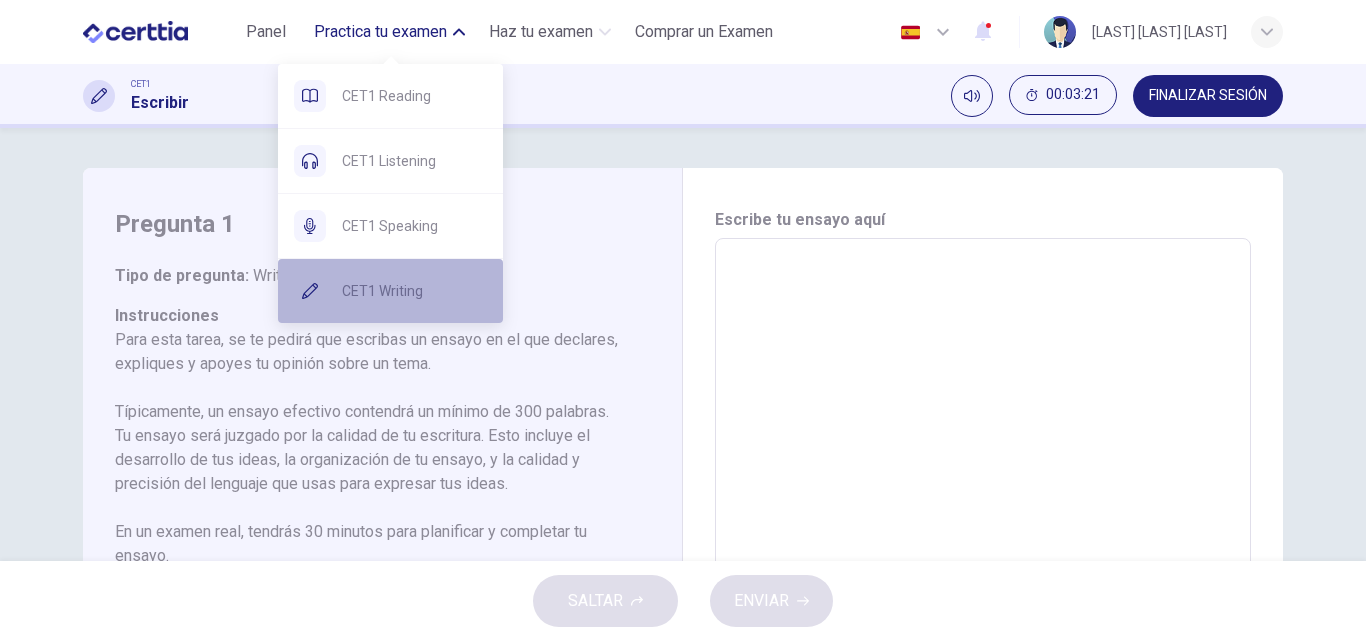 click on "CET1 Writing" at bounding box center [414, 291] 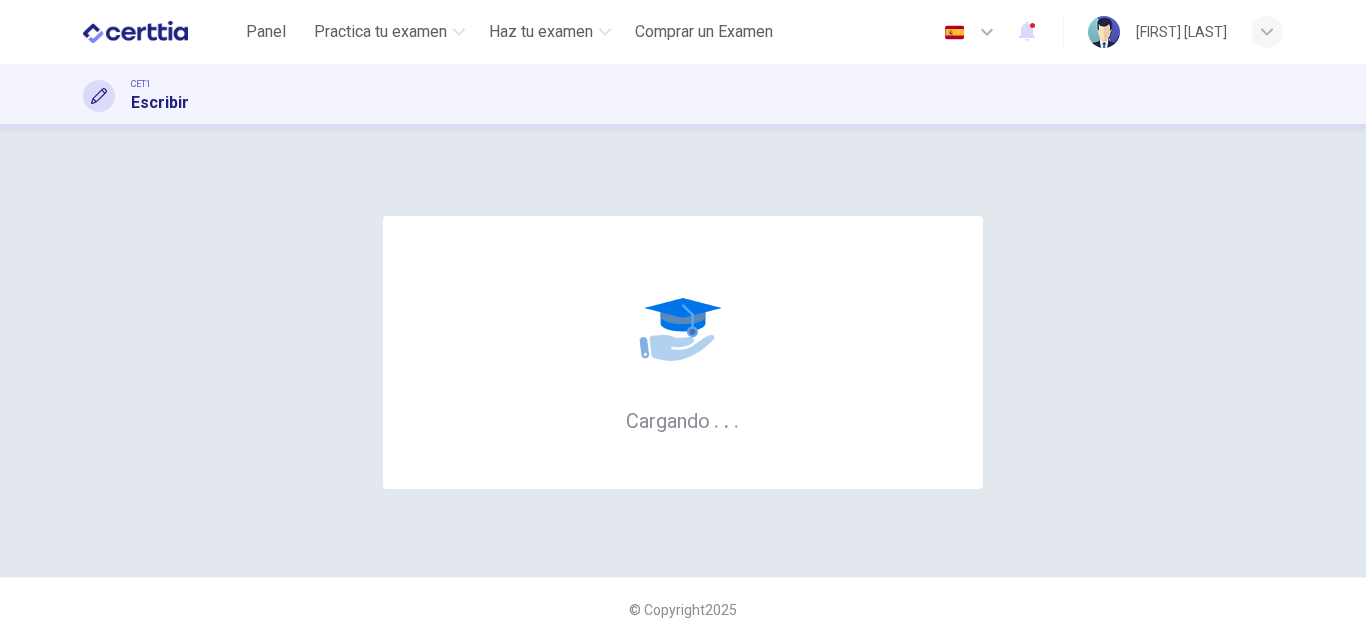 scroll, scrollTop: 0, scrollLeft: 0, axis: both 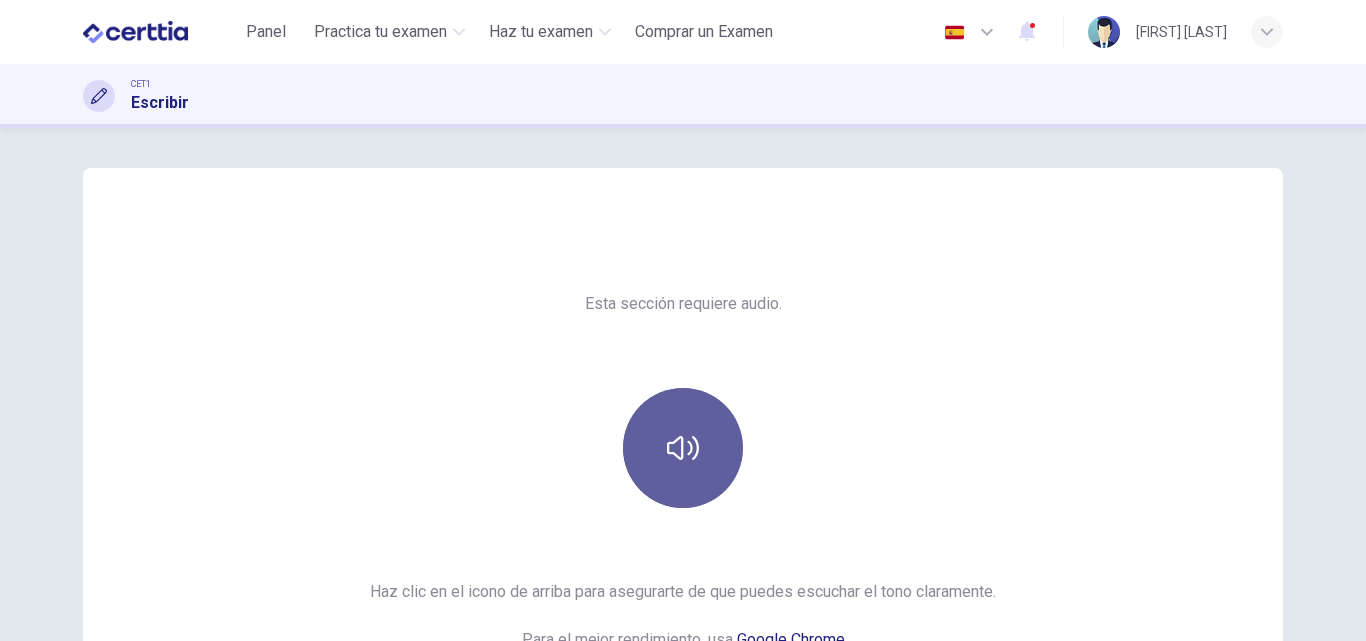 click at bounding box center [683, 448] 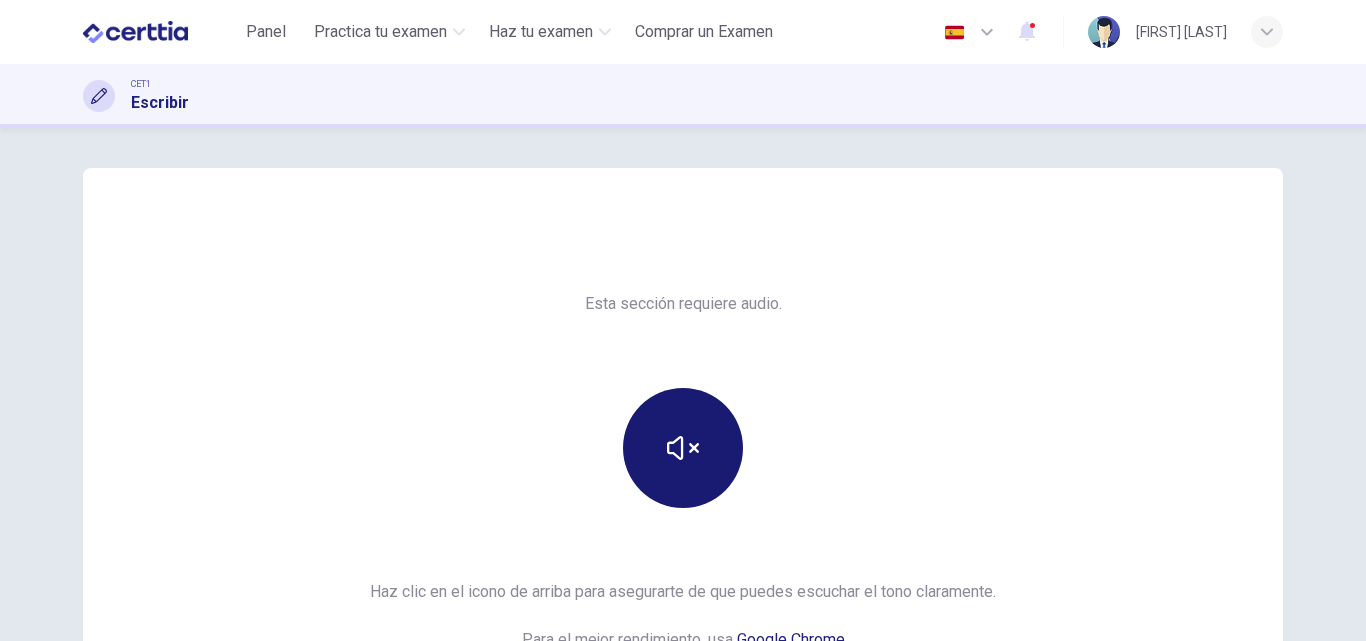 click 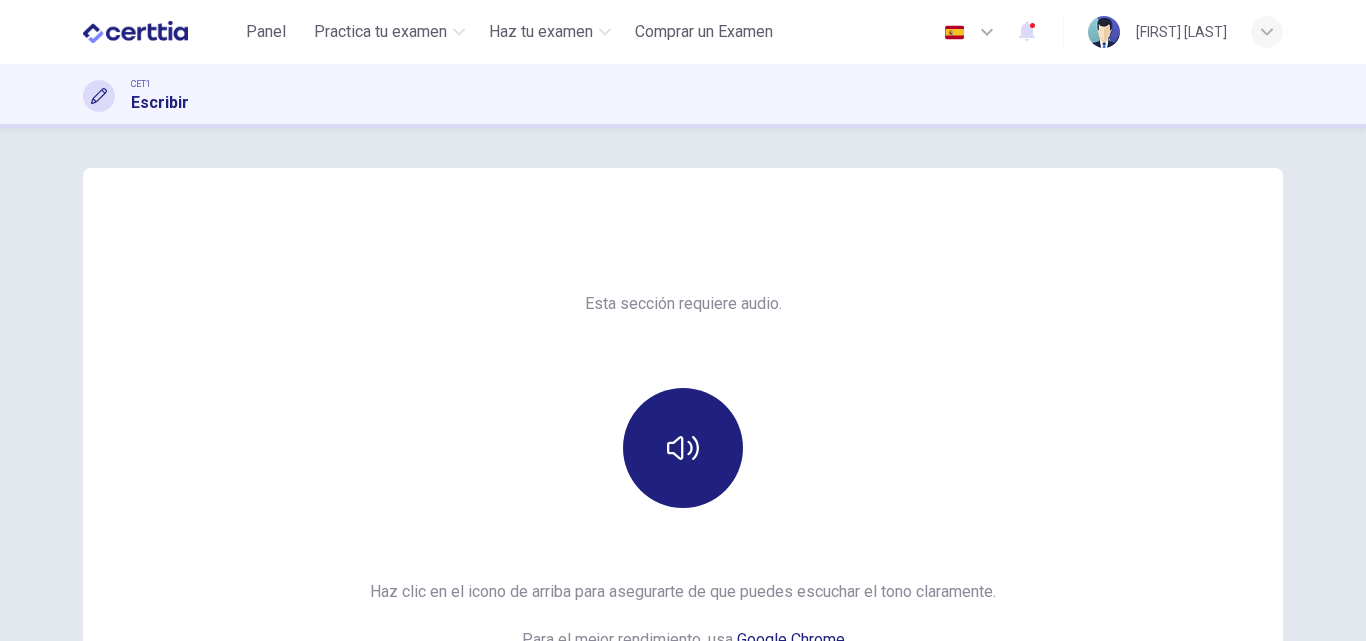 scroll, scrollTop: 100, scrollLeft: 0, axis: vertical 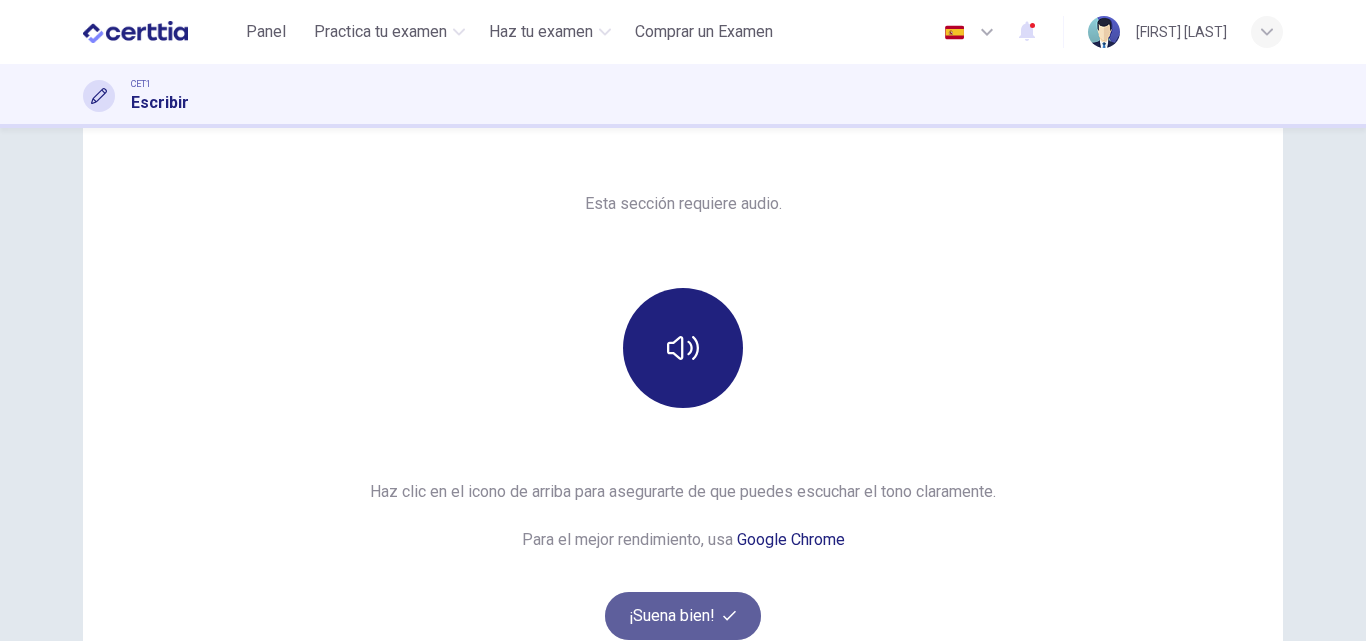 click on "¡Suena bien!" at bounding box center (683, 616) 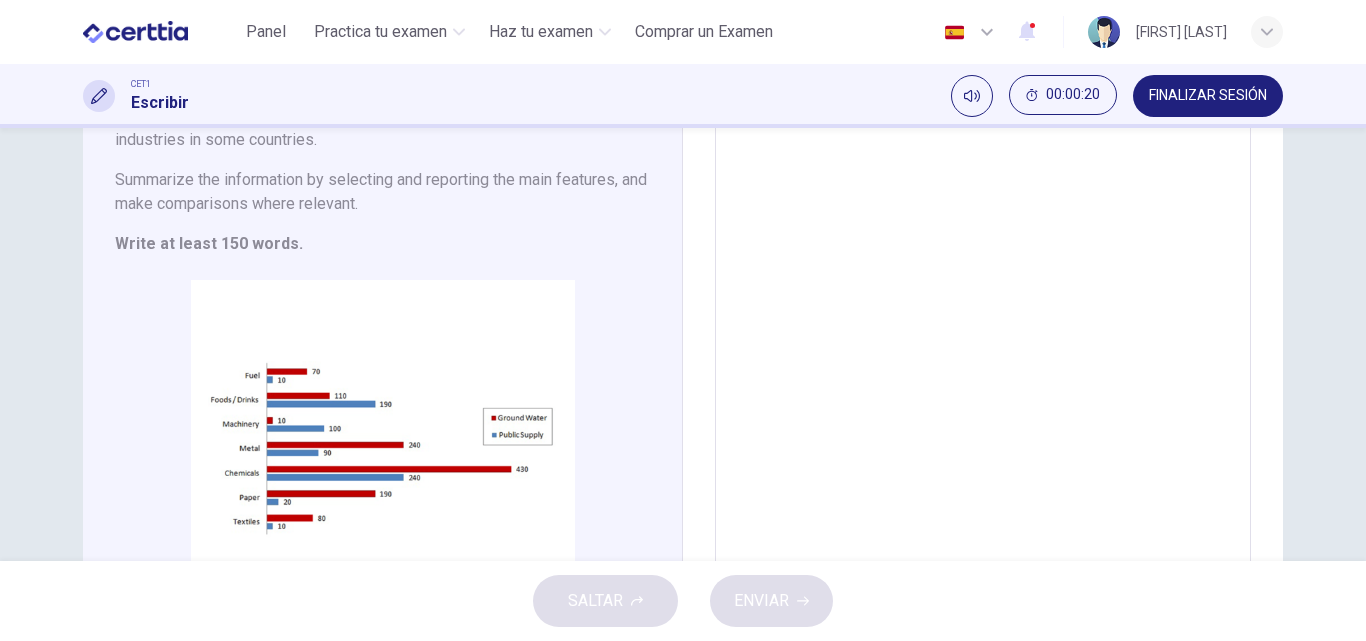 scroll, scrollTop: 100, scrollLeft: 0, axis: vertical 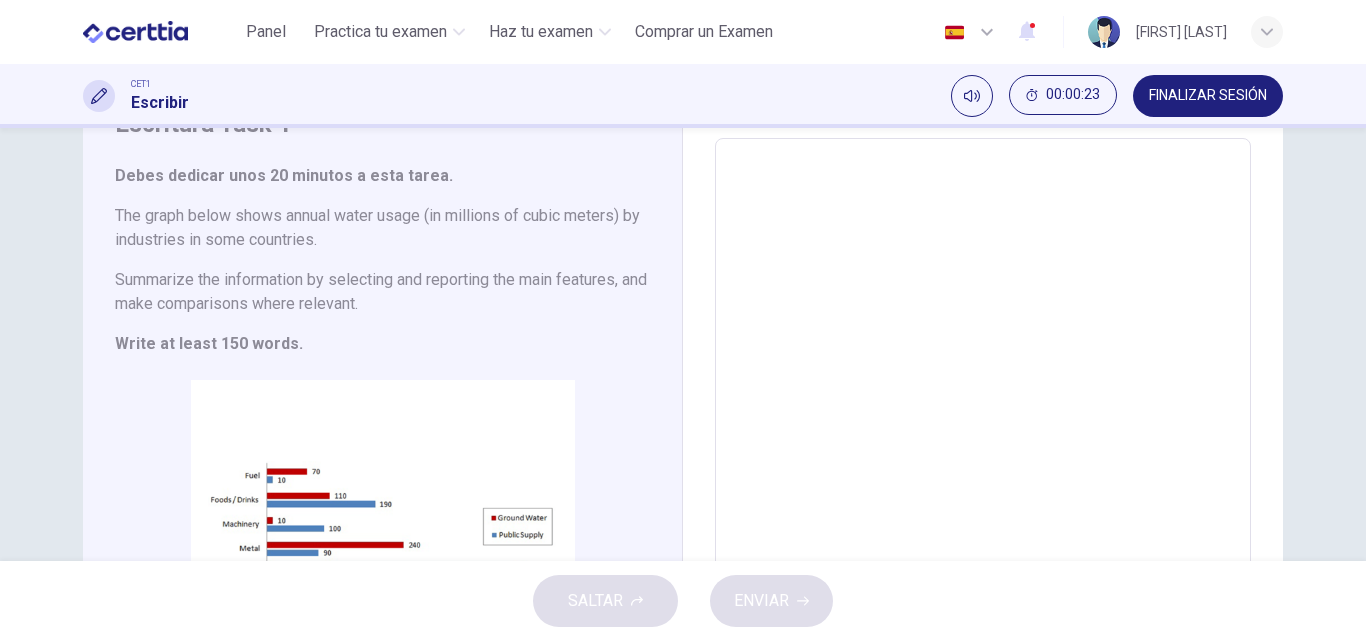 drag, startPoint x: 492, startPoint y: 350, endPoint x: 473, endPoint y: 285, distance: 67.72001 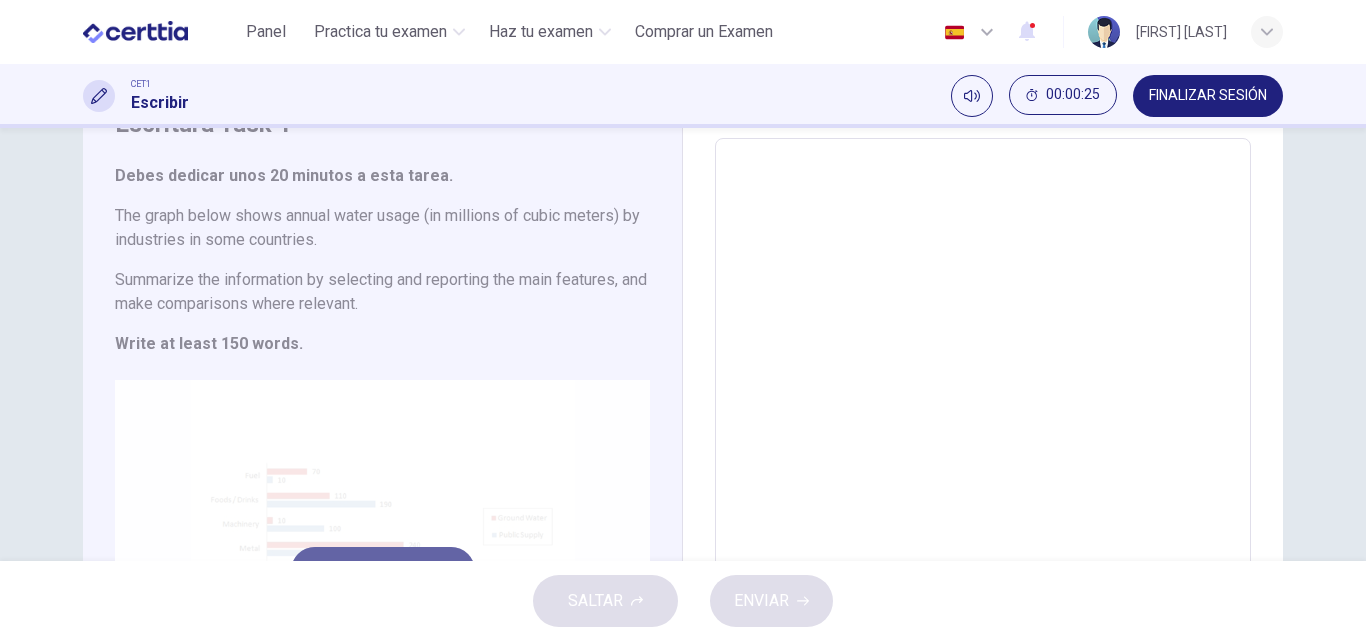 click on "Clic para zoom" at bounding box center [383, 571] 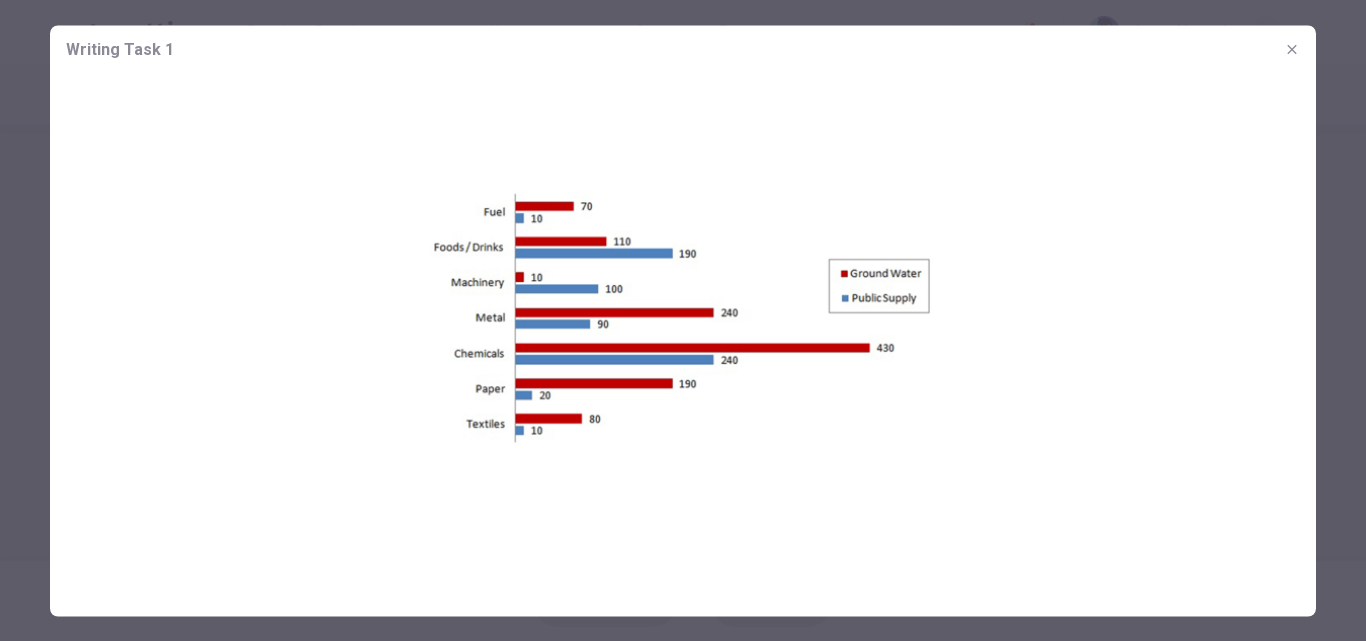 click 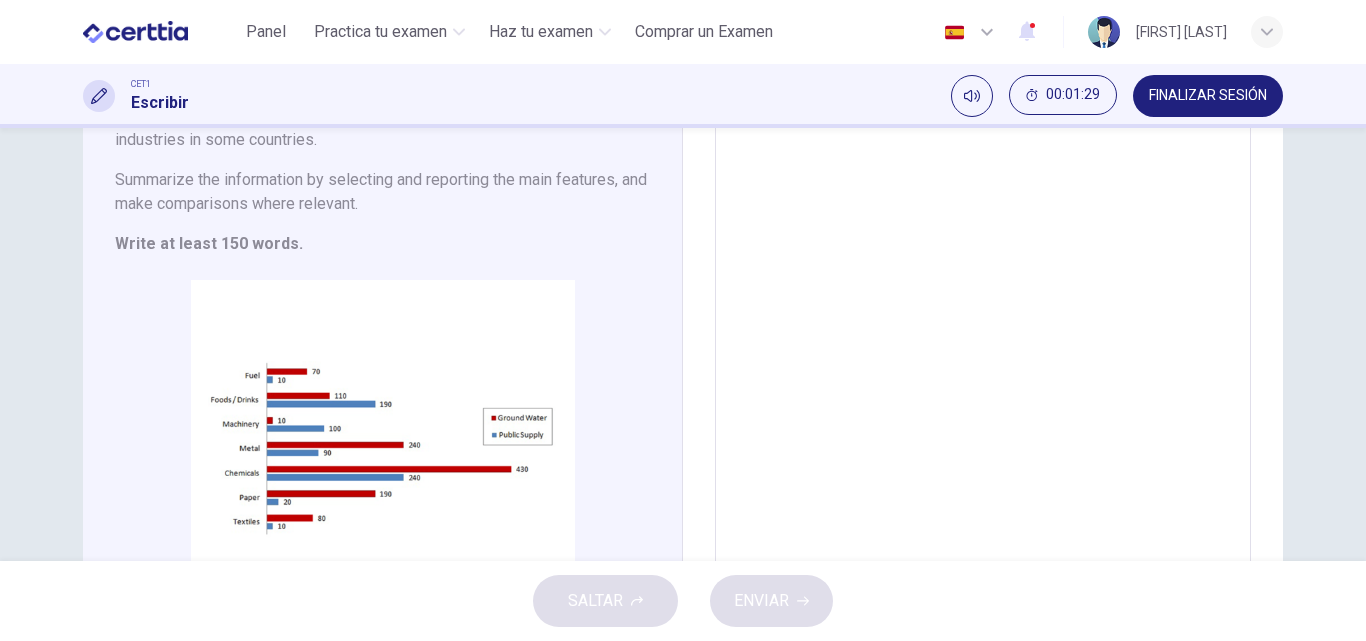 scroll, scrollTop: 0, scrollLeft: 0, axis: both 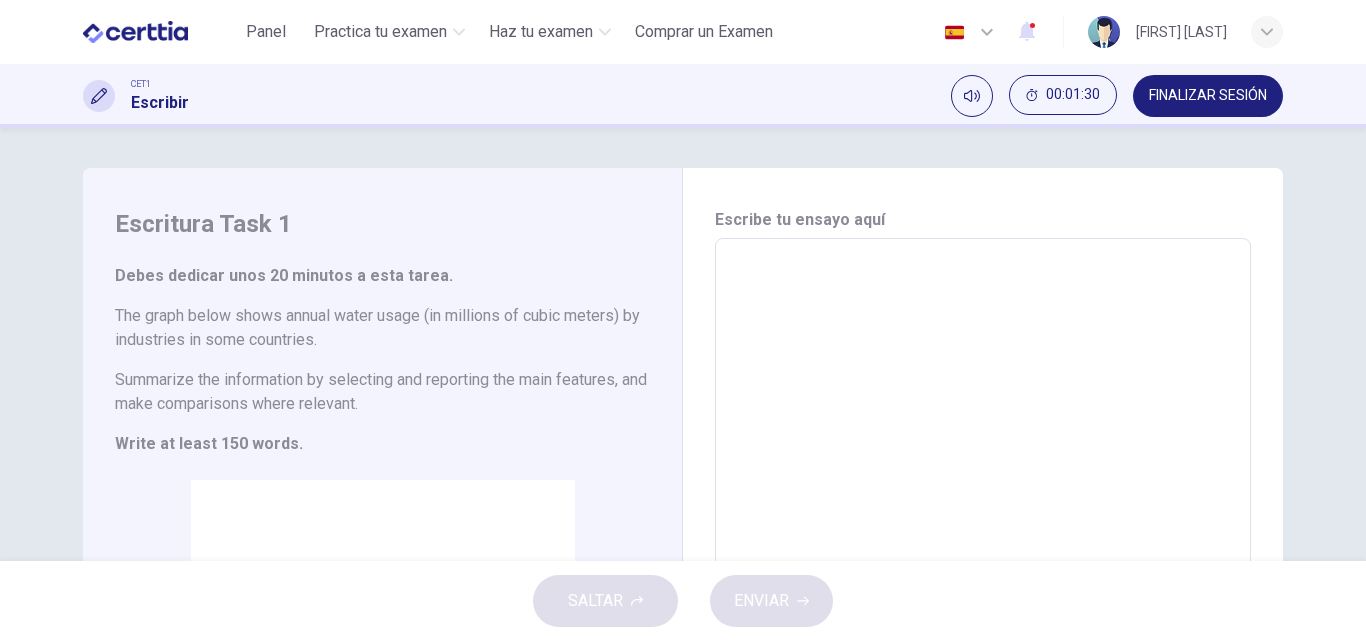 click at bounding box center [983, 534] 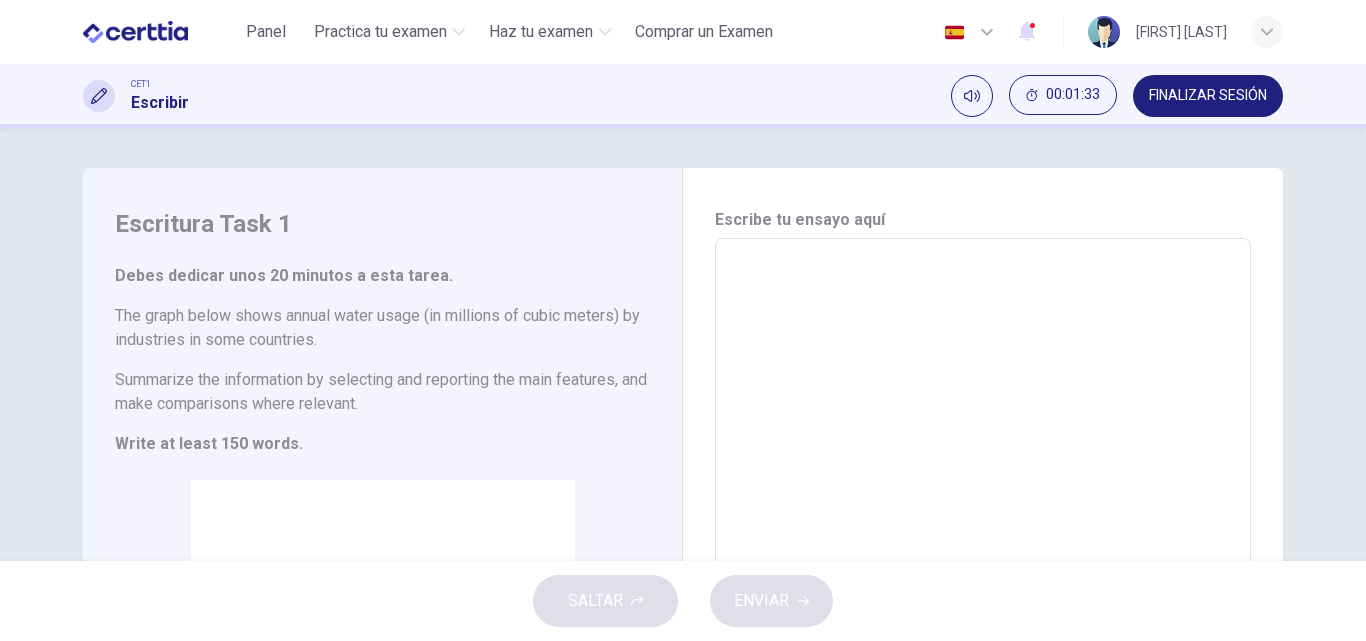 type on "*" 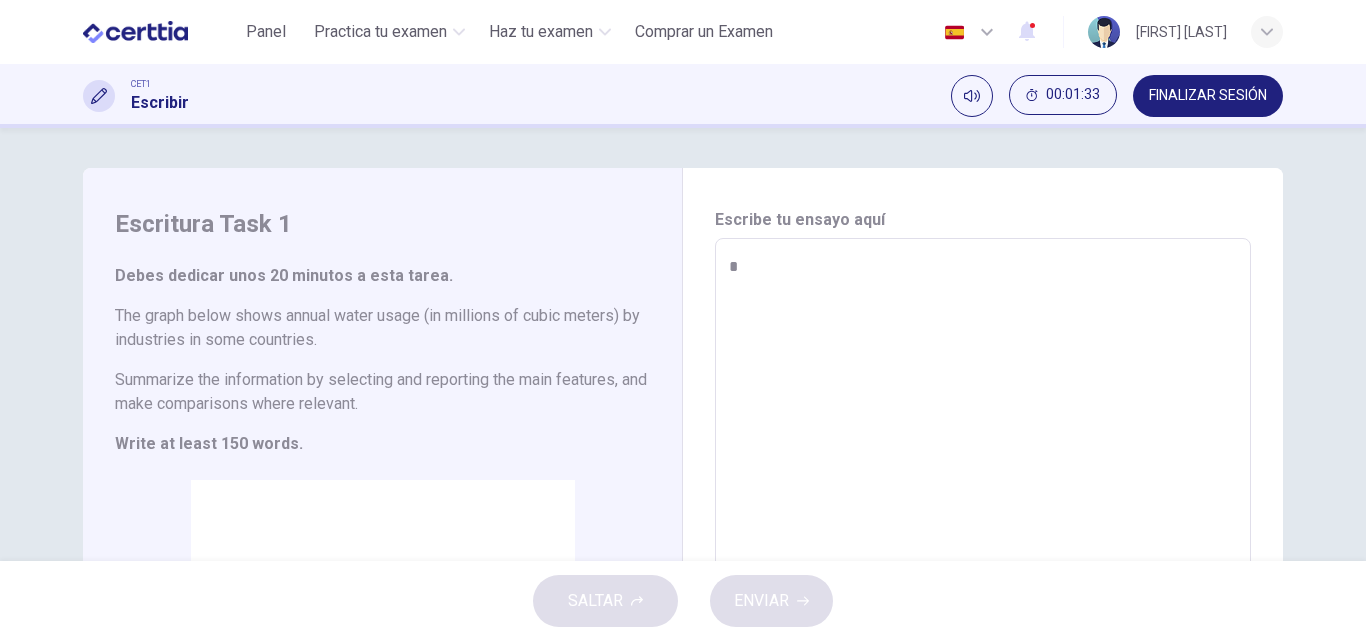 type on "*" 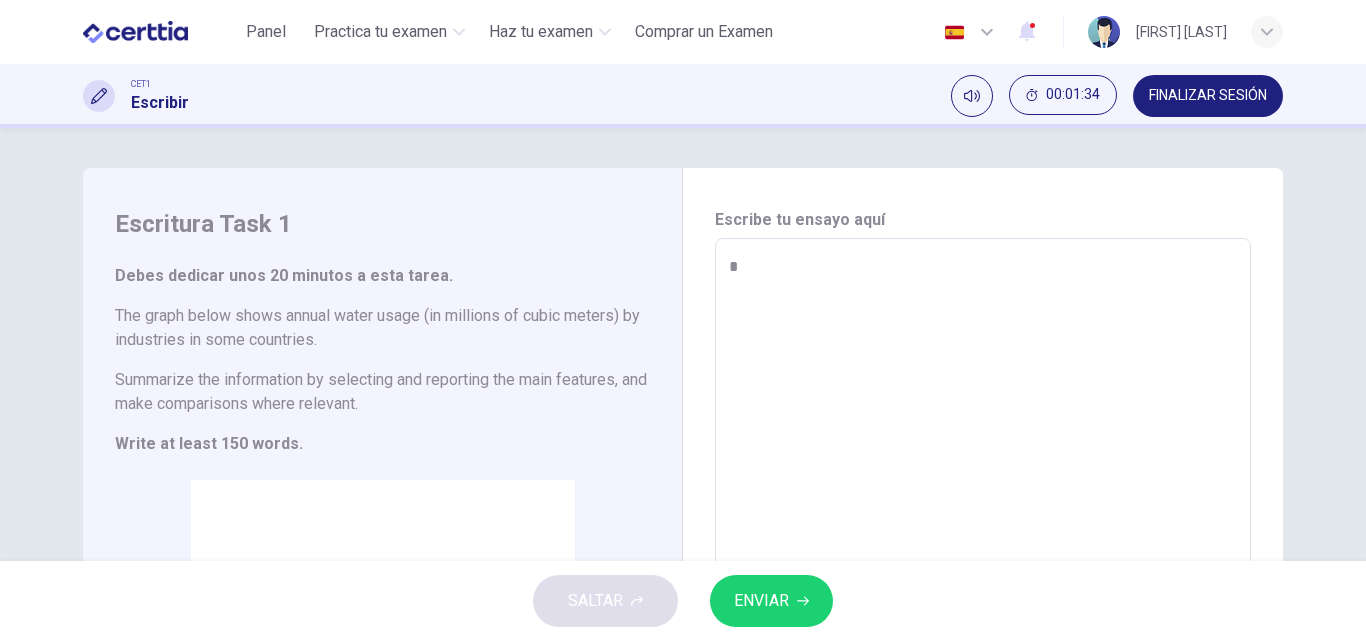 type on "**" 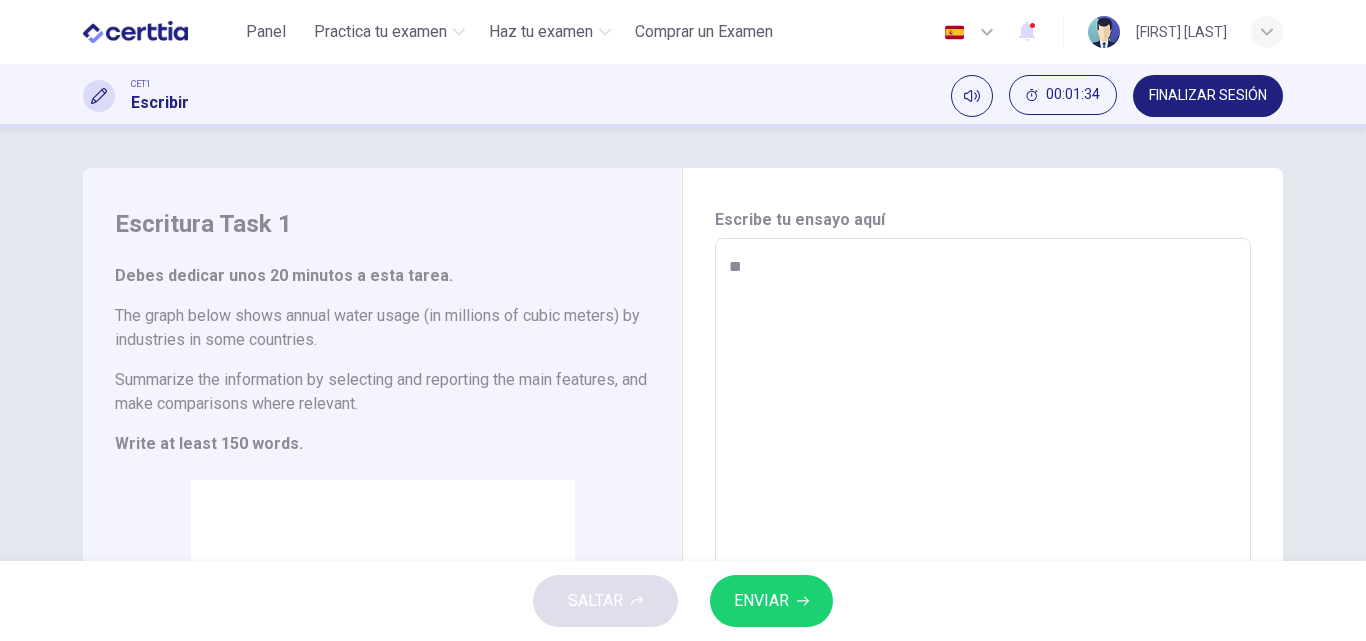 type on "*" 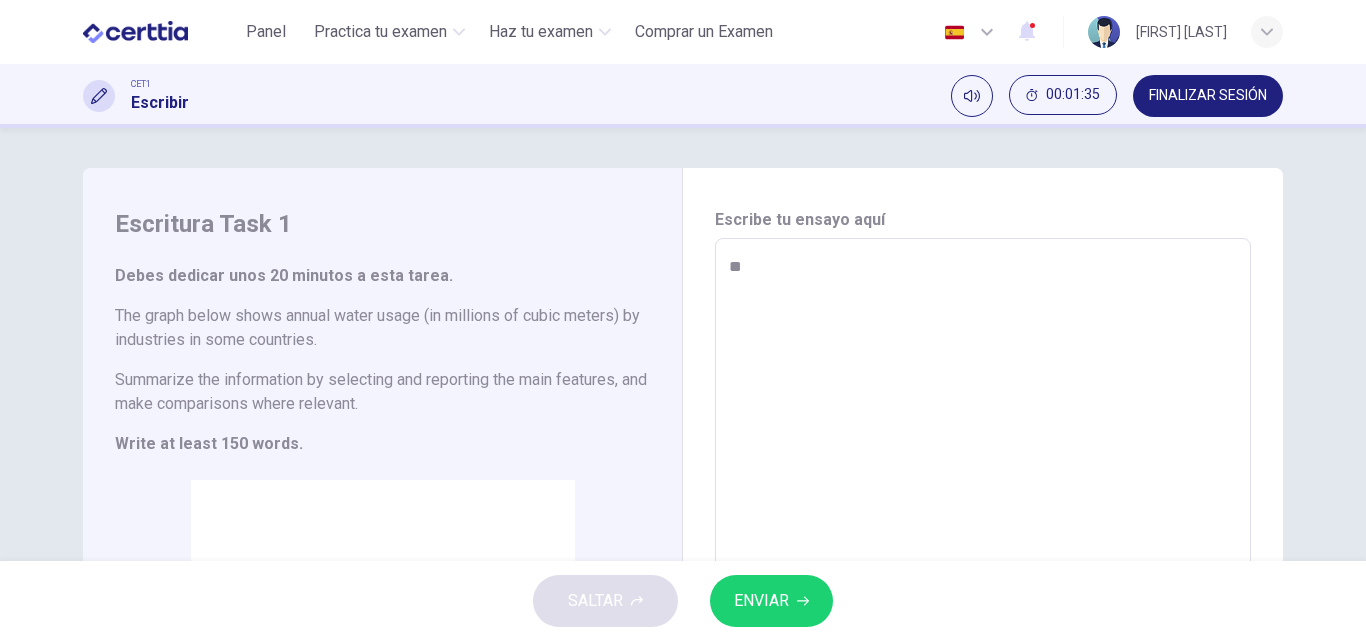 type on "***" 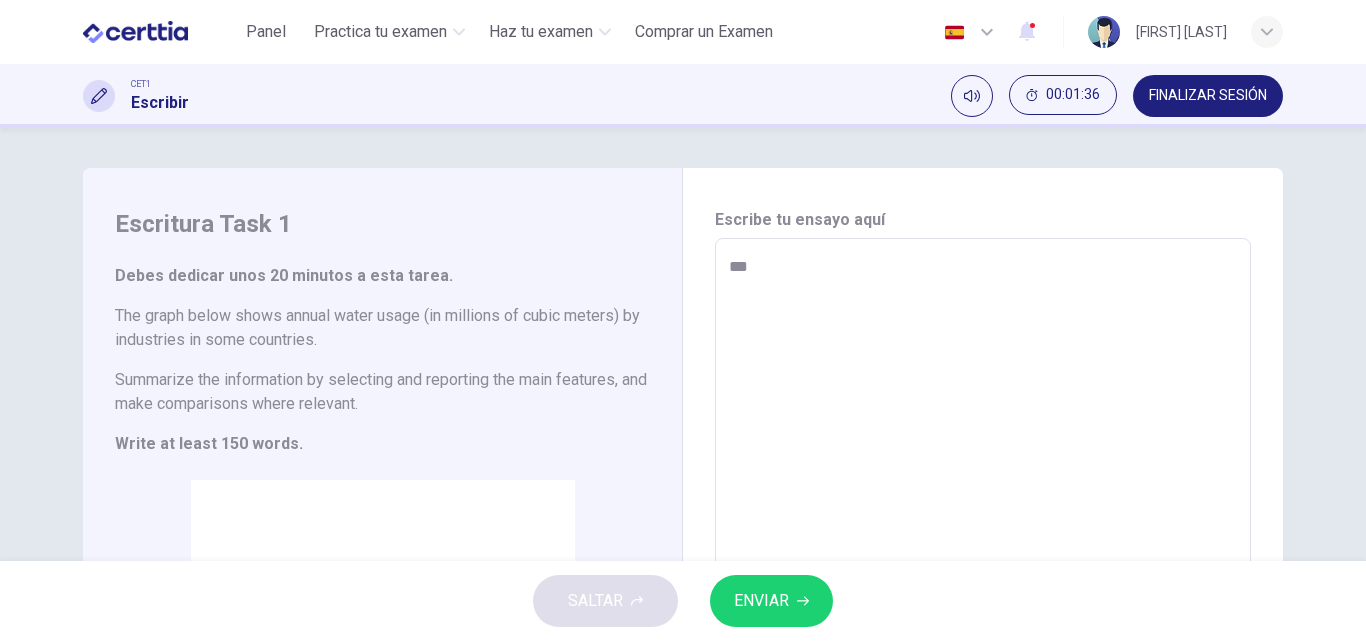 type on "****" 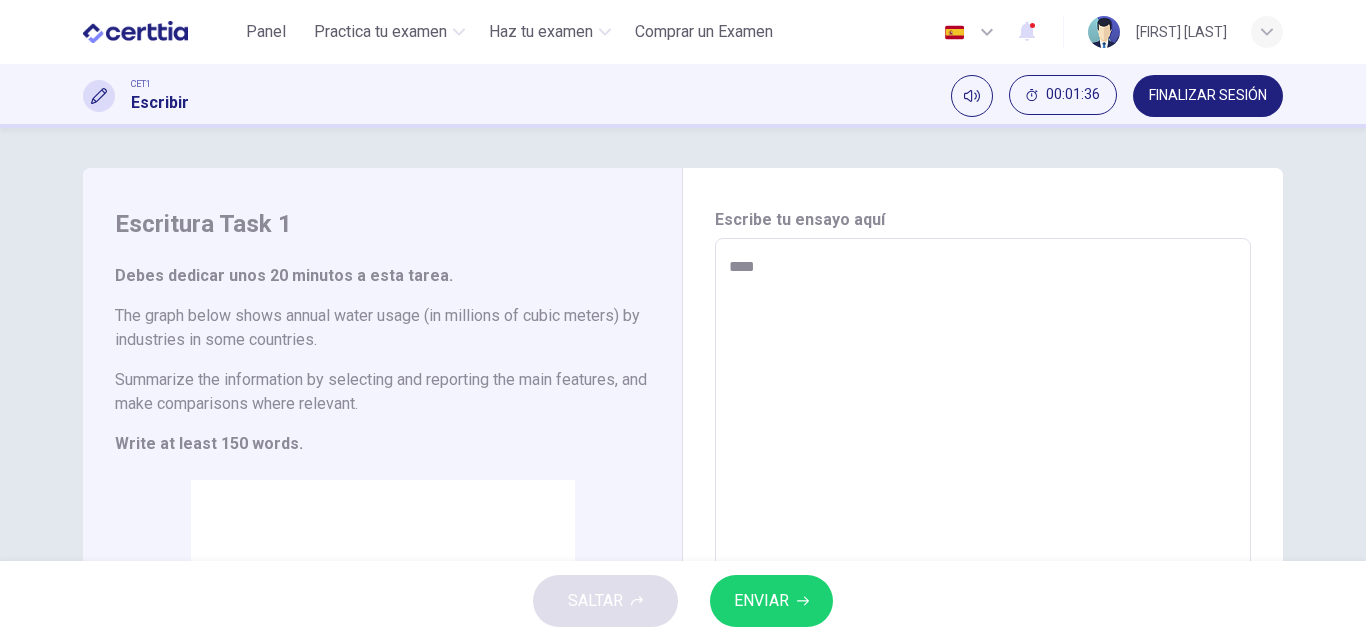 type on "*" 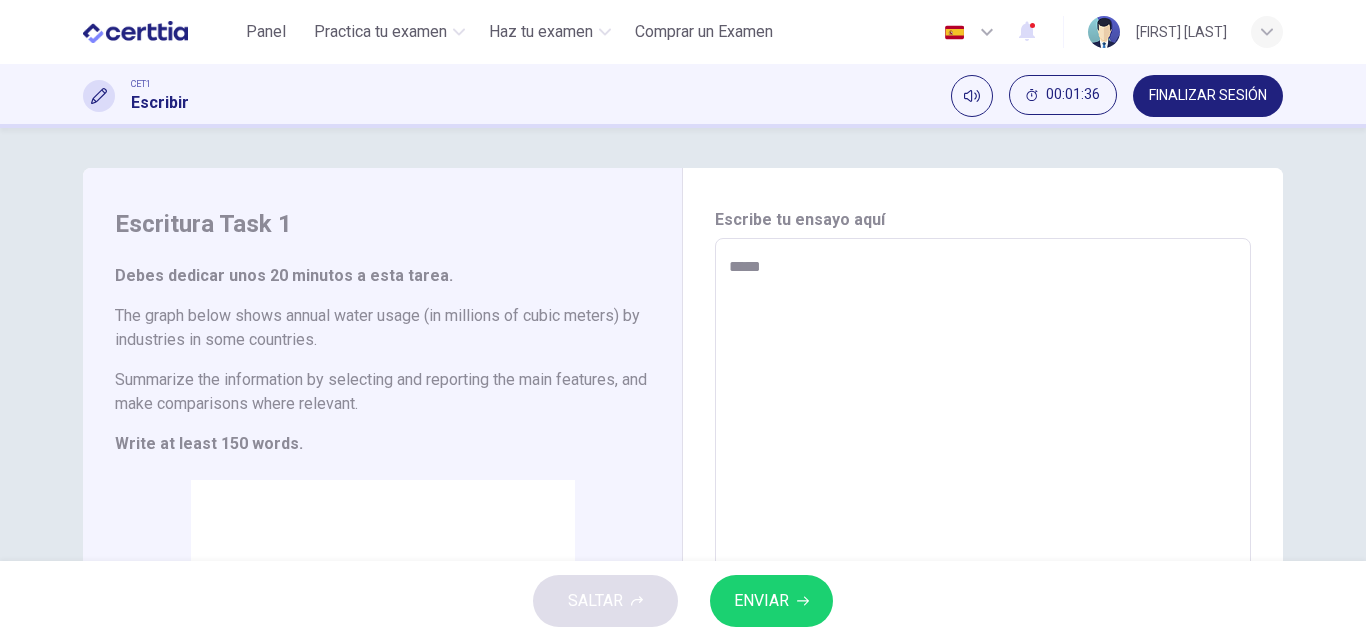 type on "*" 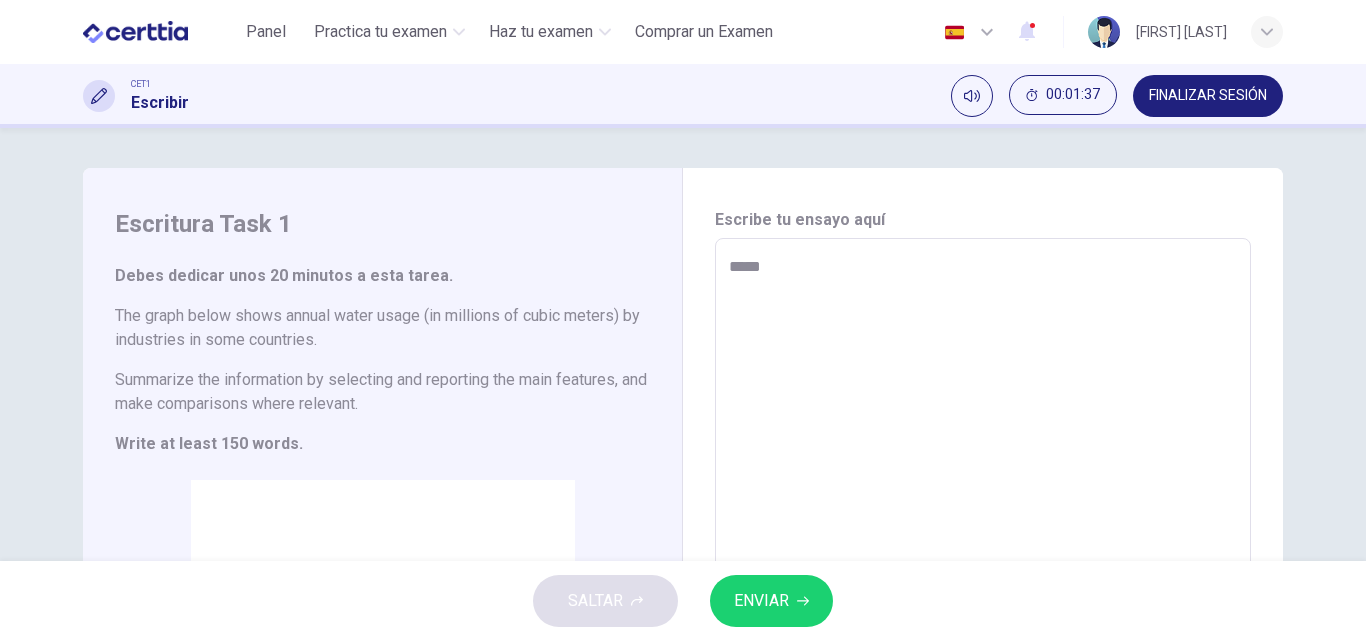 type on "*****" 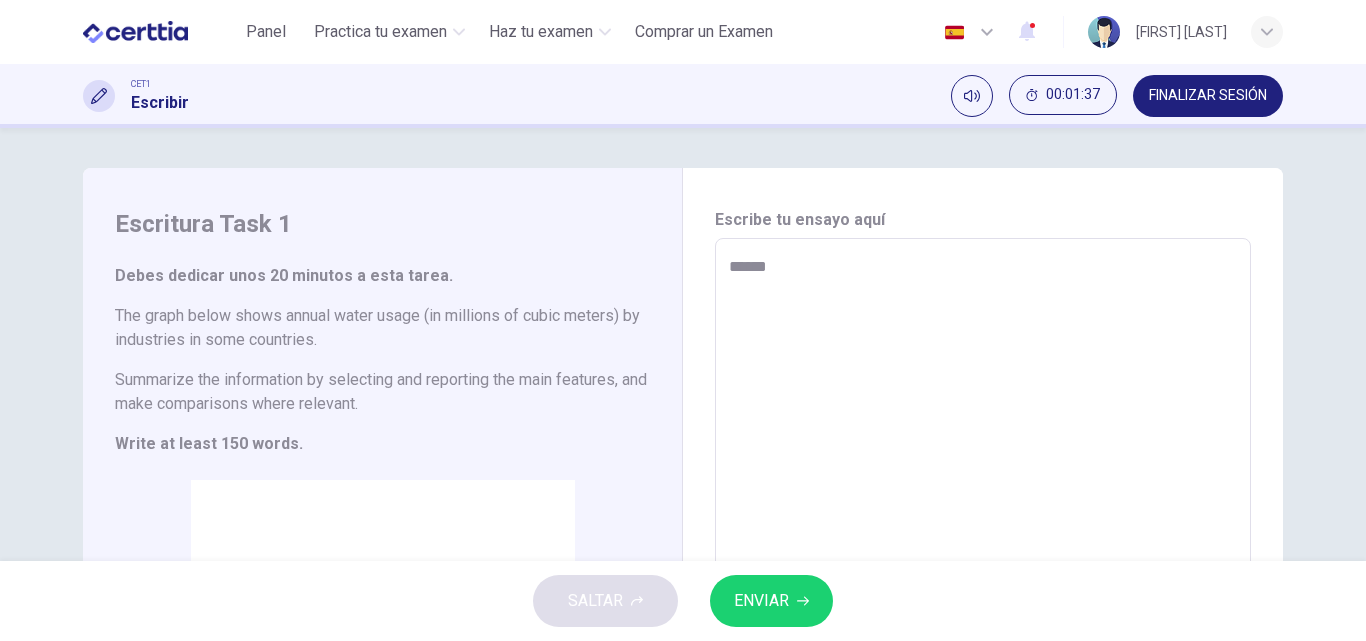 type on "*" 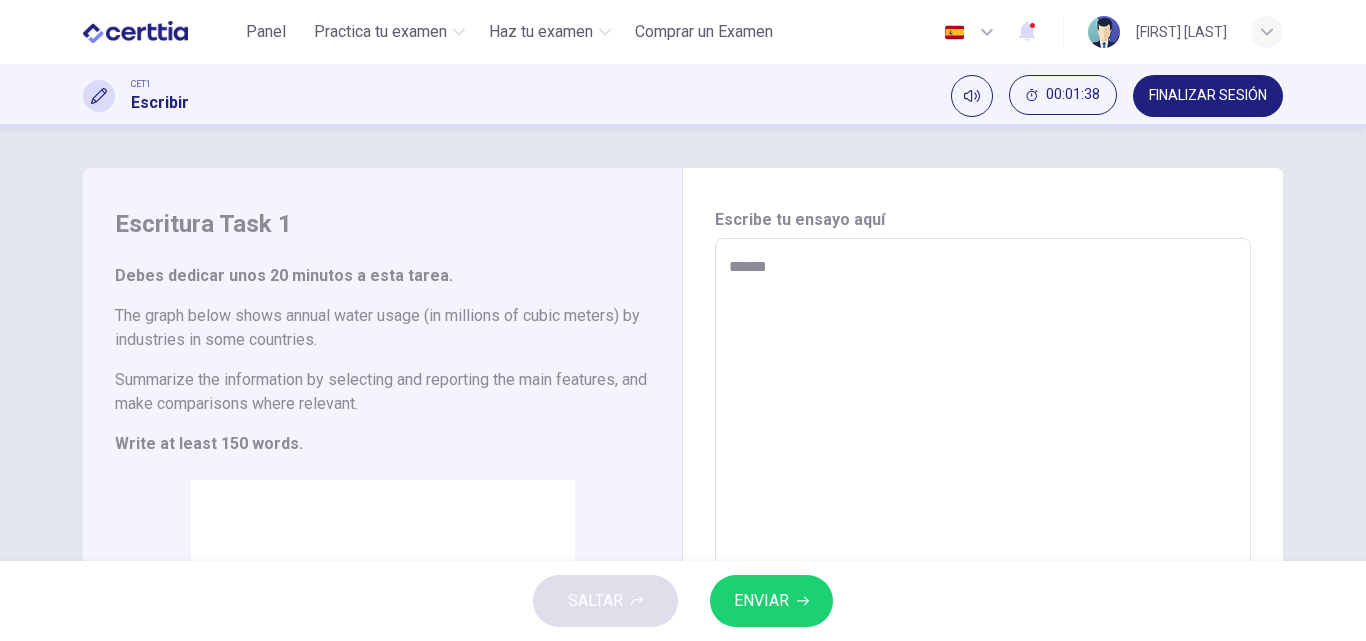 type on "*******" 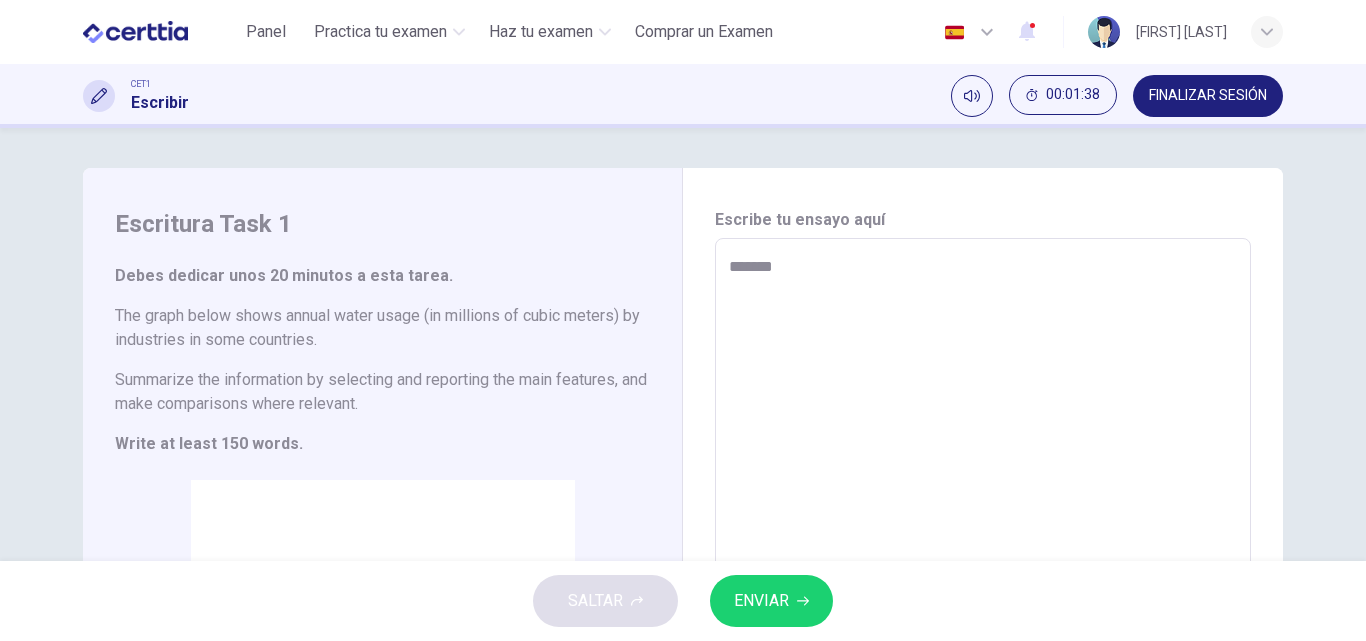 type on "*" 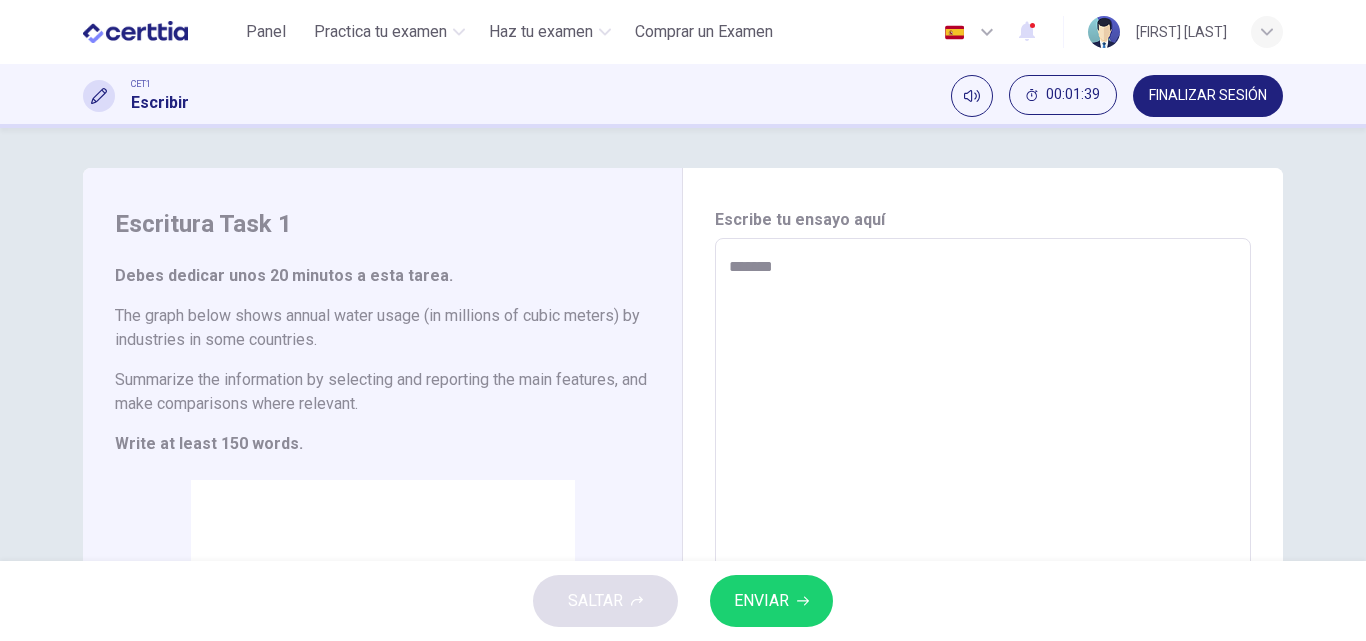 type on "*****" 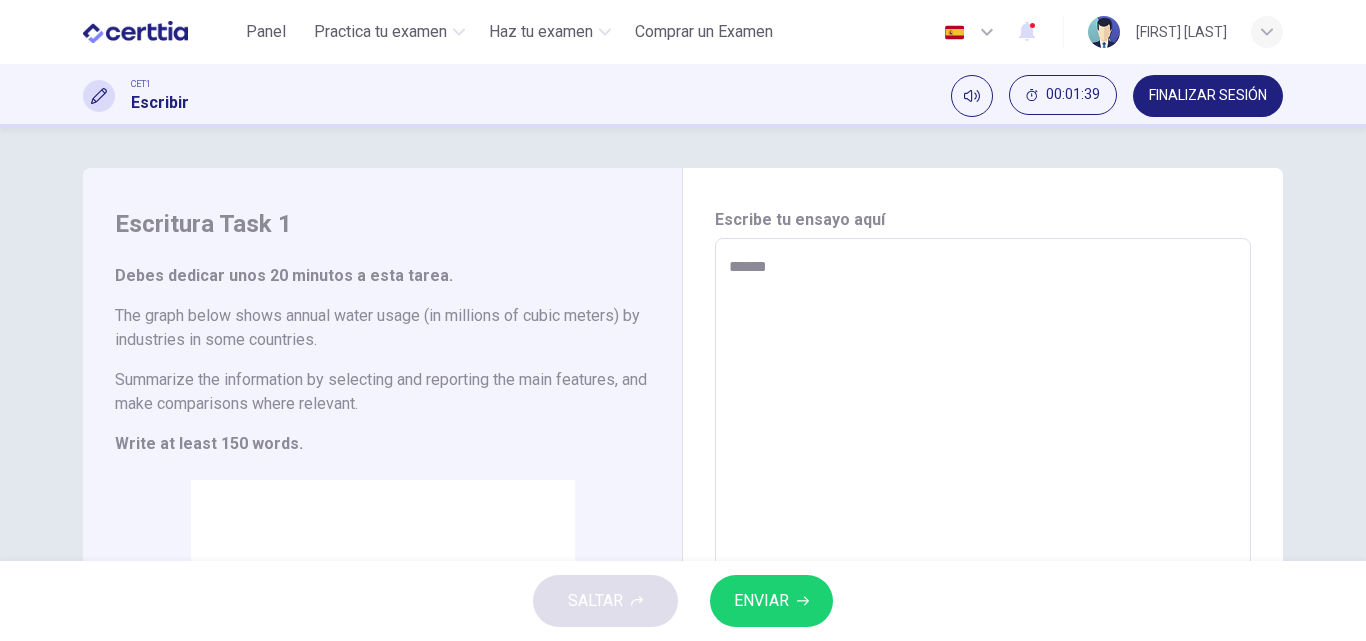 type on "*" 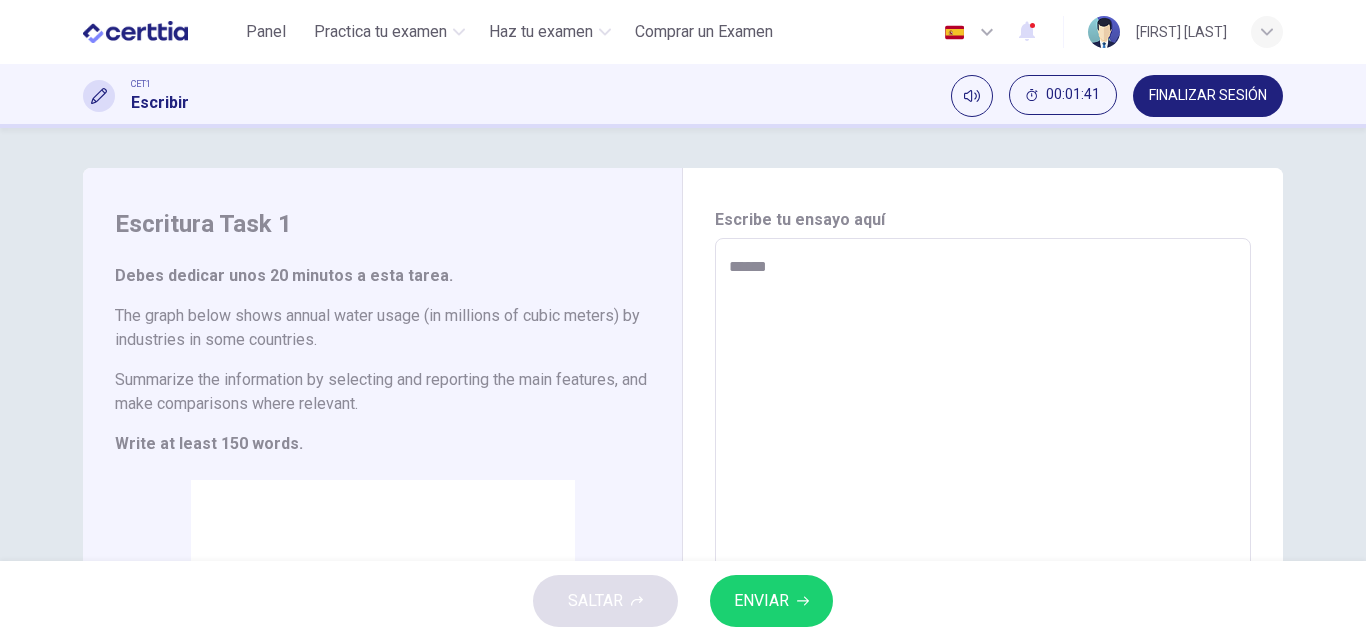 type on "*******" 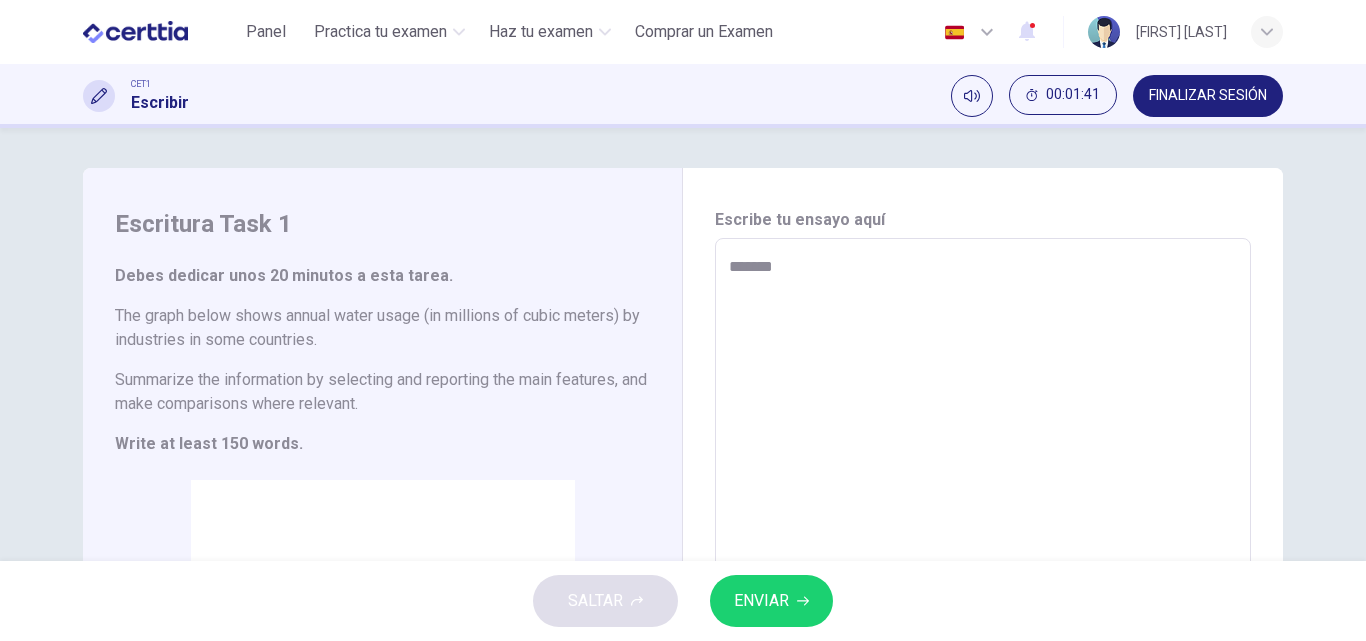 type on "*" 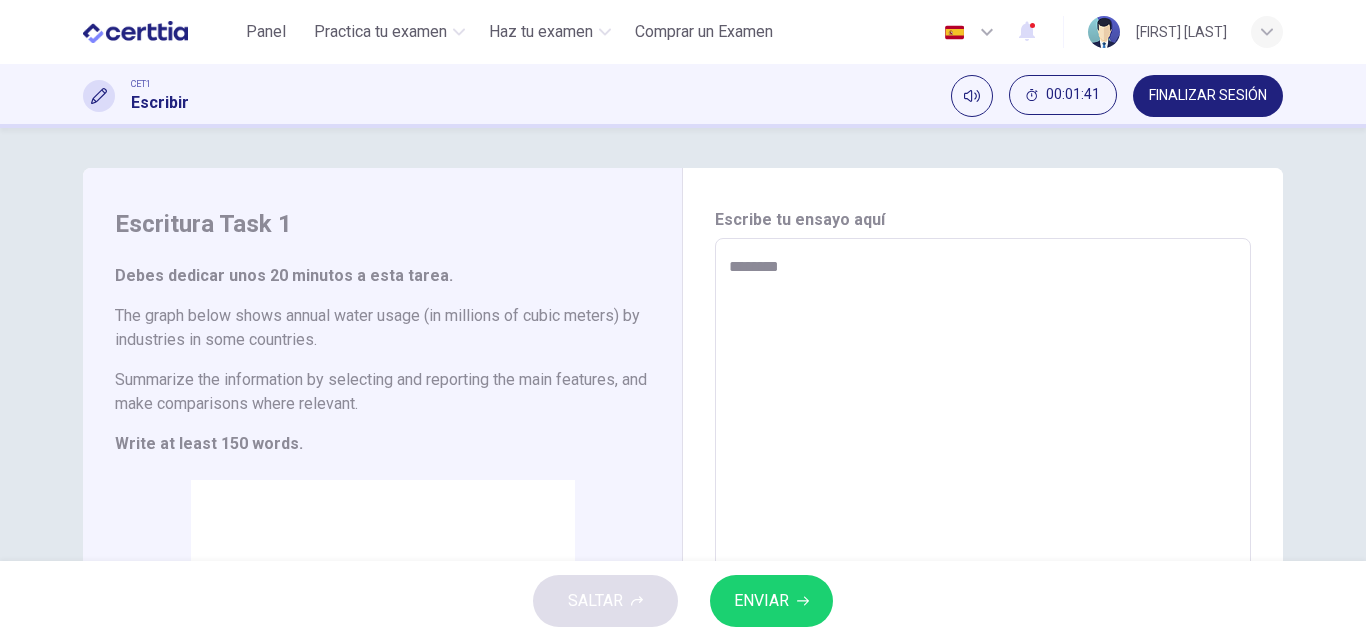 type on "*" 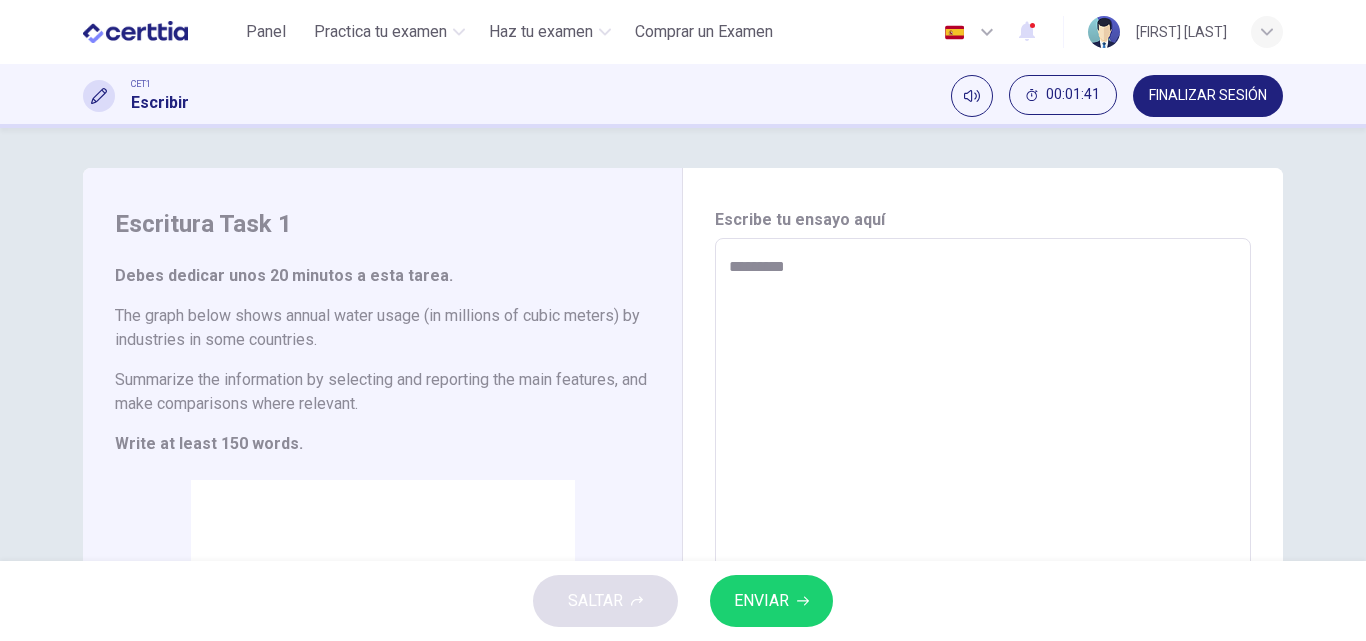 type on "*" 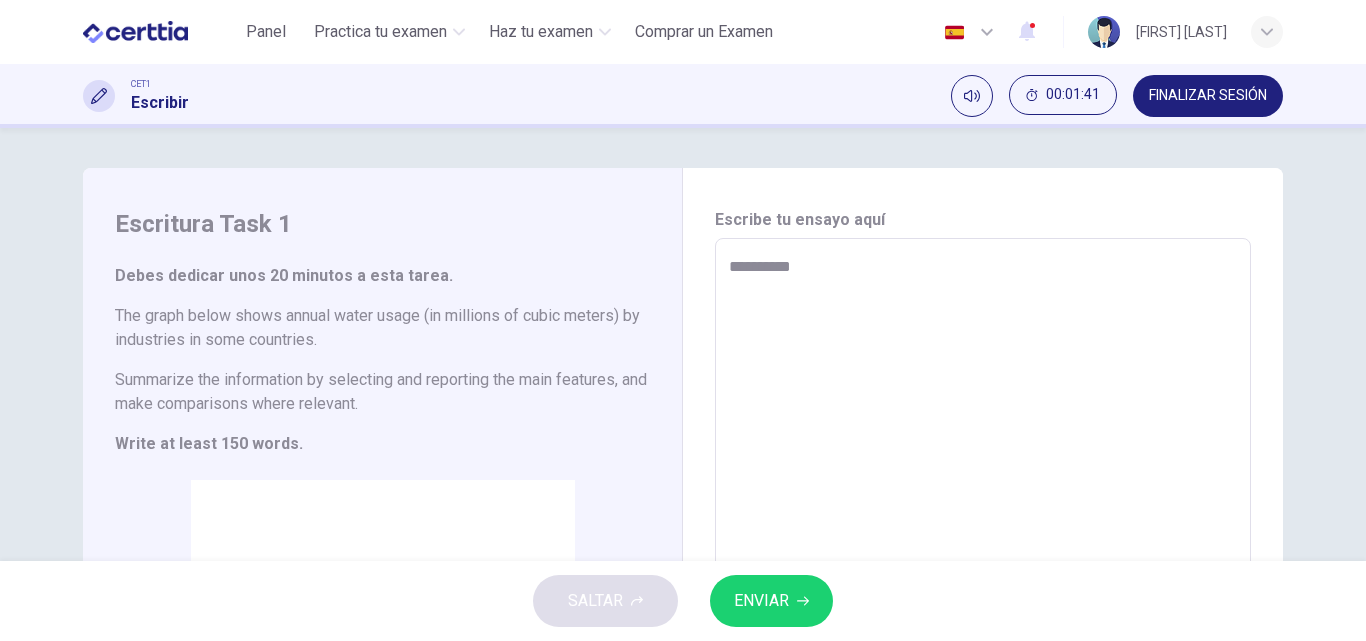 type on "*" 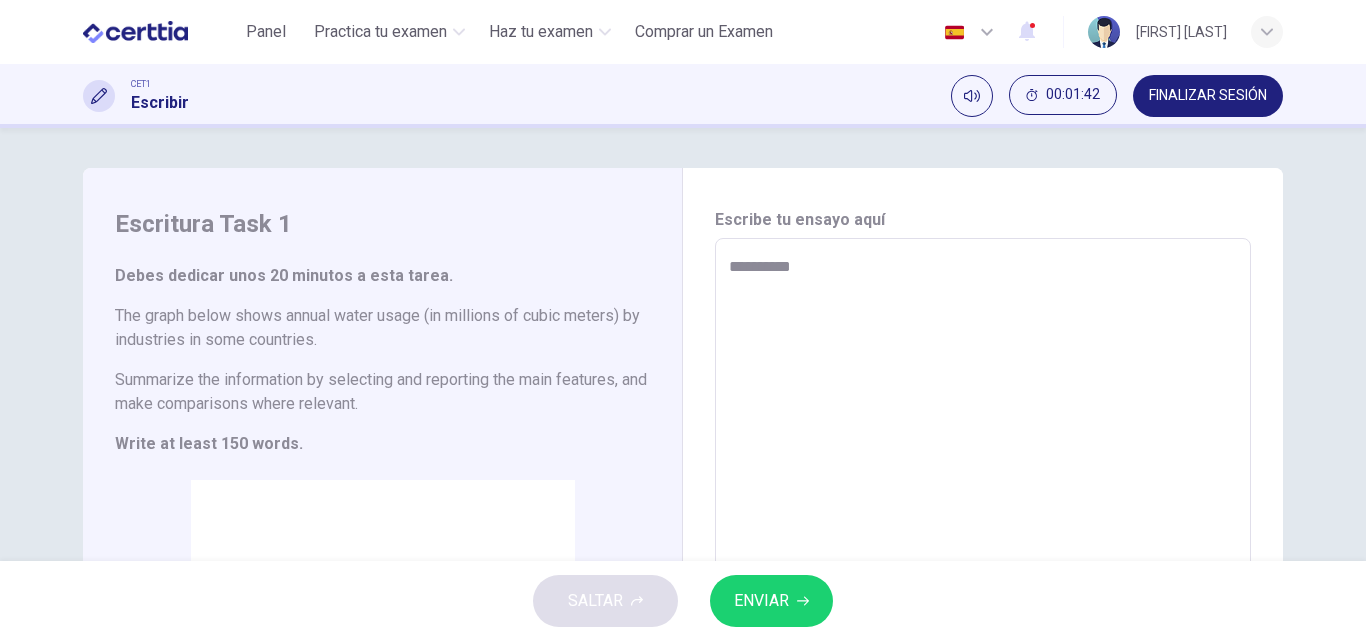 type on "**********" 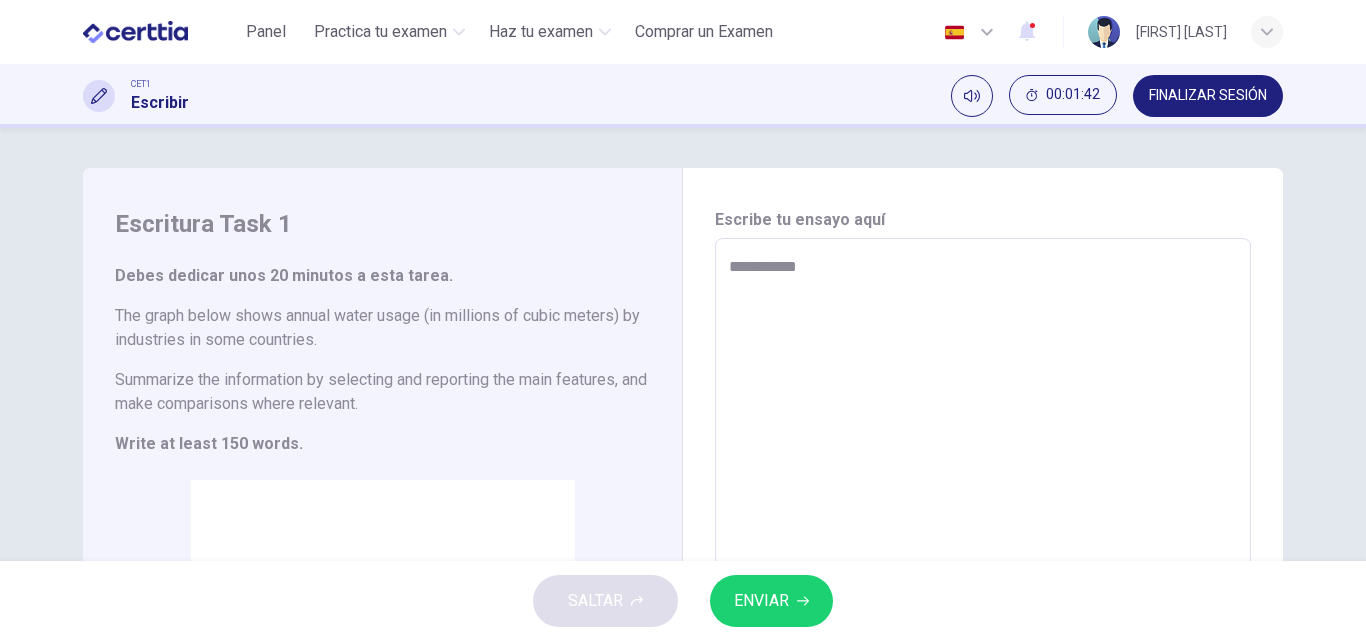 type on "*" 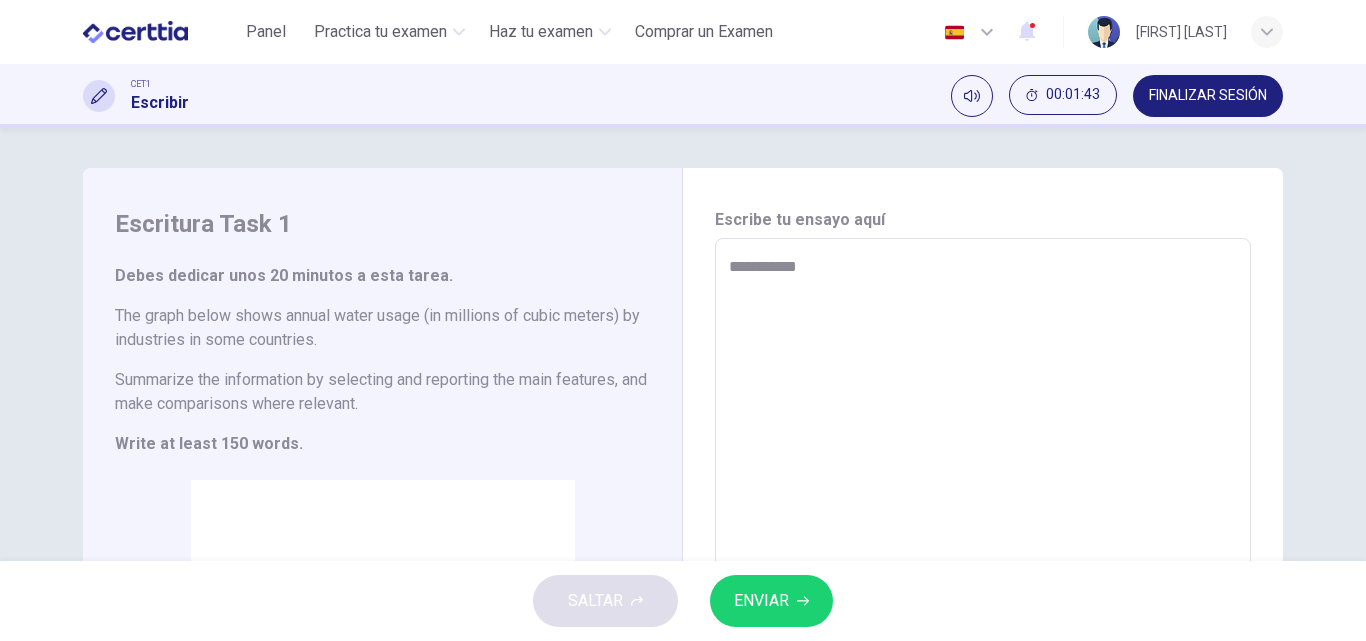 type on "**********" 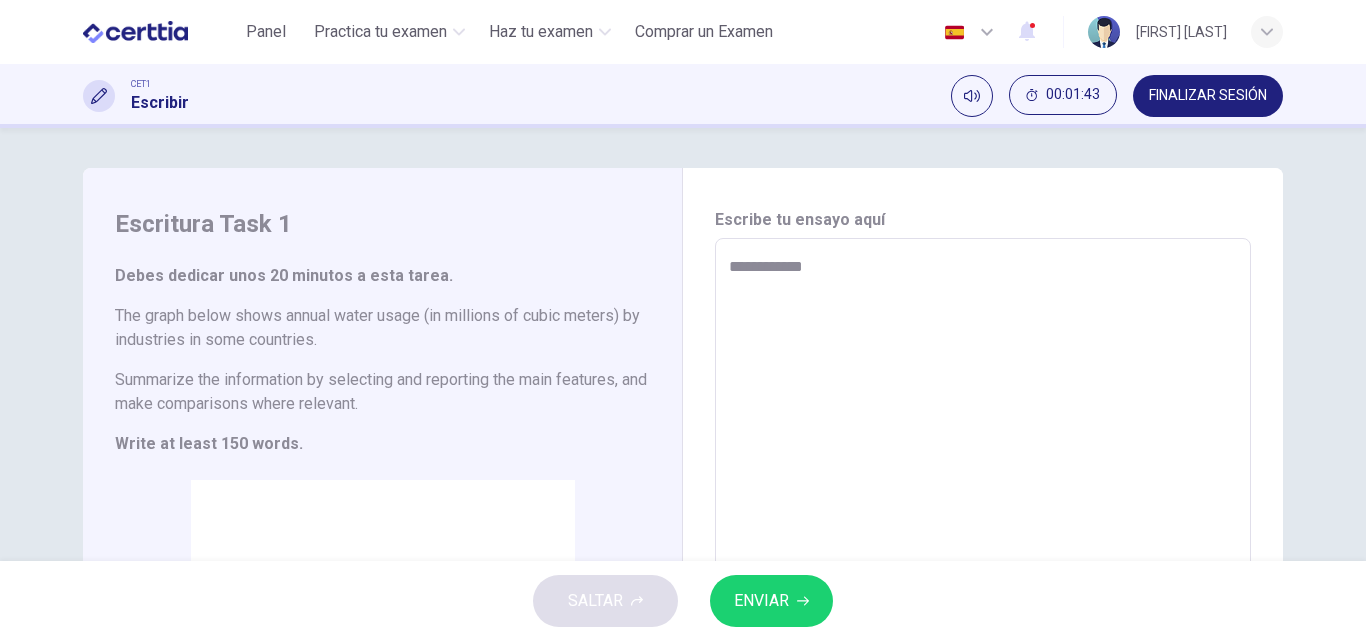 type on "*" 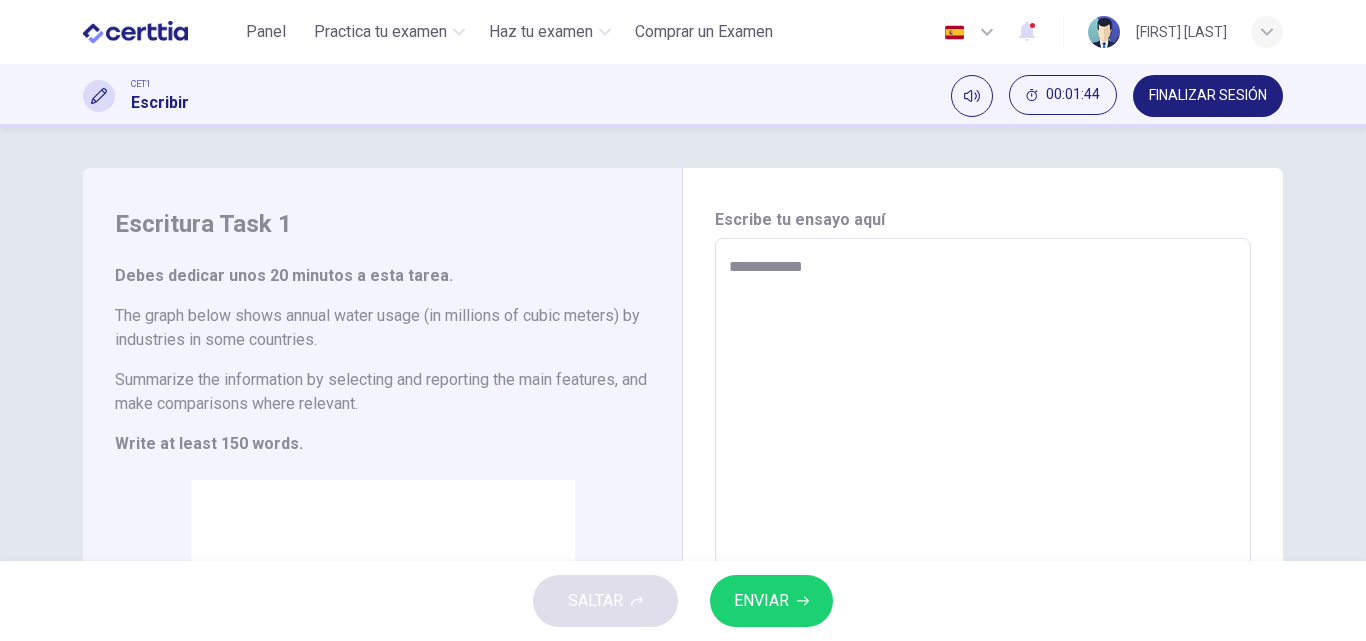 type on "**********" 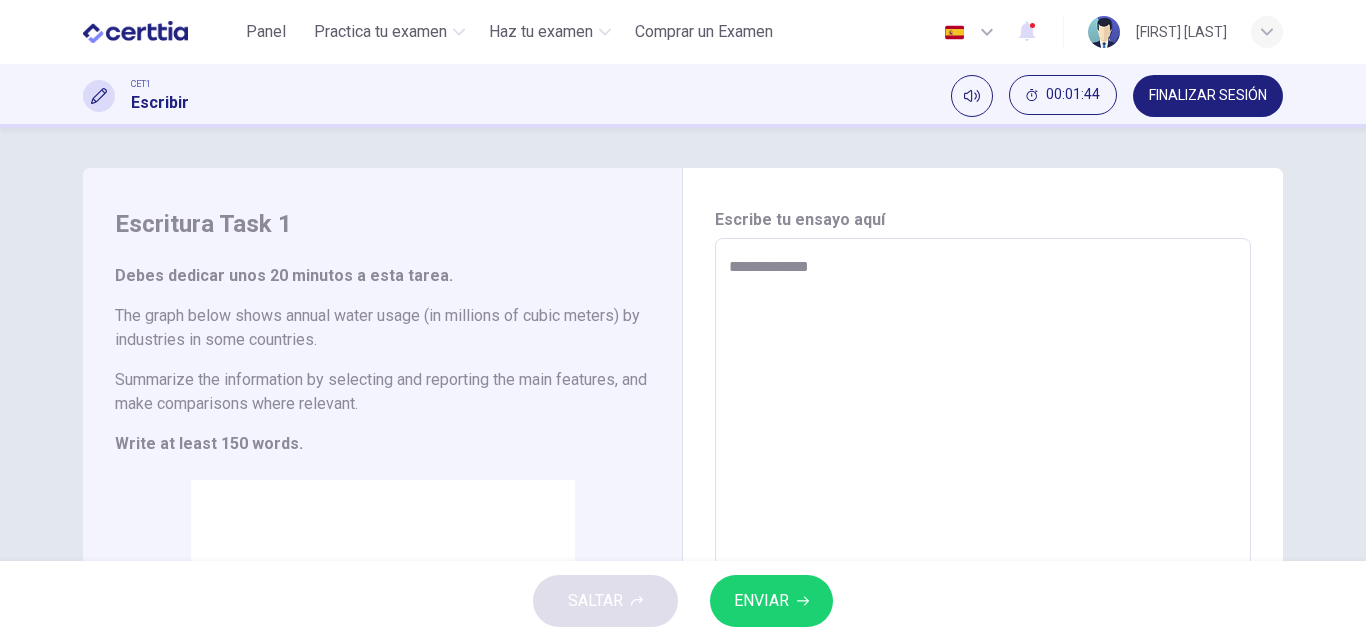 type on "*" 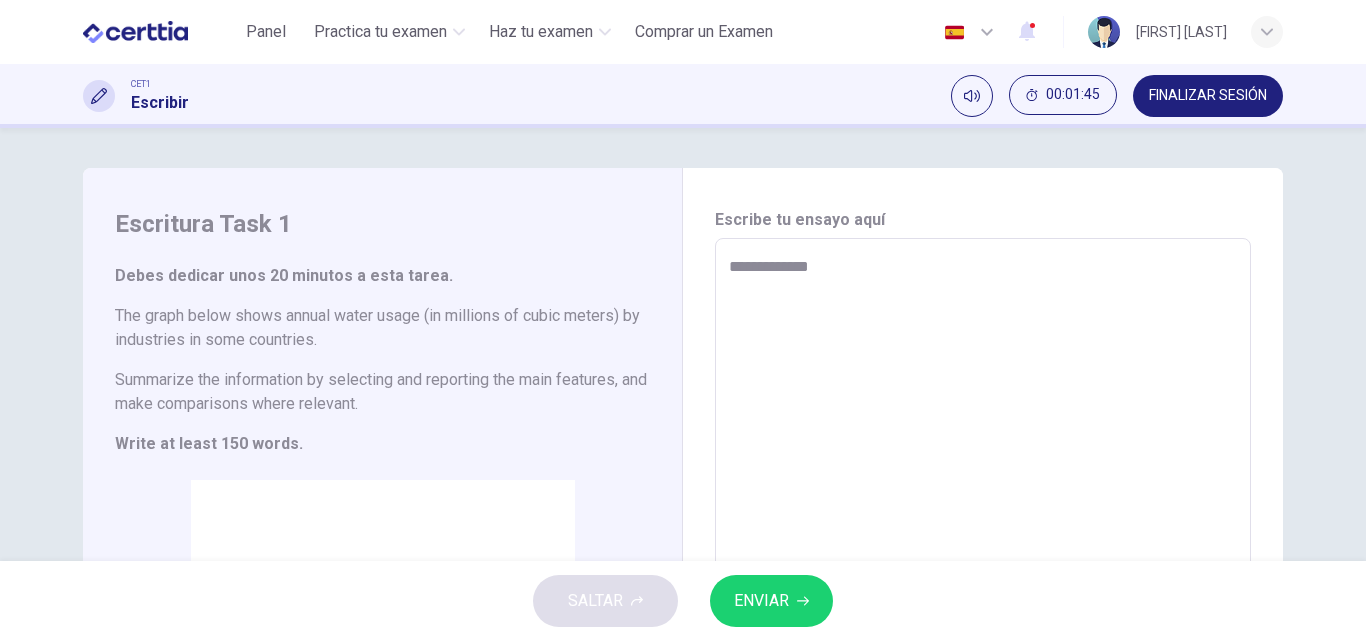 type on "**********" 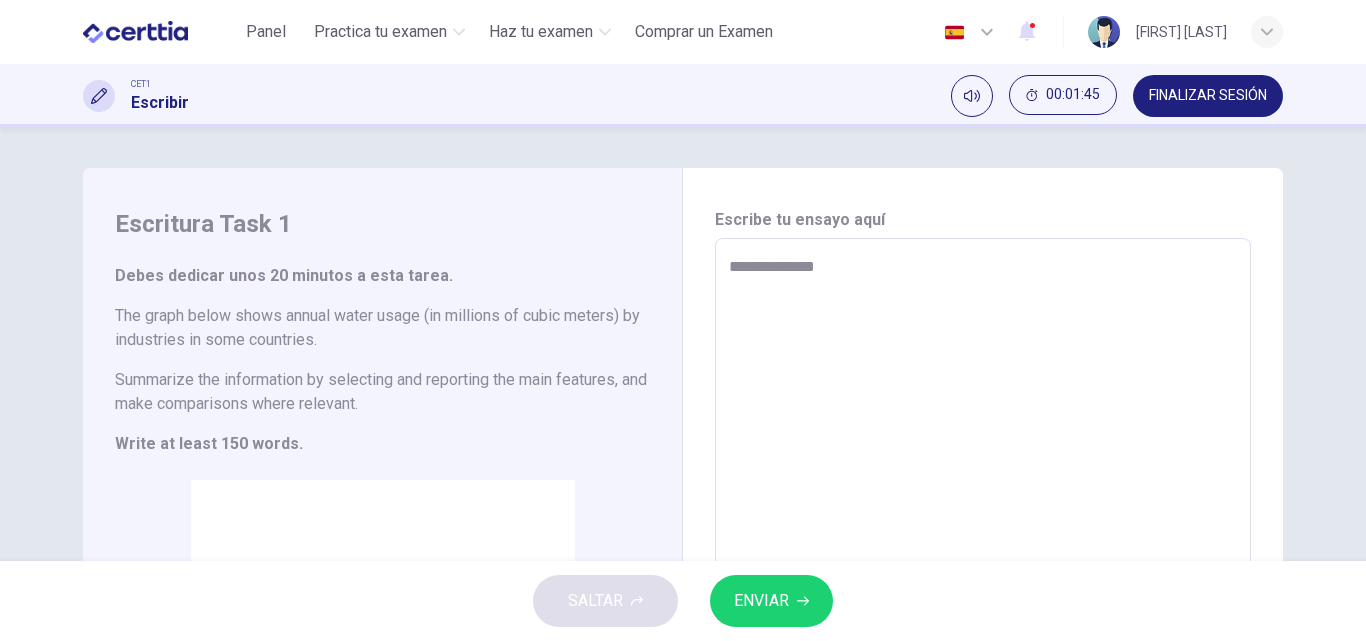 type on "*" 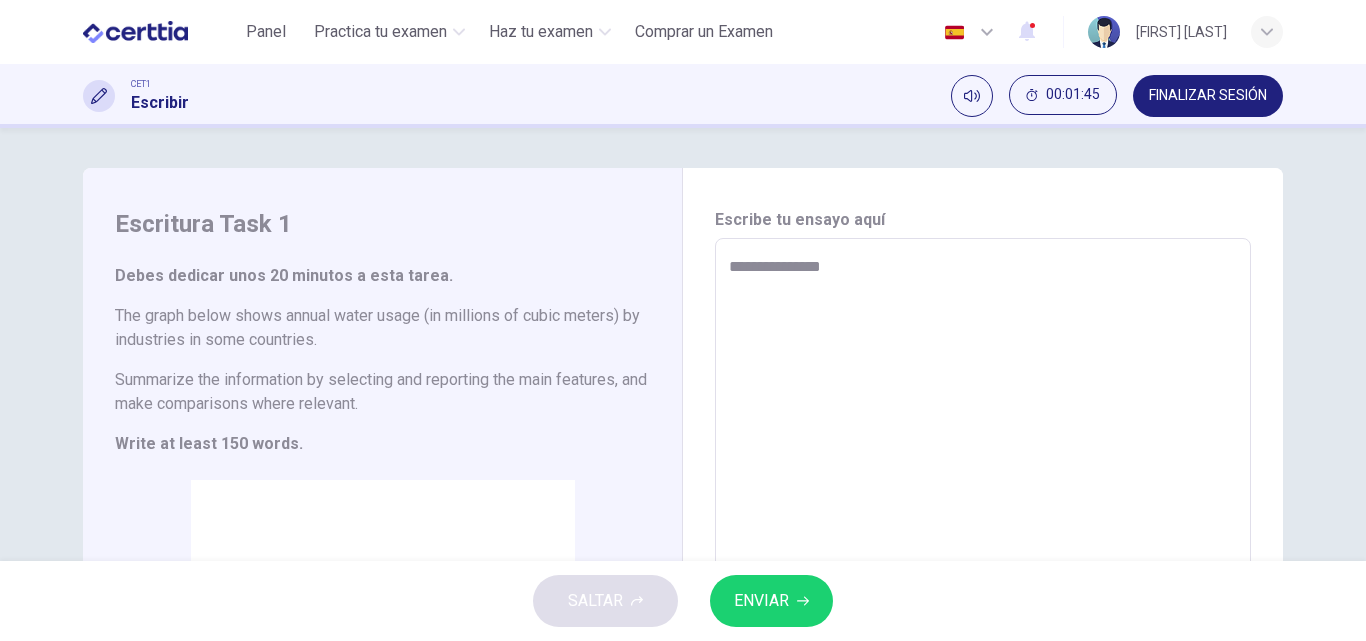 type on "*" 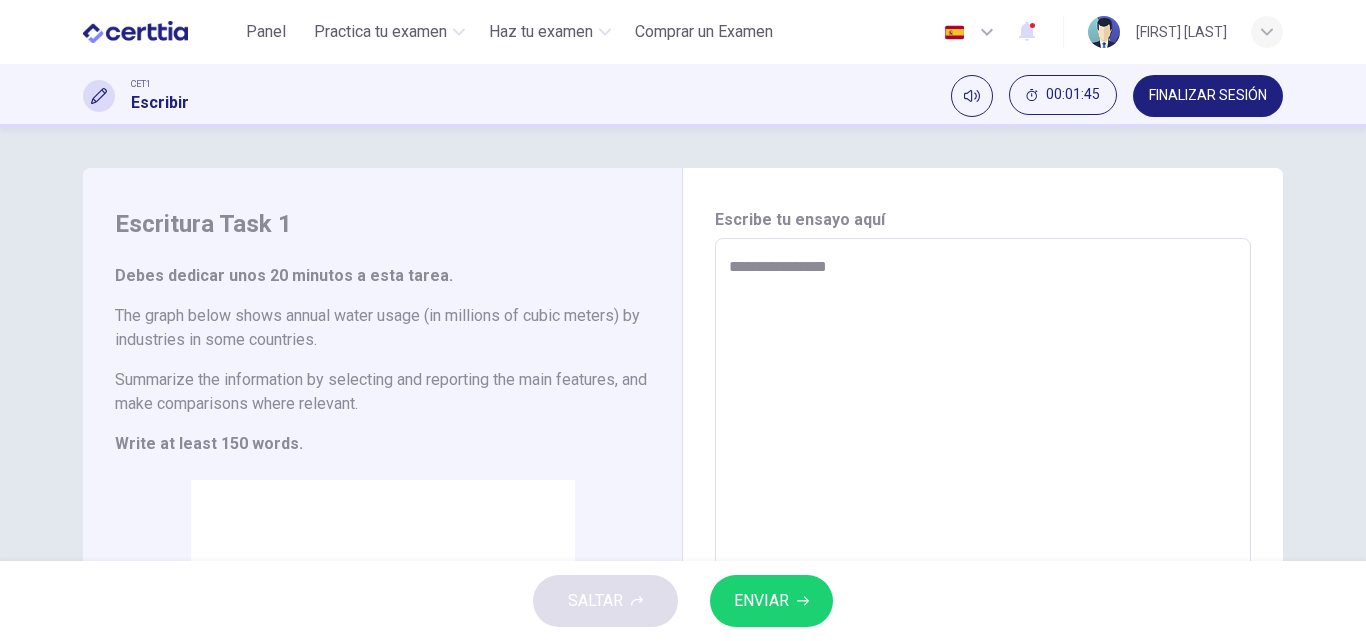 type on "*" 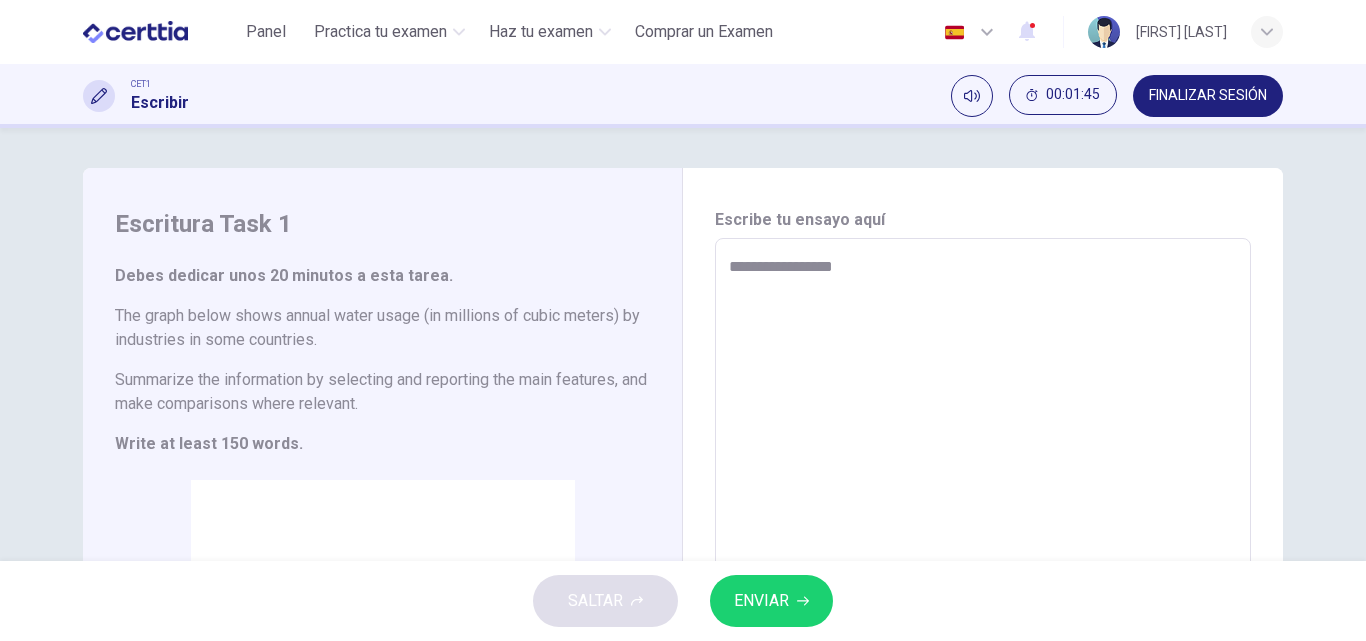 type on "*" 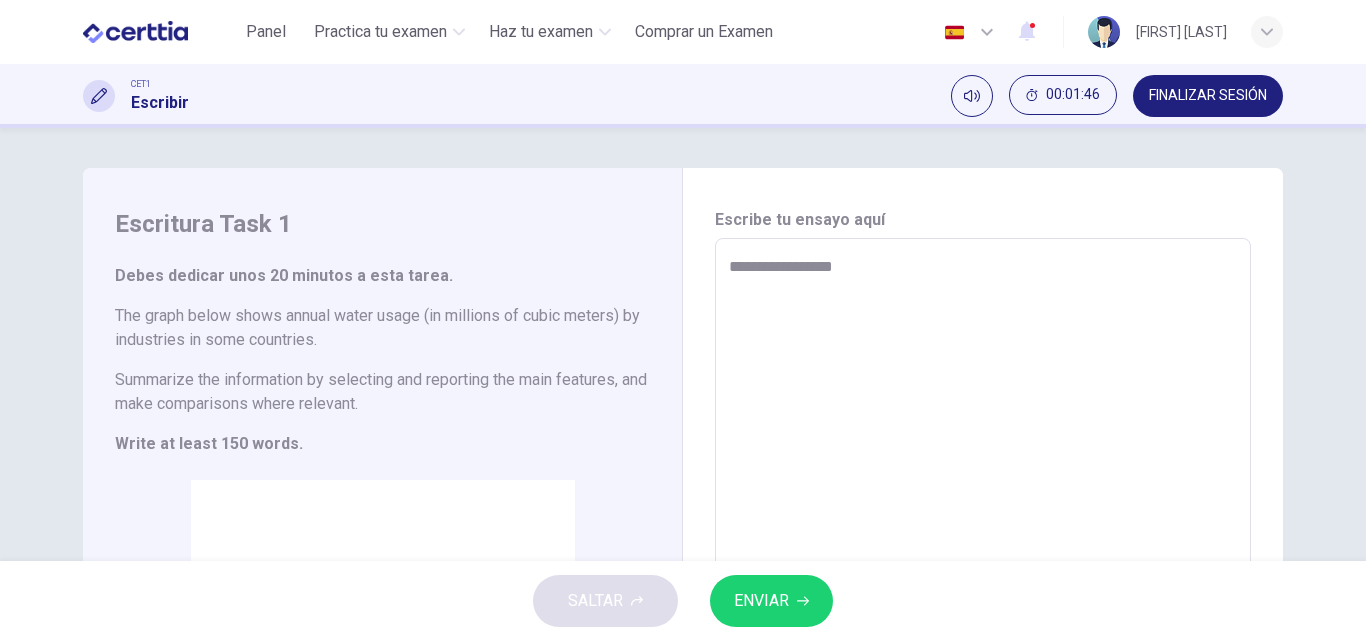 type on "**********" 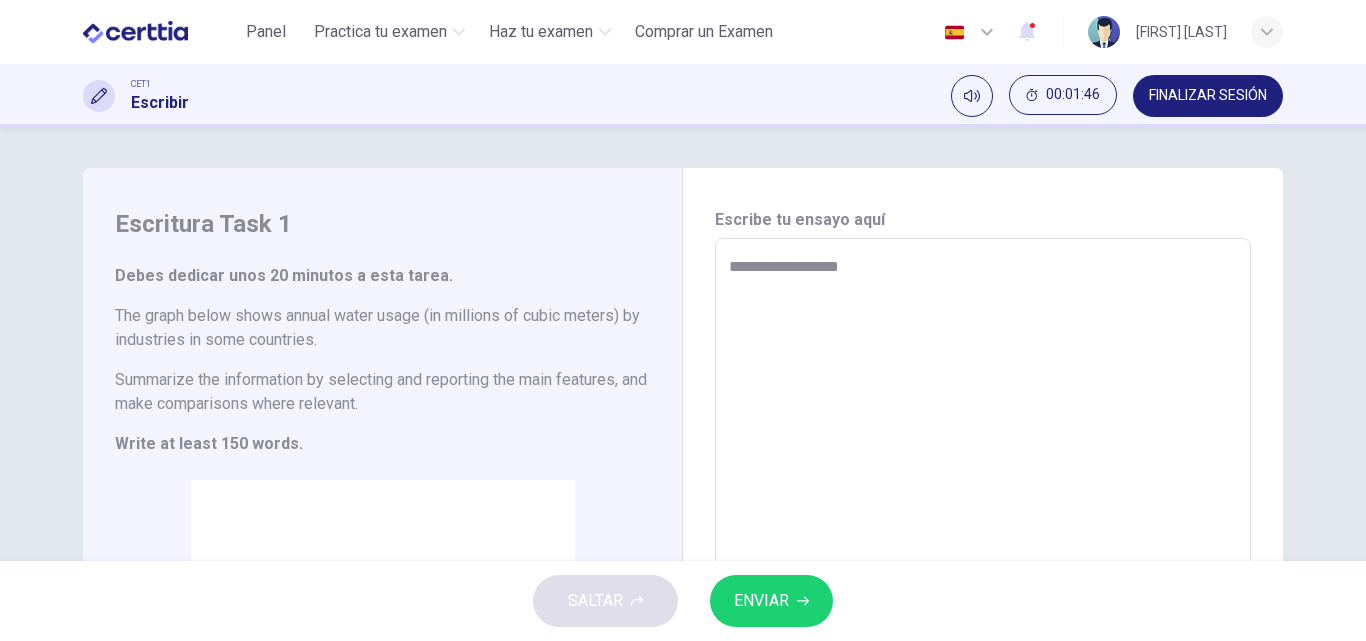 type on "*" 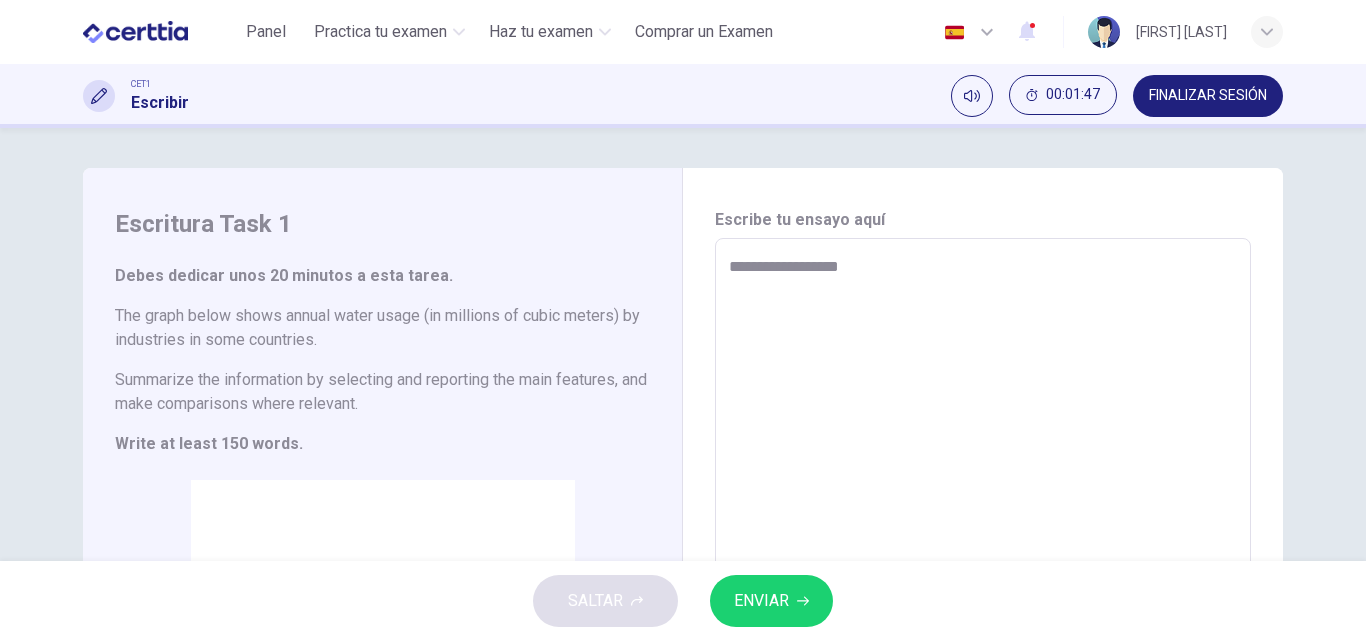 type on "**********" 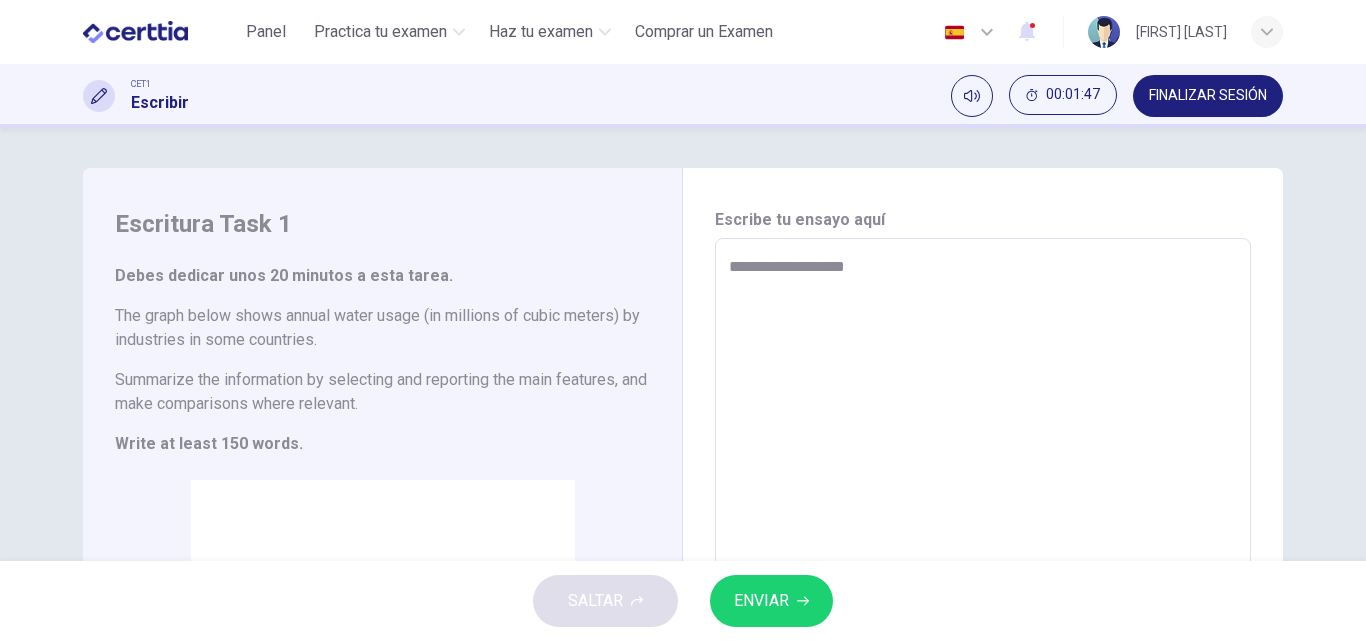 type on "*" 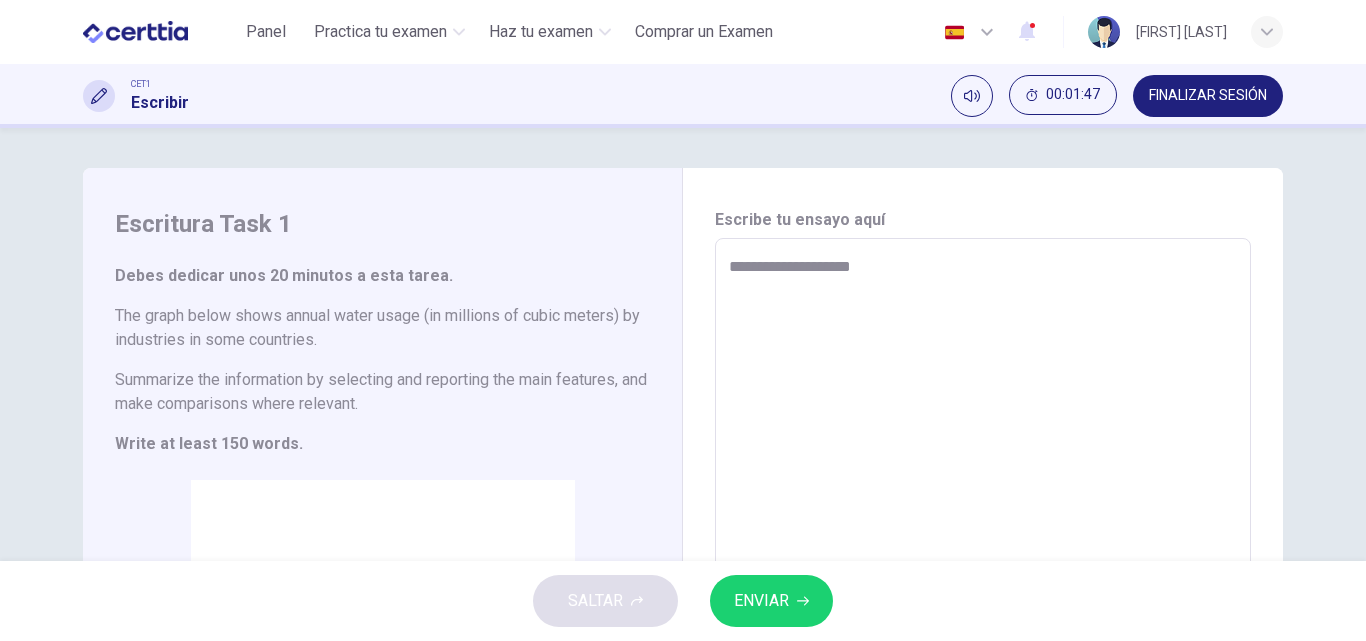 type on "*" 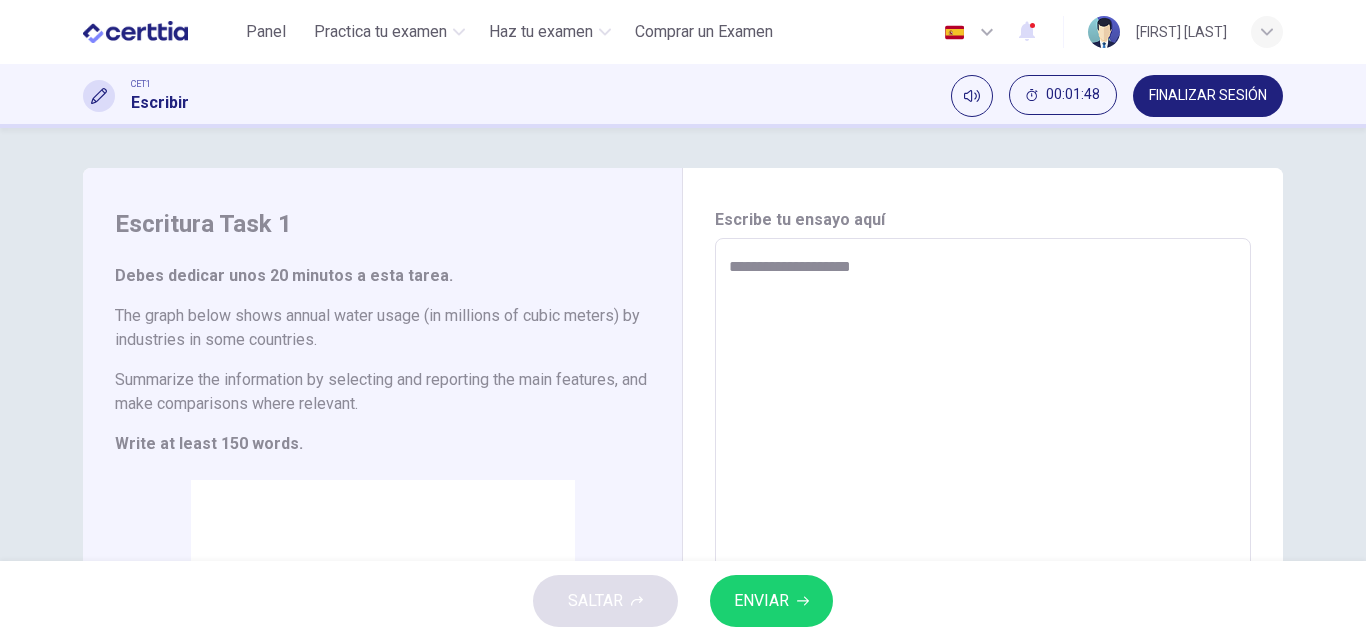type on "**********" 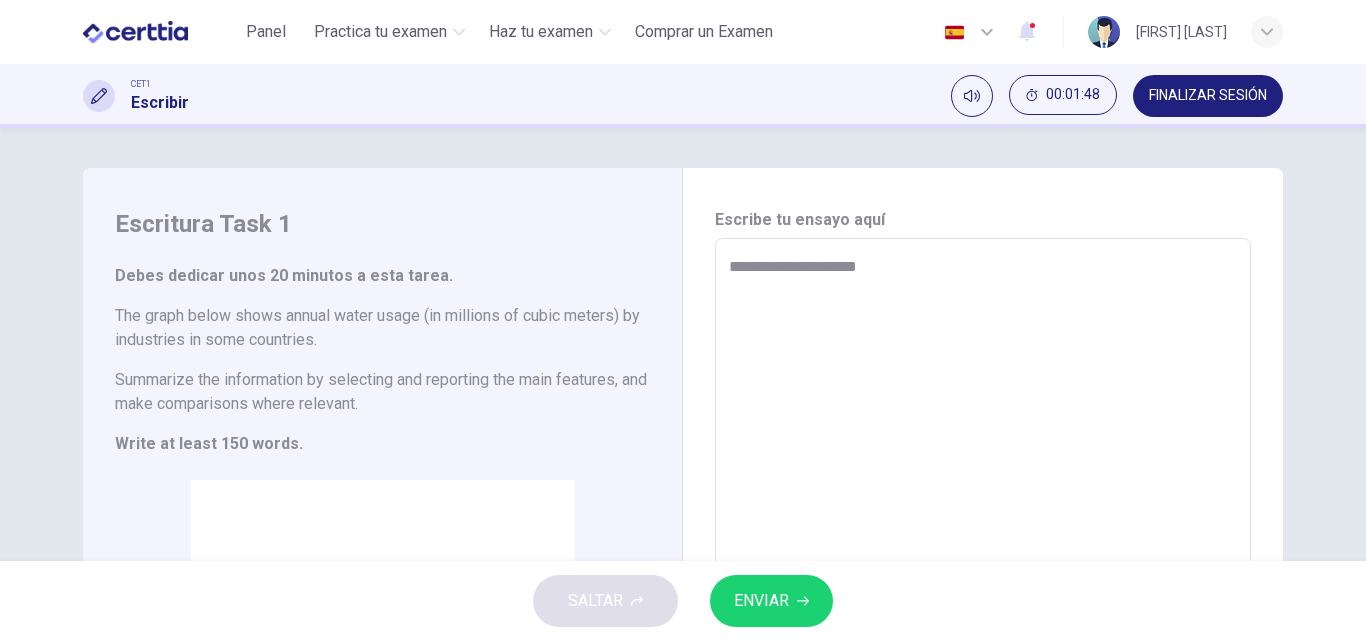 type on "*" 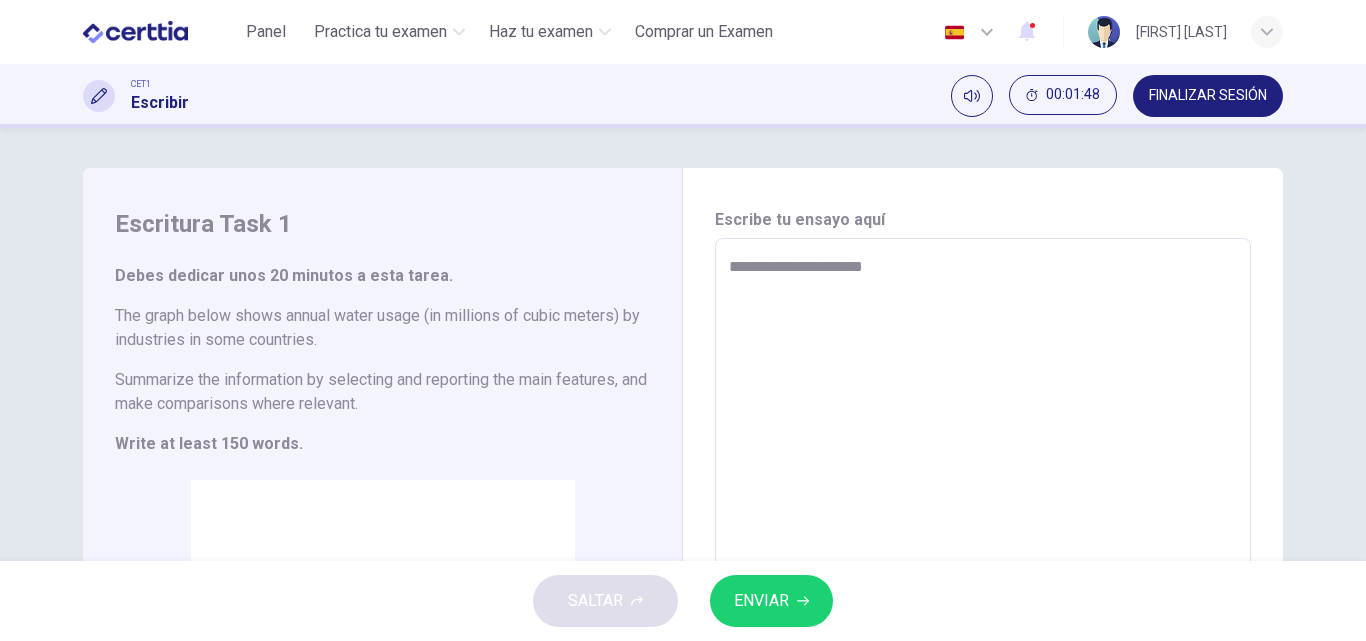 type on "*" 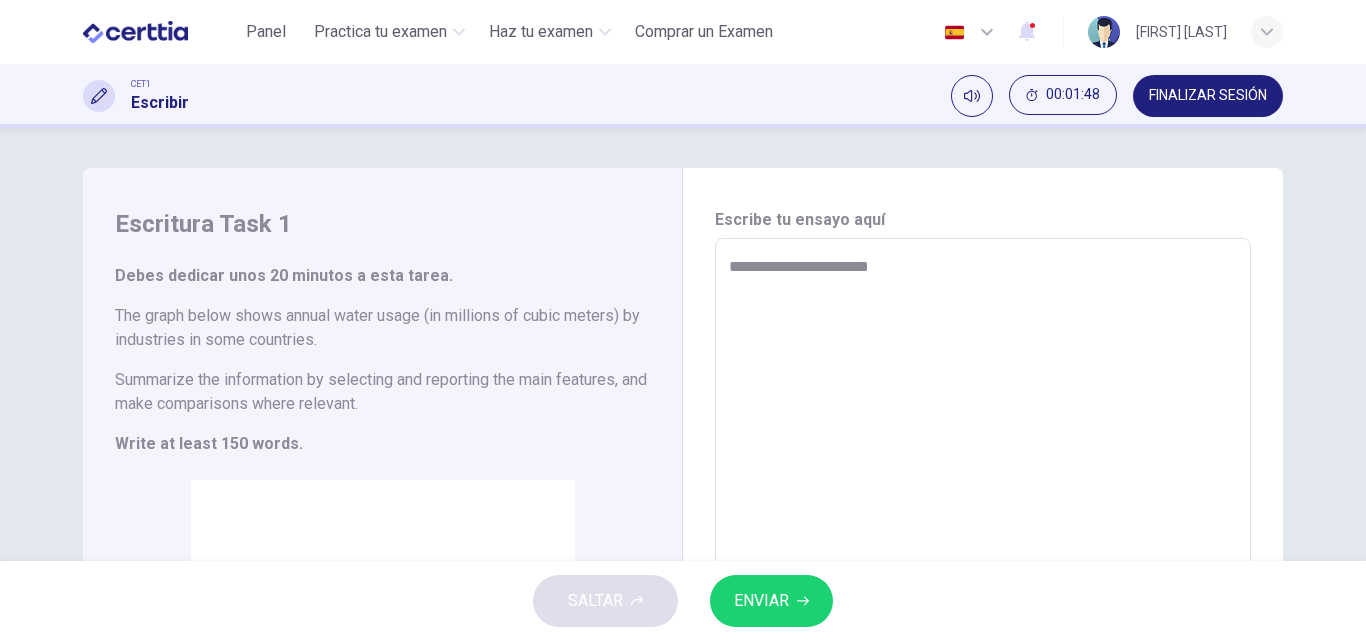 type on "*" 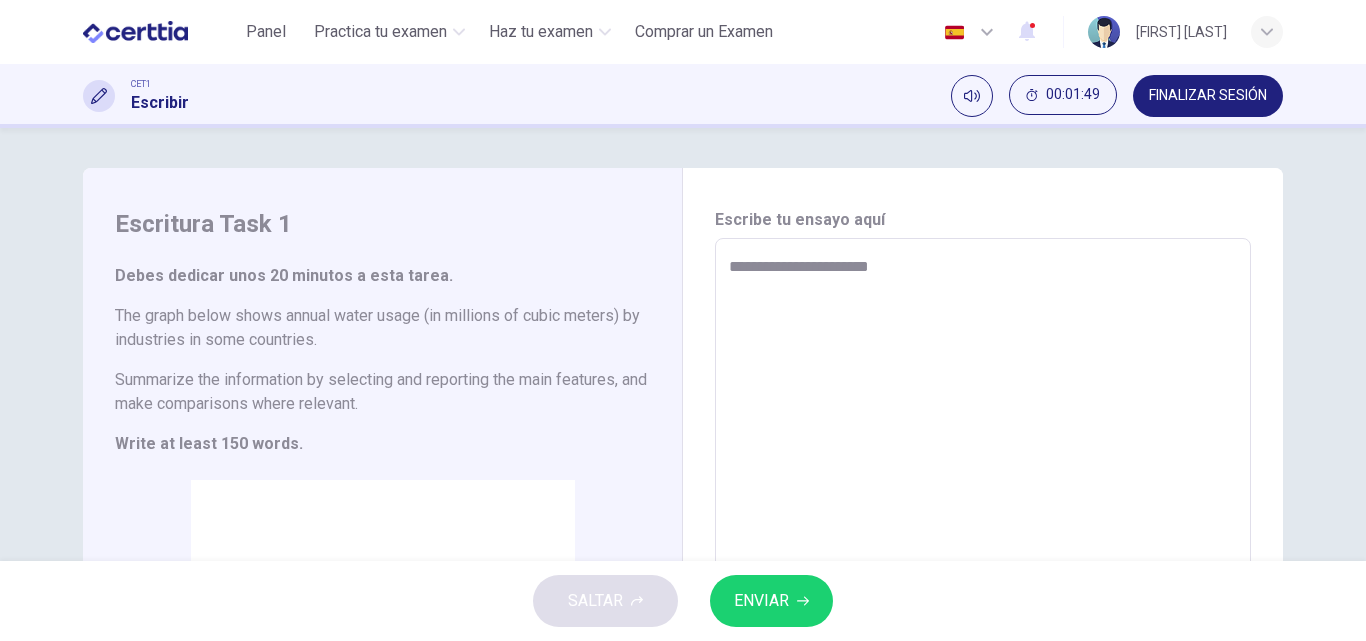type on "**********" 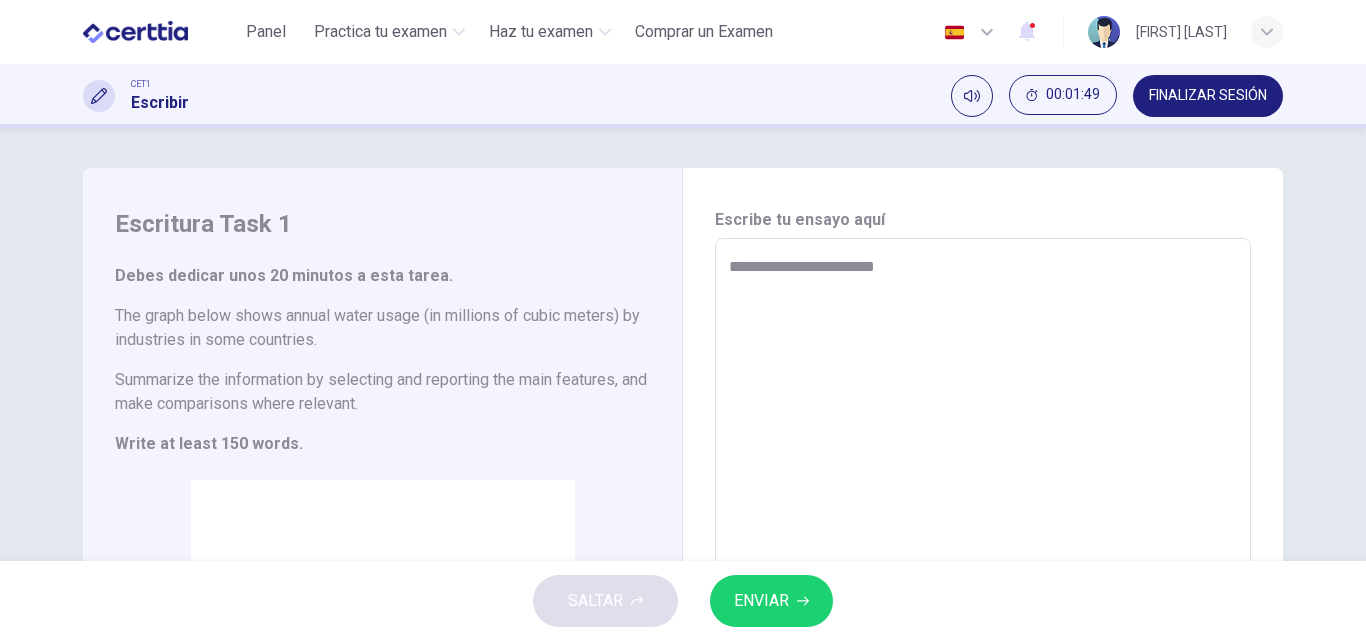 type on "*" 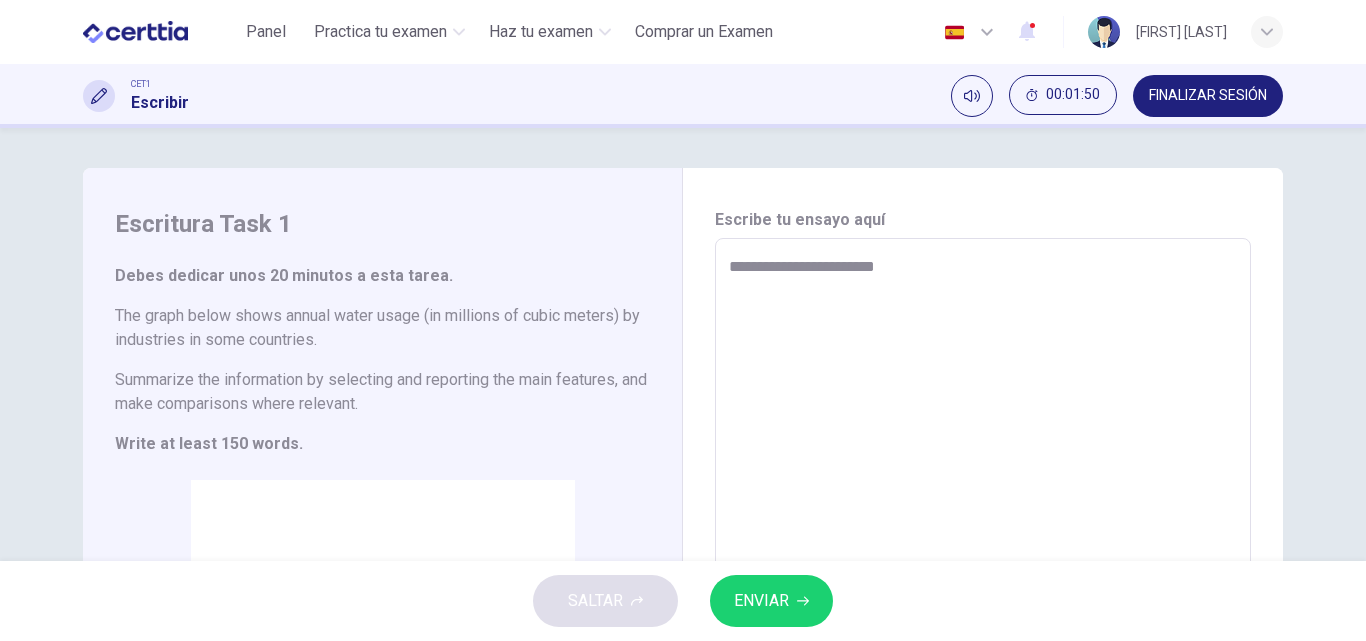 type on "**********" 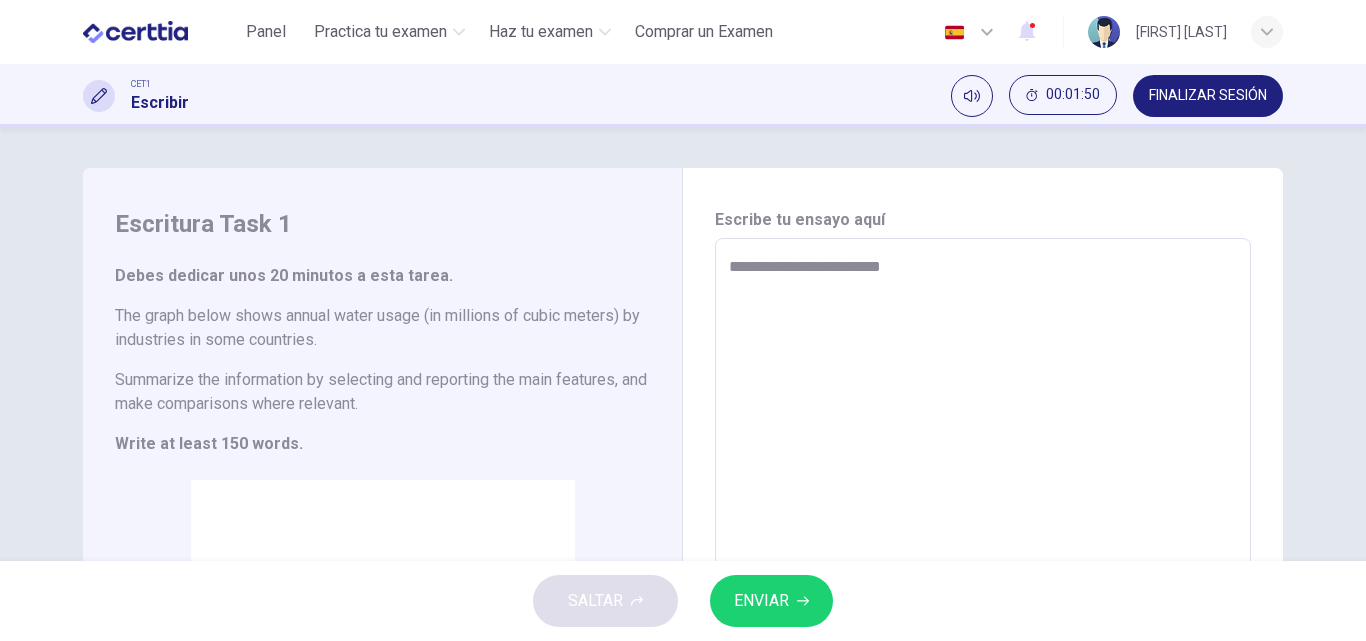 type on "**********" 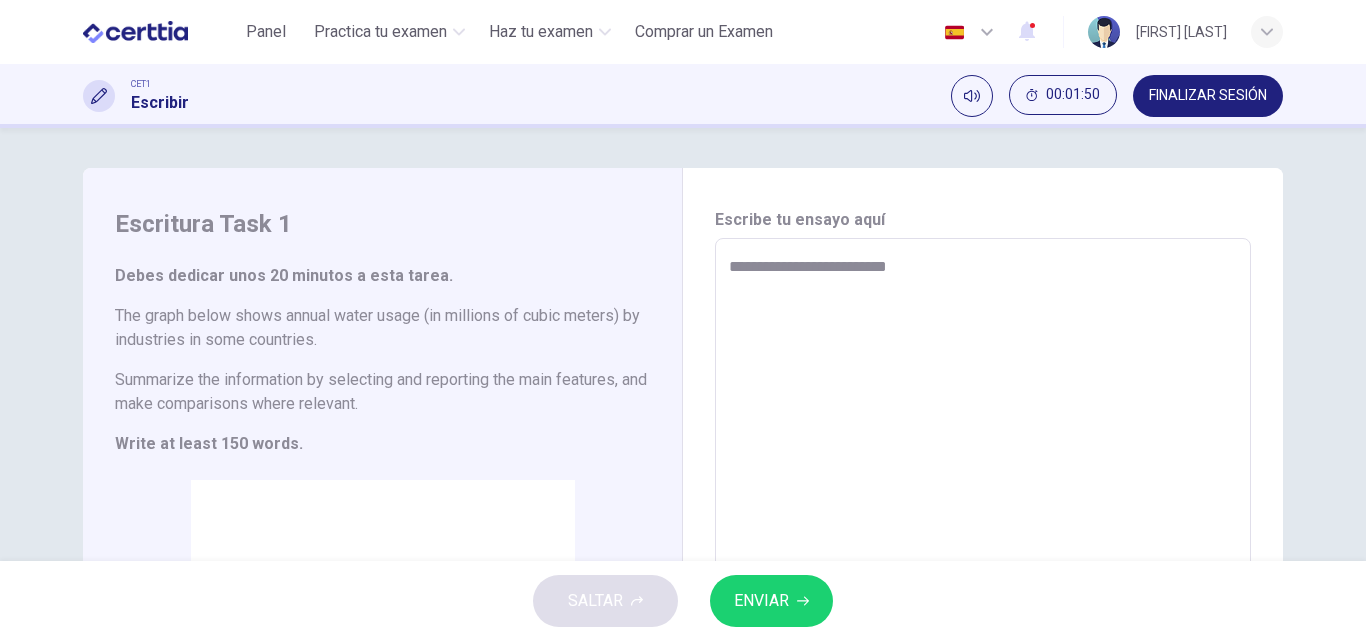 type on "*" 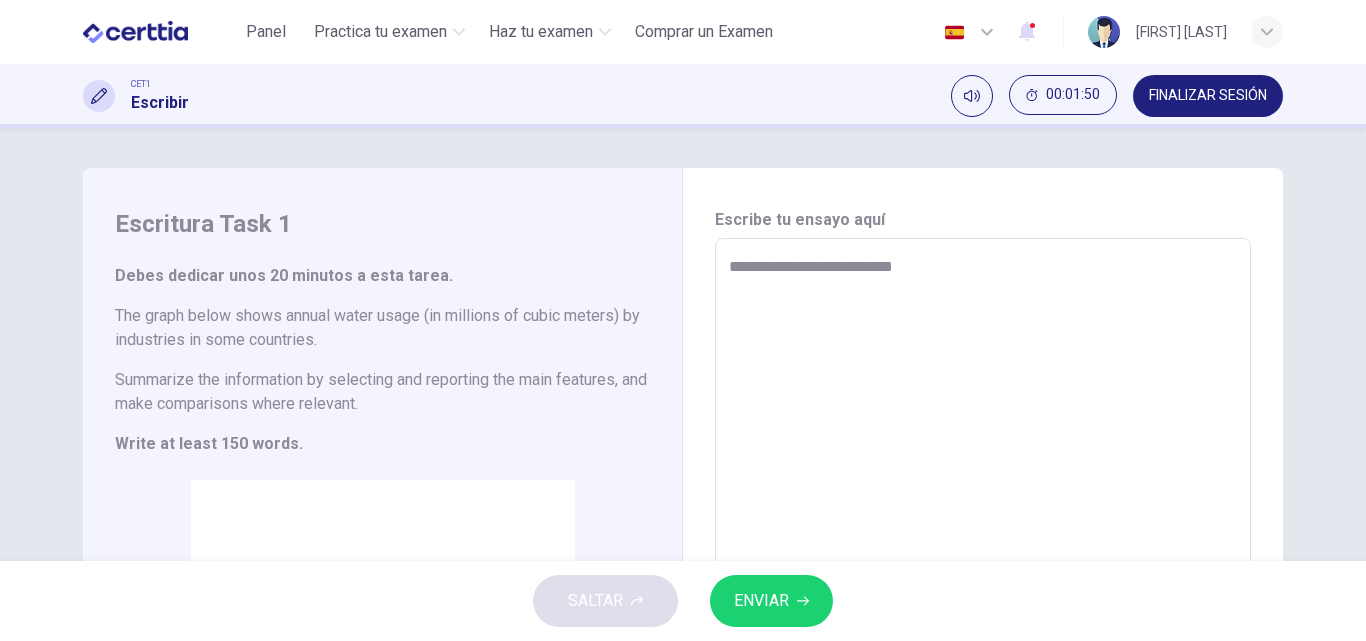 type on "*" 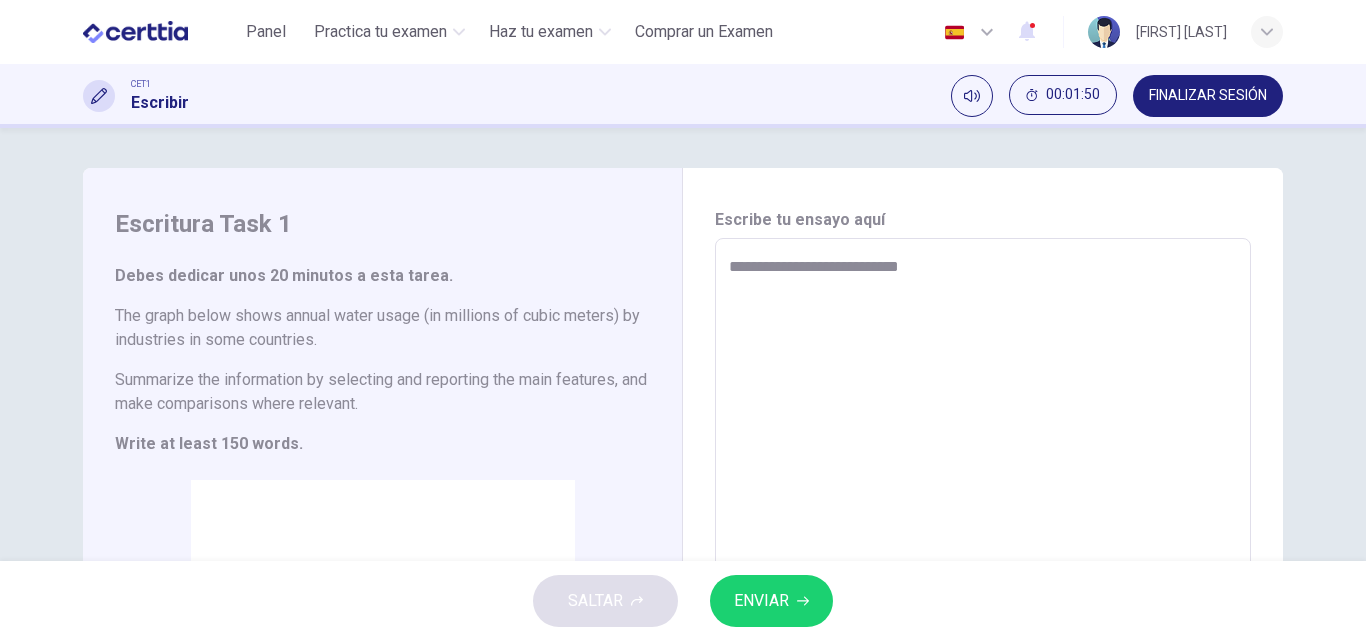 type on "*" 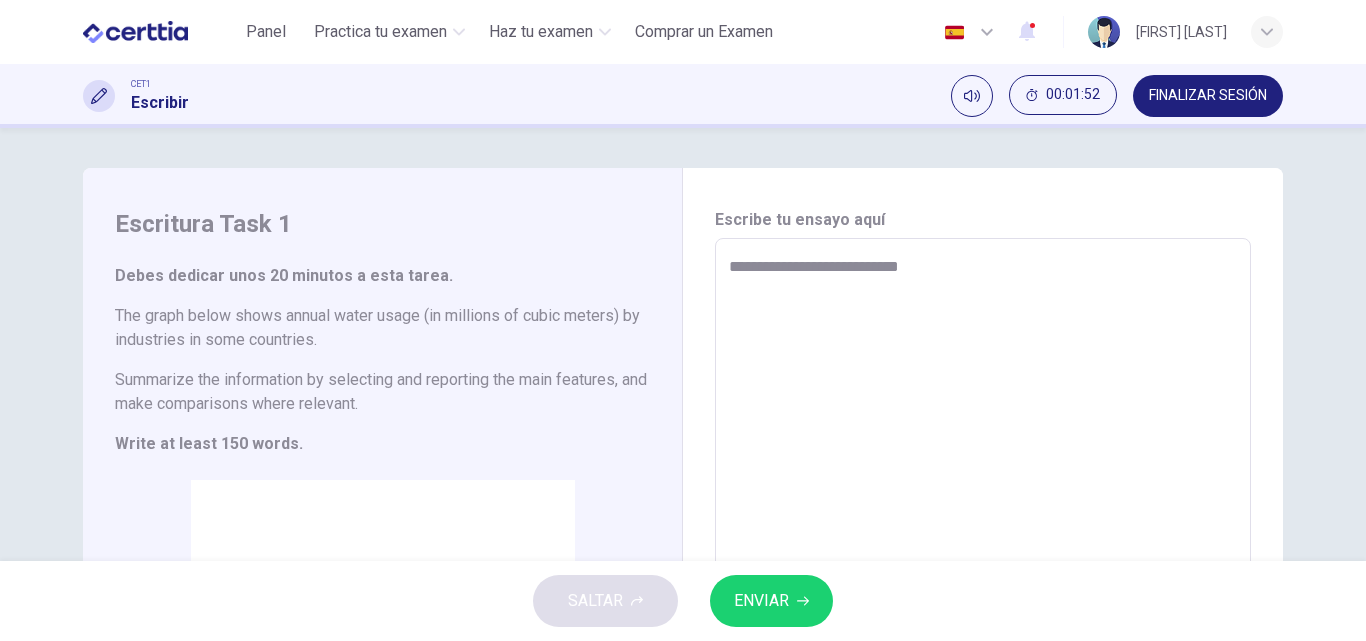type on "**********" 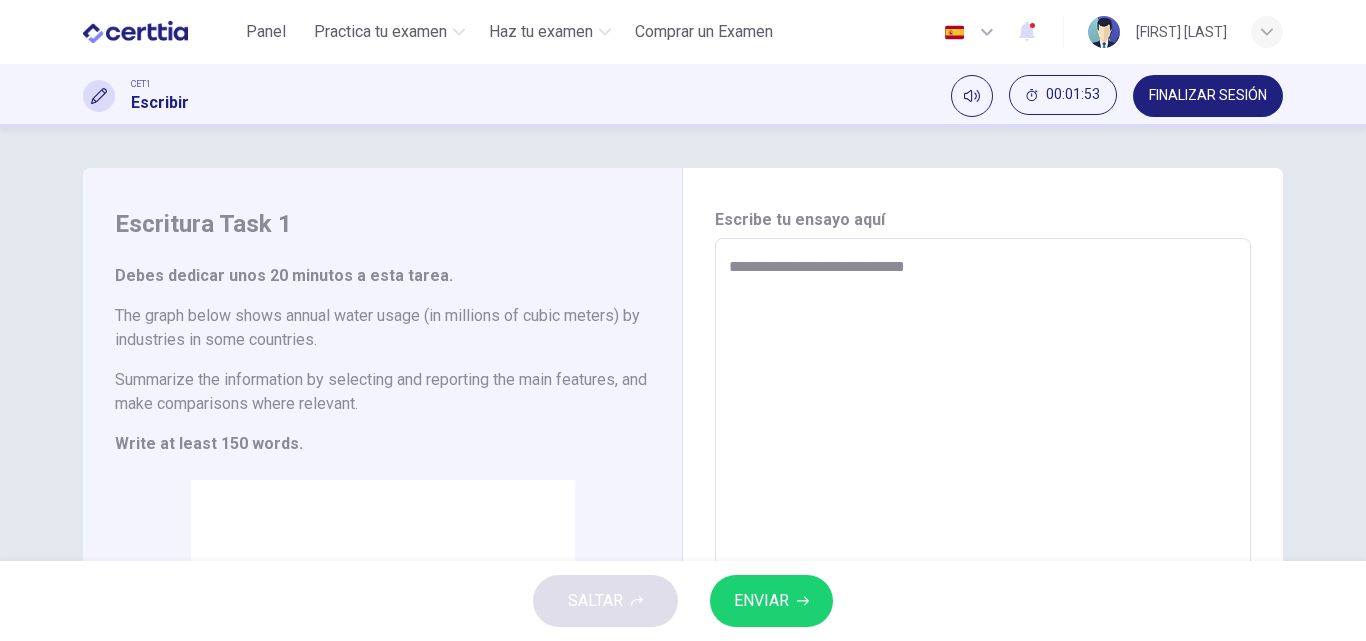 type on "**********" 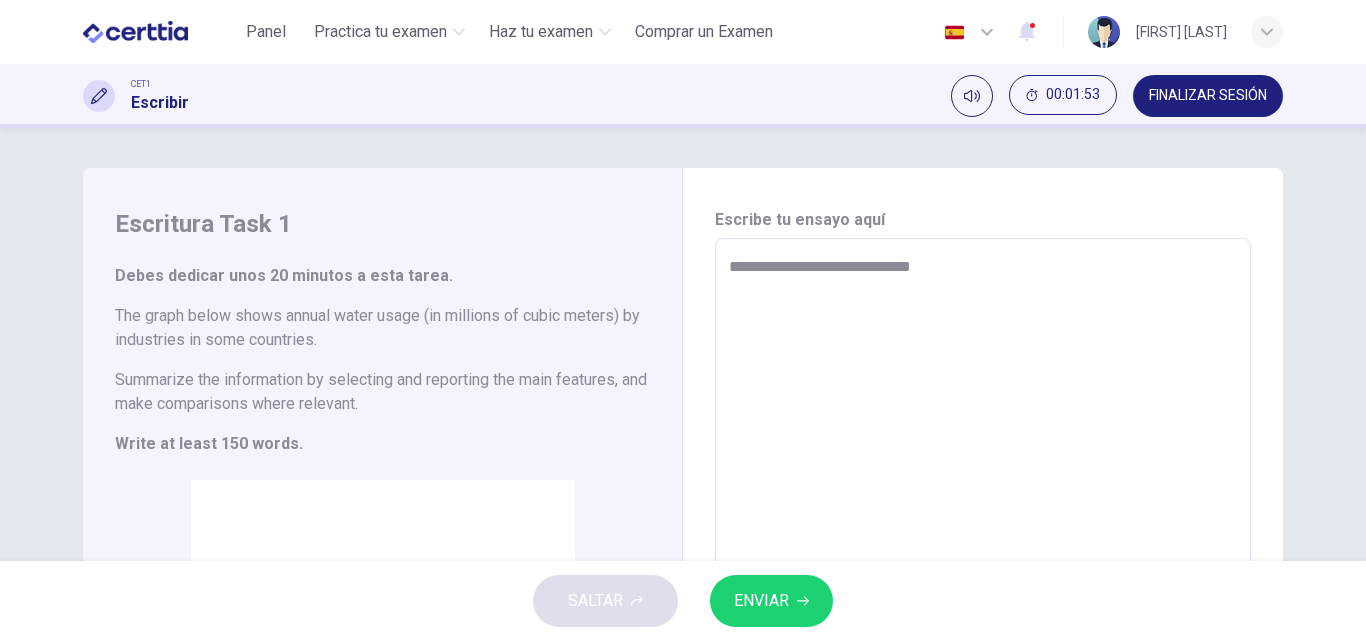 type on "*" 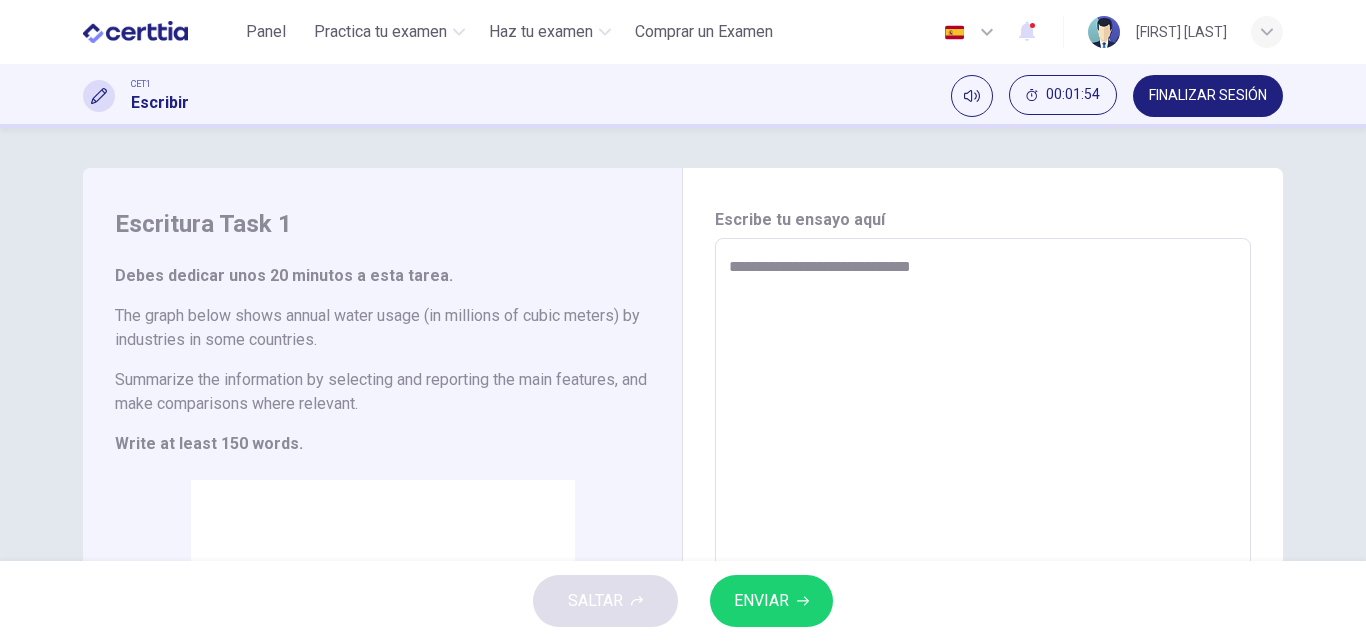 type on "**********" 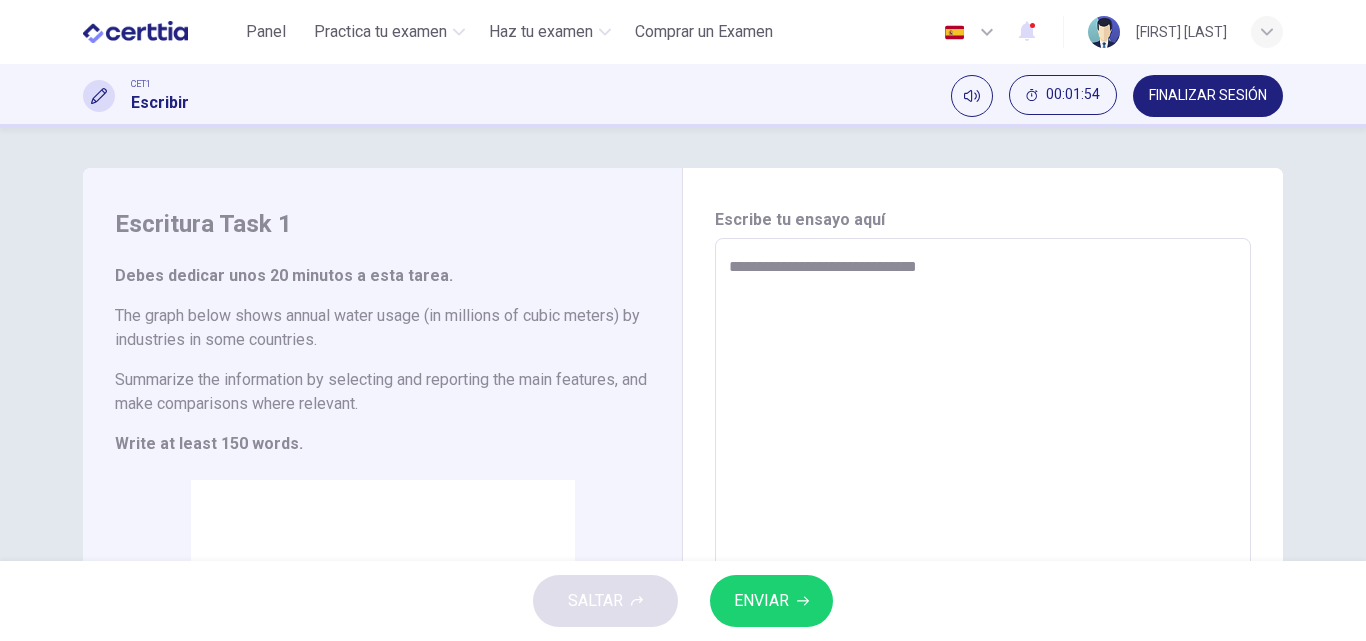 type on "*" 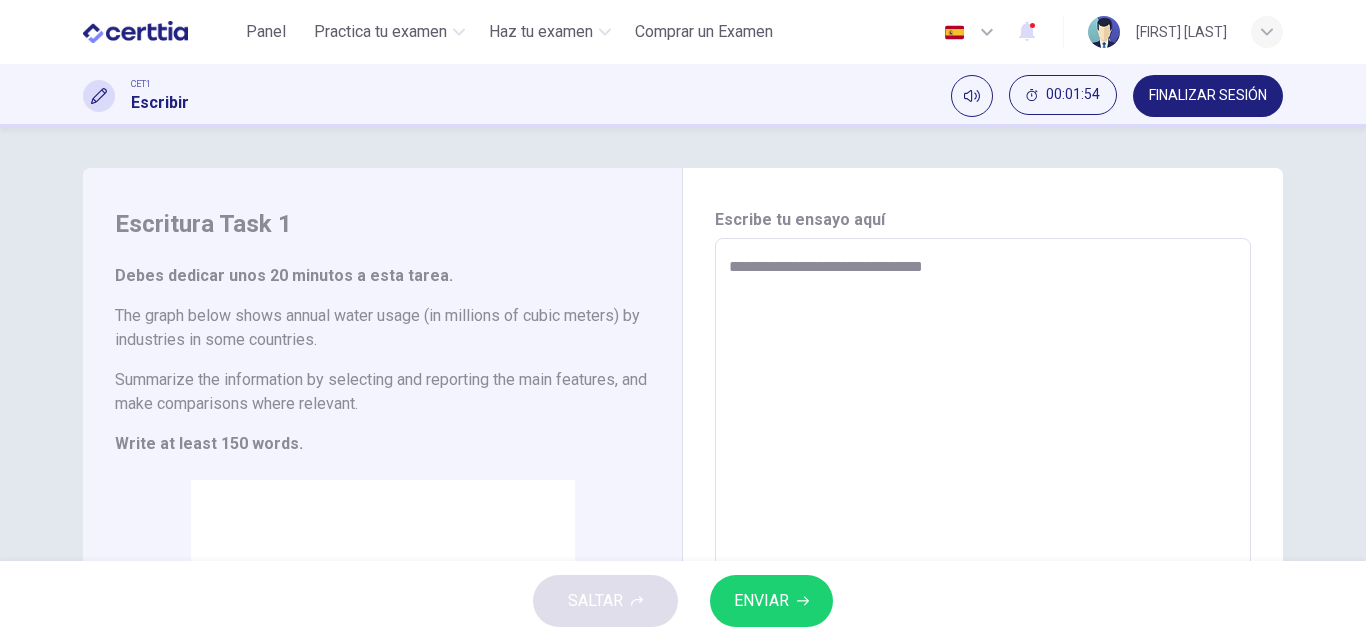 type on "*" 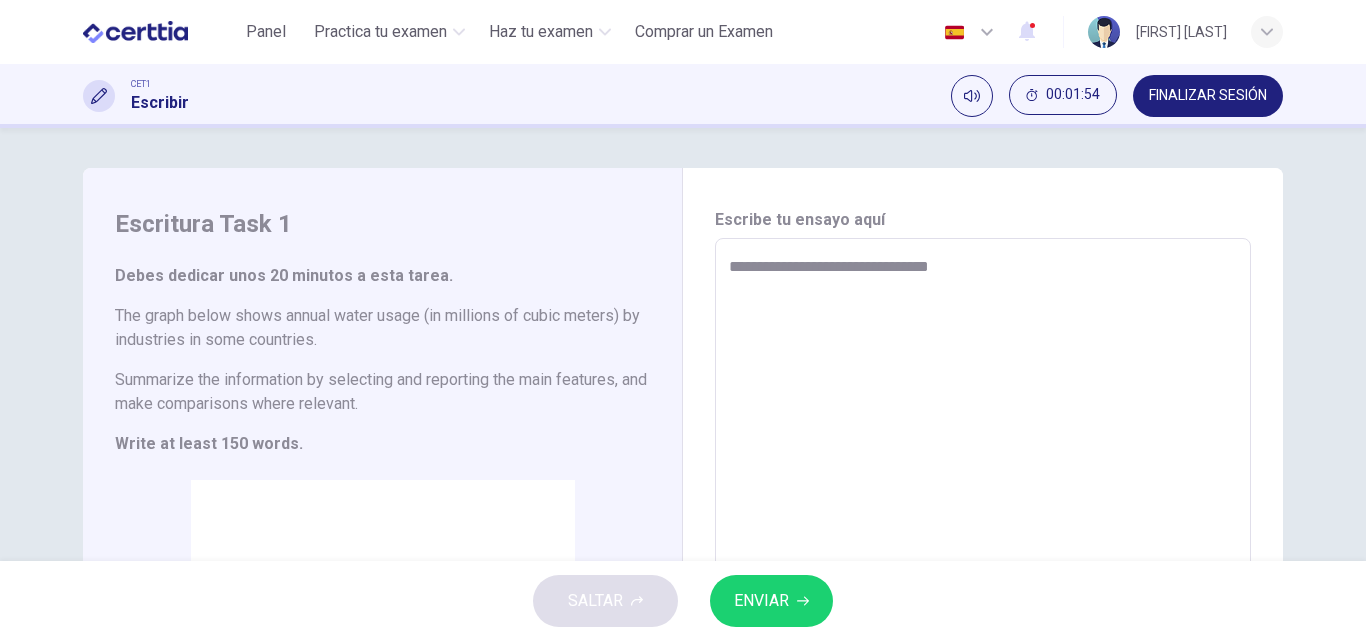 type on "*" 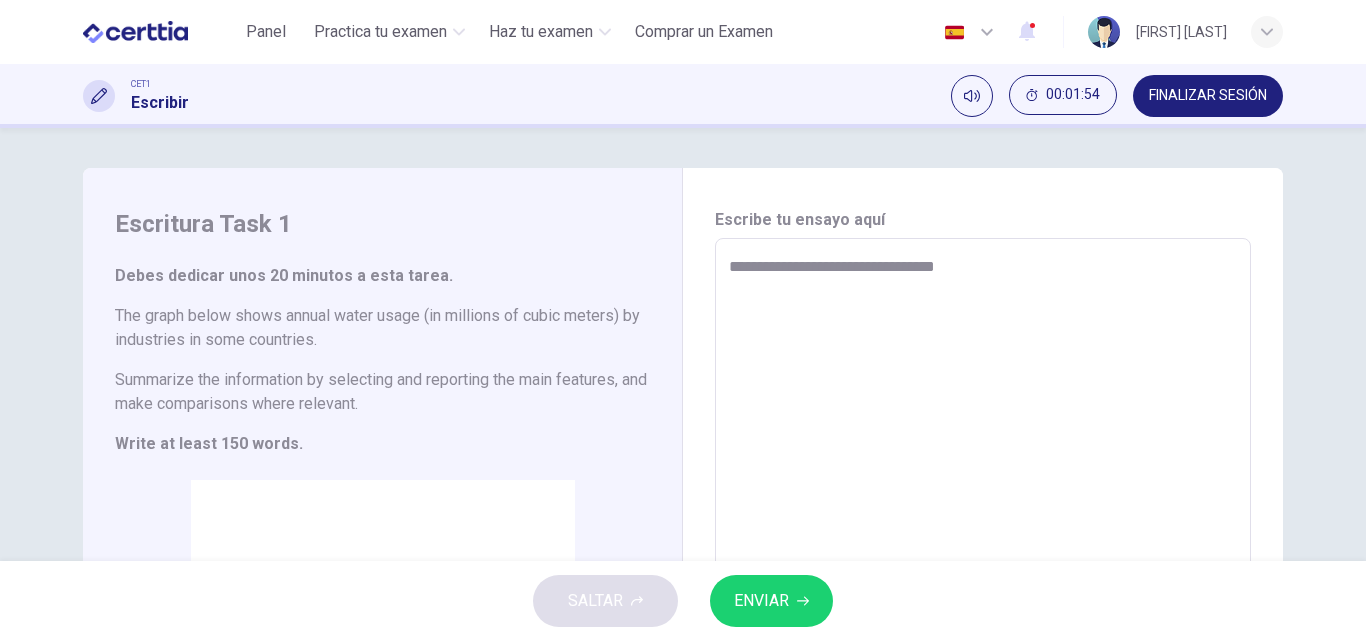 type on "**********" 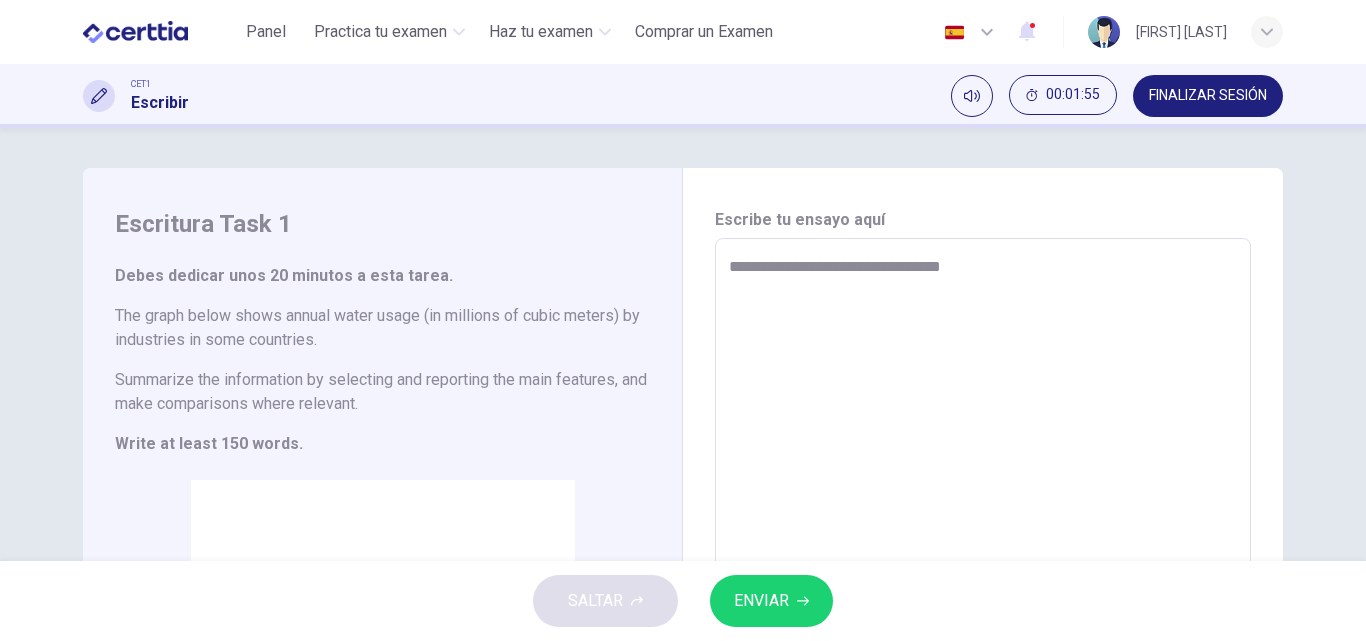 type on "*" 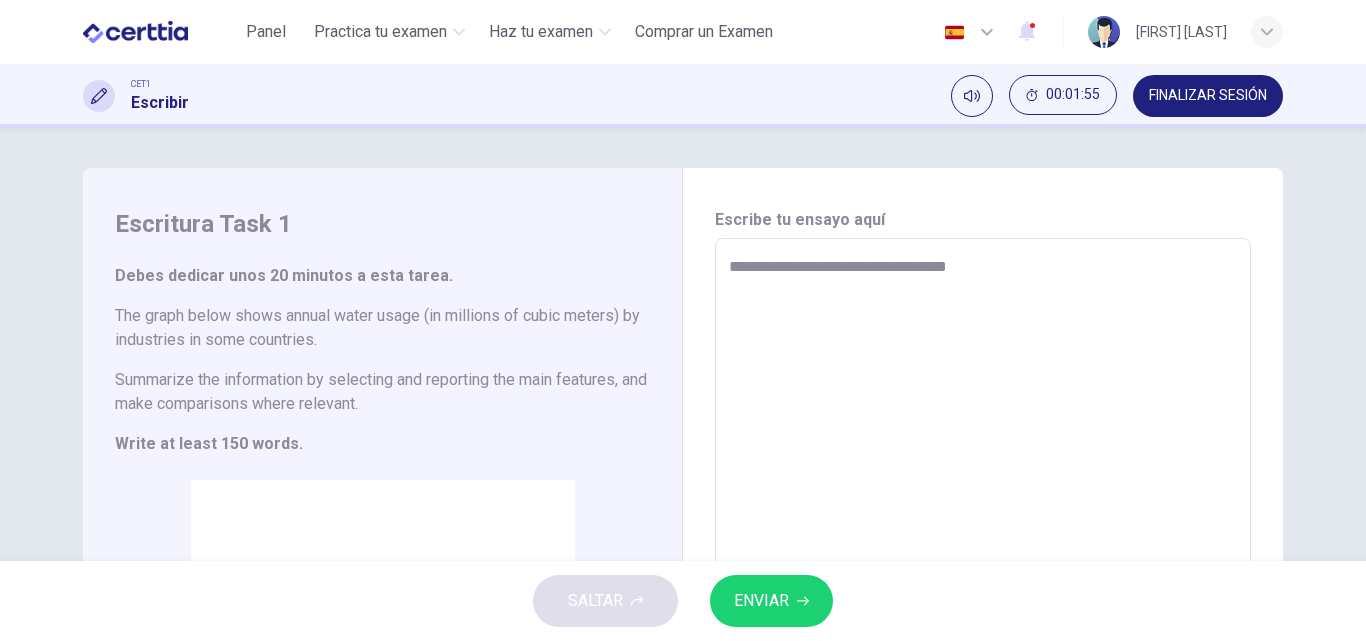 type on "*" 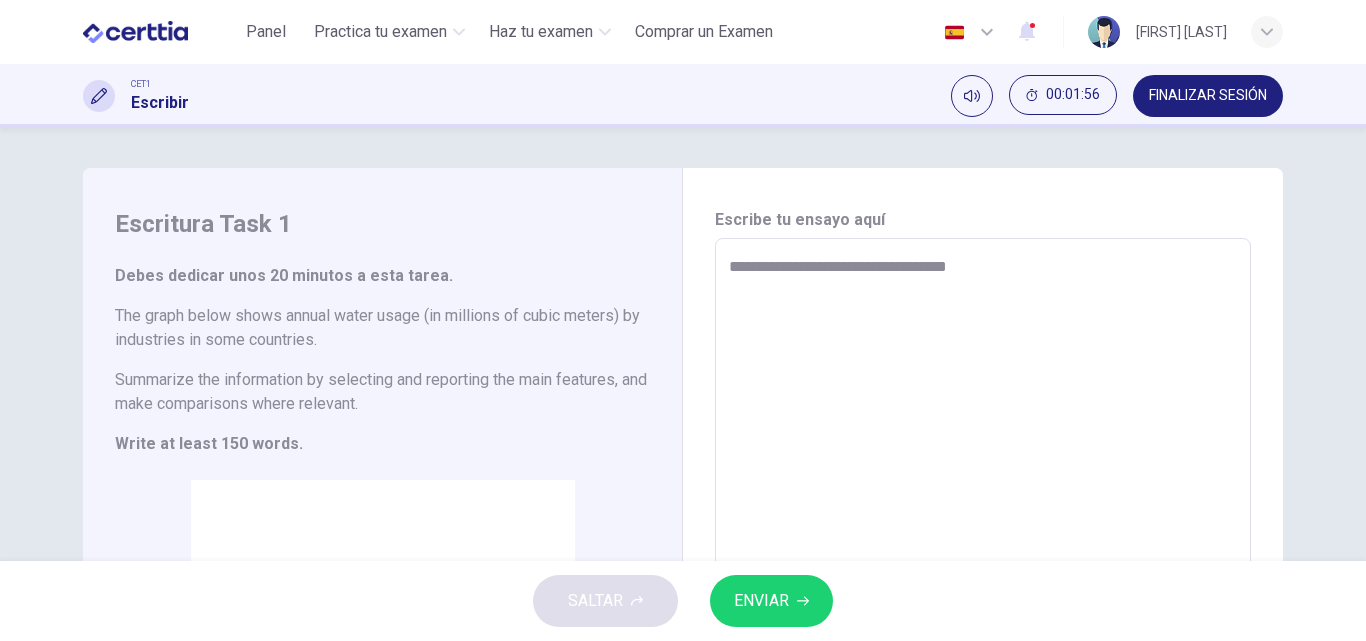 type on "**********" 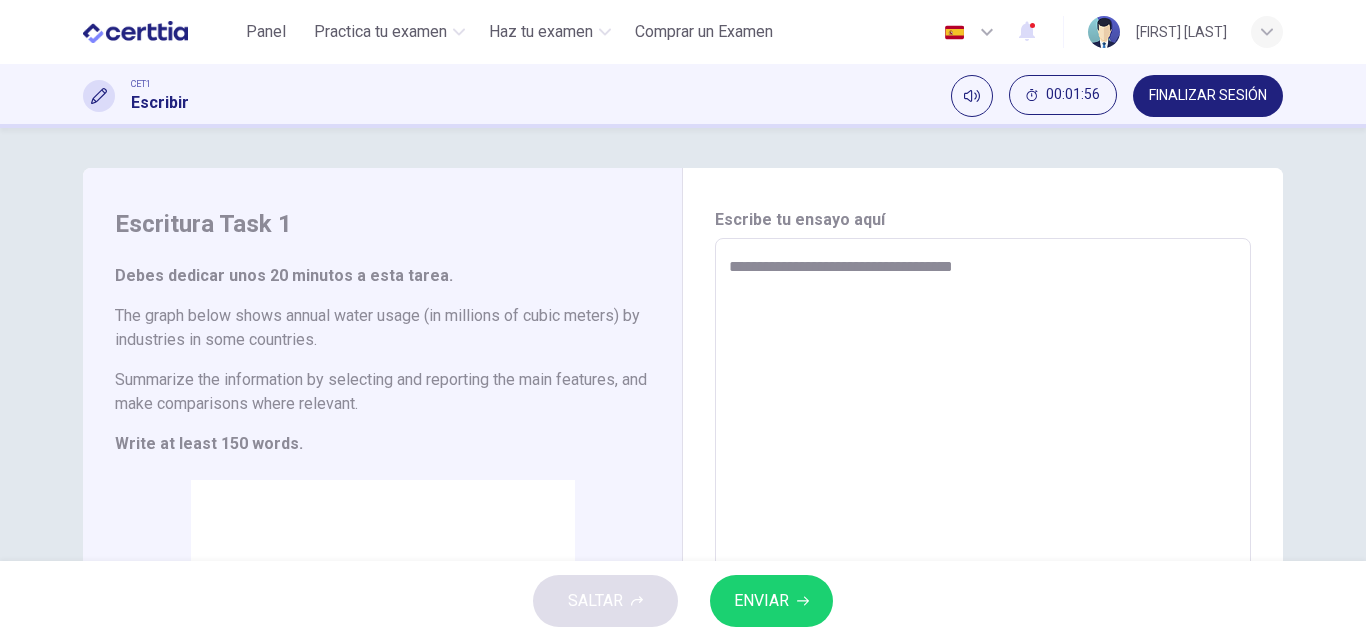type on "*" 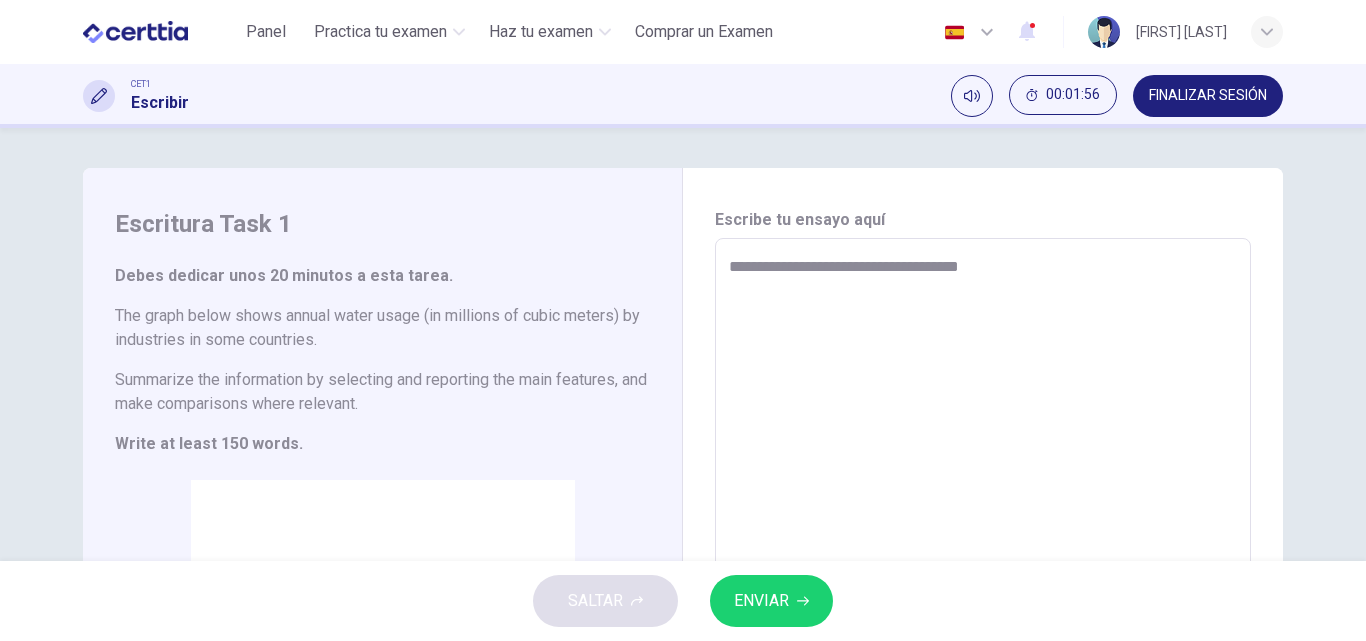 type on "*" 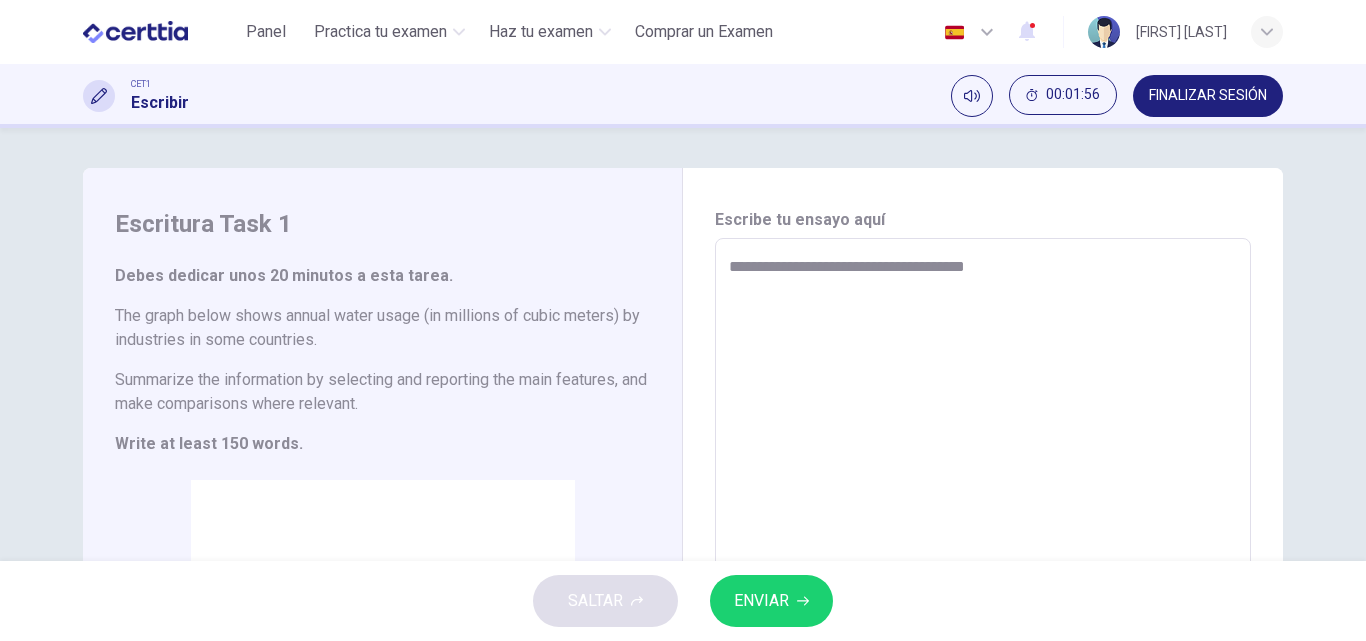 type on "*" 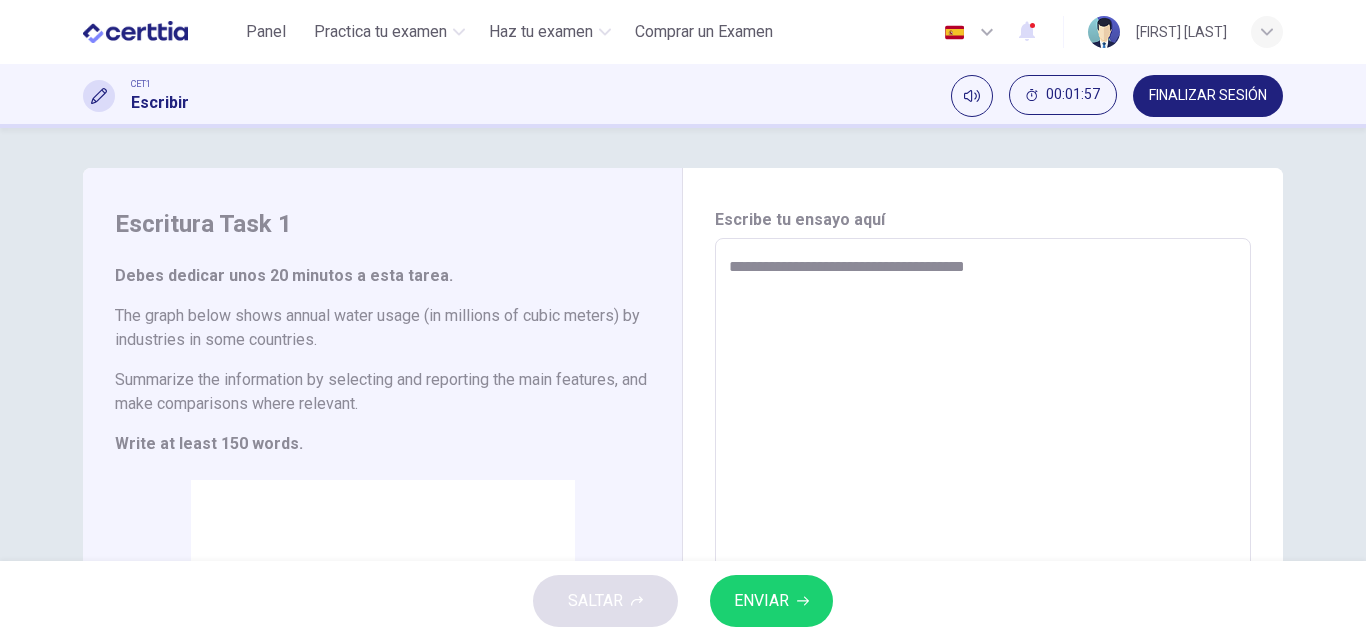 type on "**********" 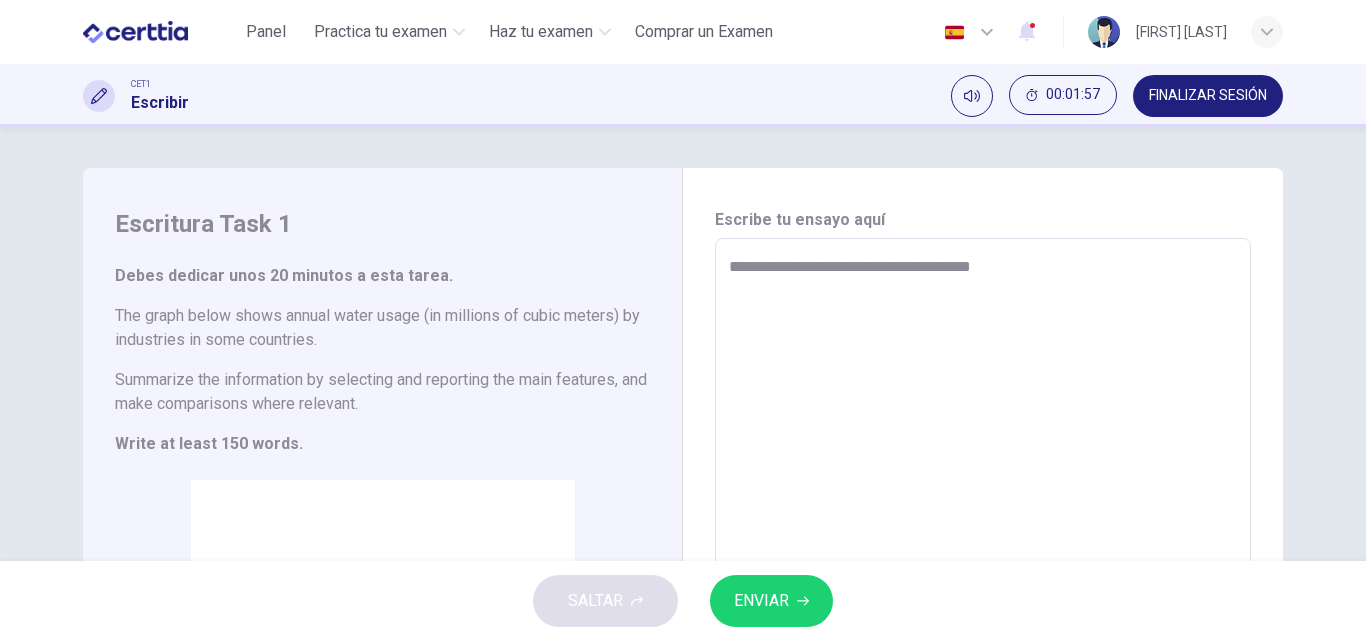type on "*" 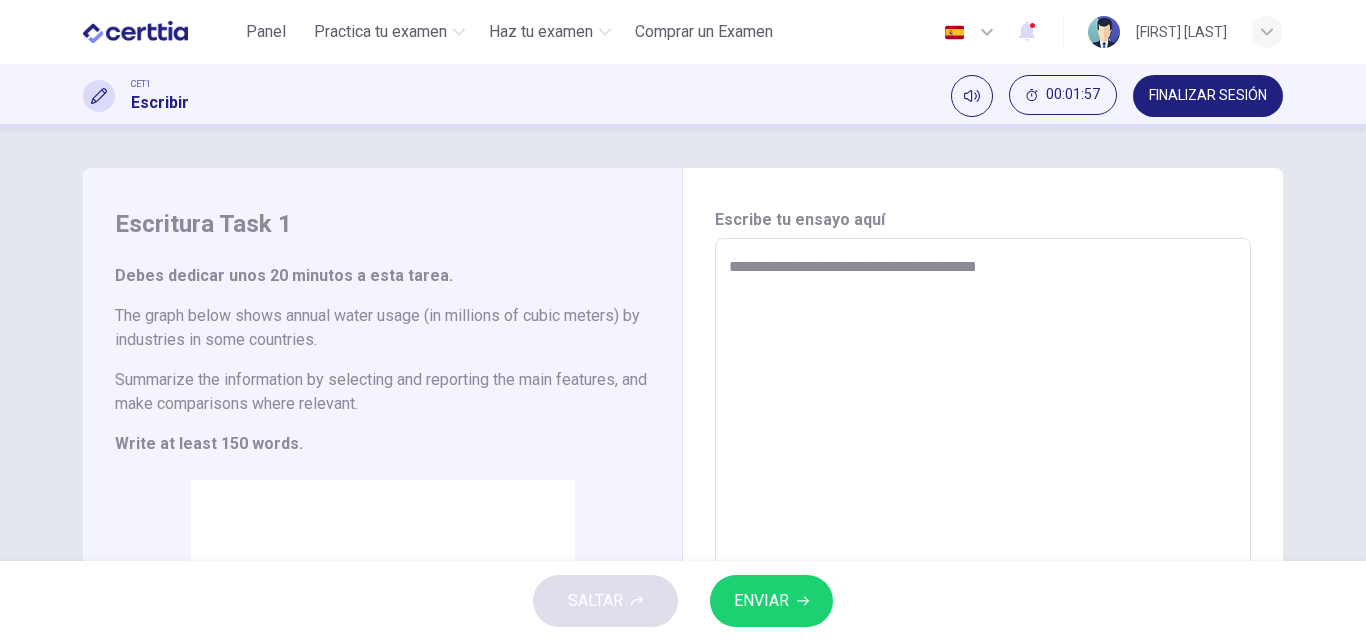 type on "*" 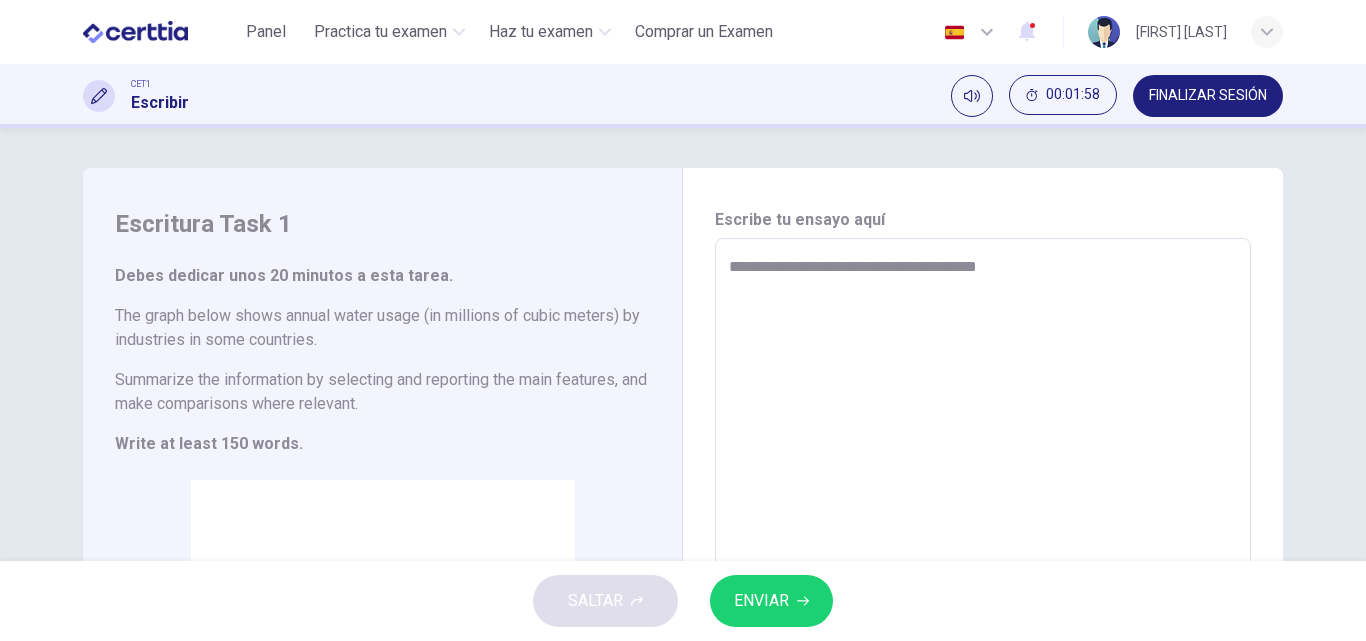 type on "**********" 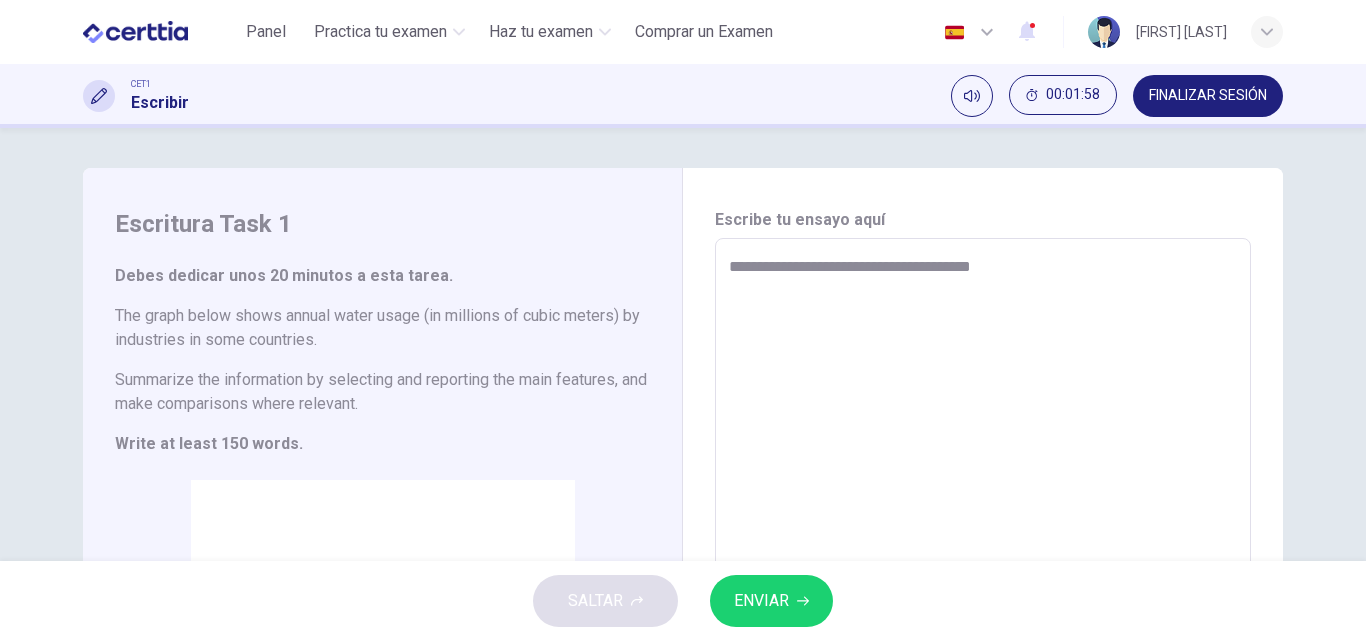 type on "*" 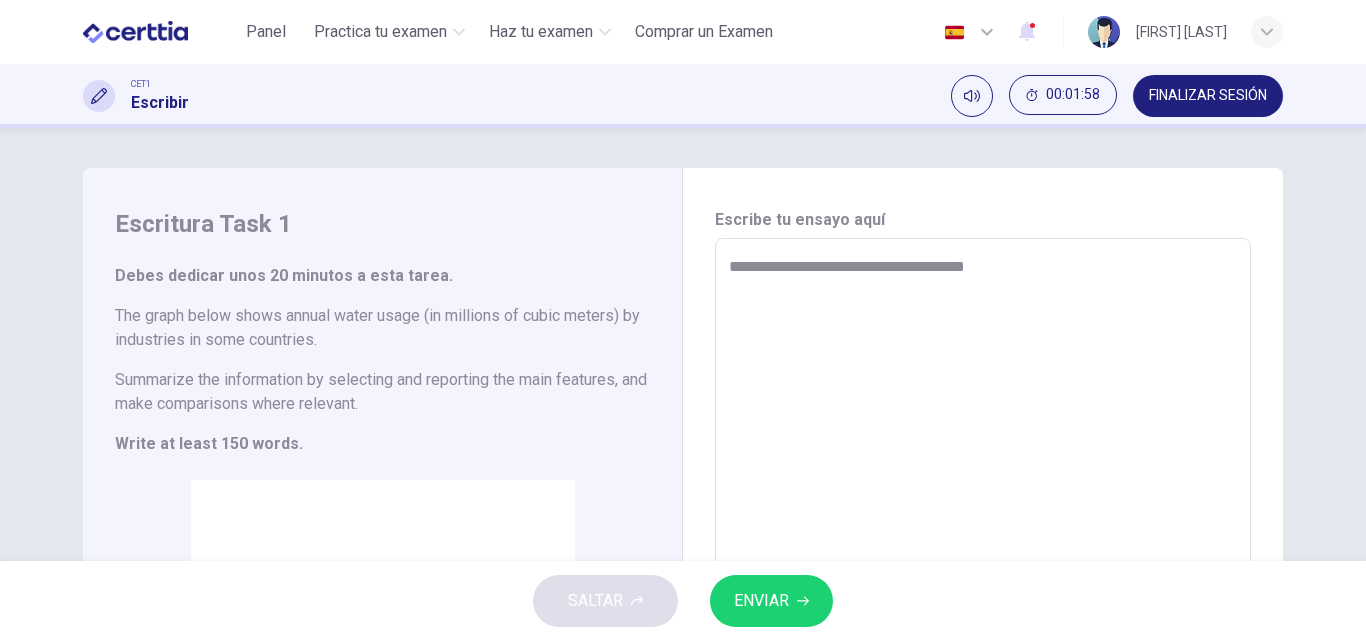 type on "*" 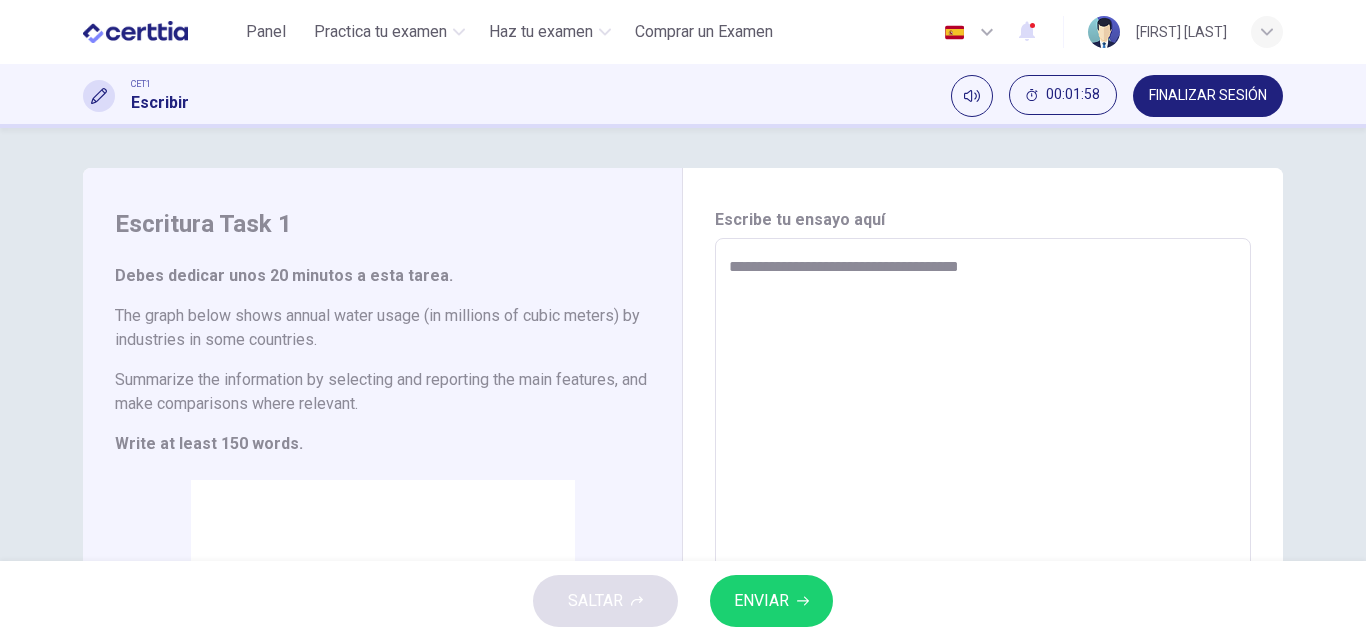 type on "*" 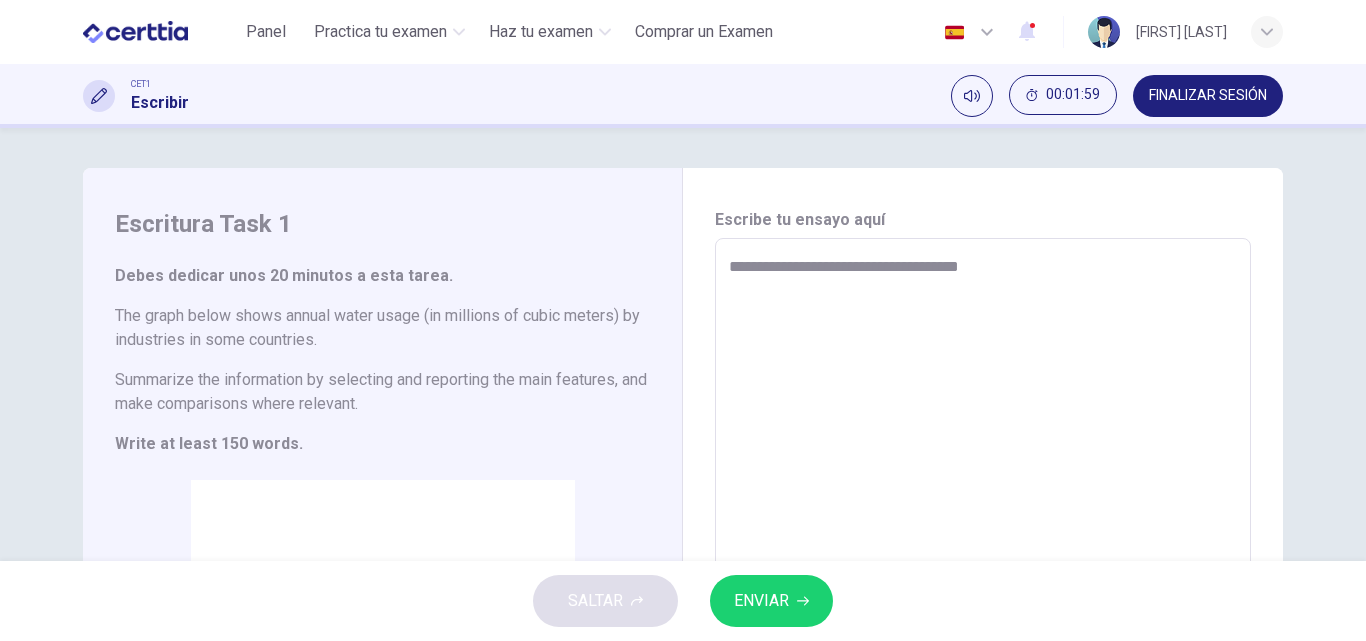 type on "**********" 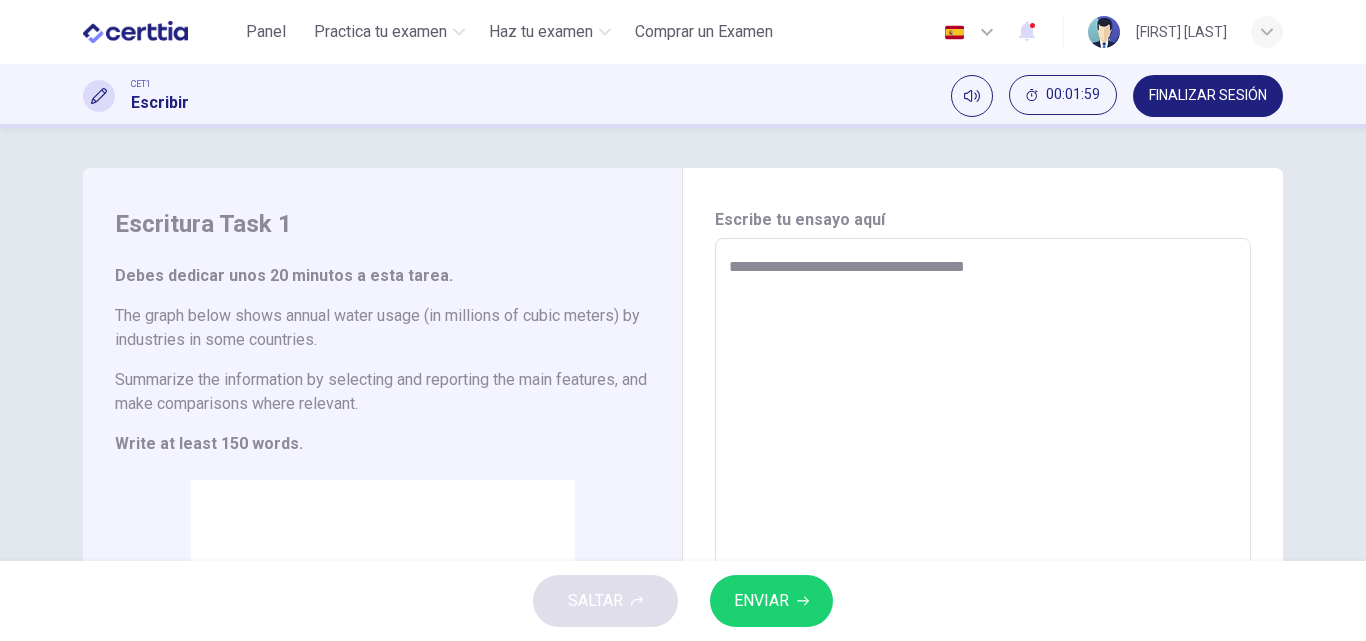 type on "*" 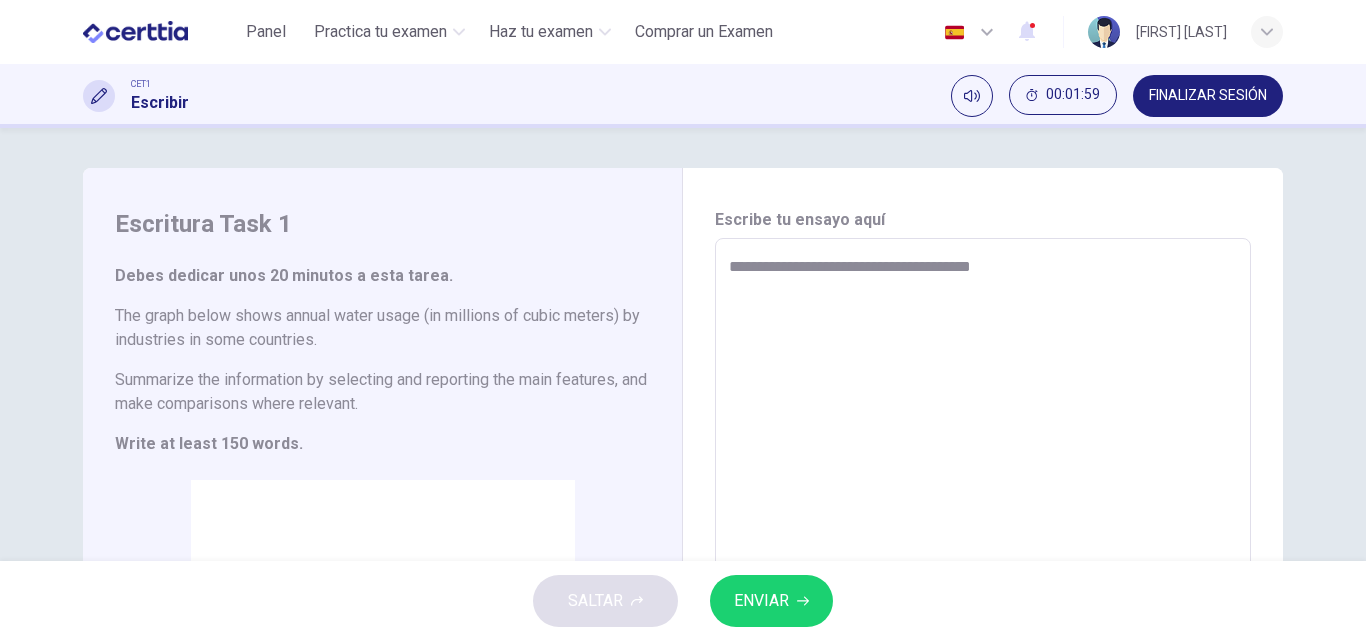type on "*" 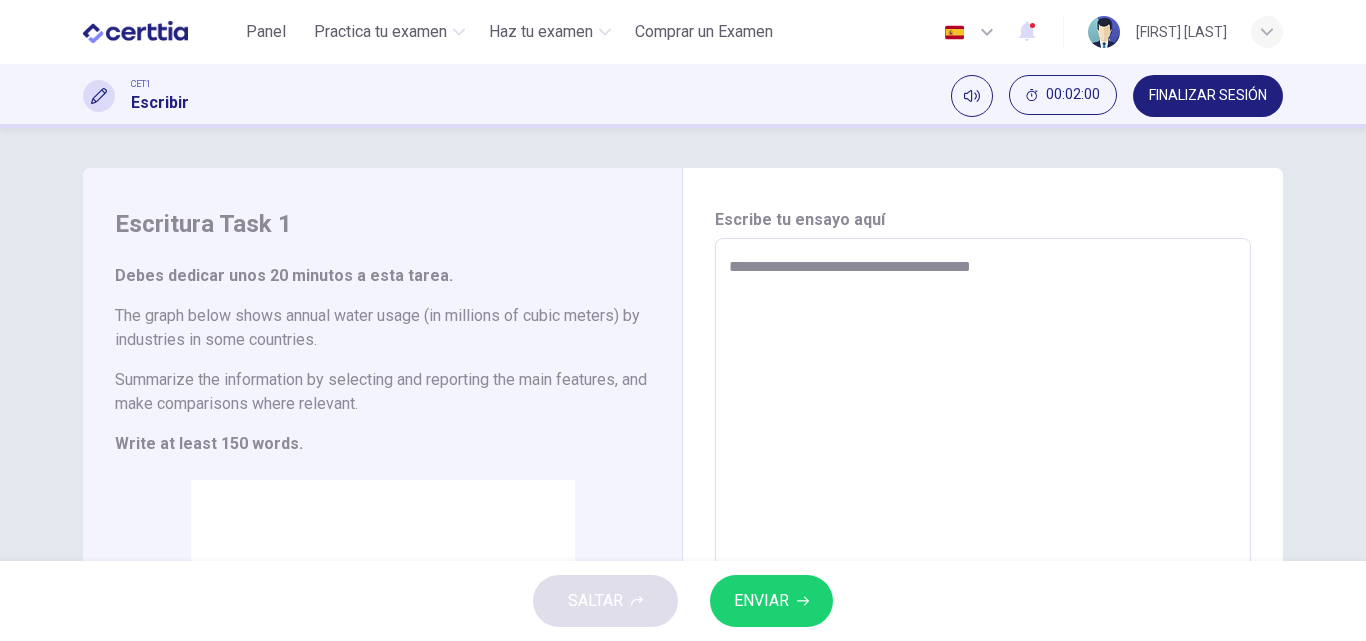 type on "**********" 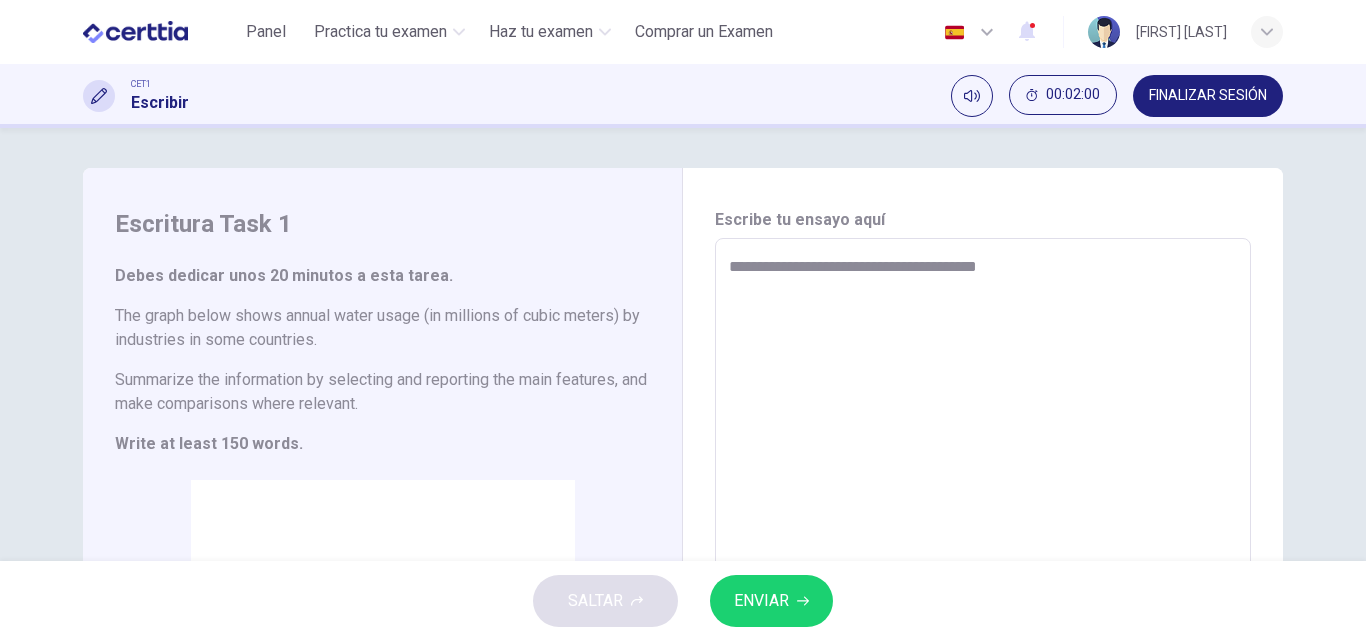 type on "*" 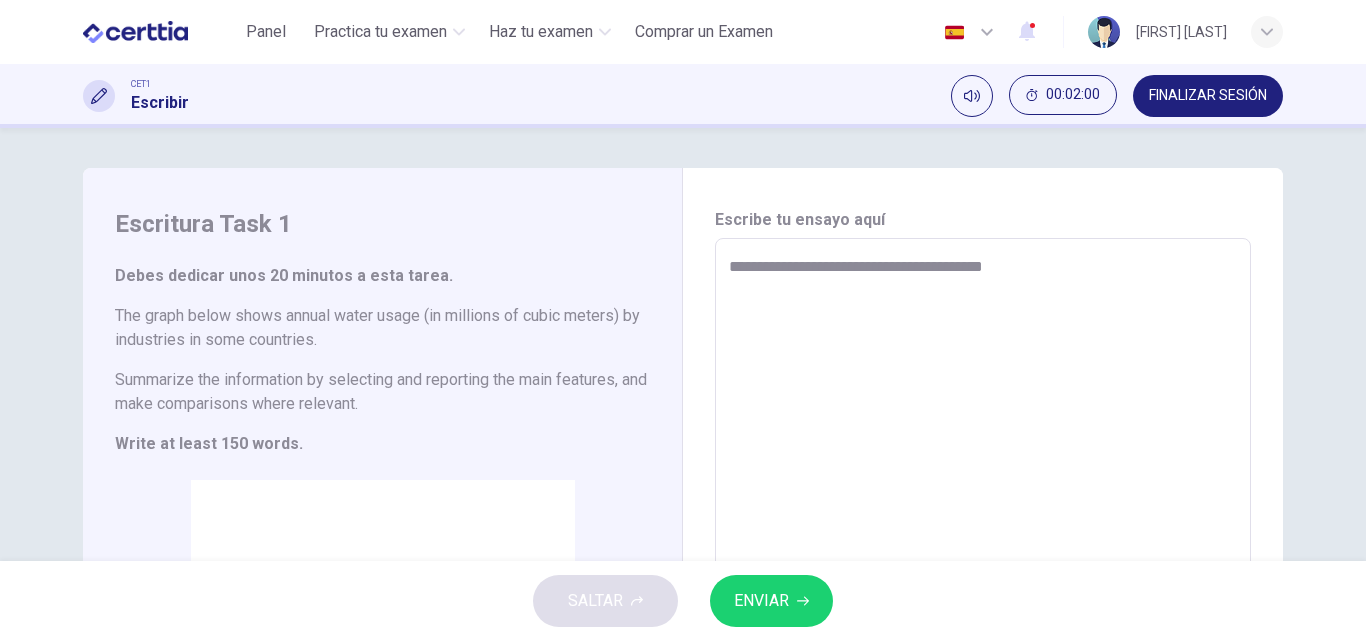 type on "*" 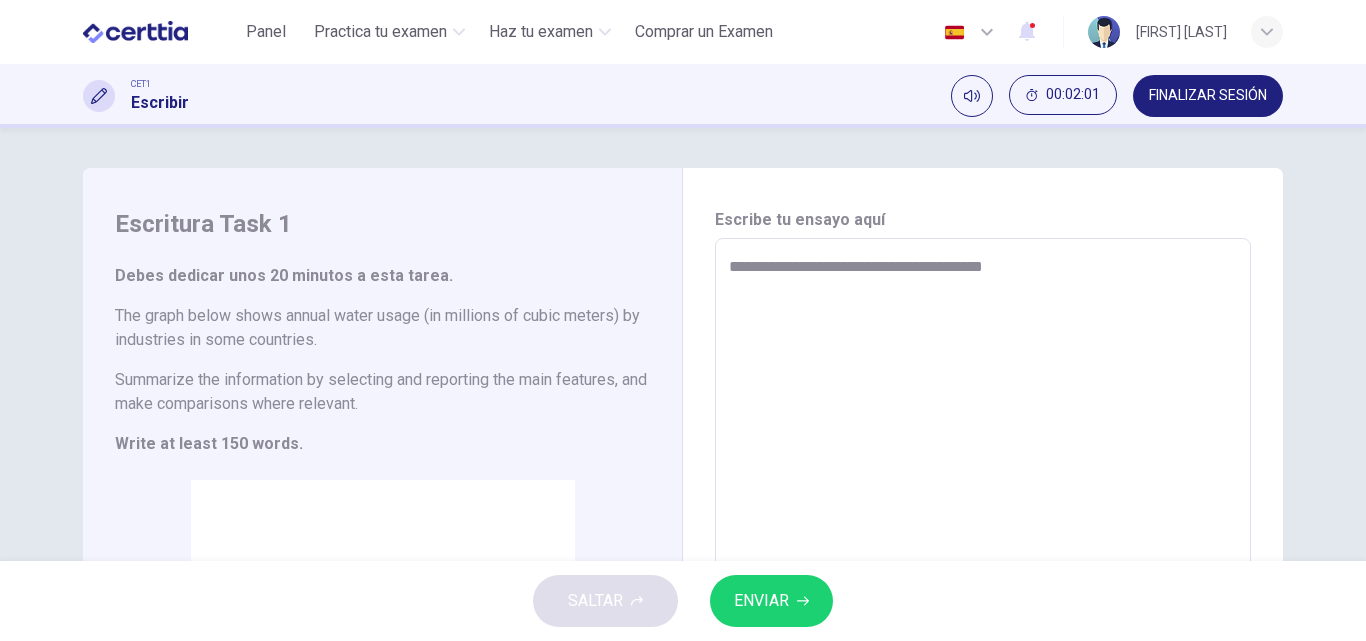 type on "**********" 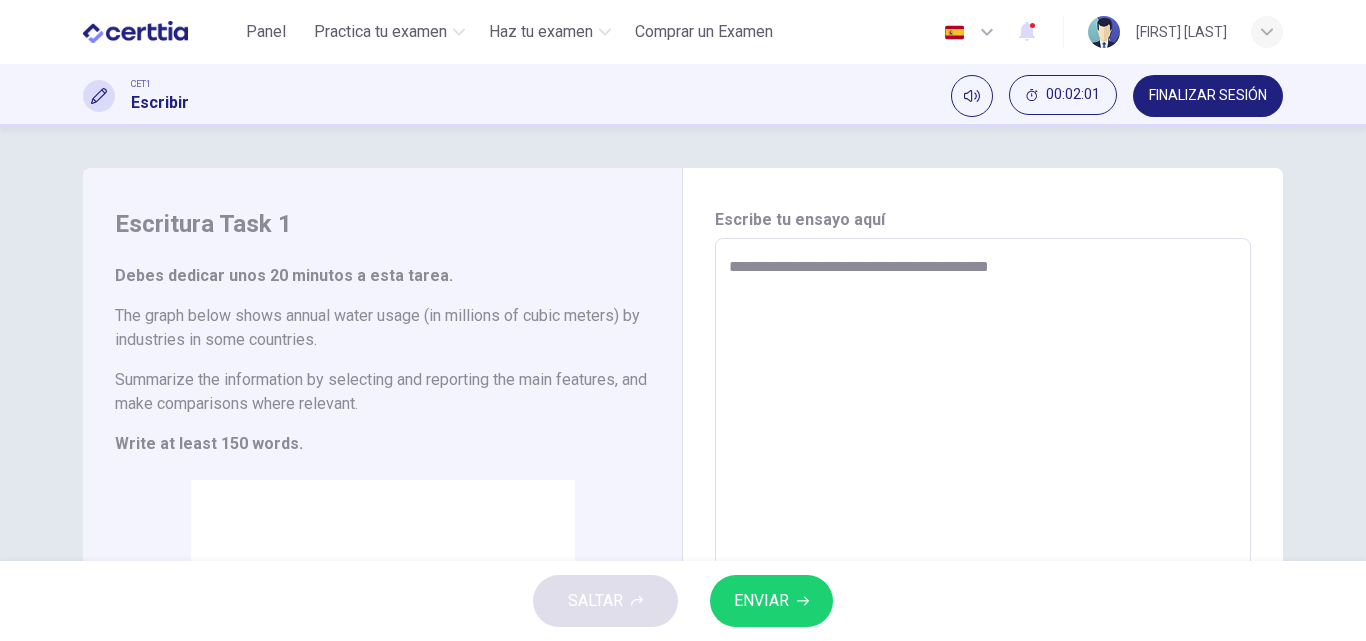 type on "*" 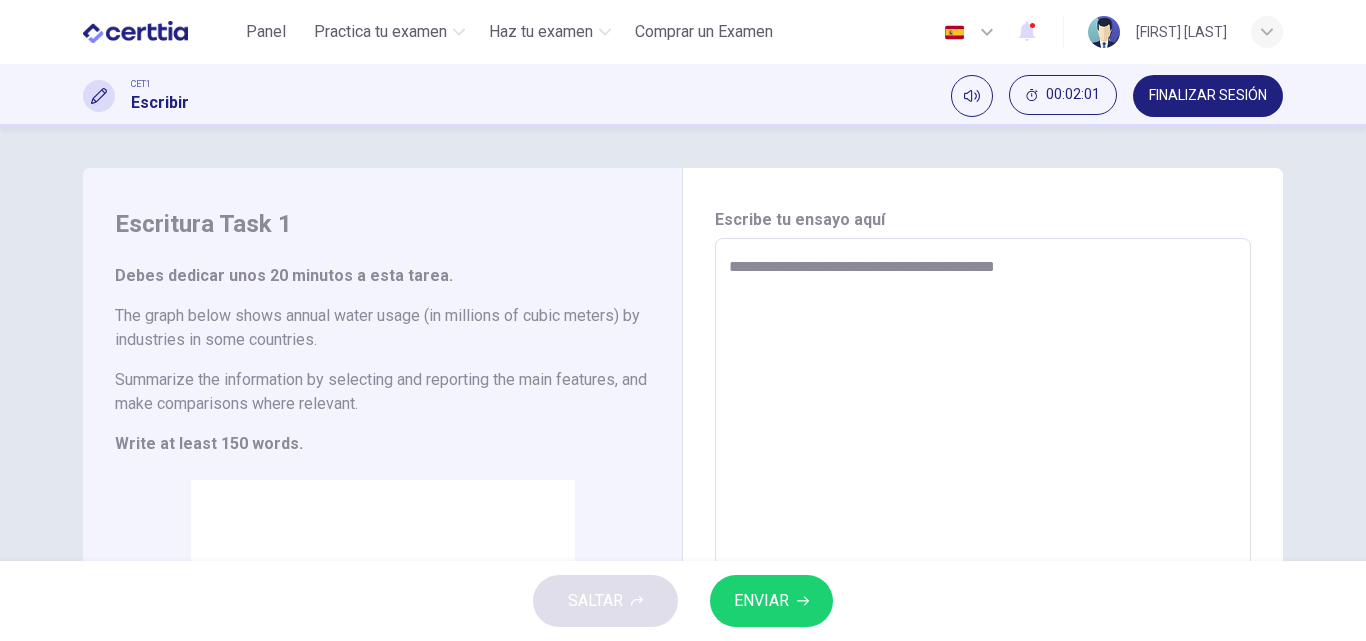 type on "**********" 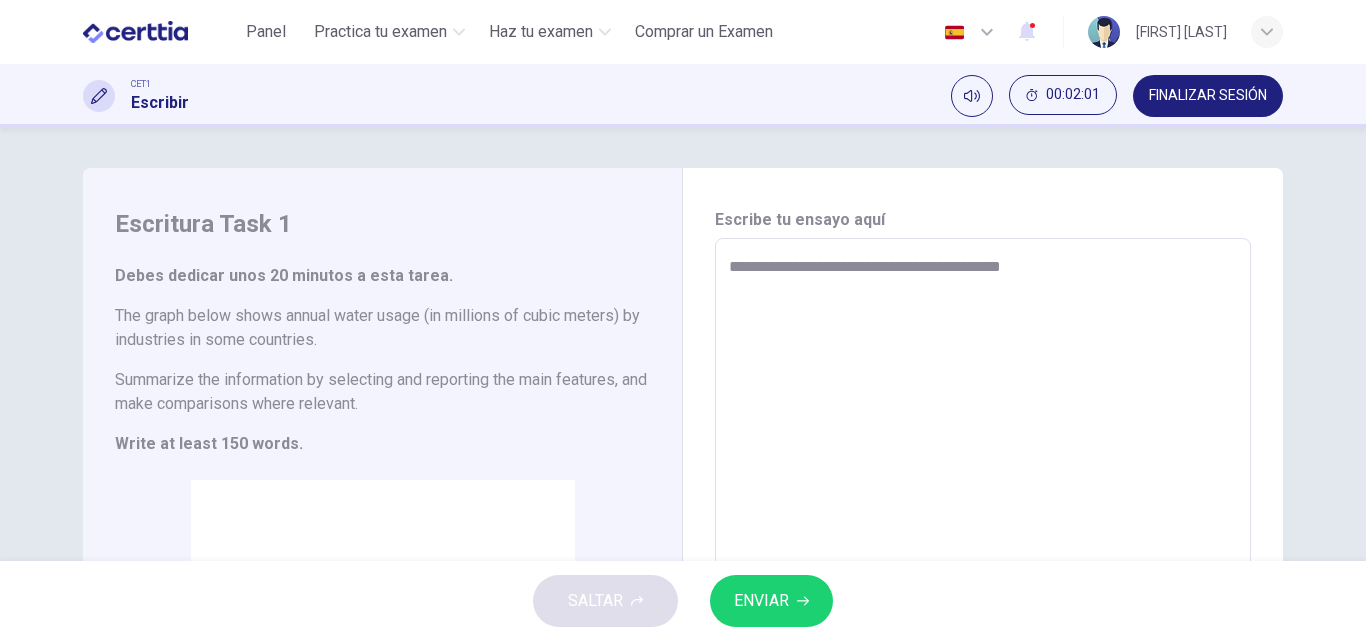type on "*" 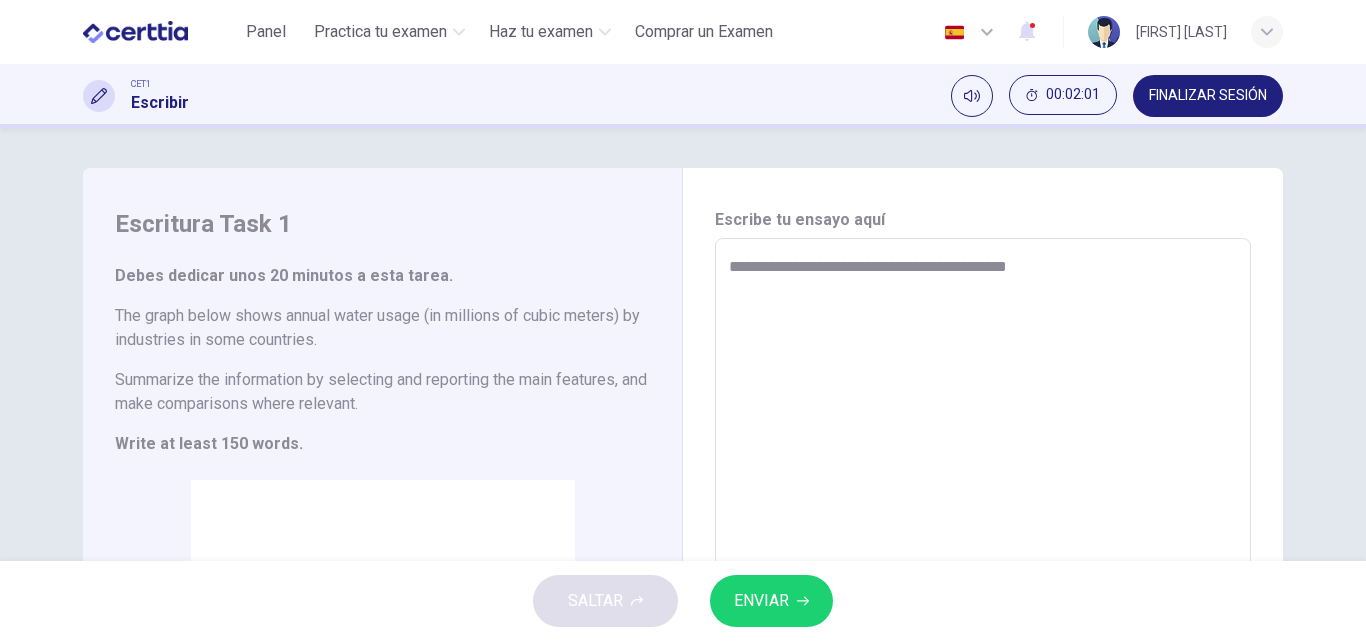 type on "*" 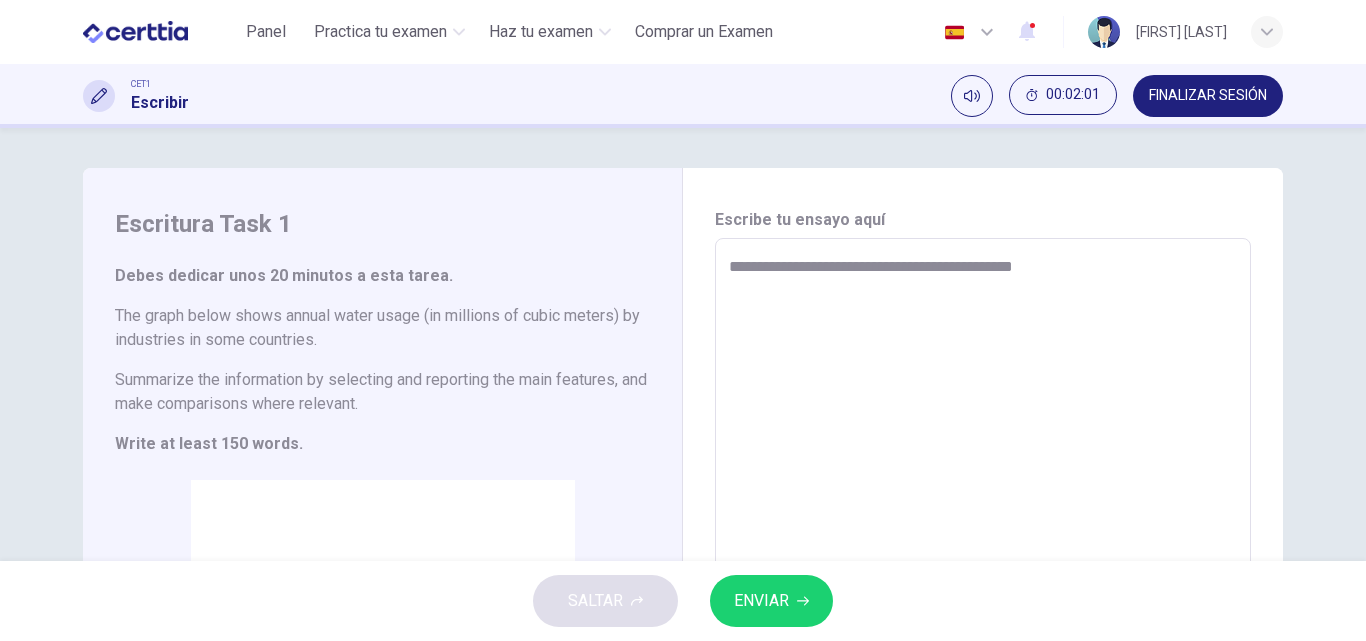 type on "*" 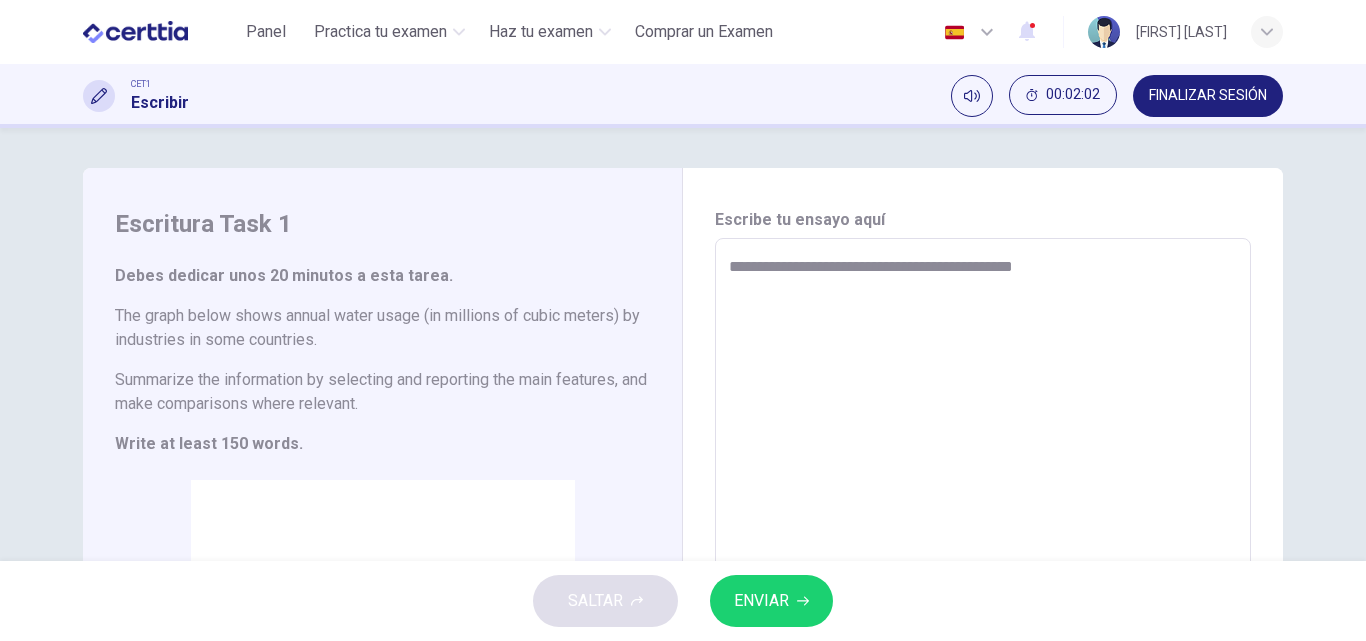 type on "**********" 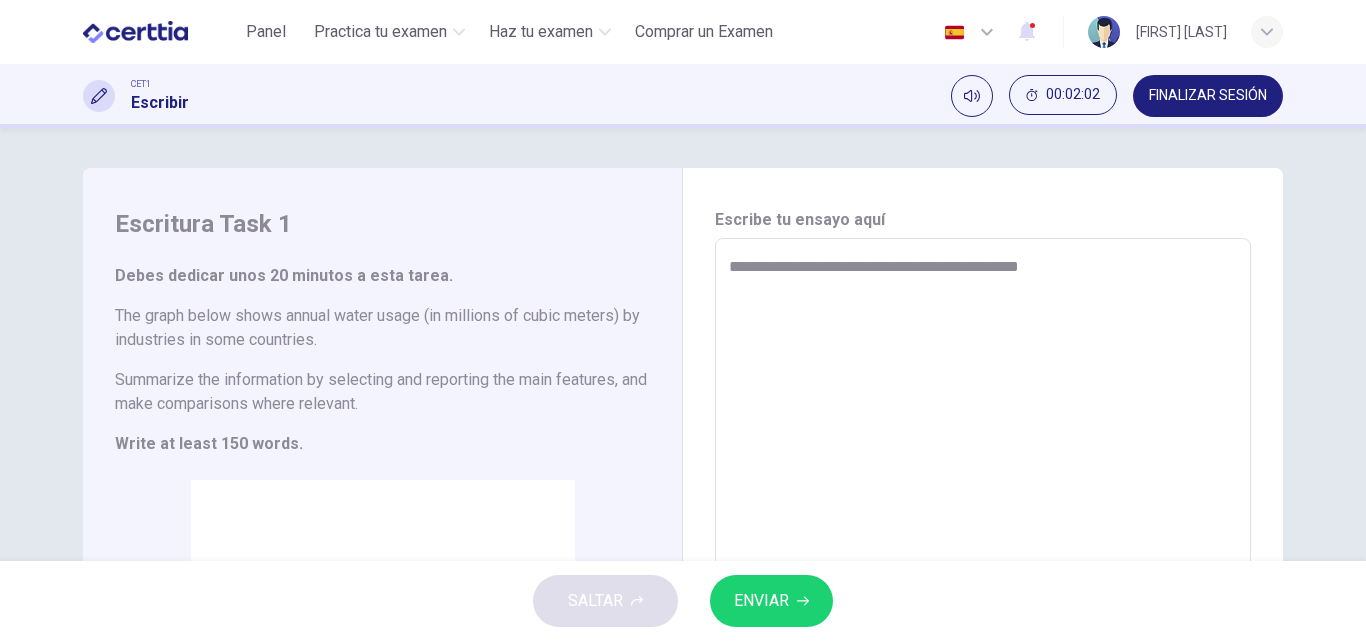 type on "*" 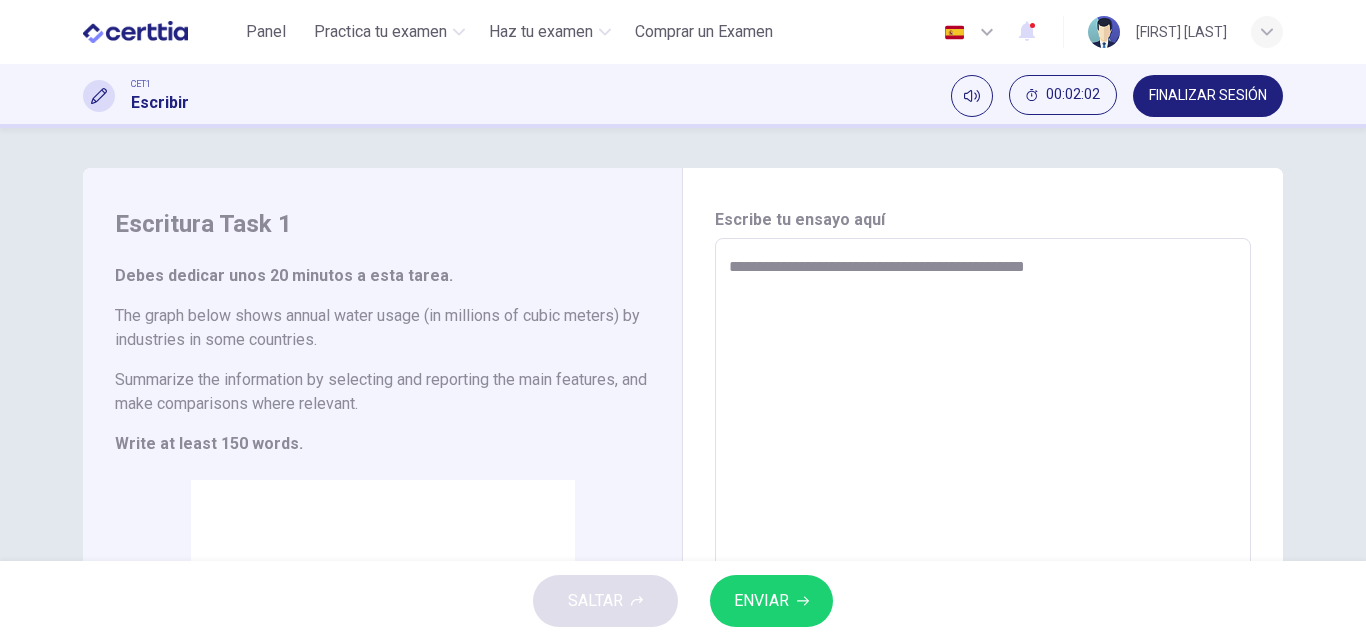 type on "*" 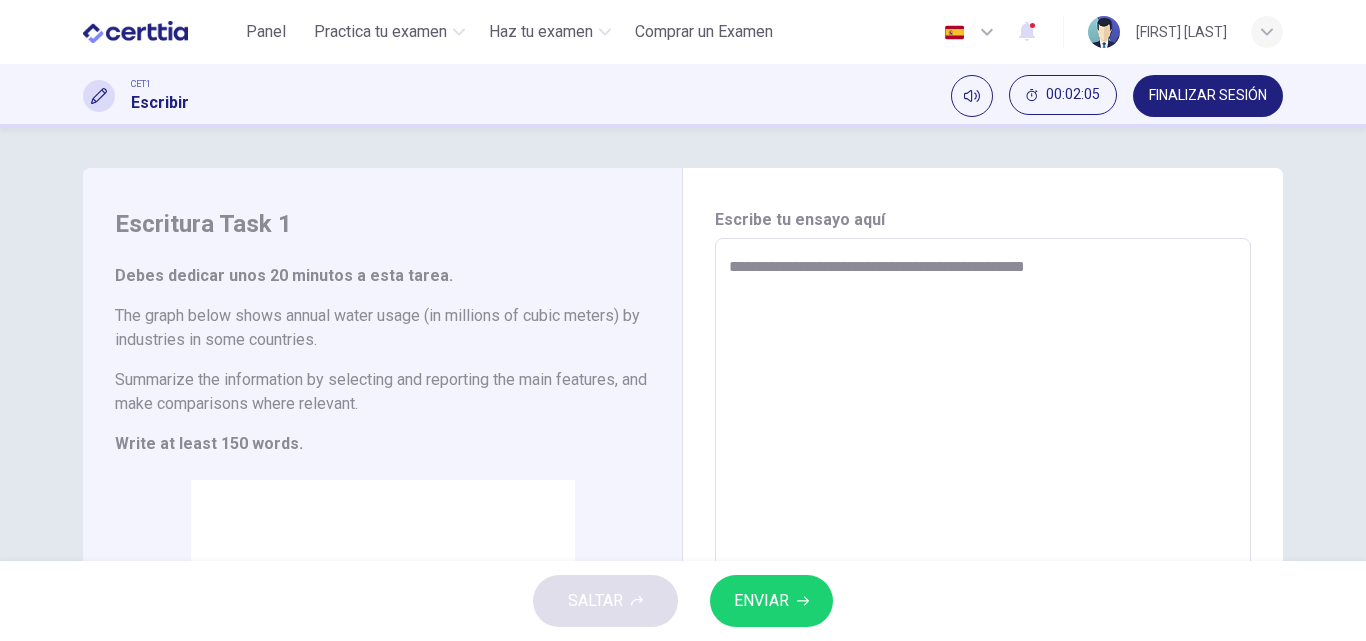 type on "**********" 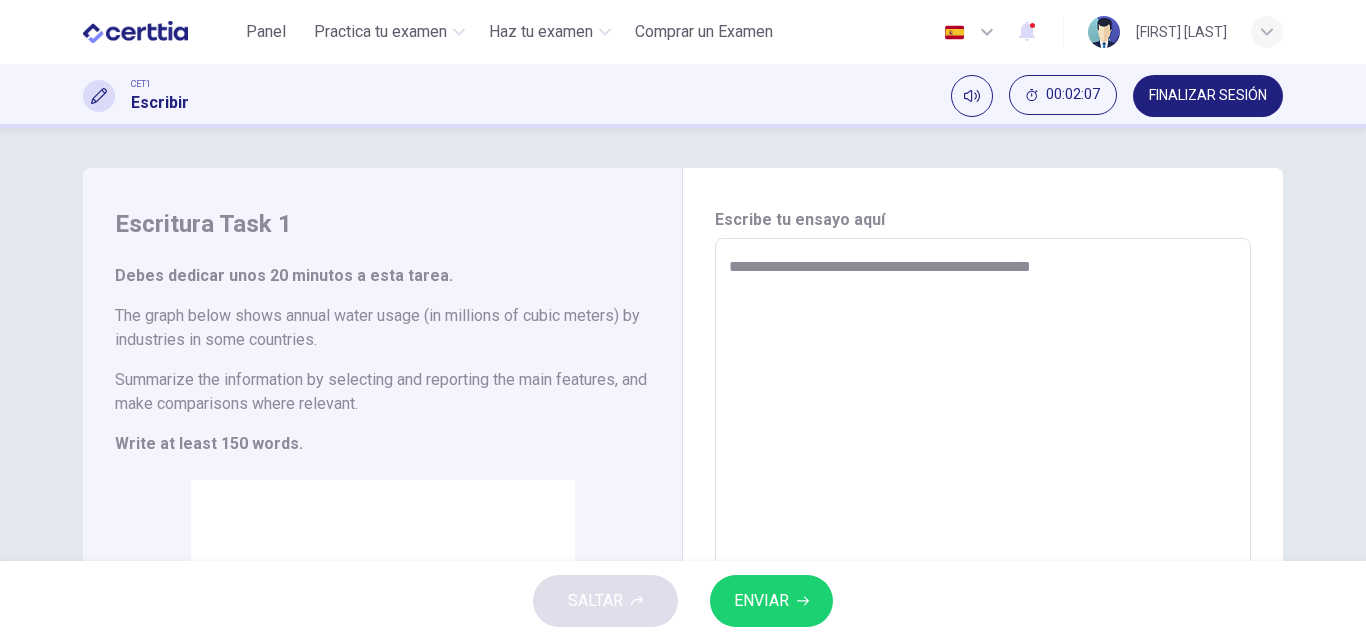 type on "**********" 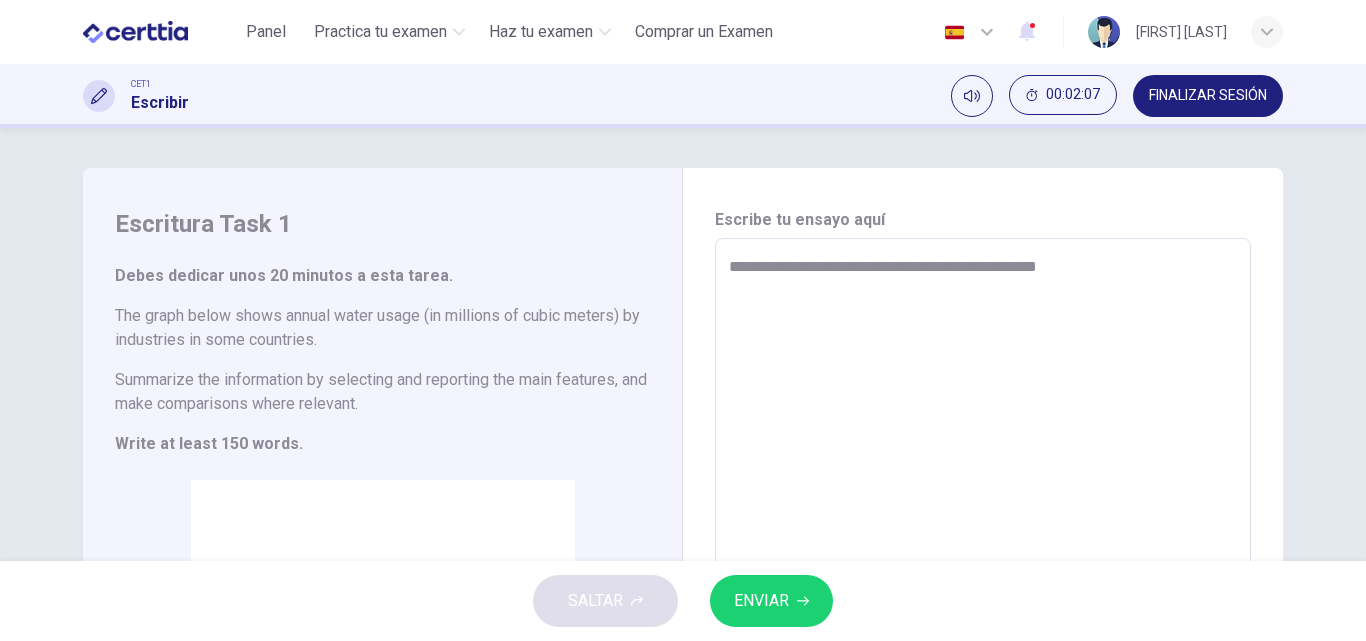 type on "*" 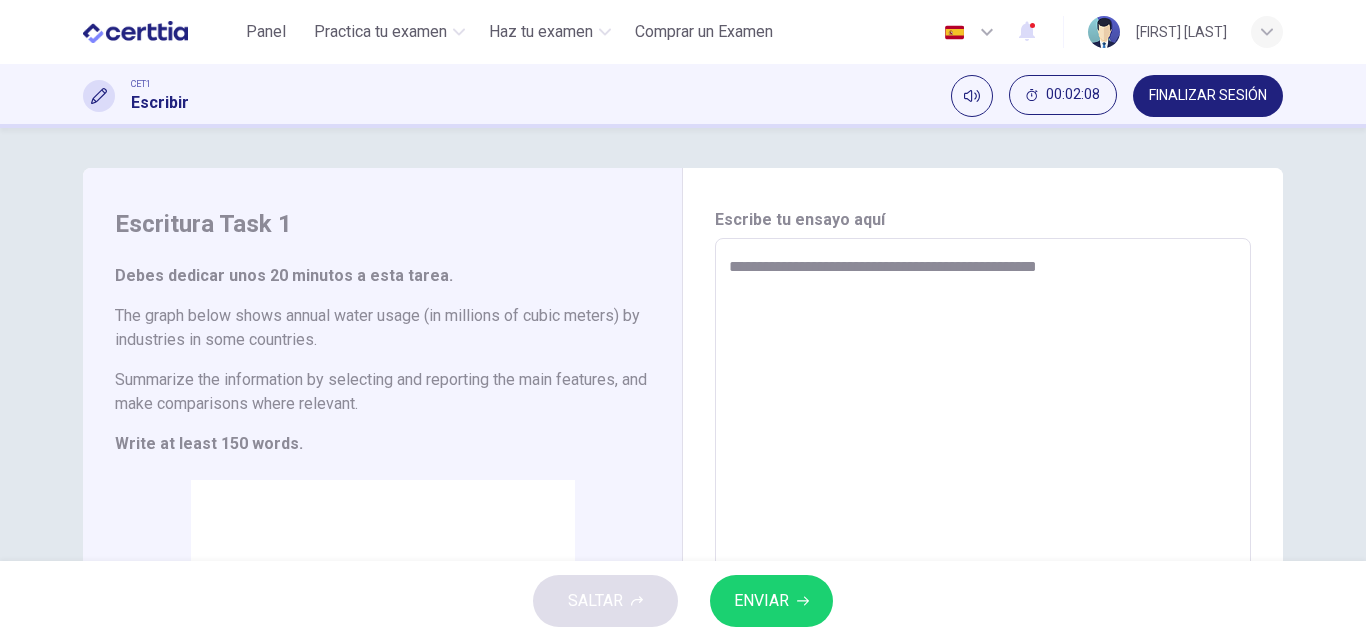 type on "**********" 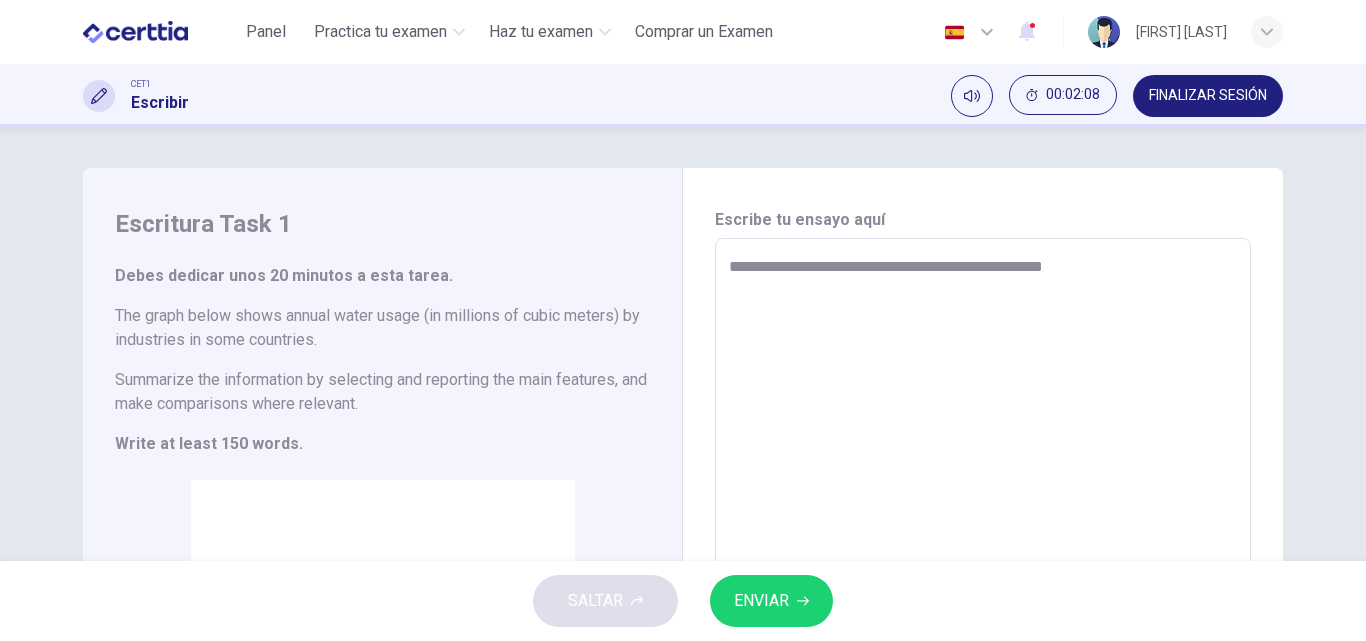 type on "*" 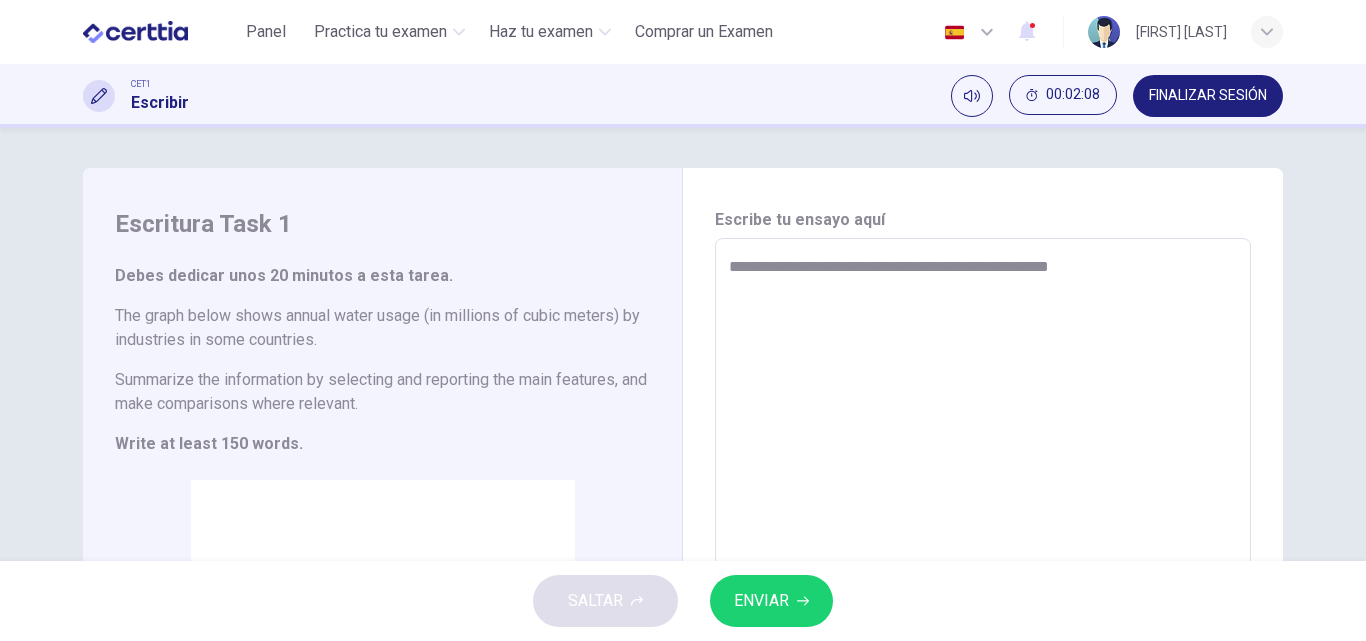 type on "*" 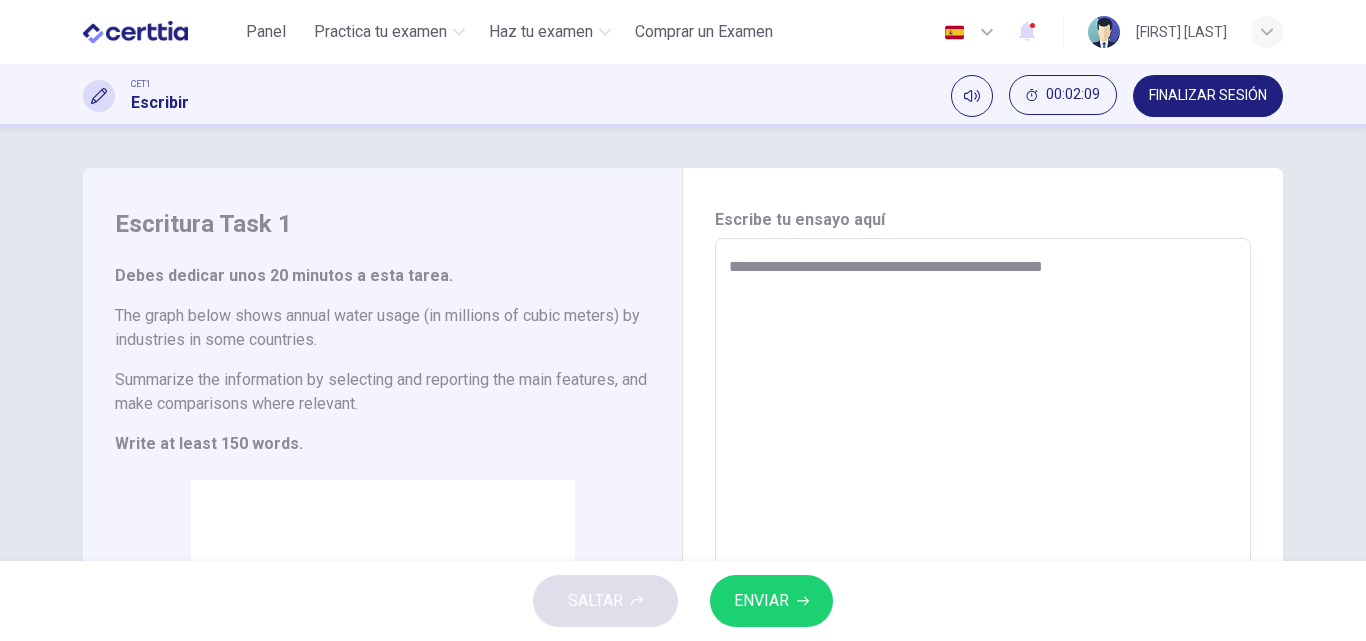 type on "**********" 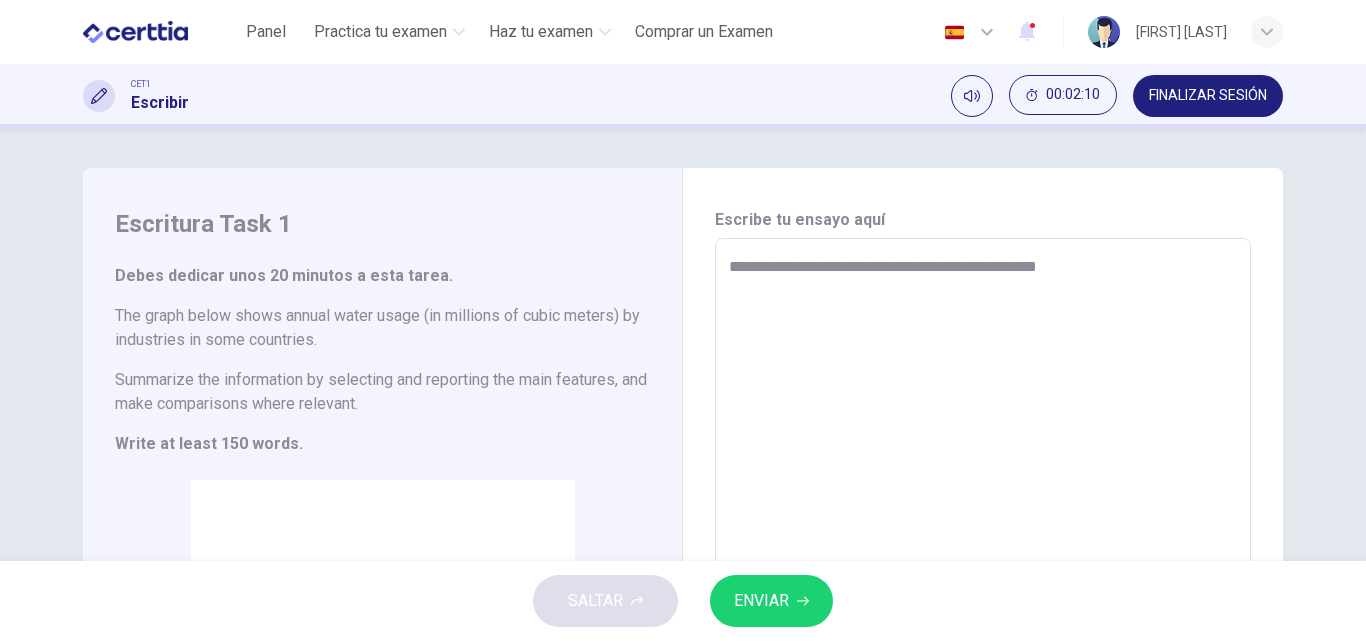 type on "**********" 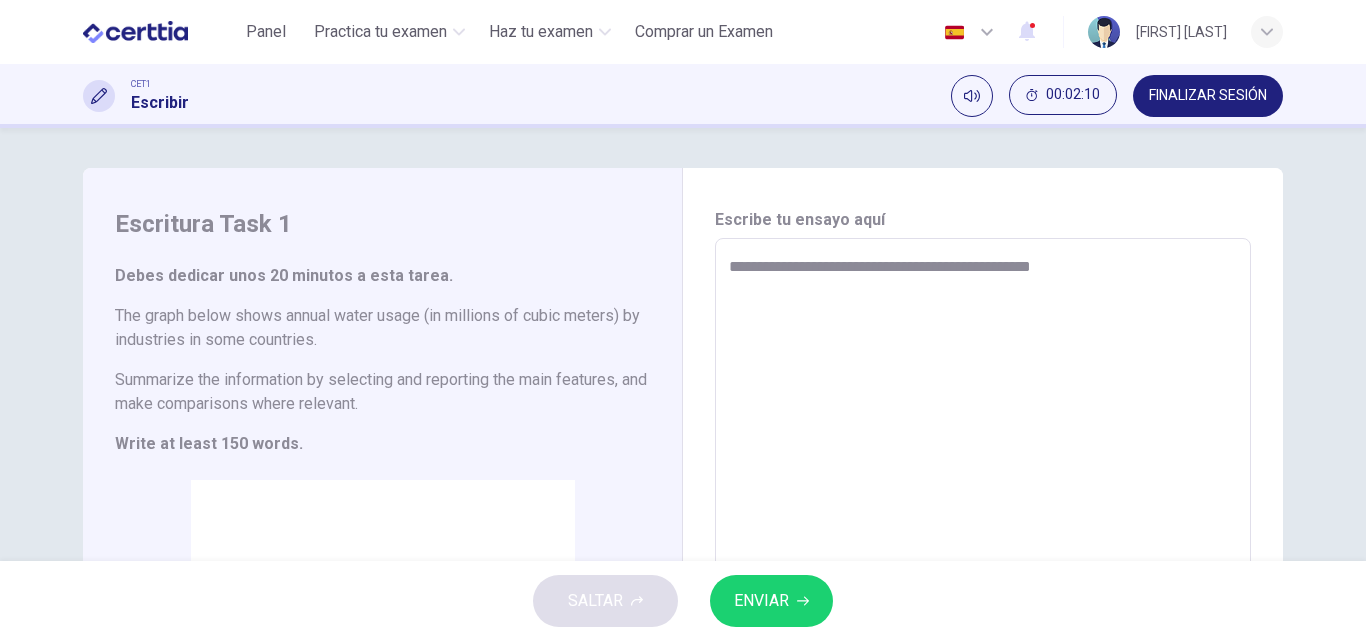 type on "*" 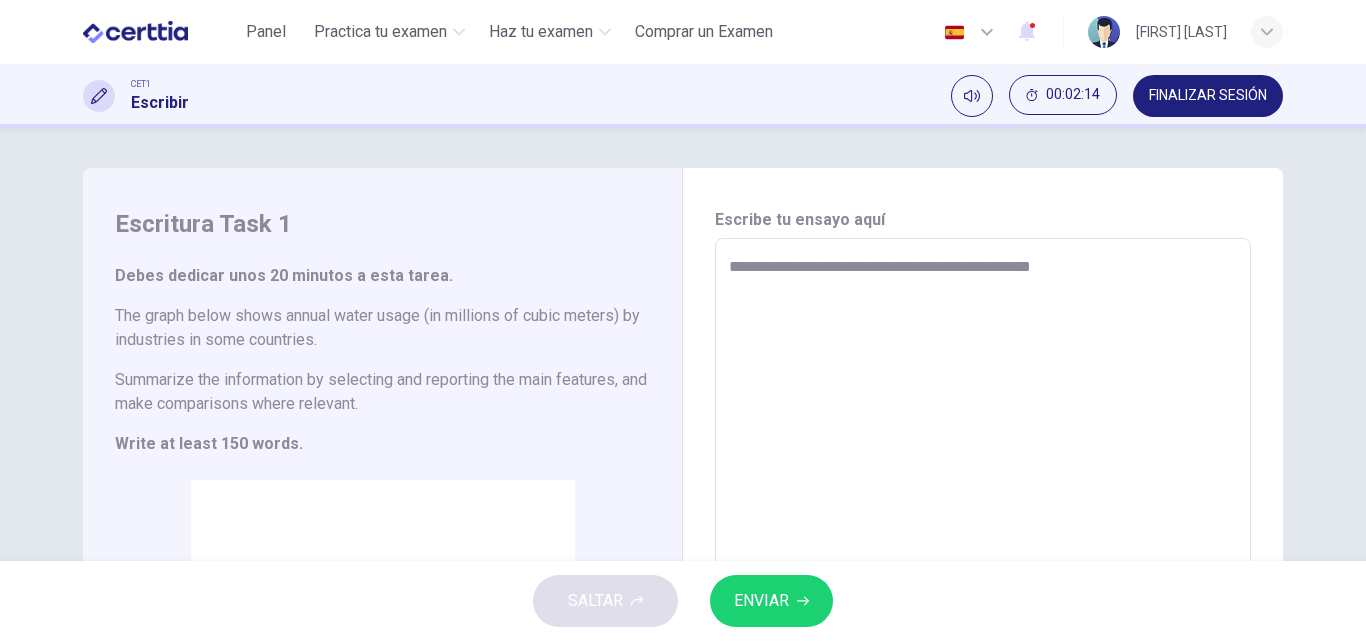 type on "**********" 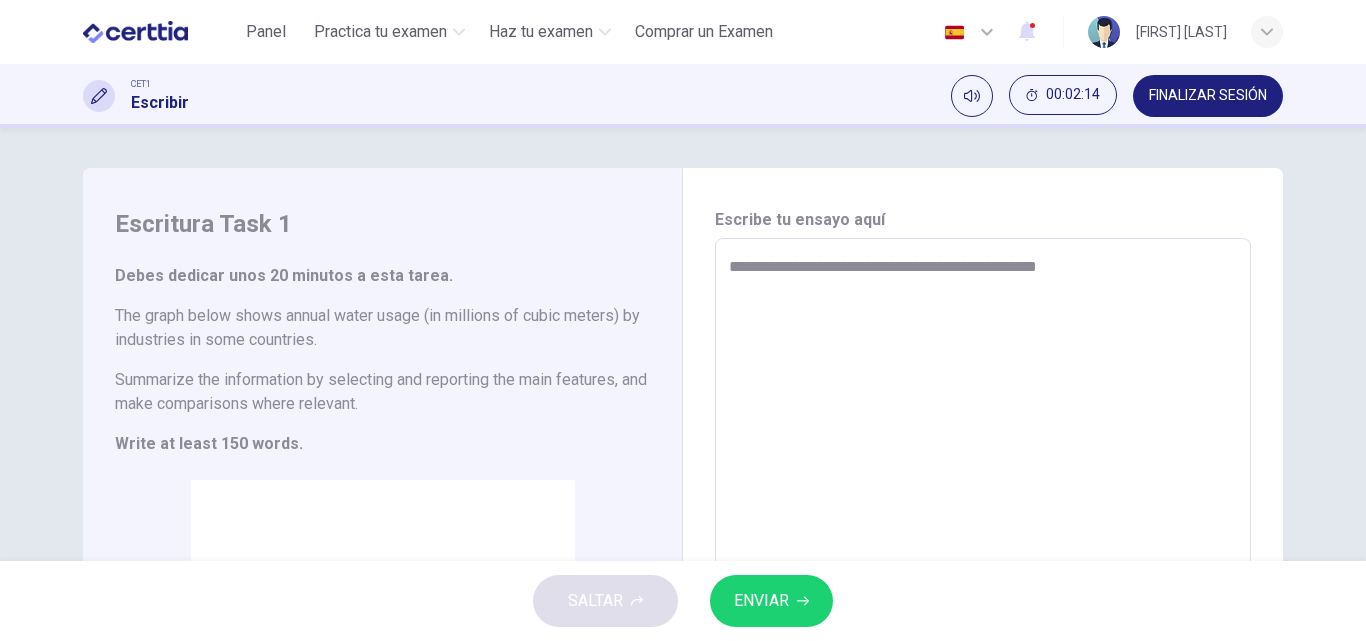 type on "*" 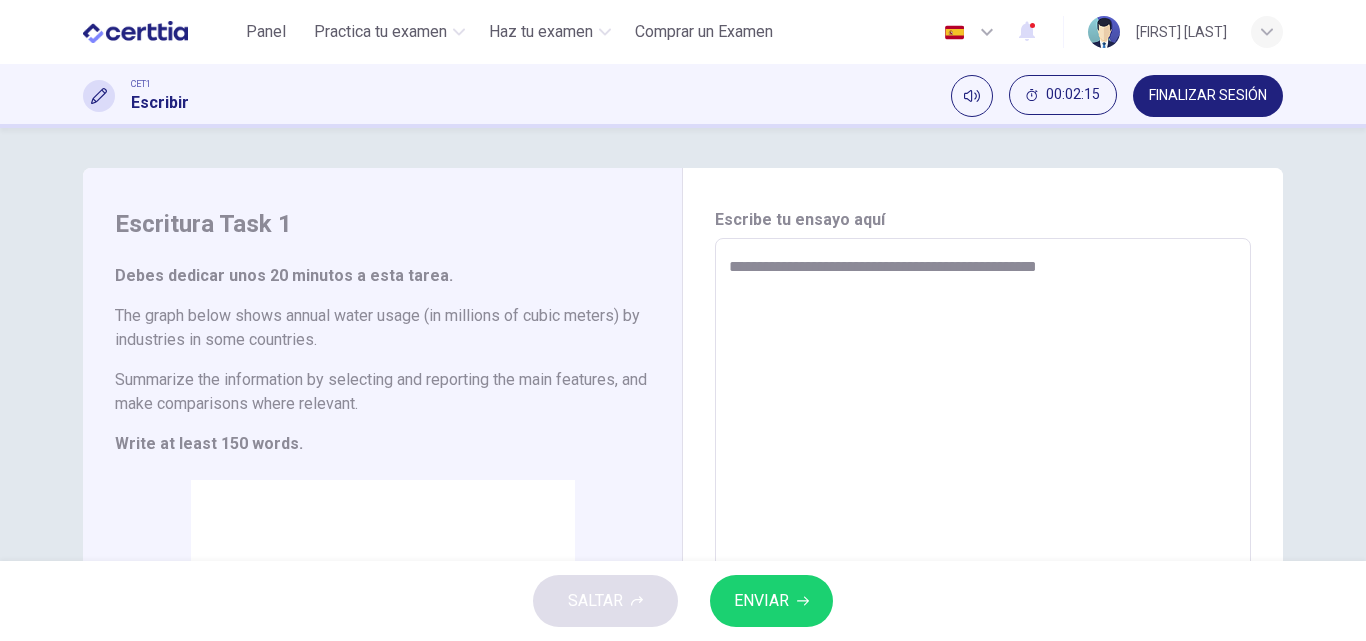 type on "**********" 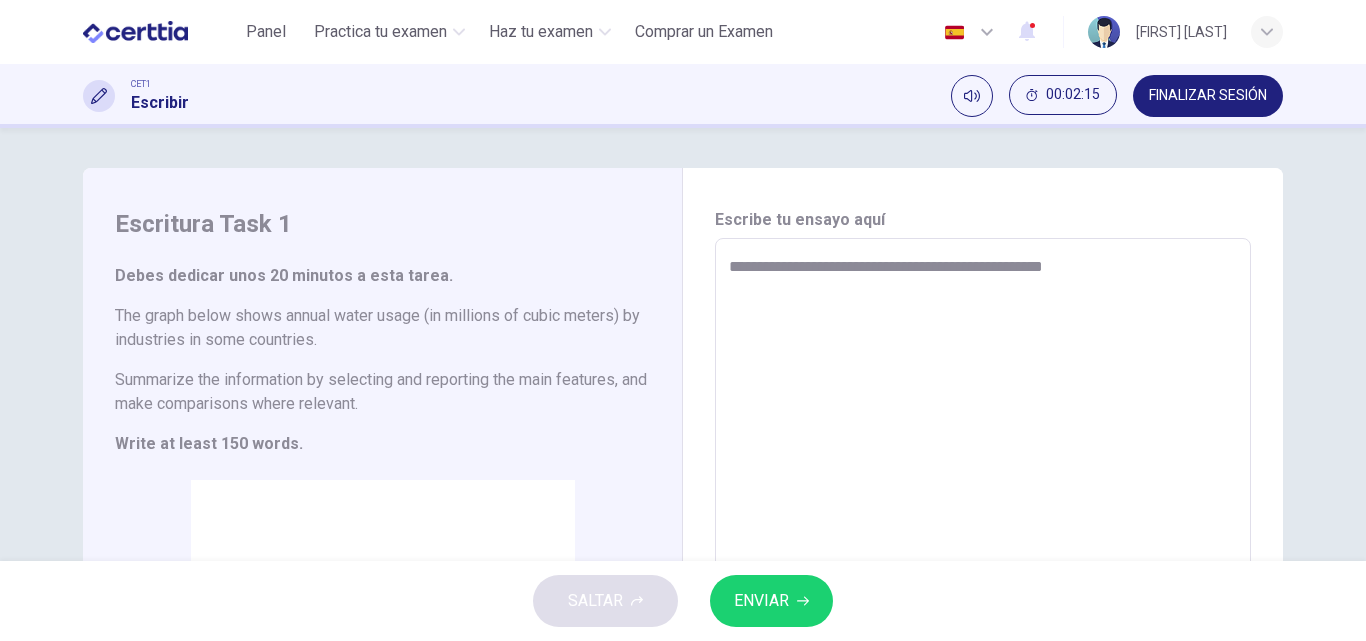 type on "*" 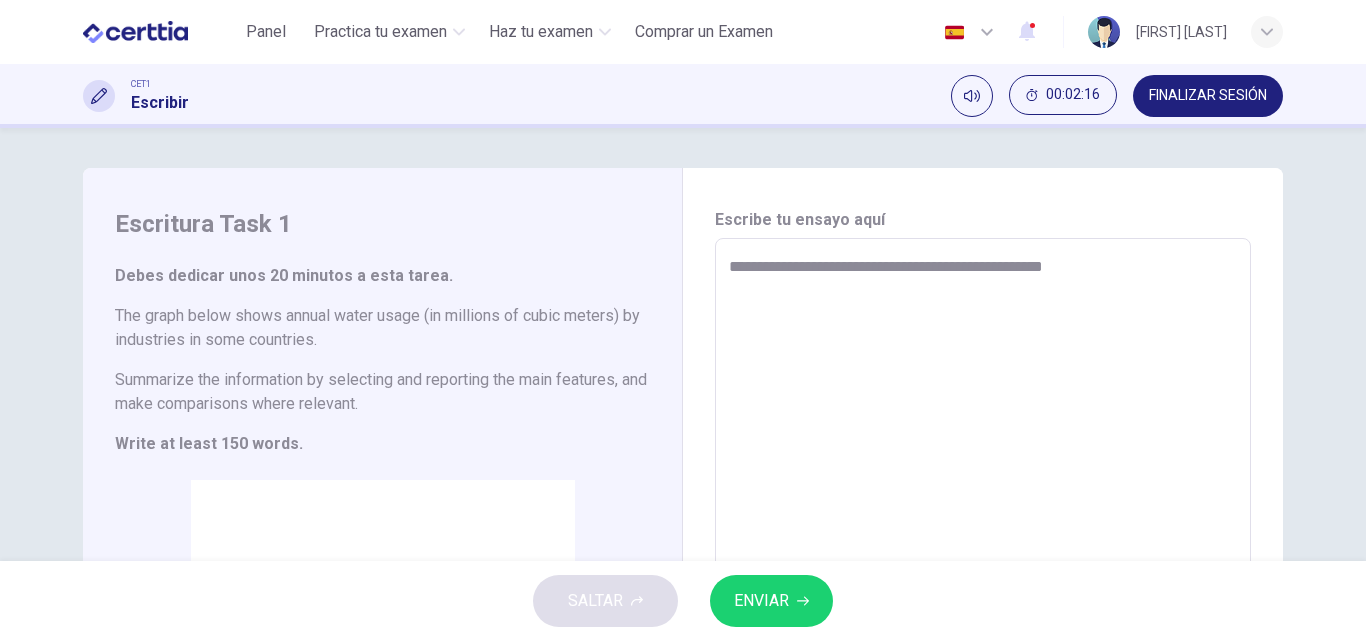 type on "**********" 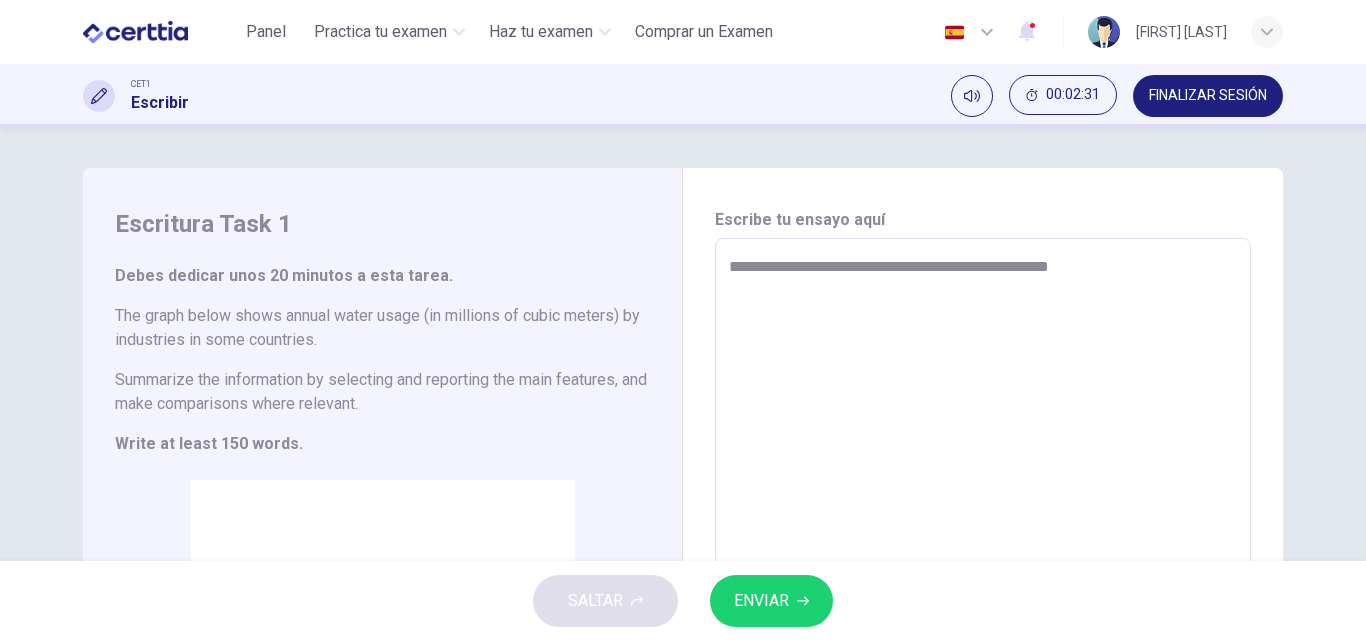 type on "**********" 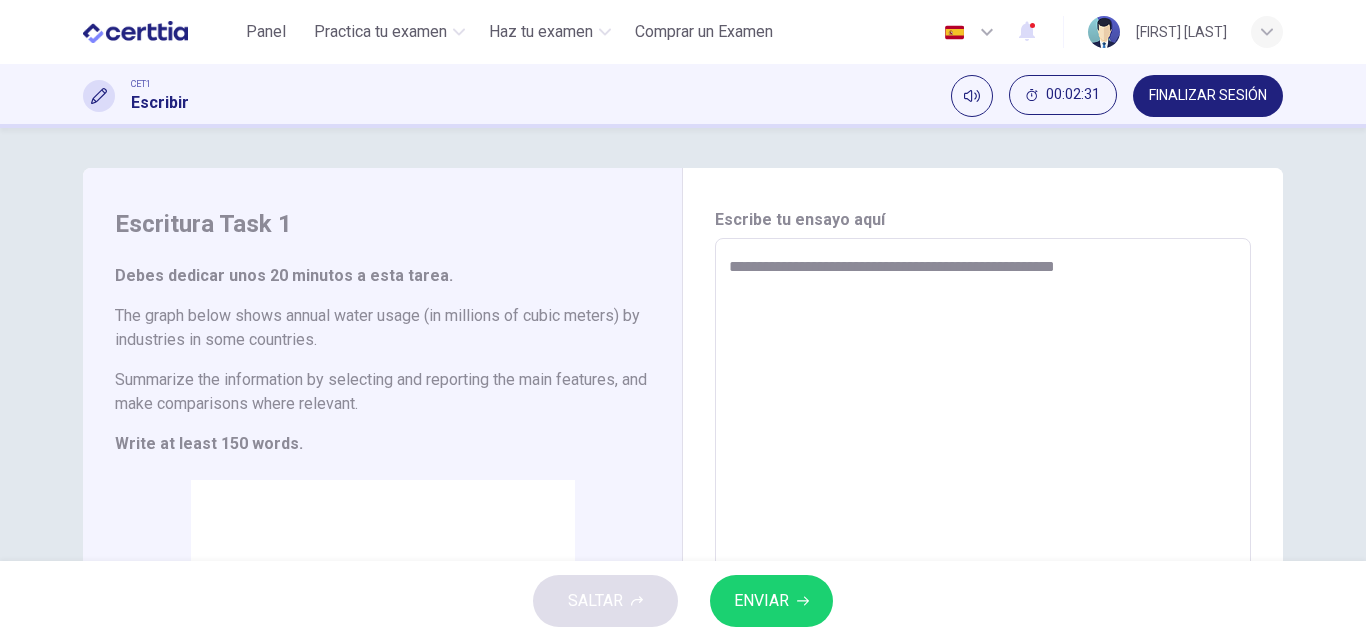 type on "*" 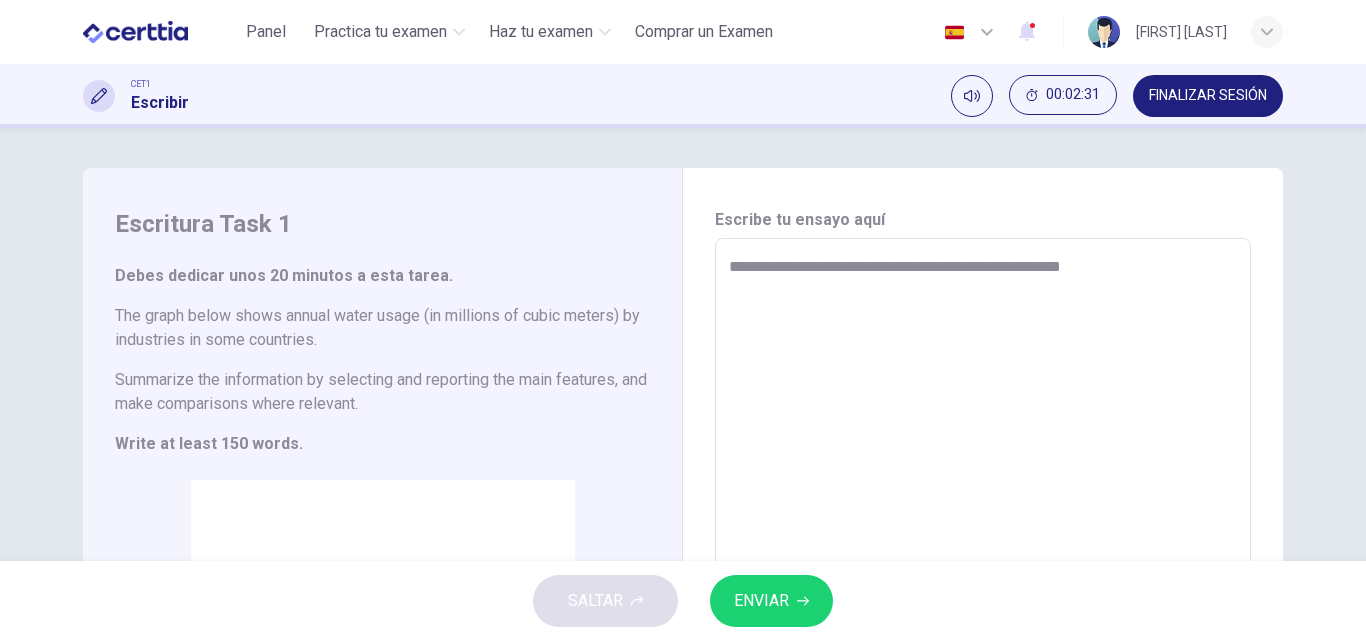 type on "*" 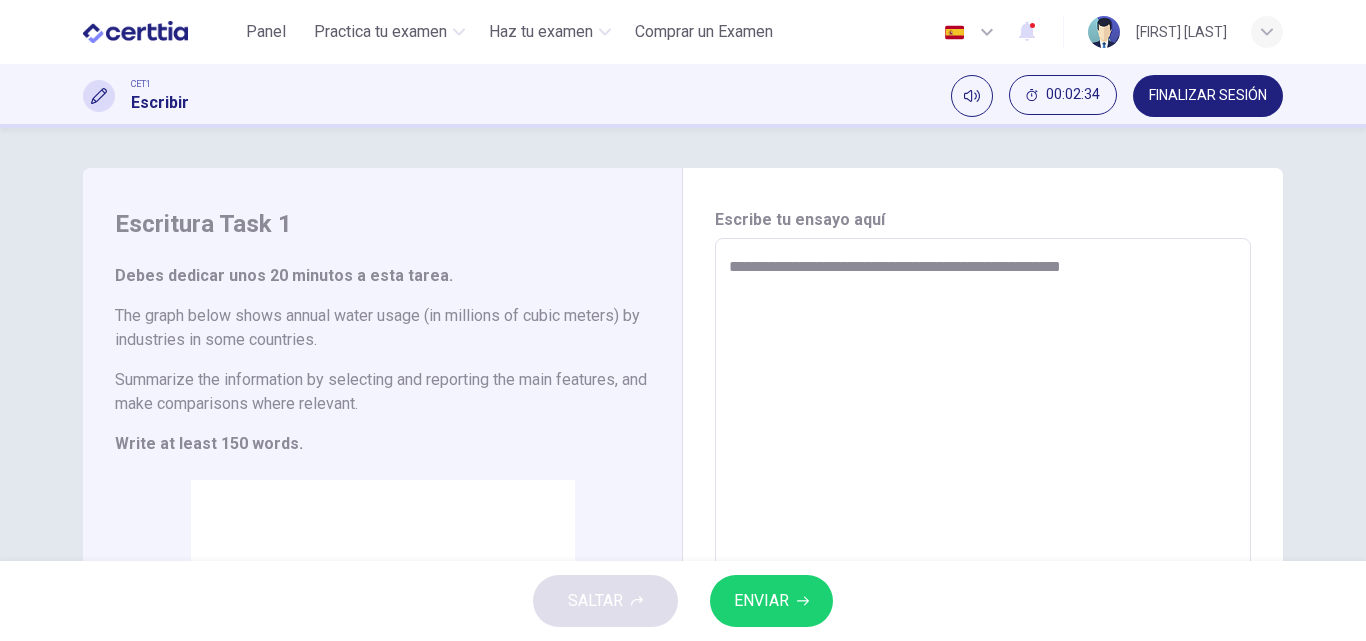 type on "**********" 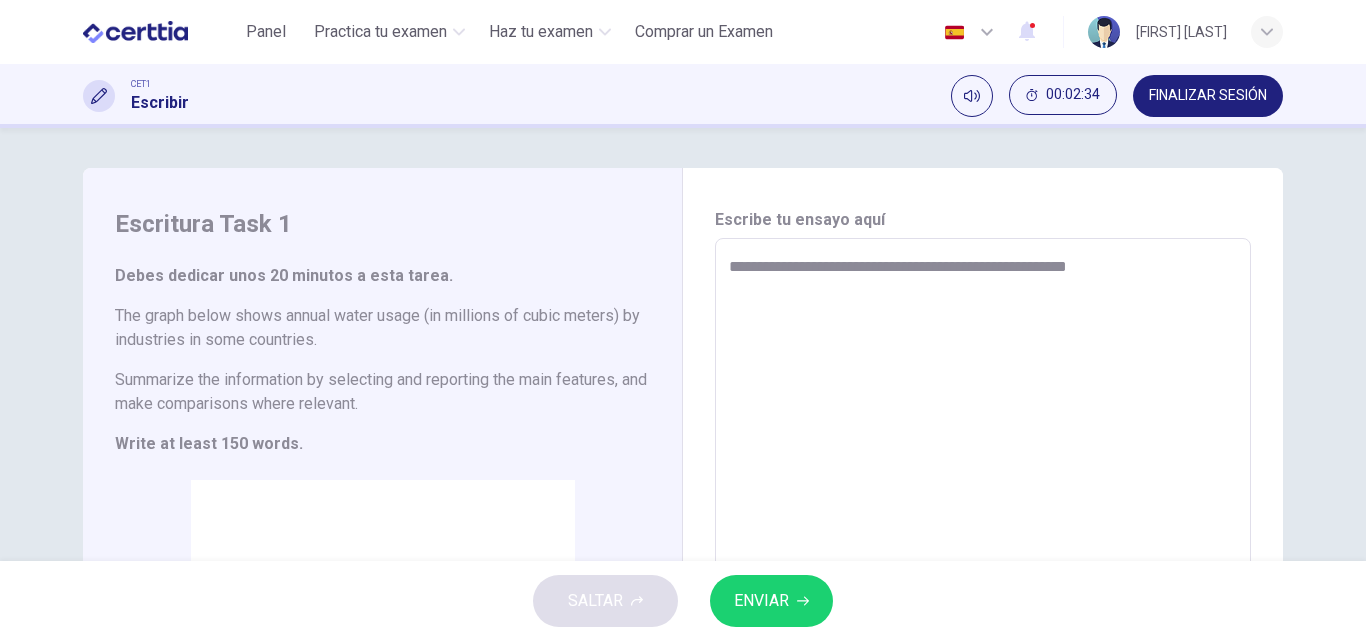 type on "*" 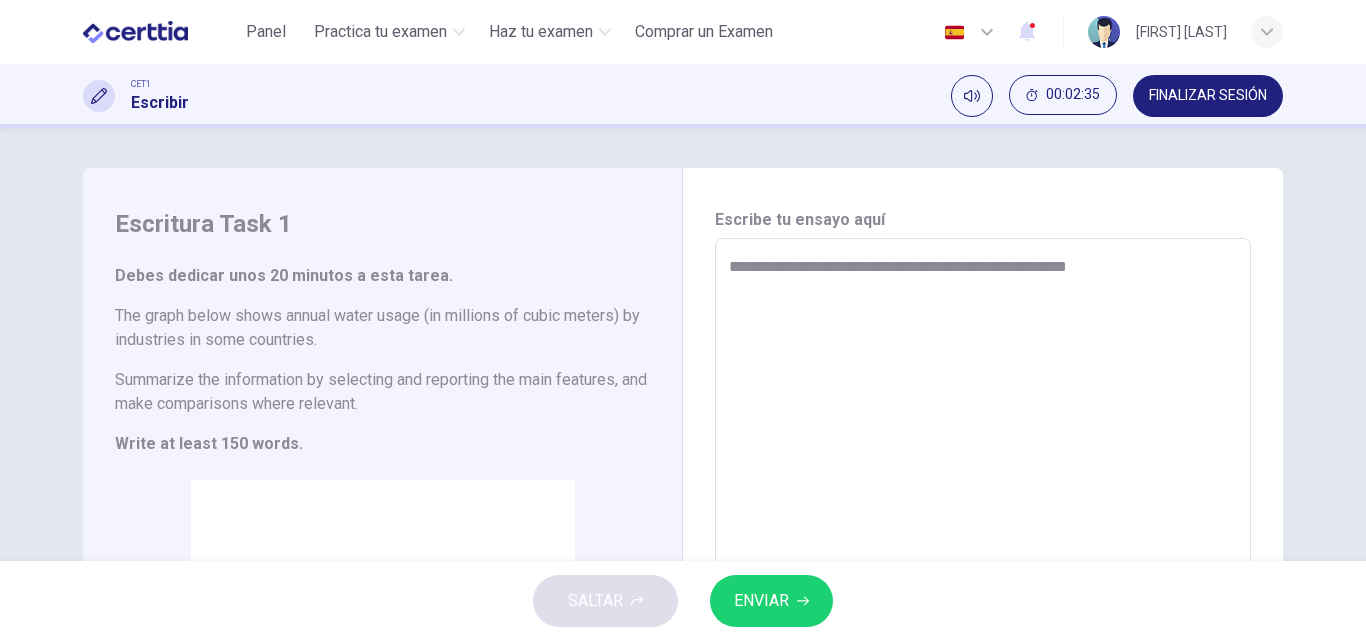 type on "**********" 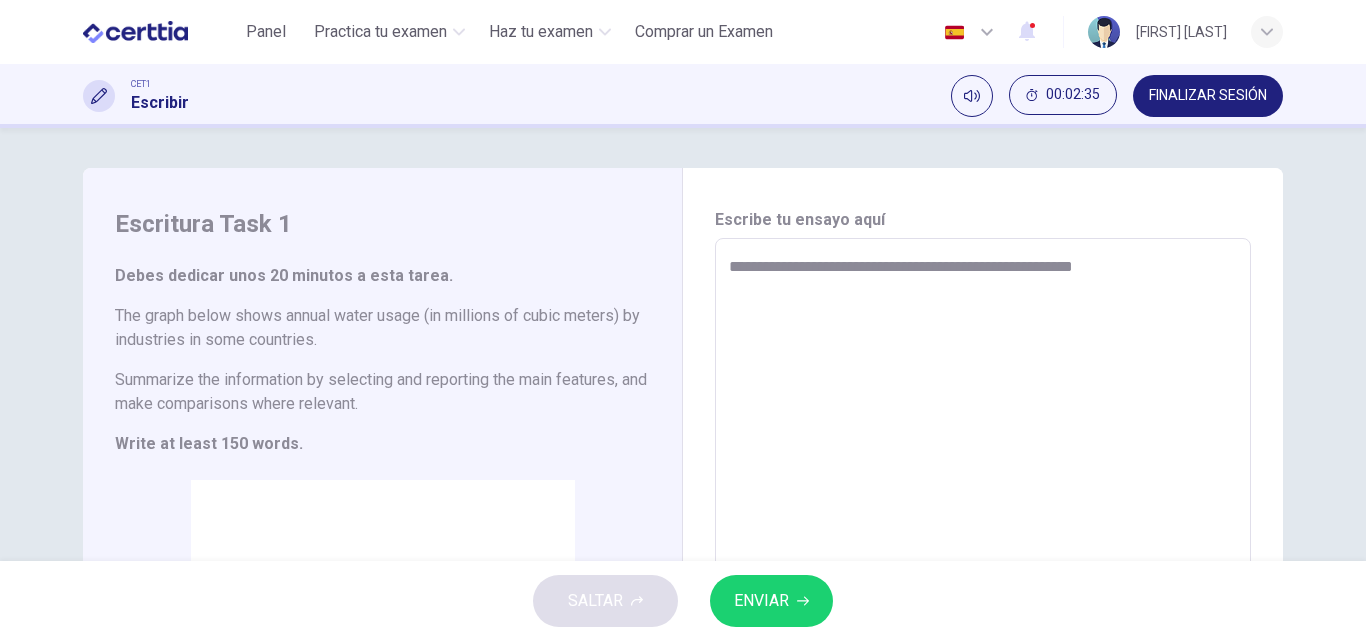 type on "*" 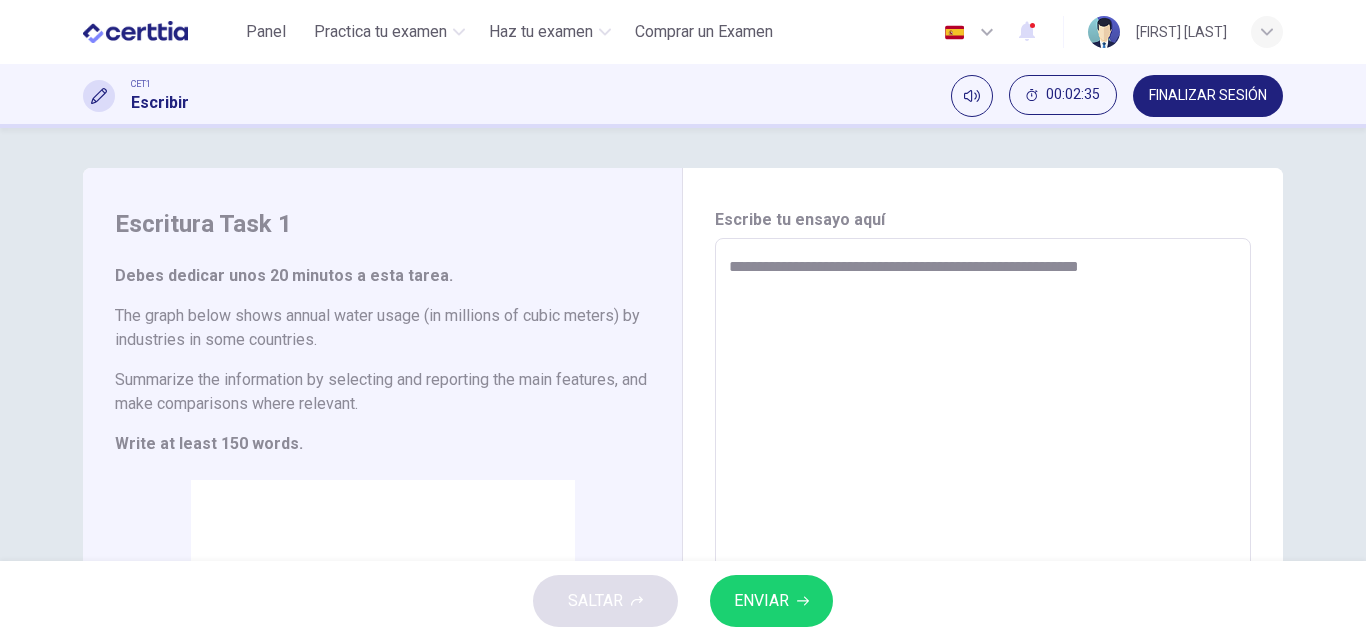 type on "*" 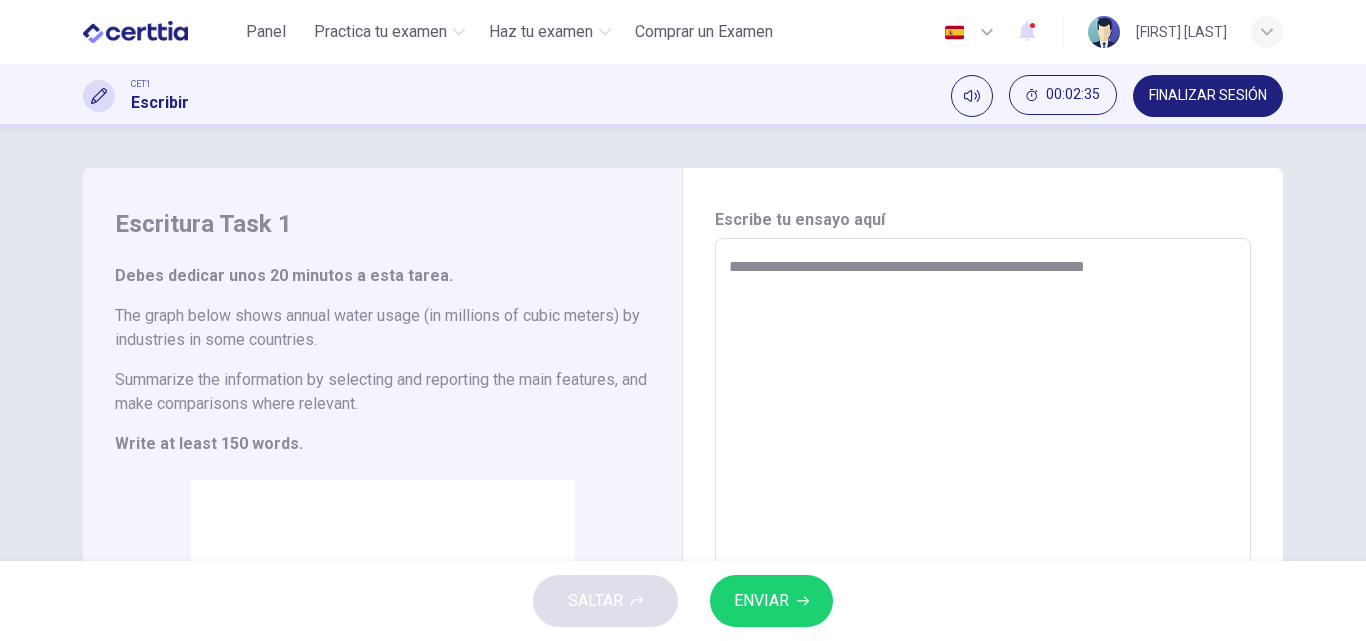 type on "*" 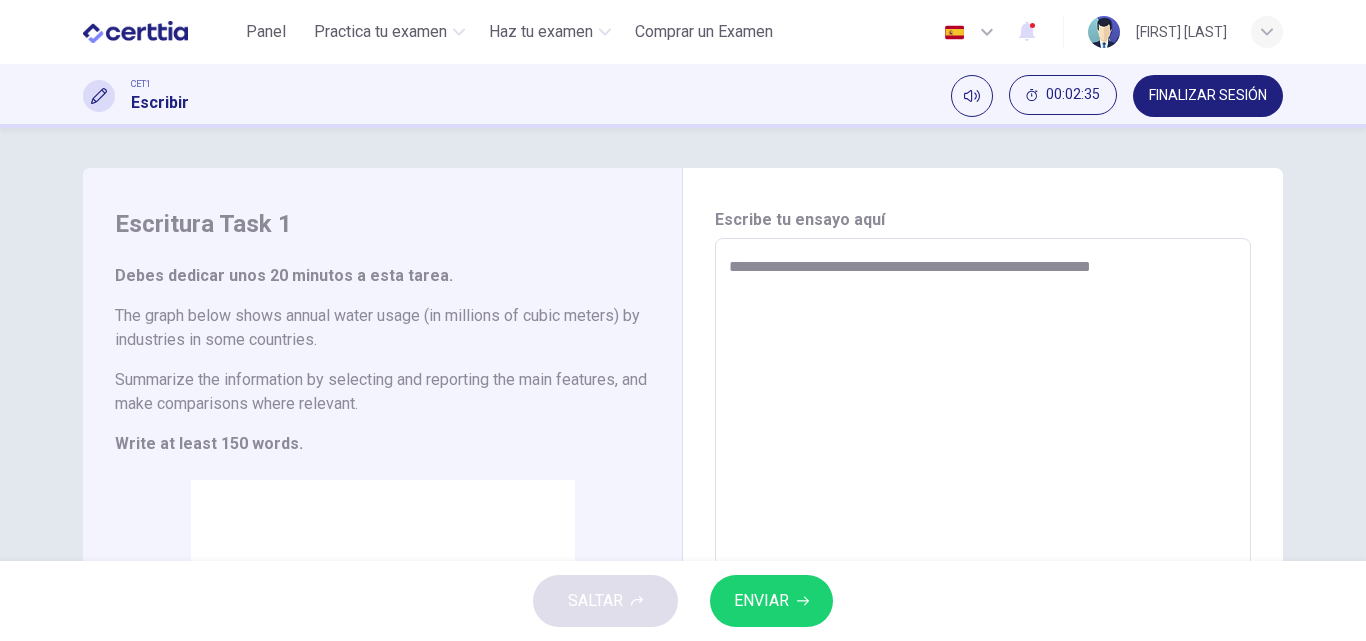 type on "*" 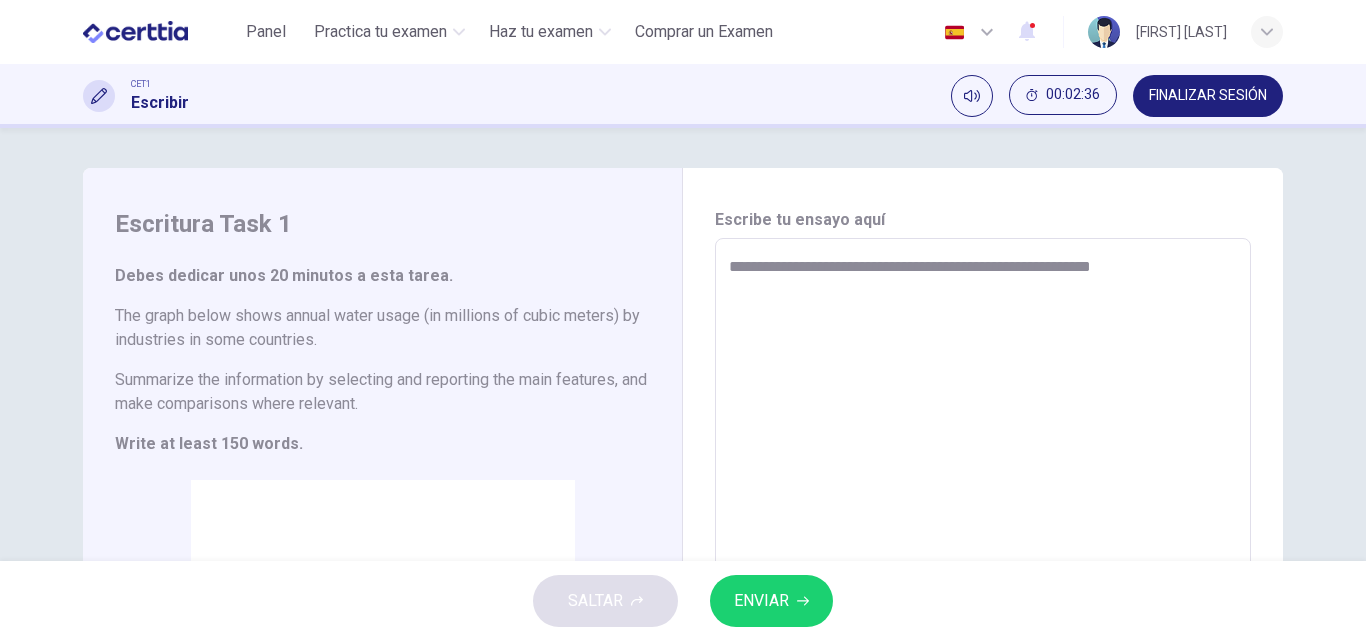 type on "**********" 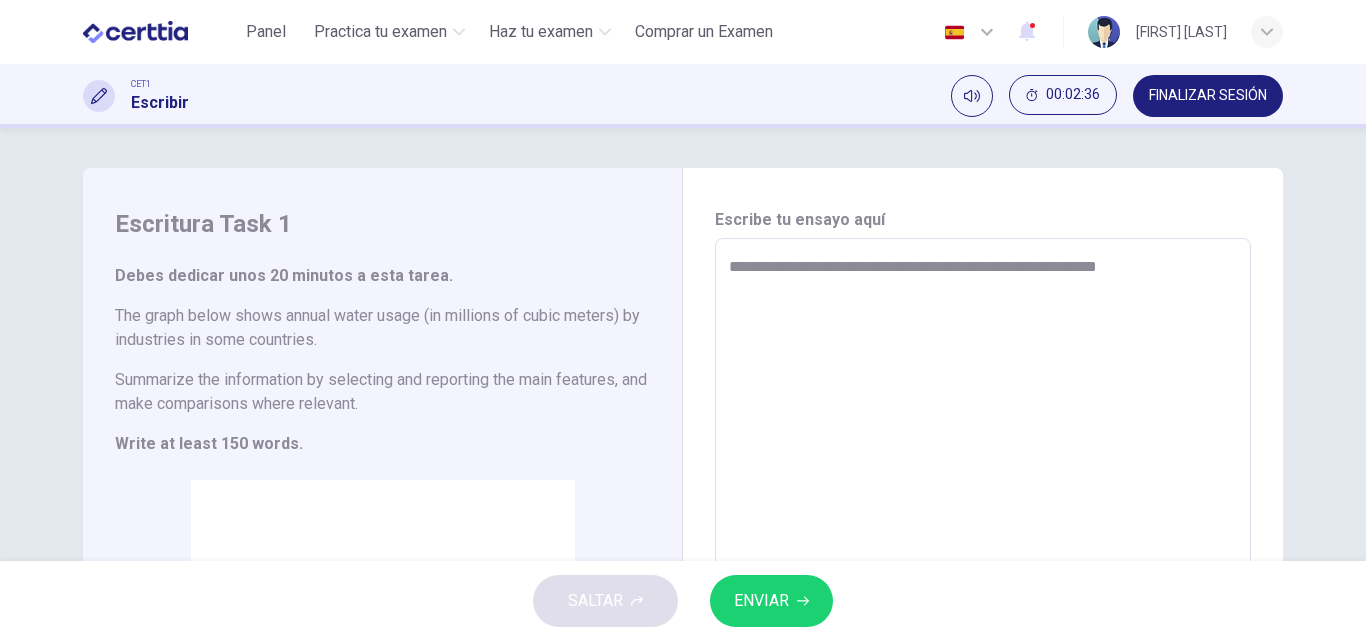type on "*" 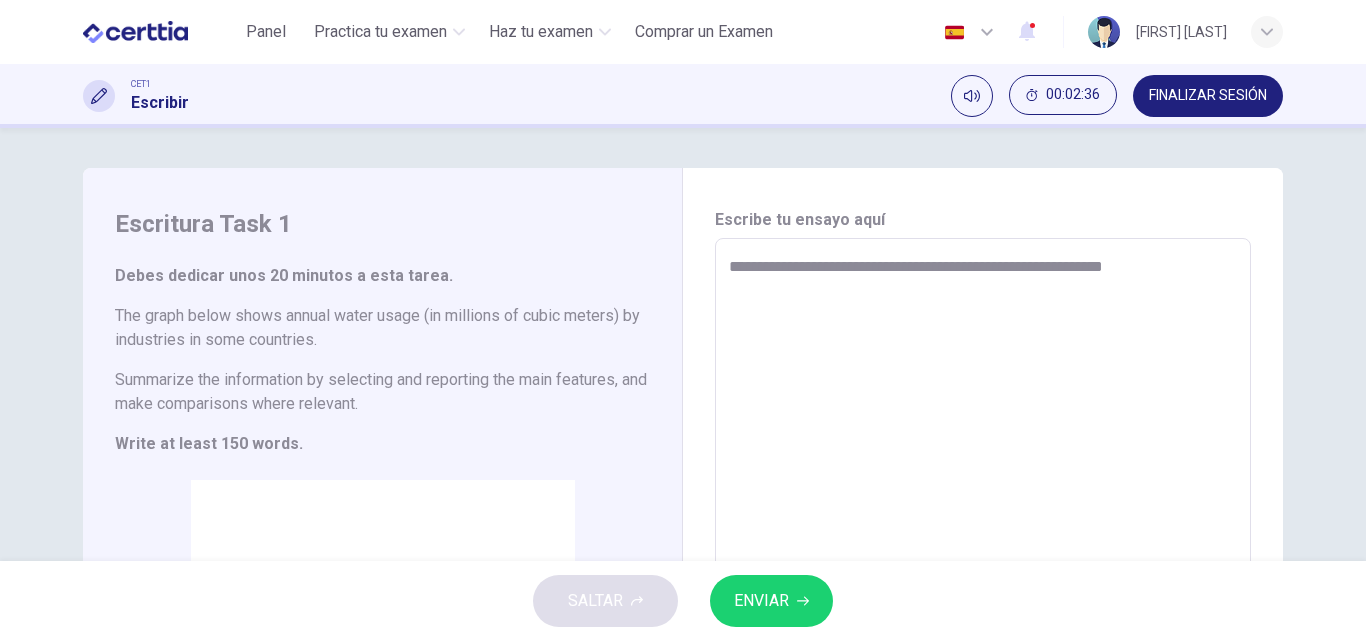 type on "*" 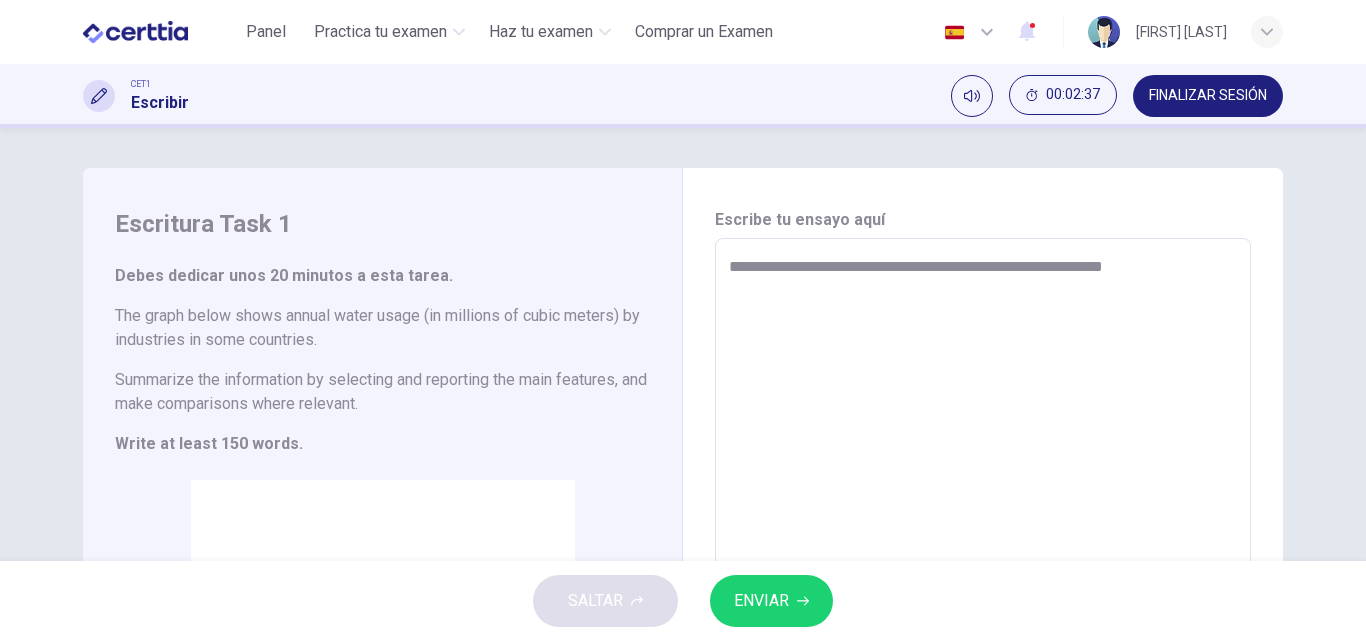 type on "**********" 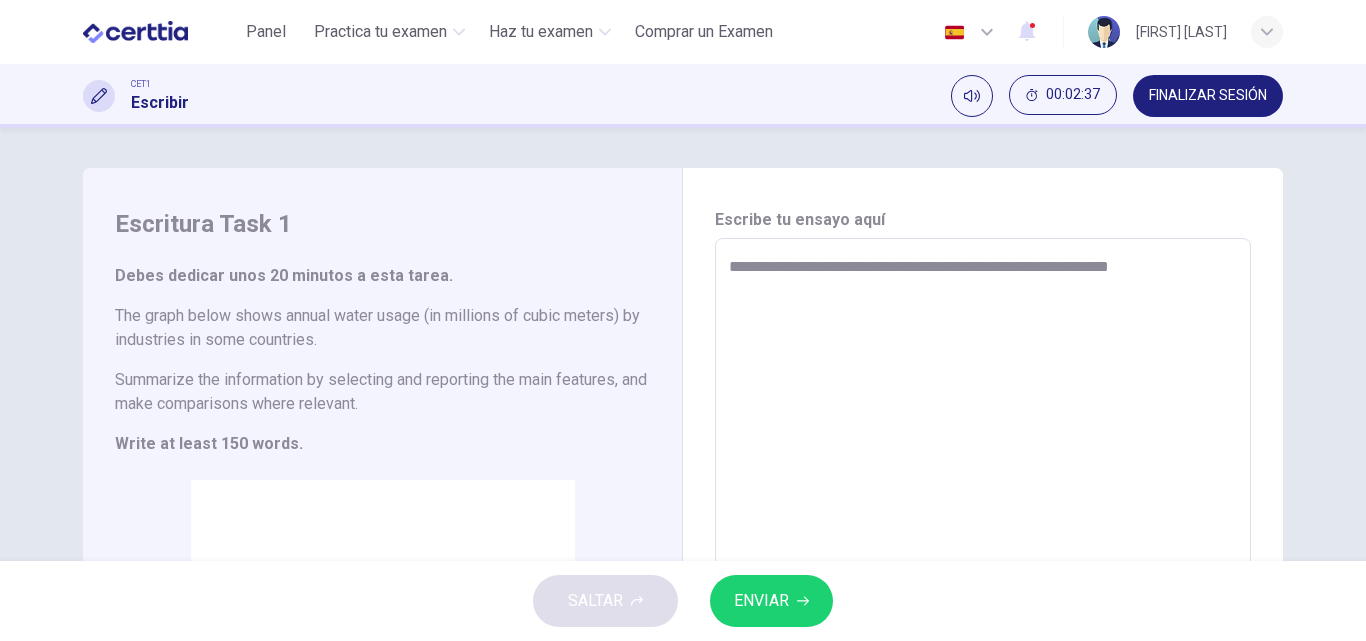 type on "**********" 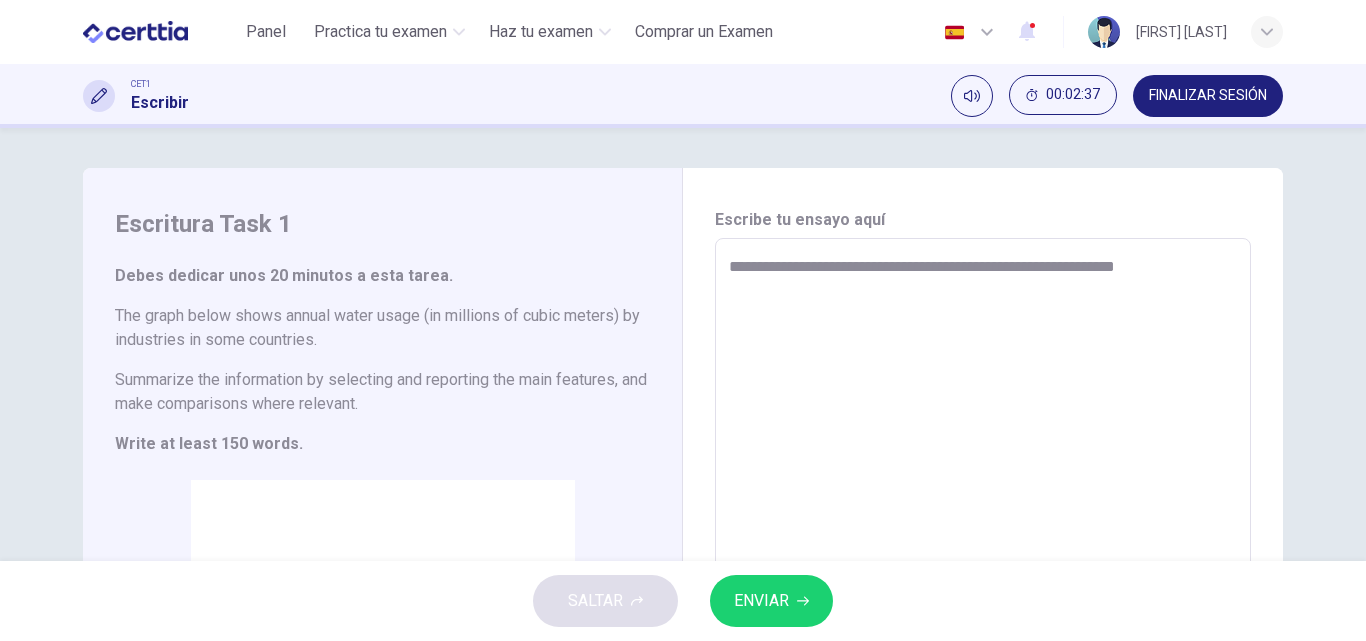 type on "*" 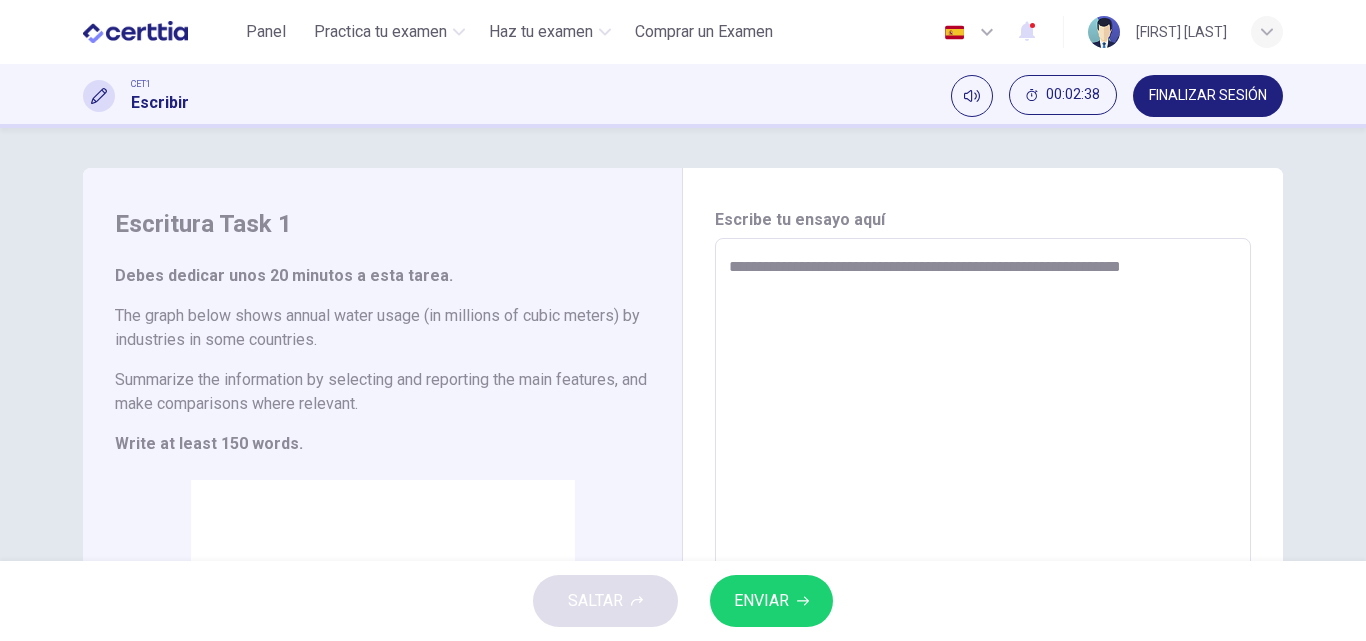 type on "*" 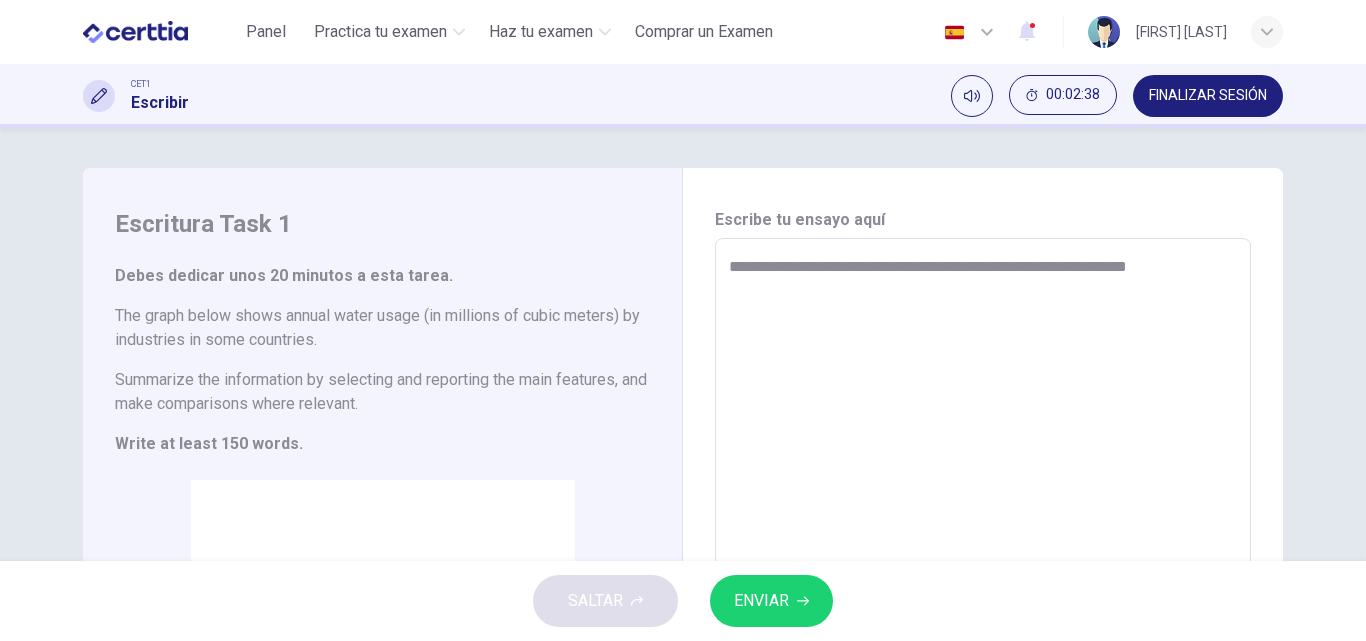 type on "*" 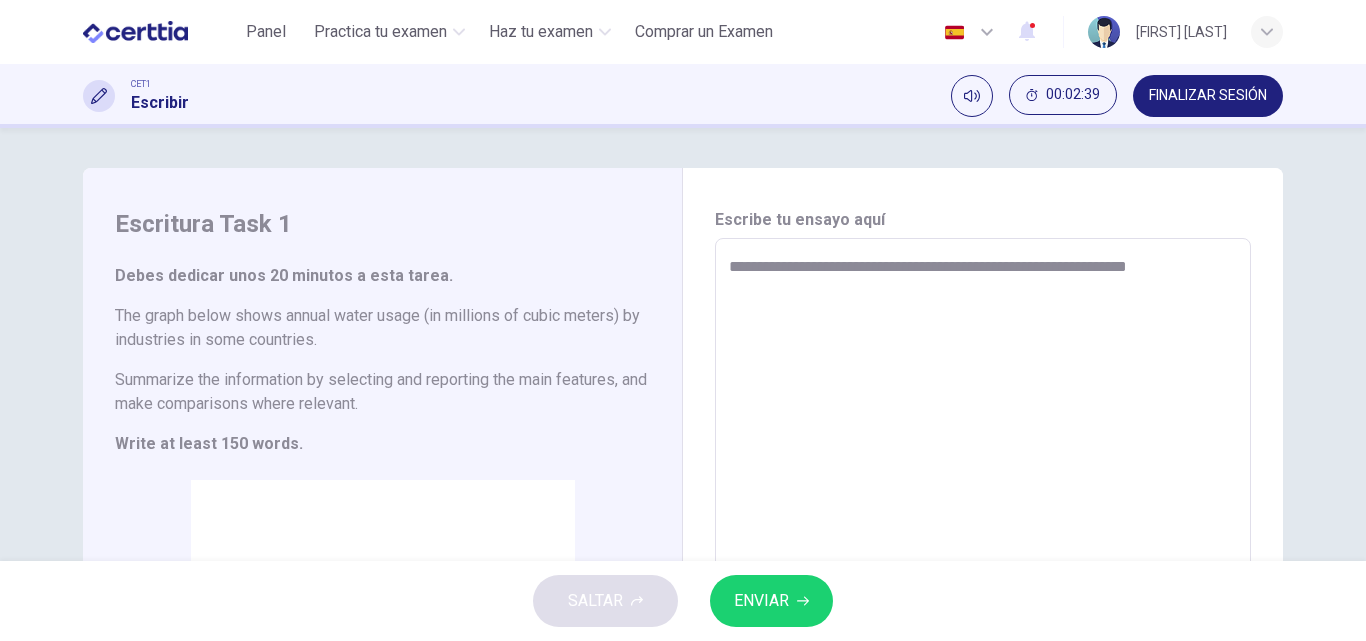 type on "**********" 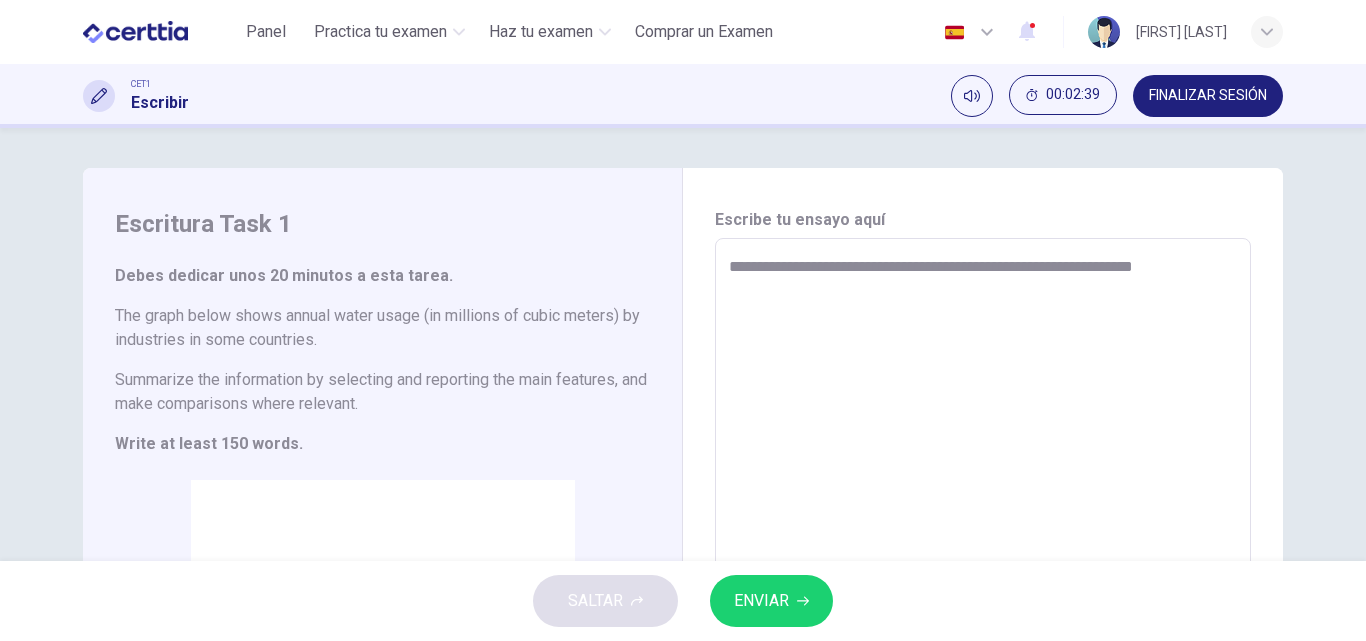 type on "*" 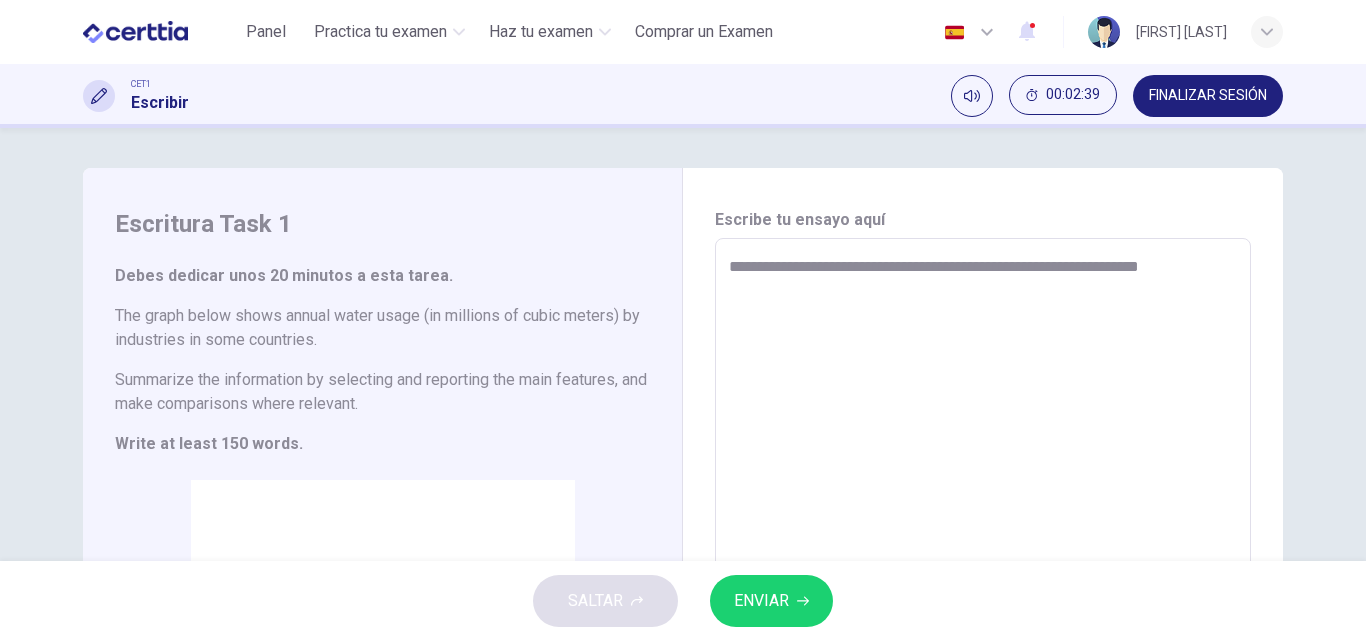 type on "*" 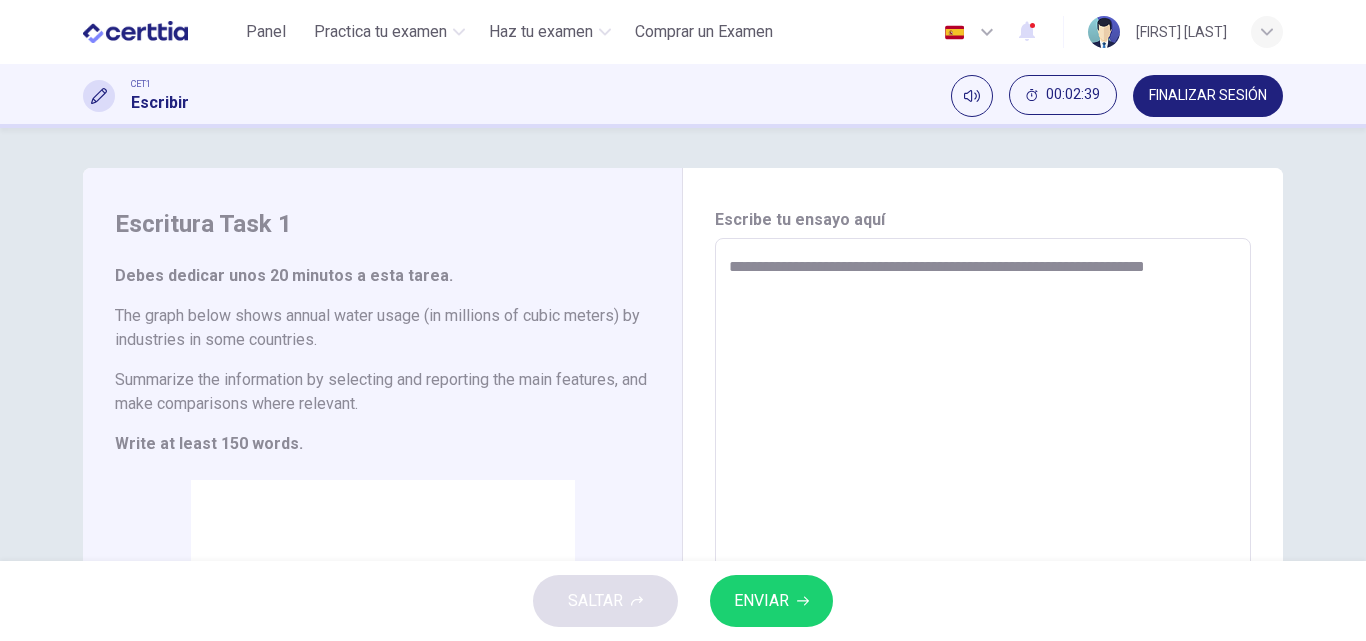 type on "*" 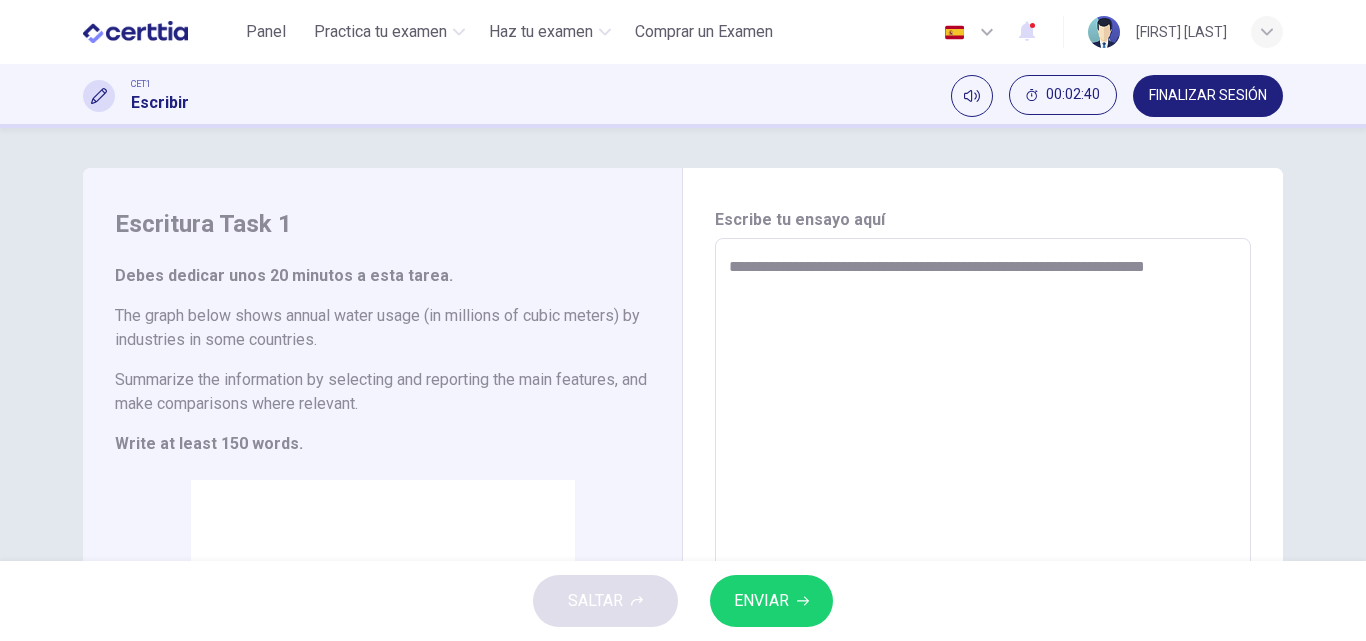 type on "**********" 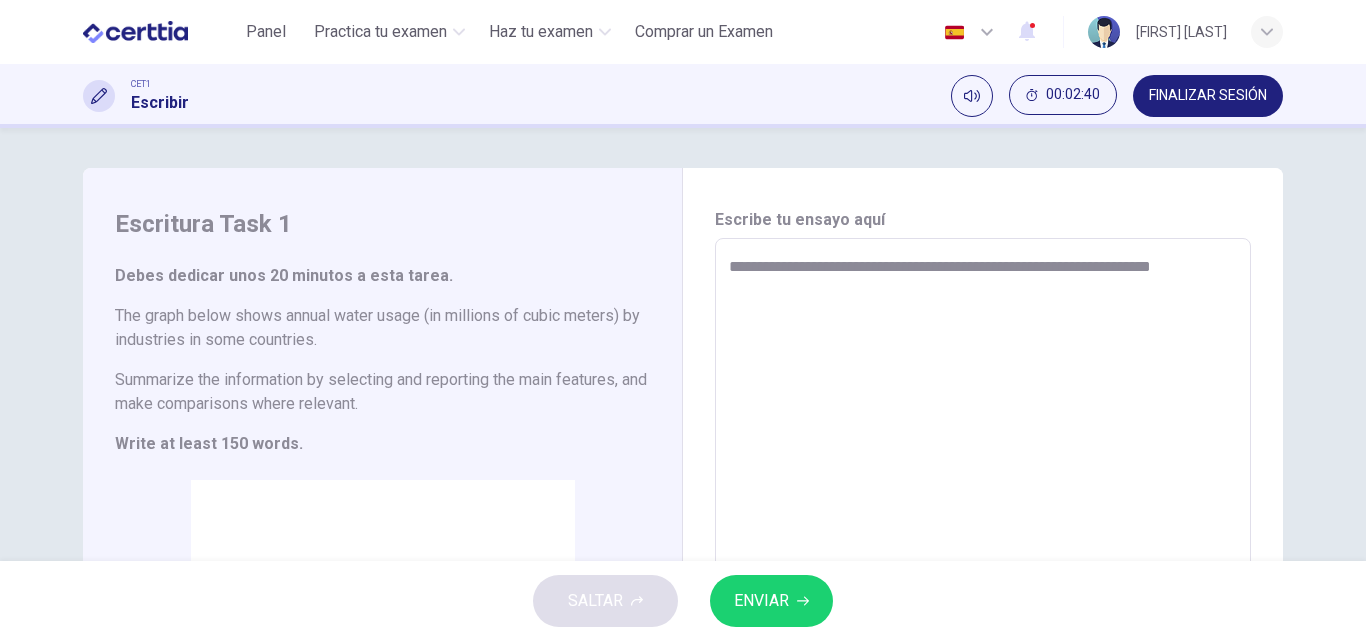 type on "*" 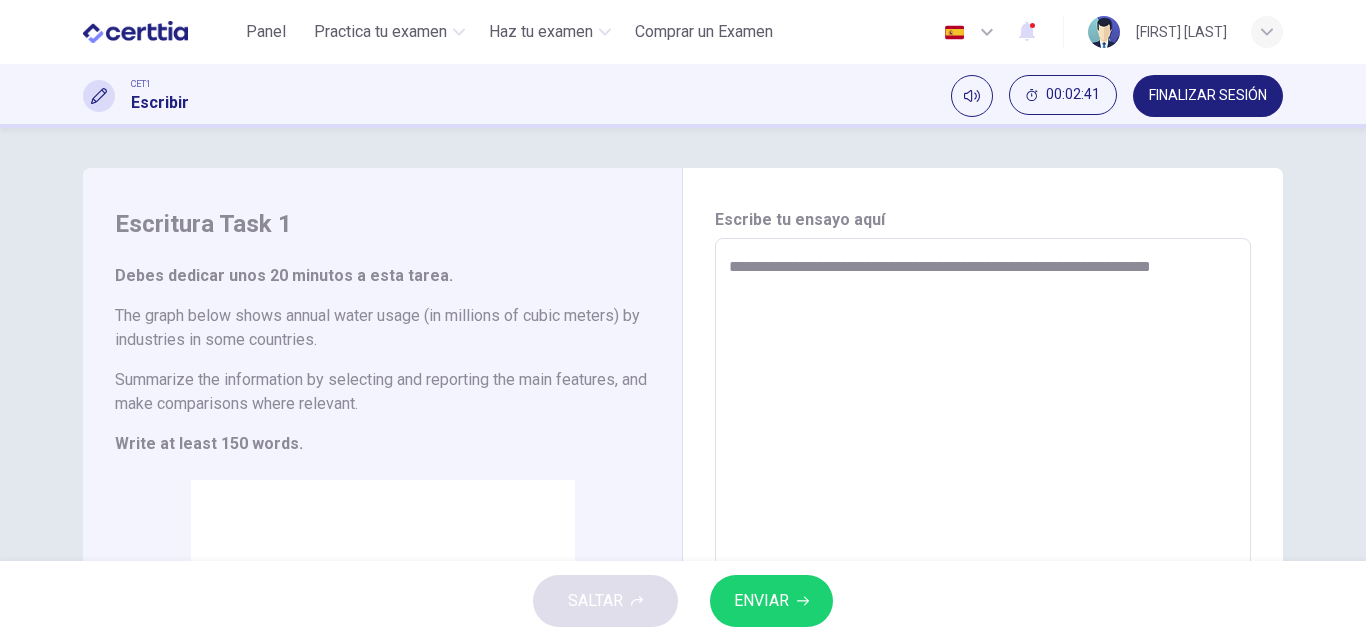 type on "**********" 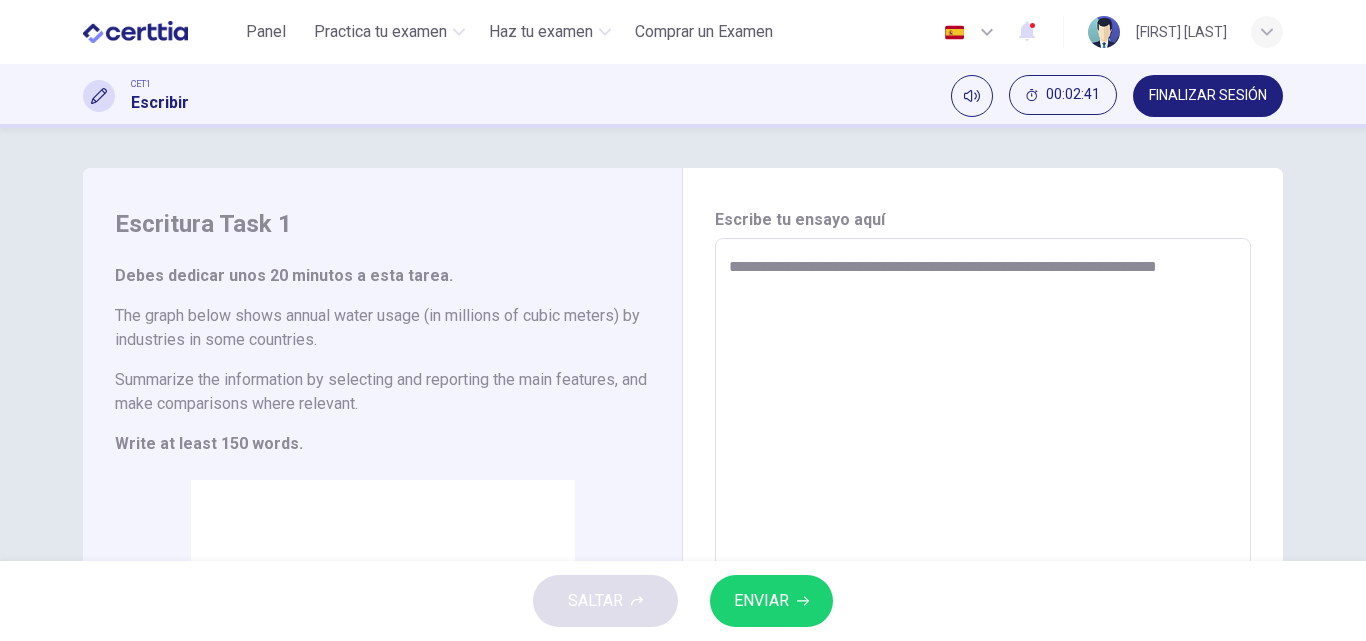 type on "*" 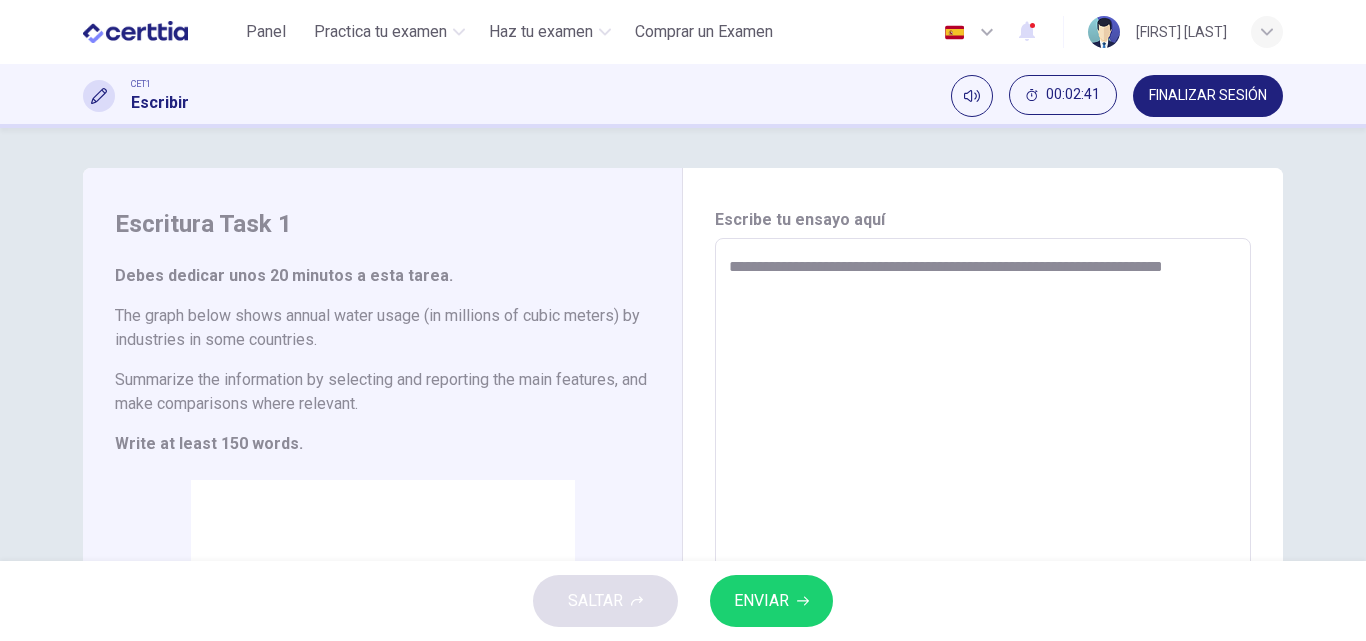 type on "*" 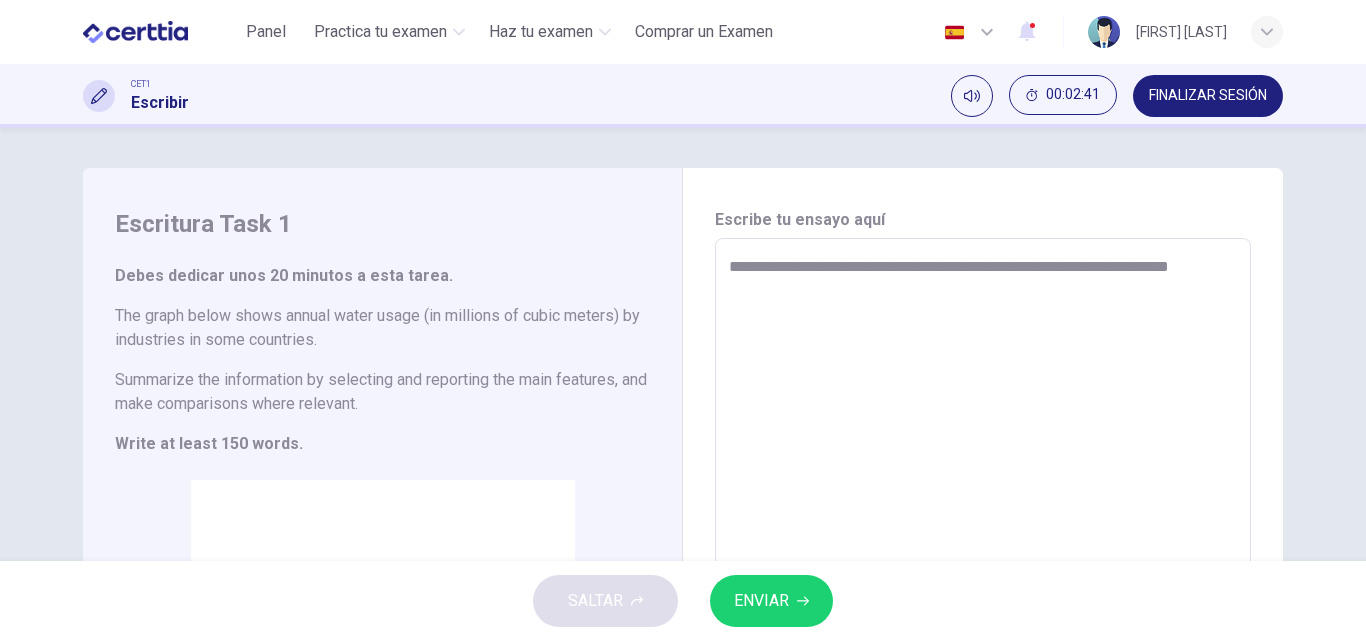 type on "*" 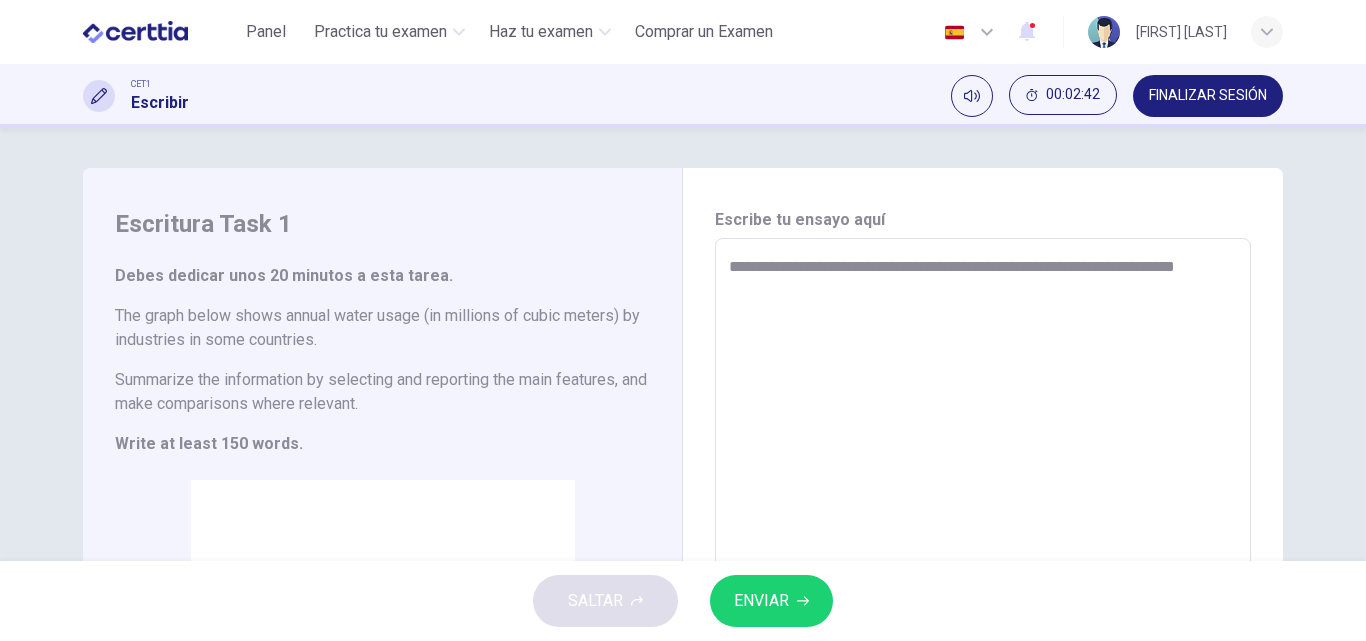 type on "**********" 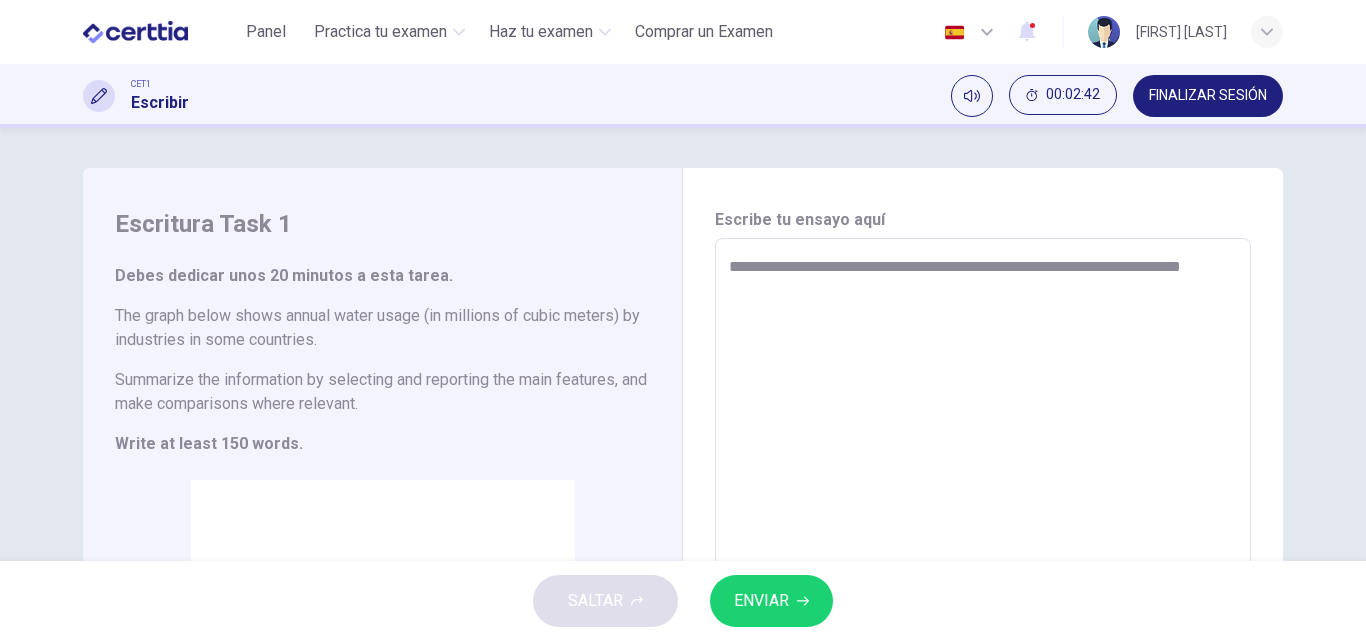type on "*" 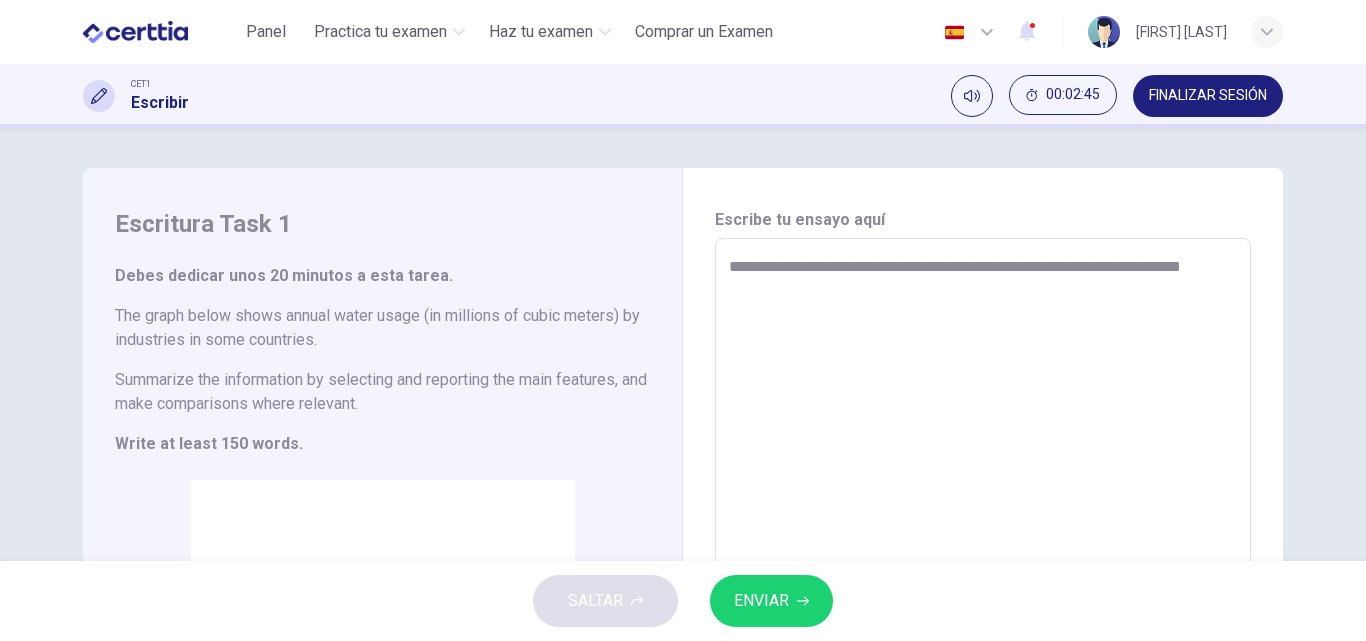 type on "**********" 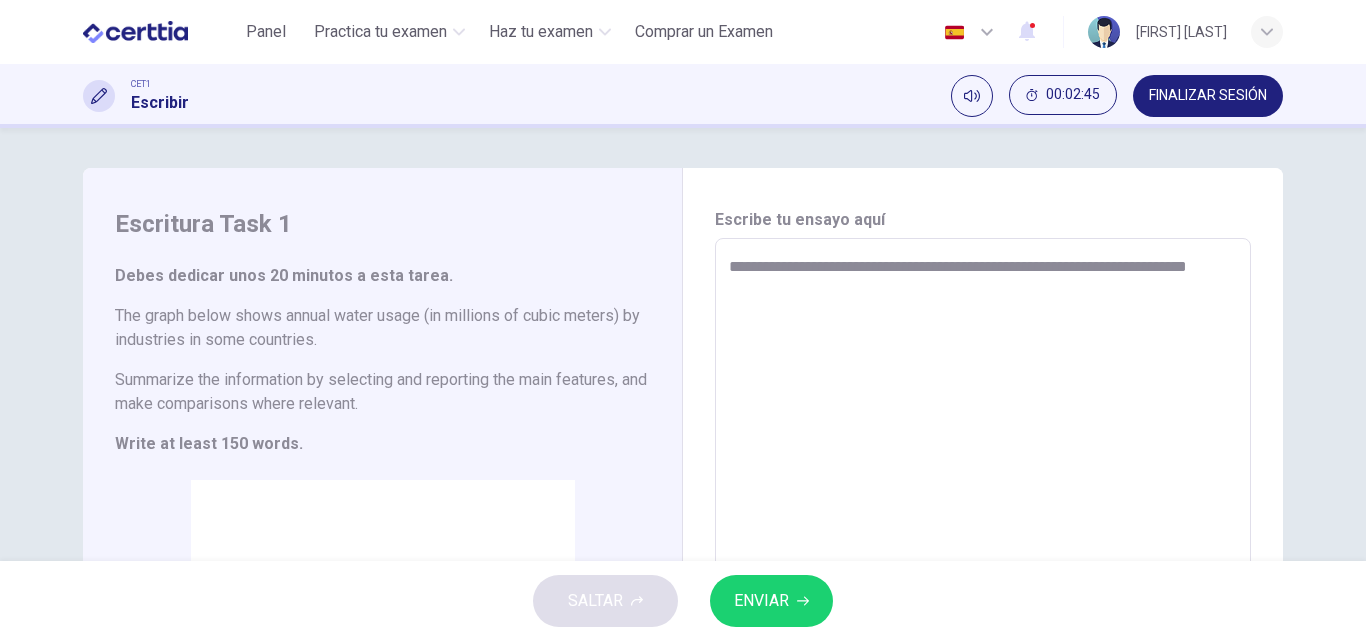 type on "*" 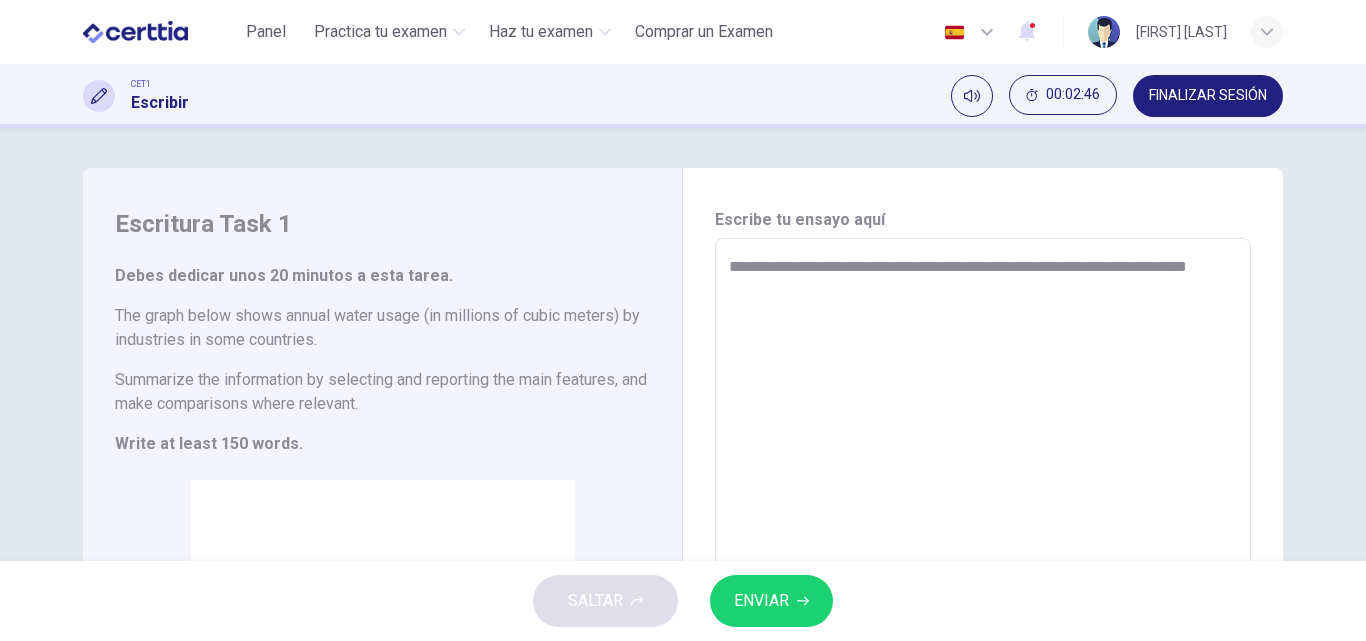 type on "**********" 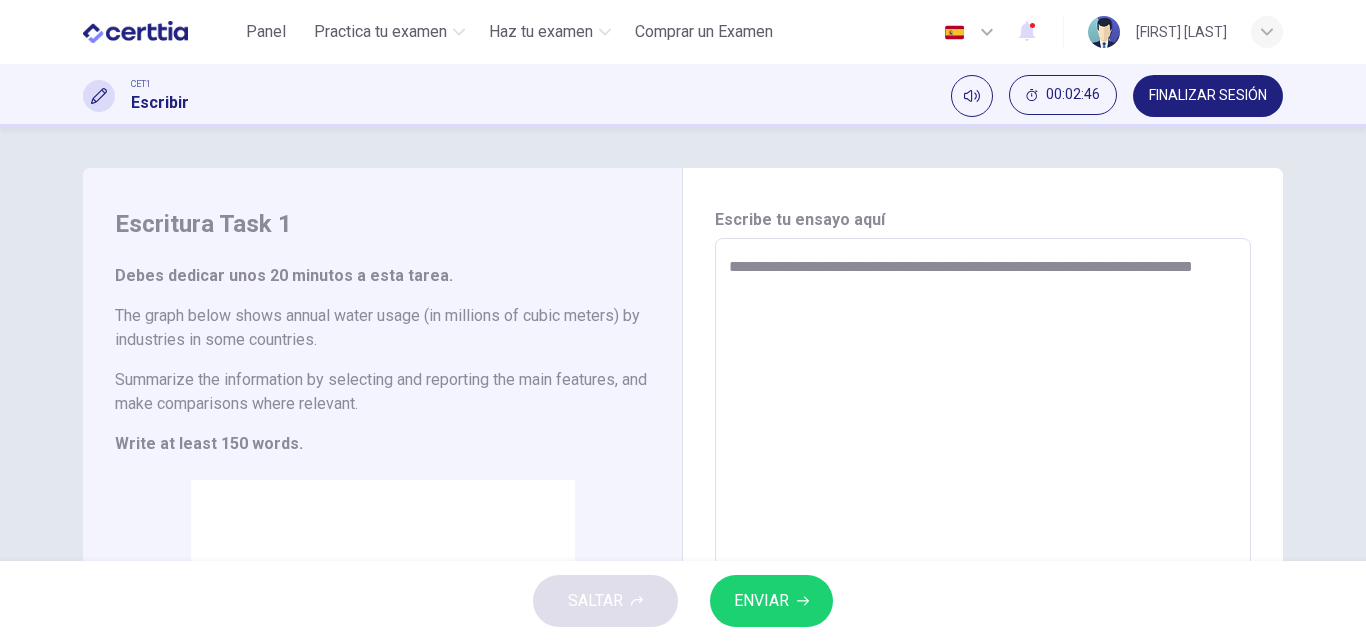 type on "*" 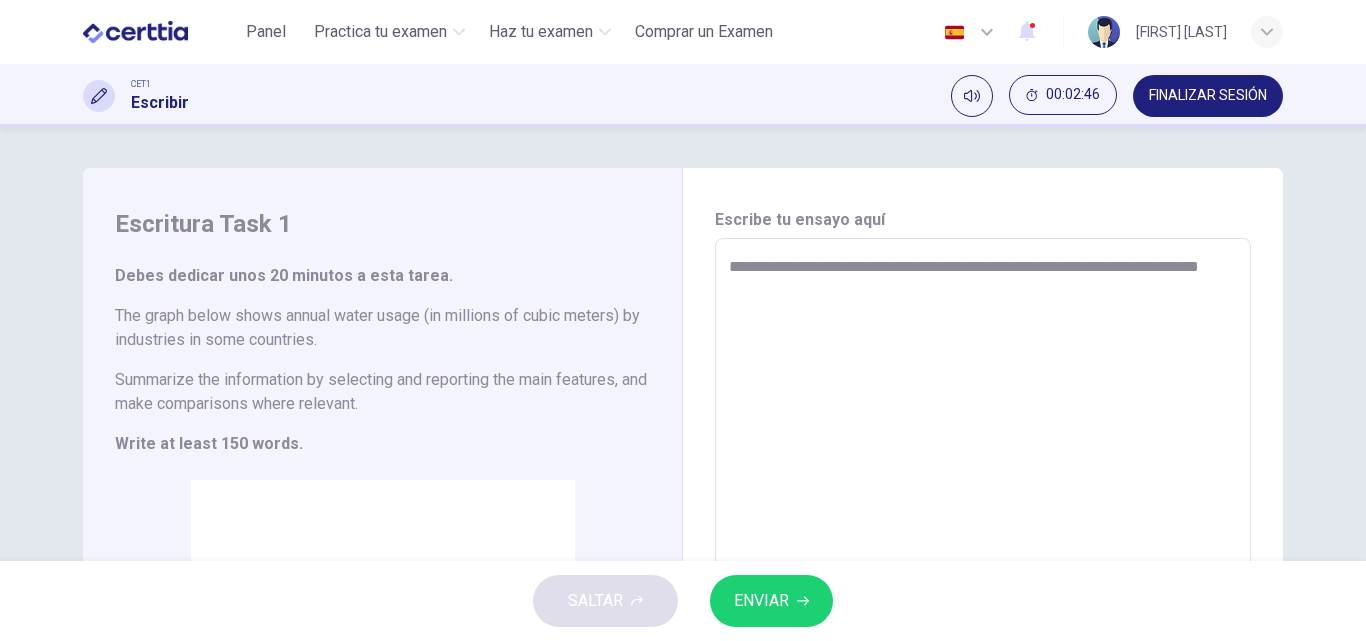 type on "**********" 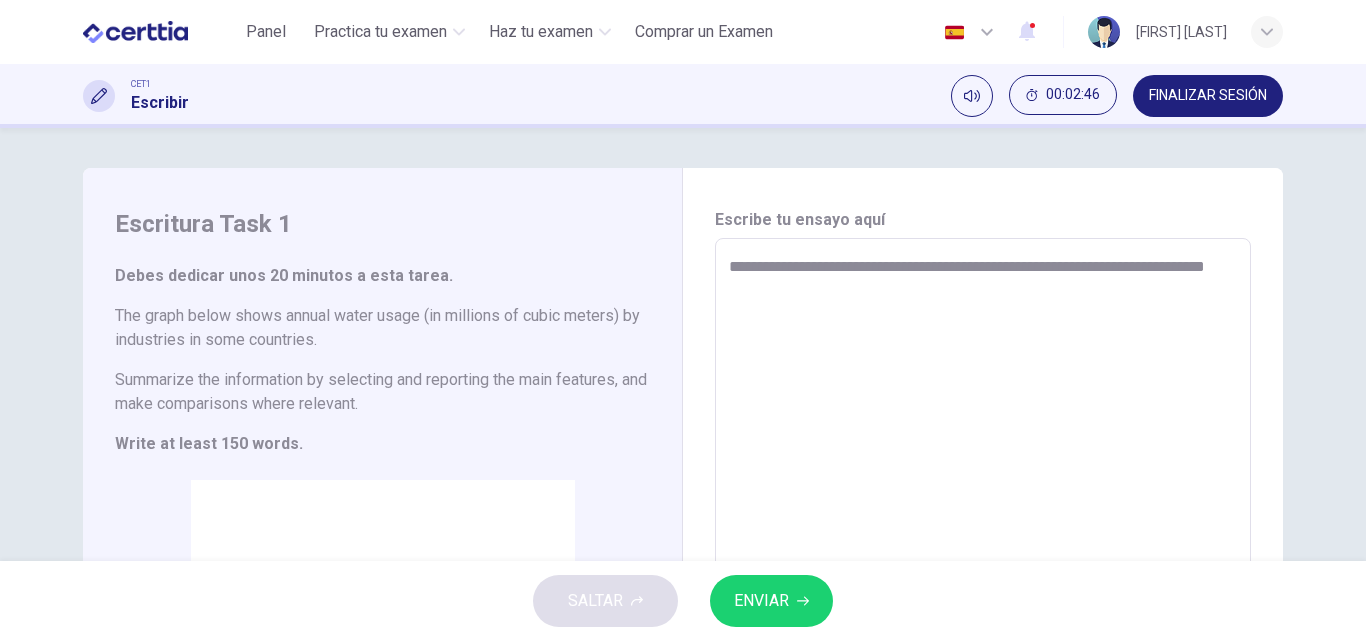 type on "*" 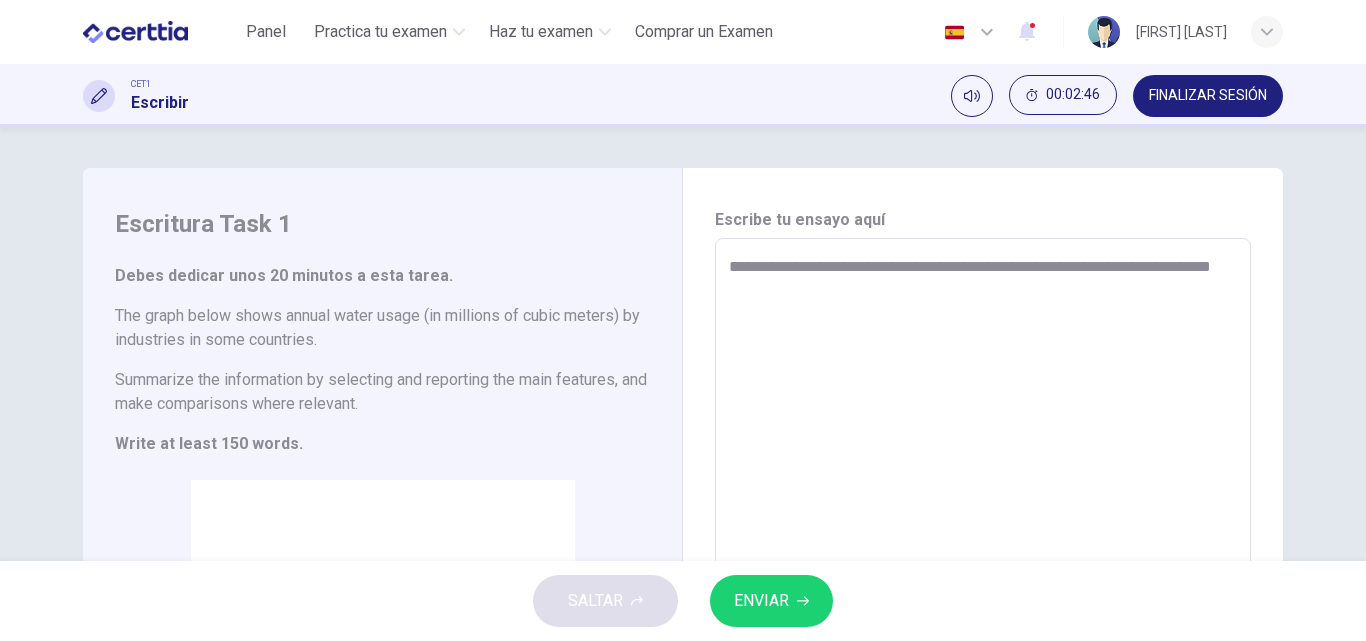 type on "*" 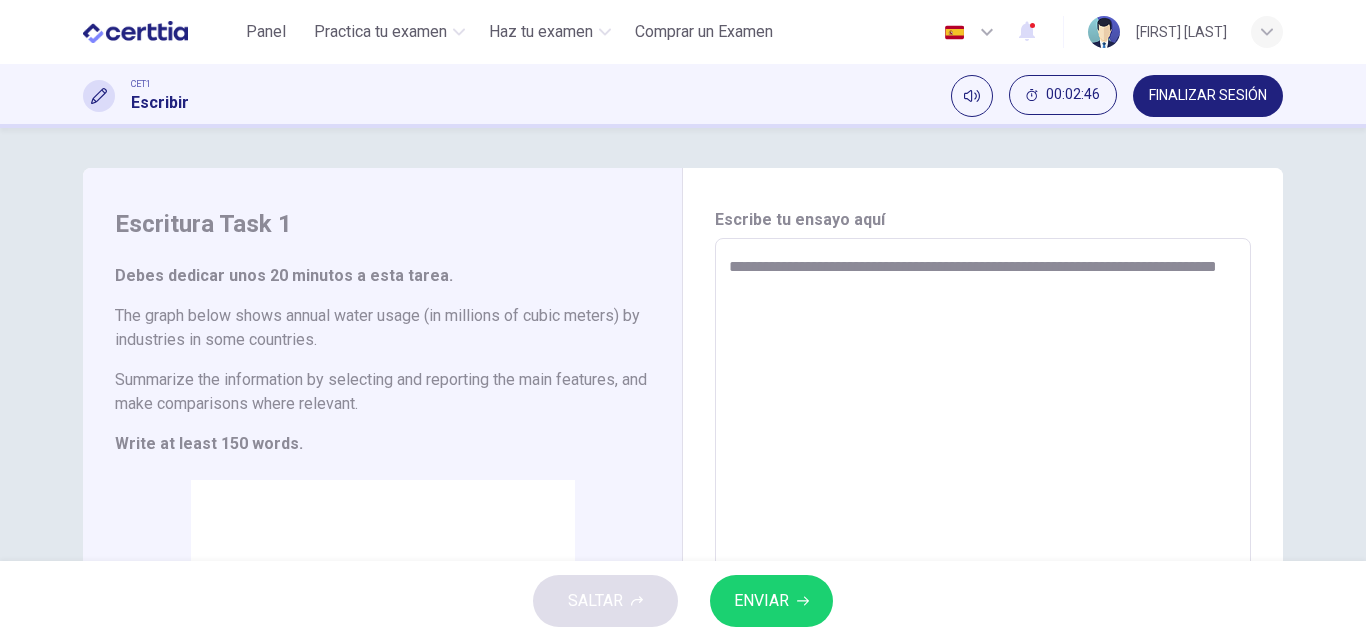 type on "*" 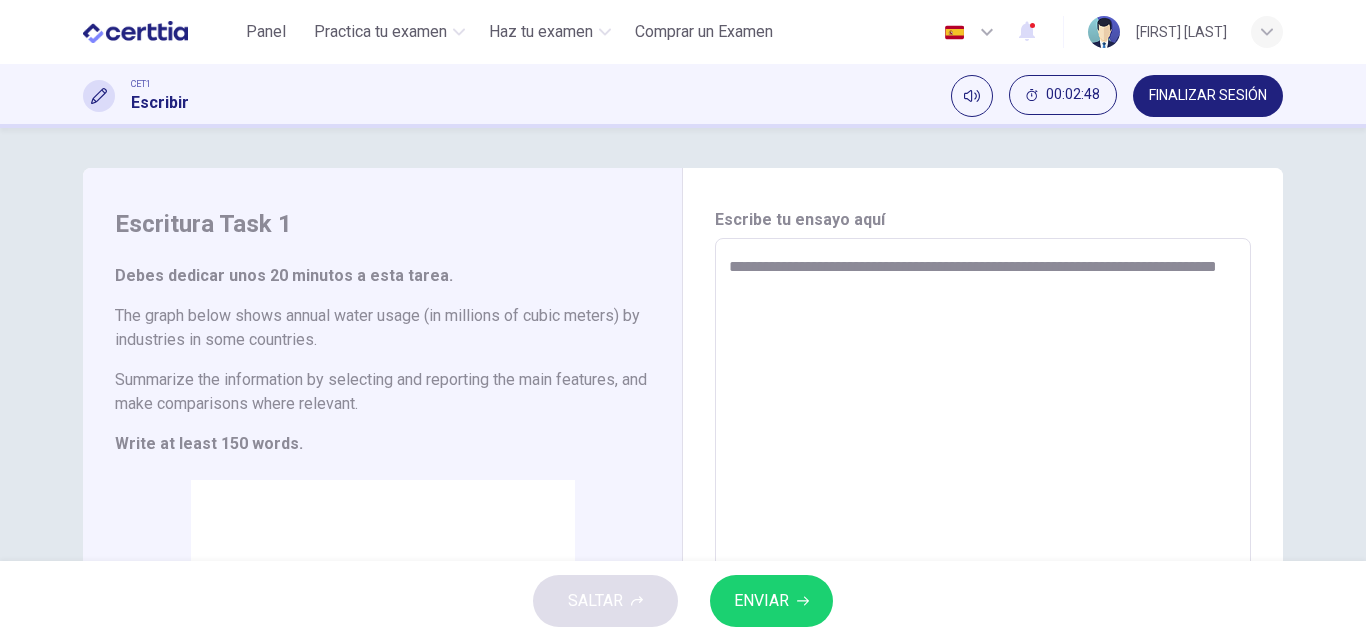 type on "**********" 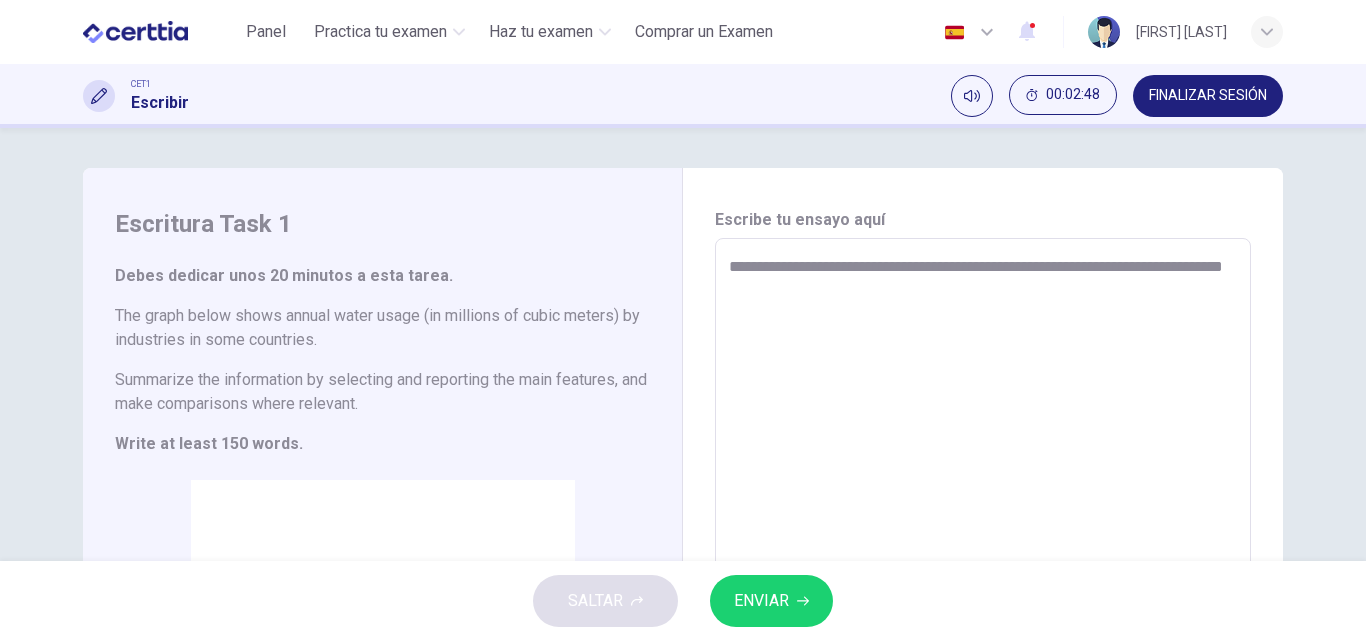 type on "*" 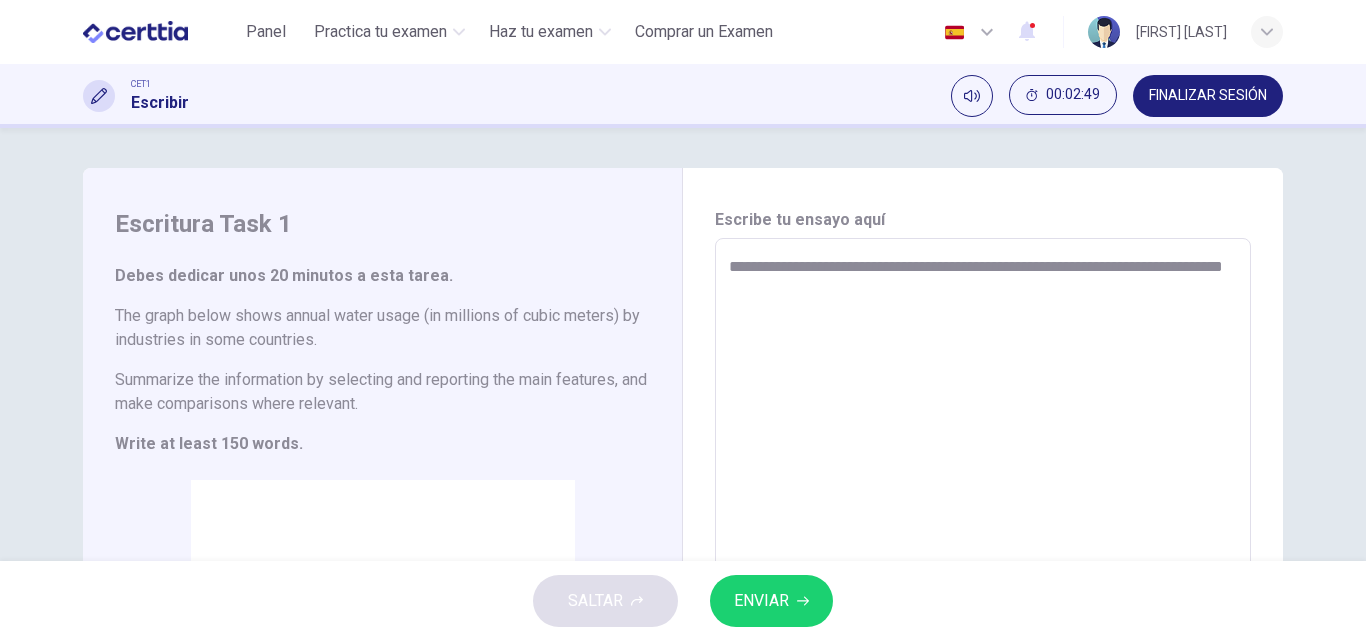 type on "**********" 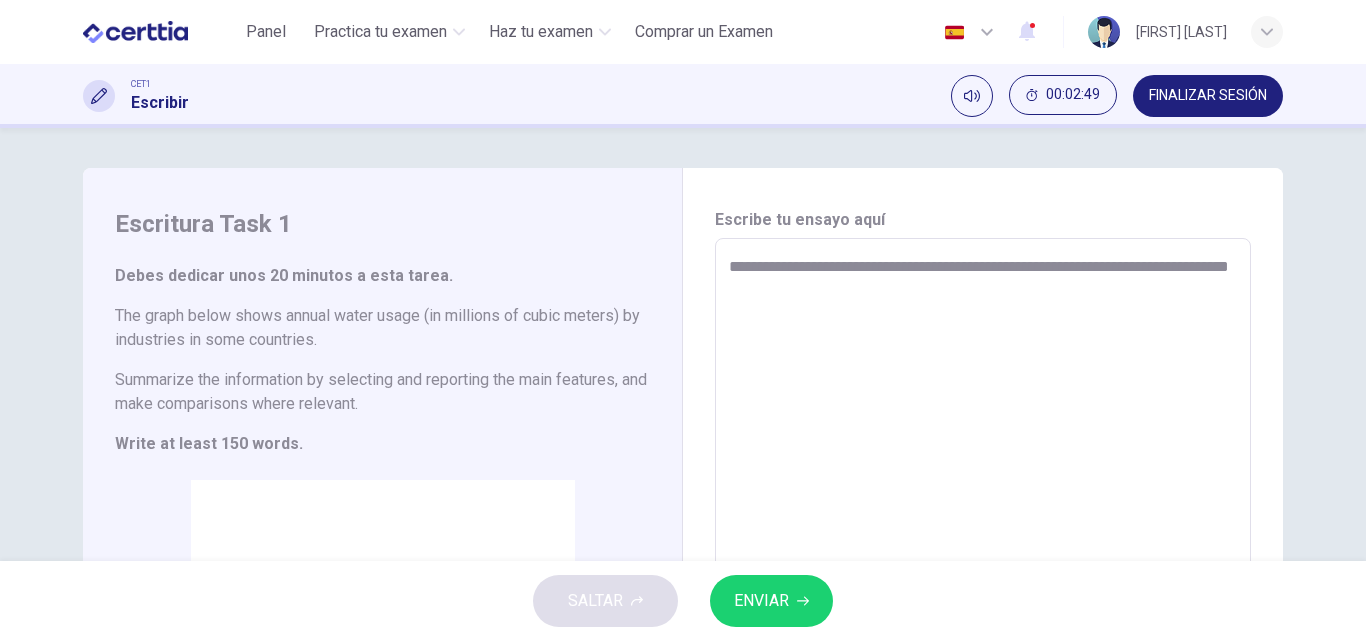 type on "*" 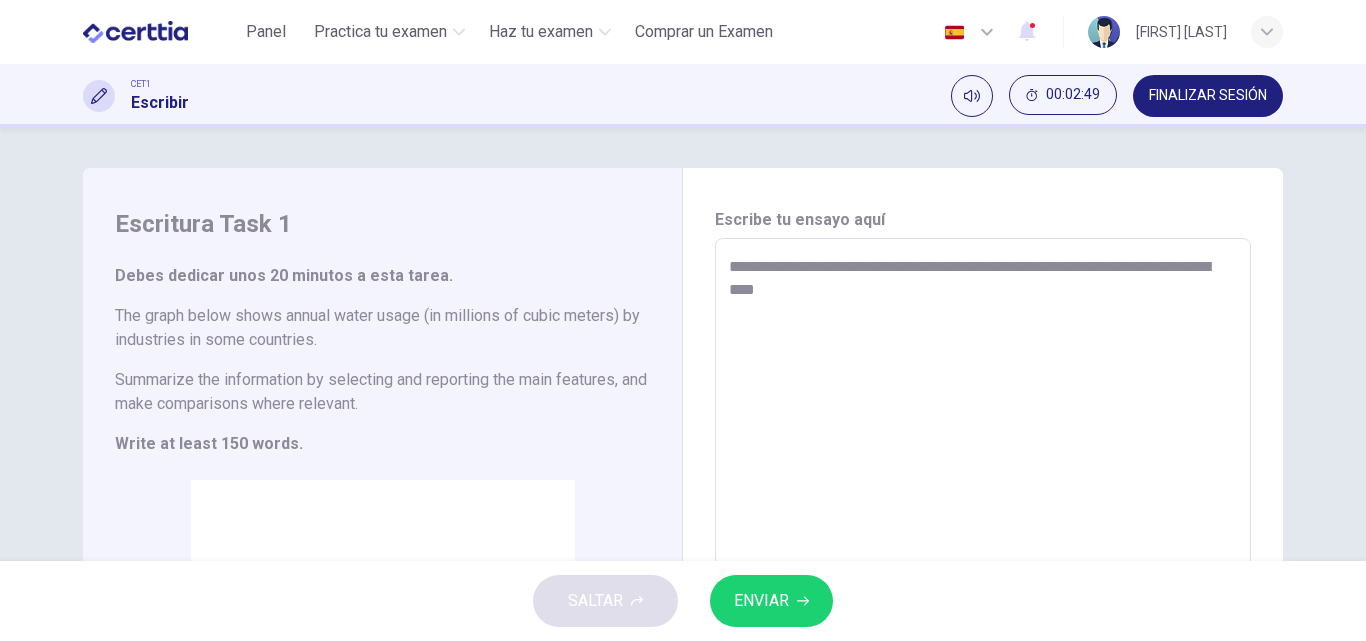 type on "*" 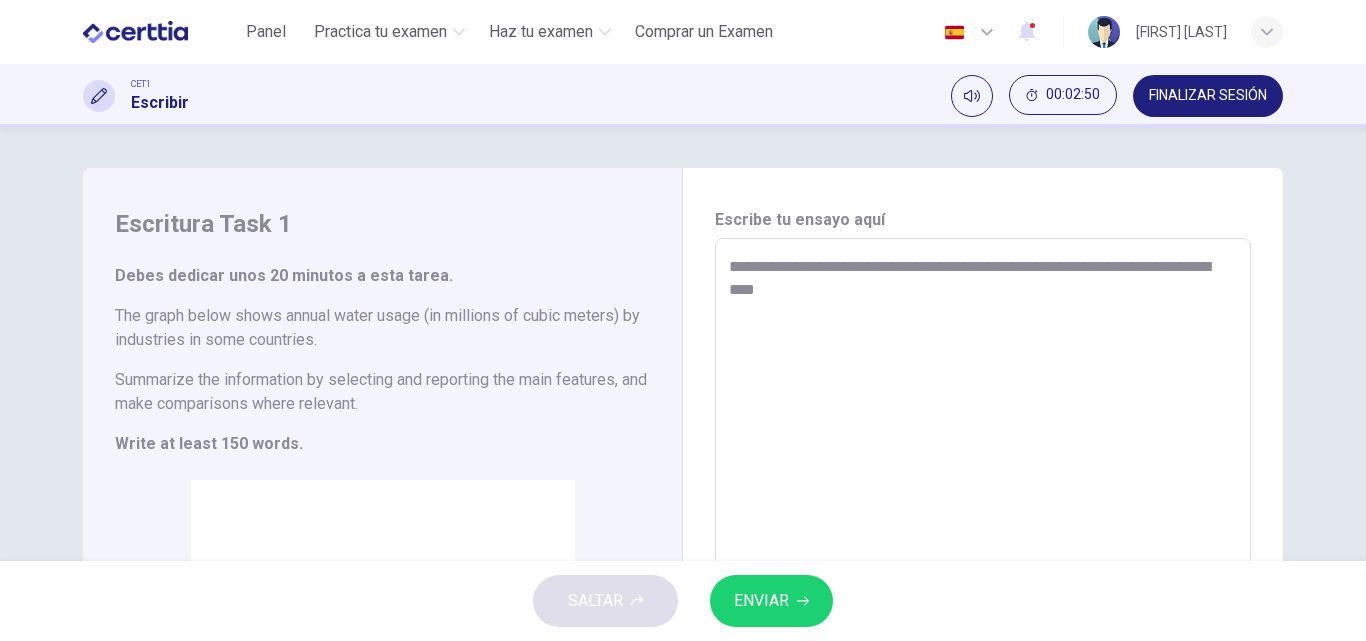 type on "**********" 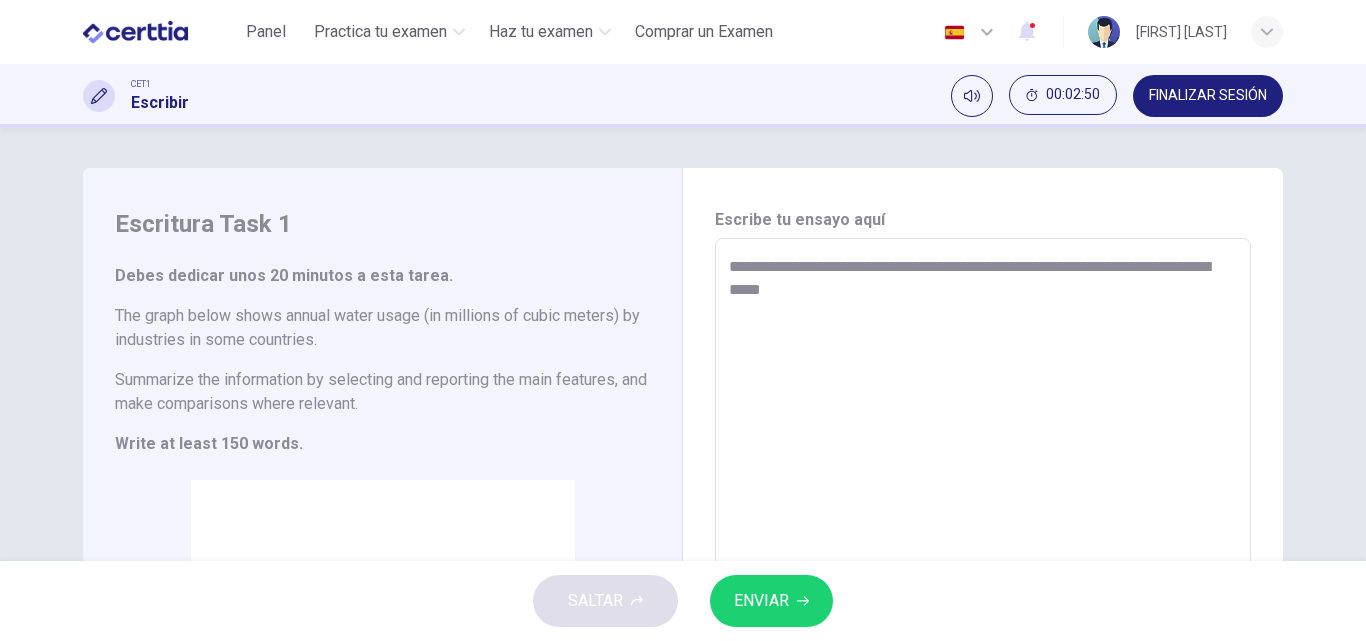 type on "*" 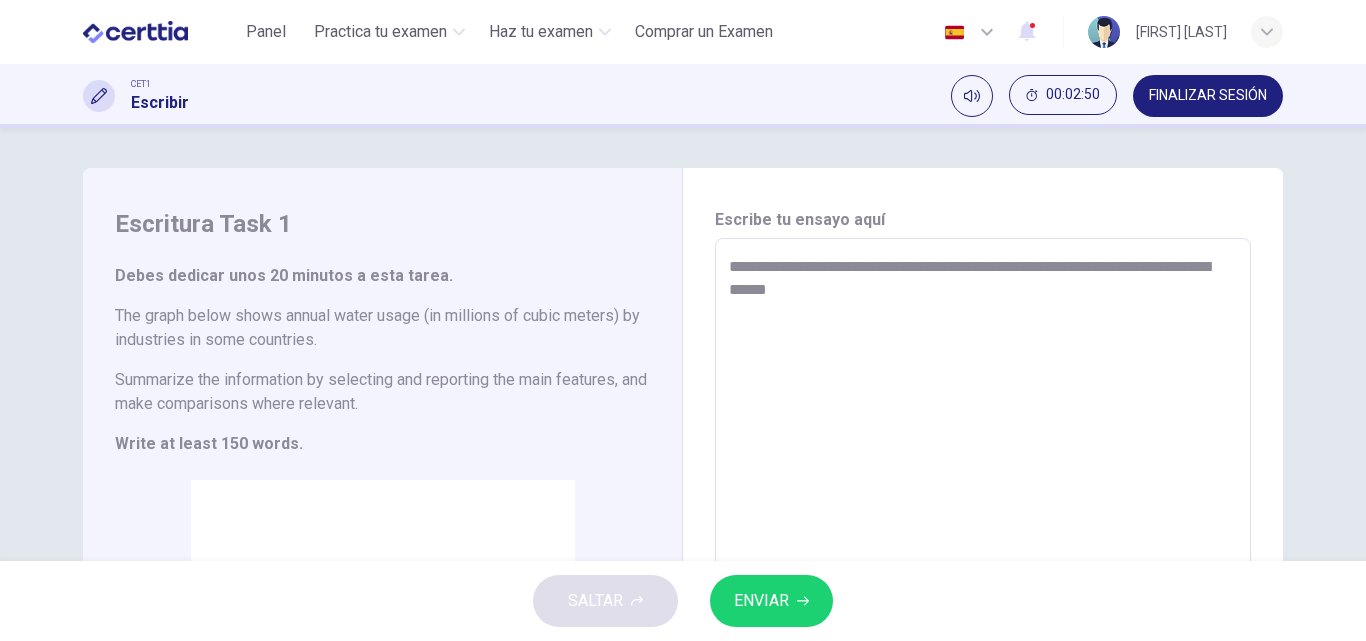 type on "*" 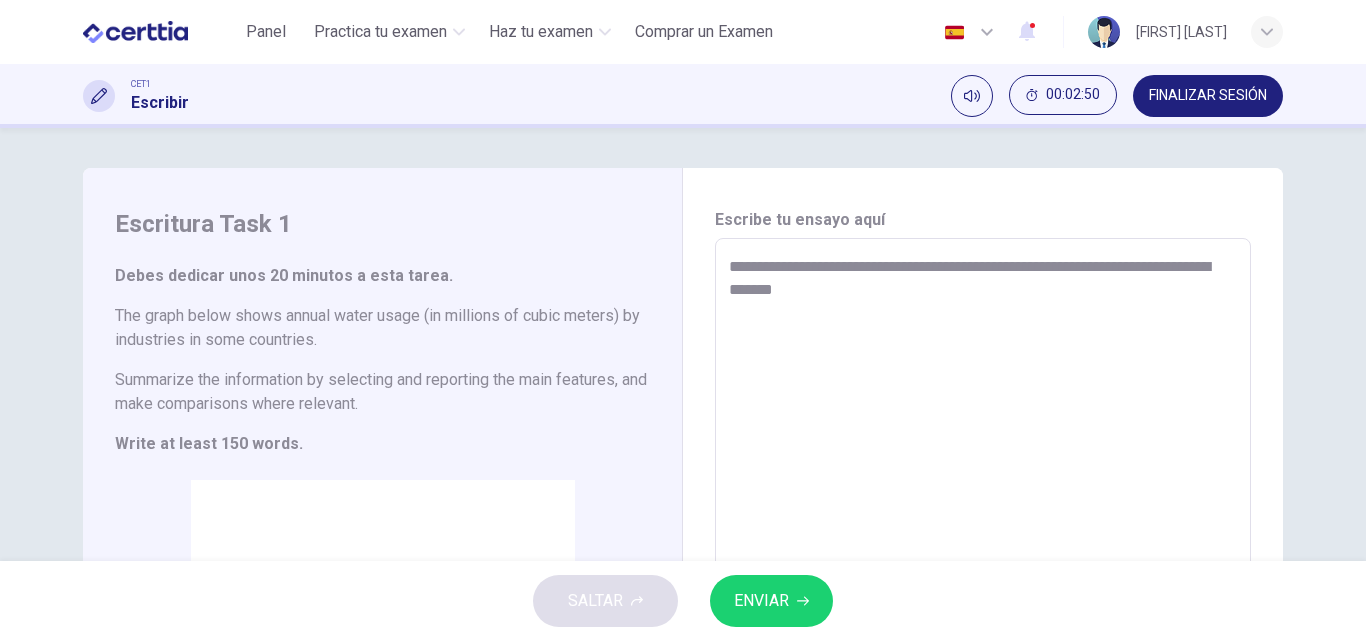type on "*" 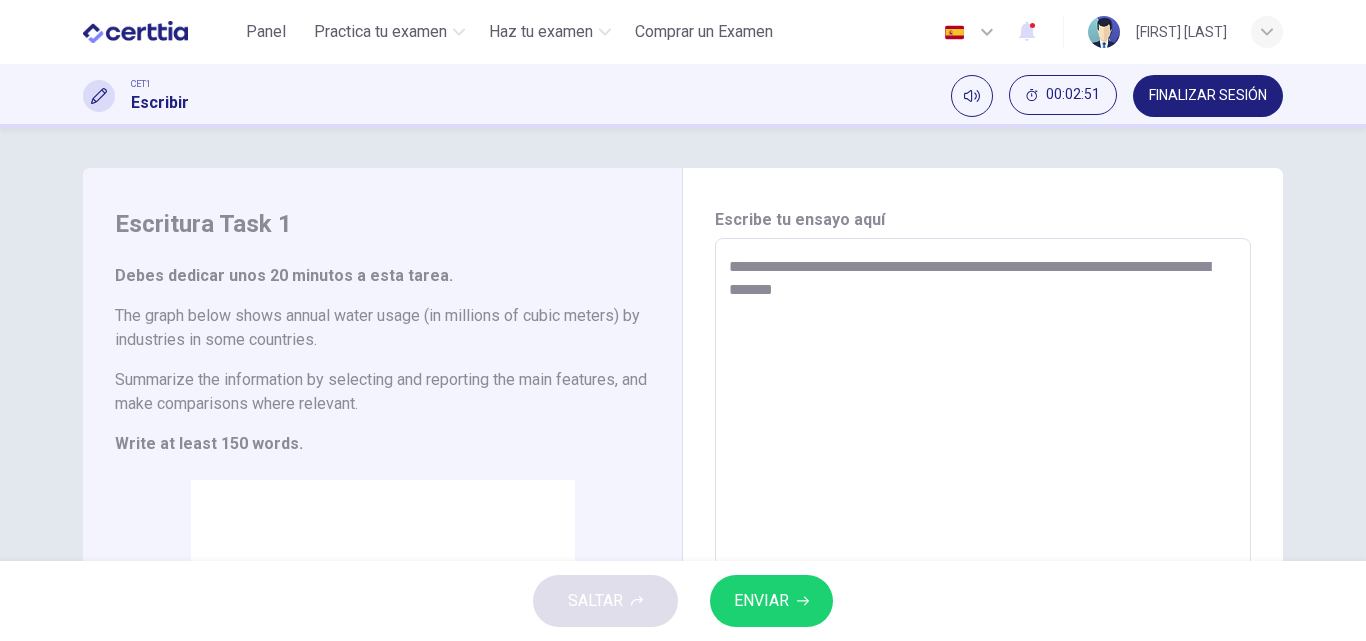 type on "**********" 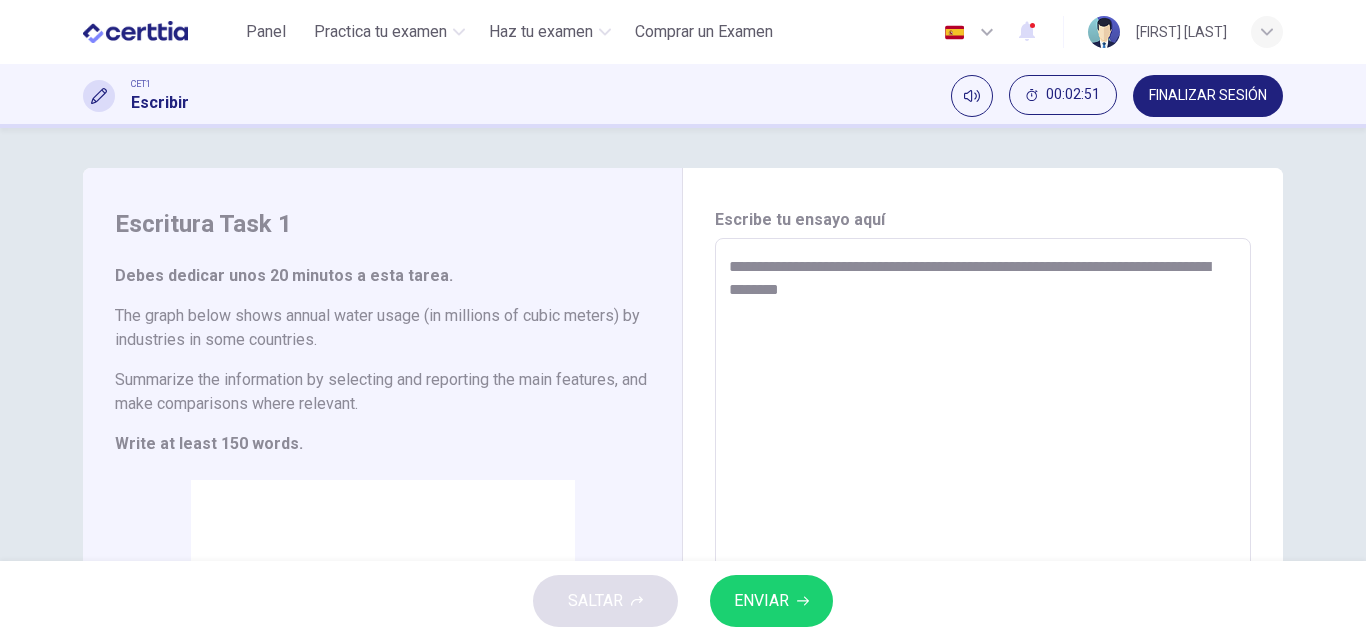 type on "**********" 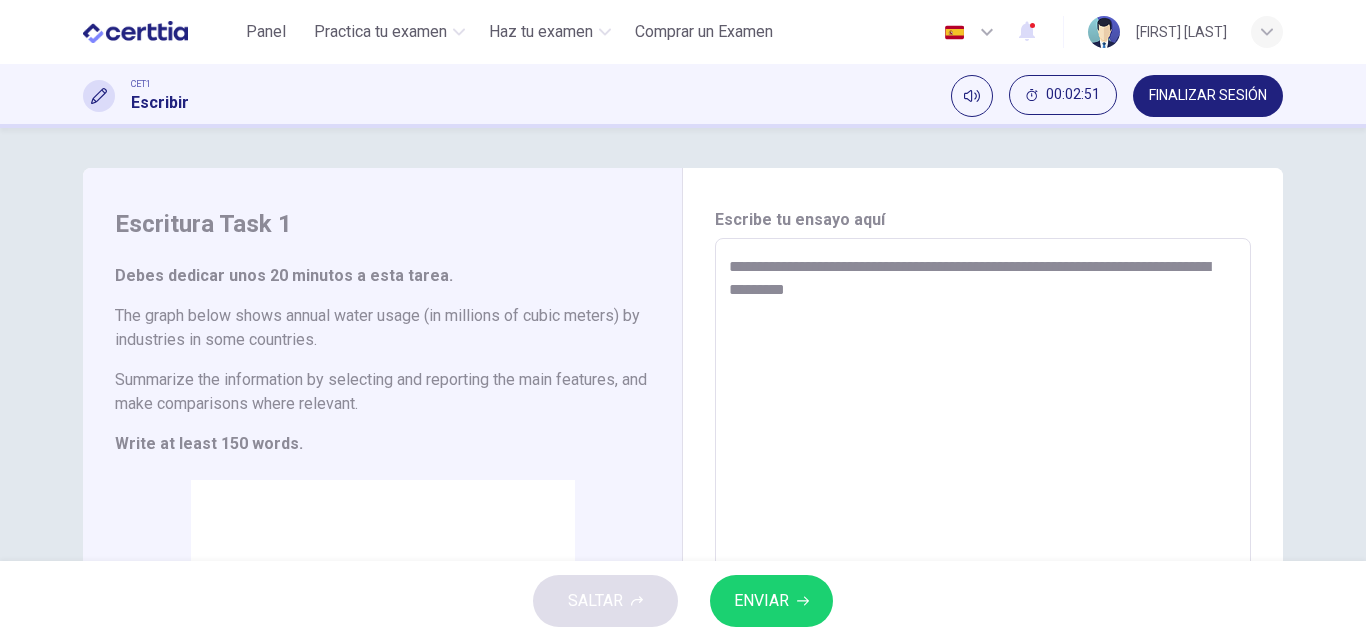 type on "*" 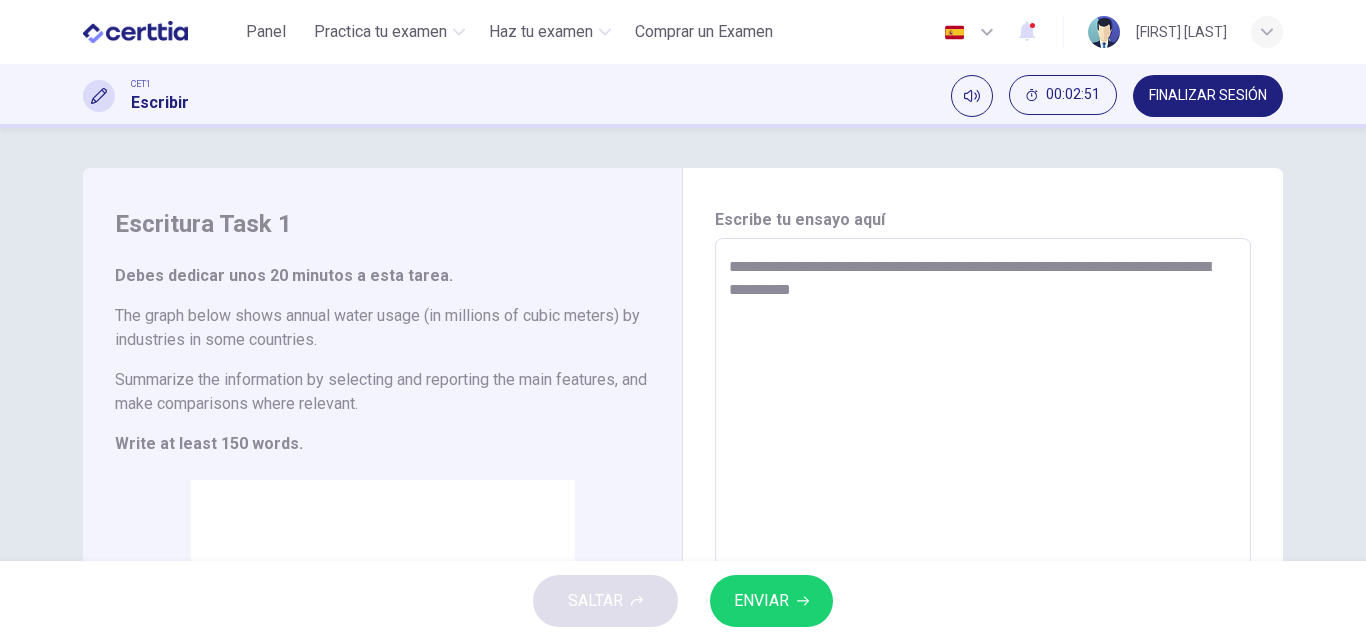 type on "*" 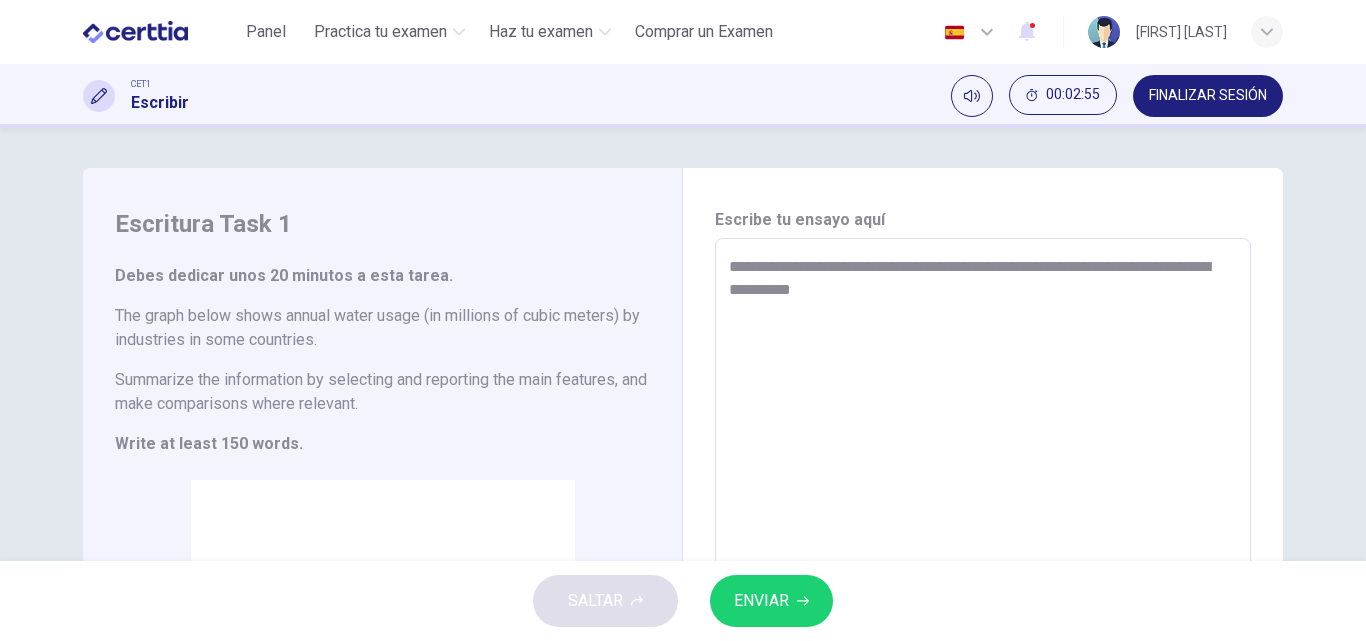 type 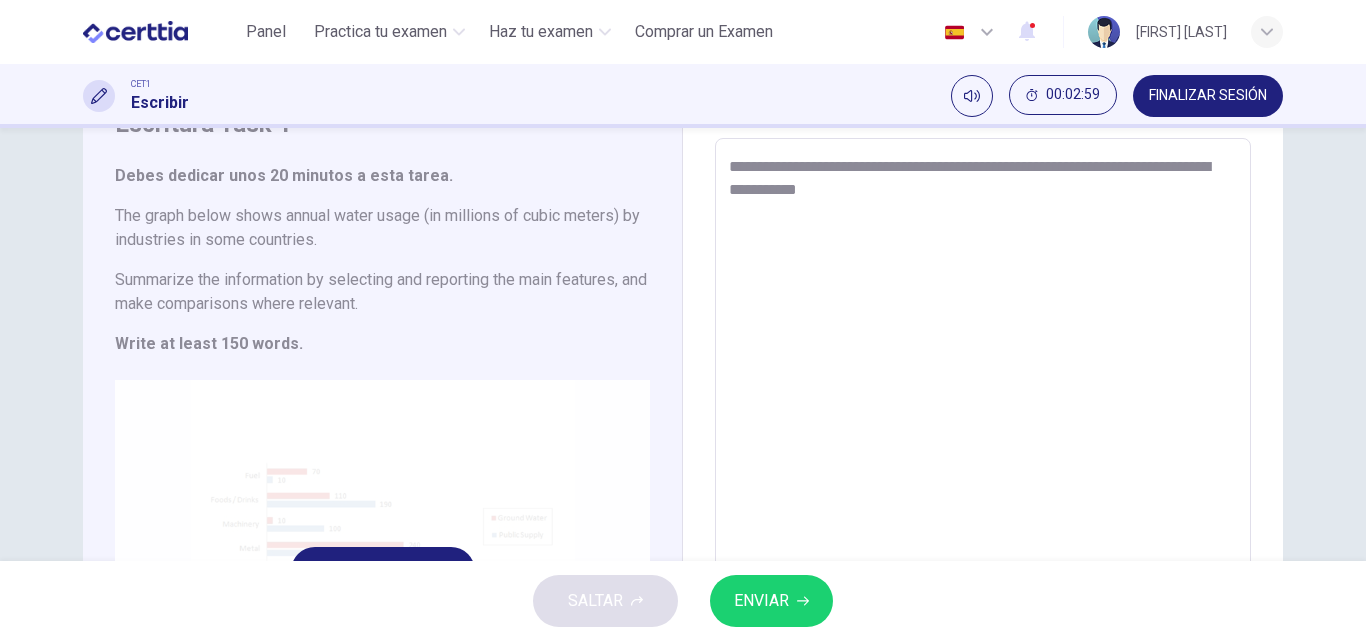 scroll, scrollTop: 200, scrollLeft: 0, axis: vertical 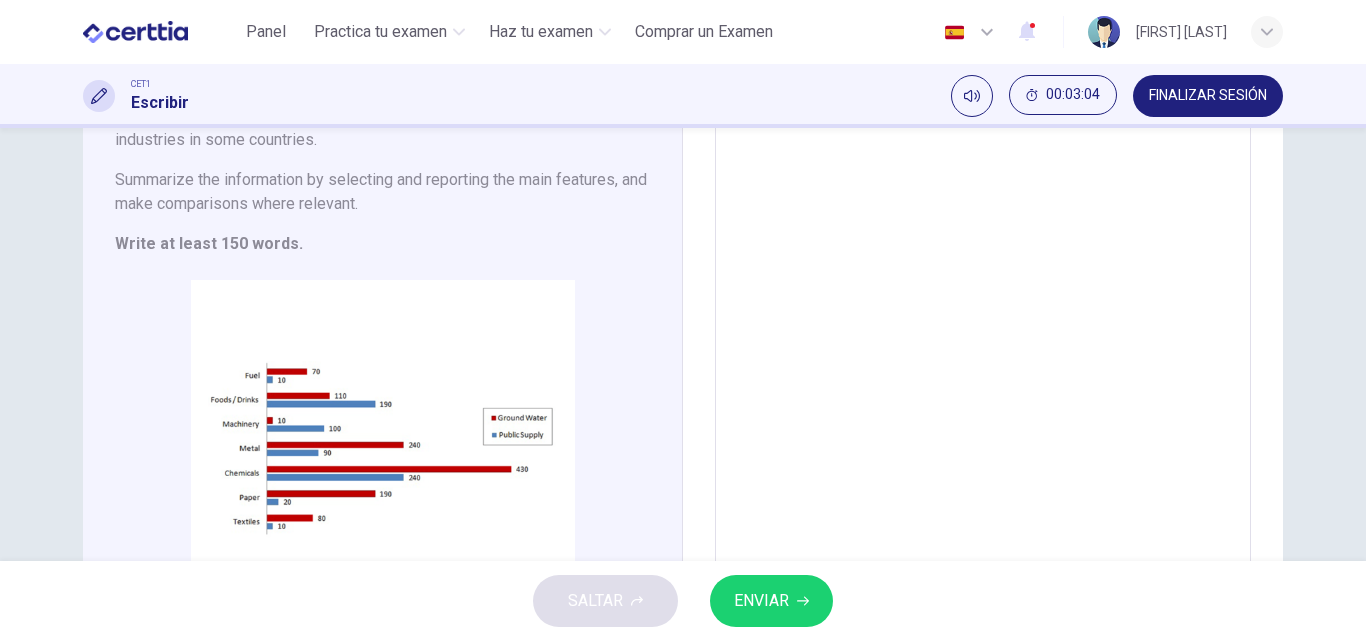 click on "**********" at bounding box center (983, 334) 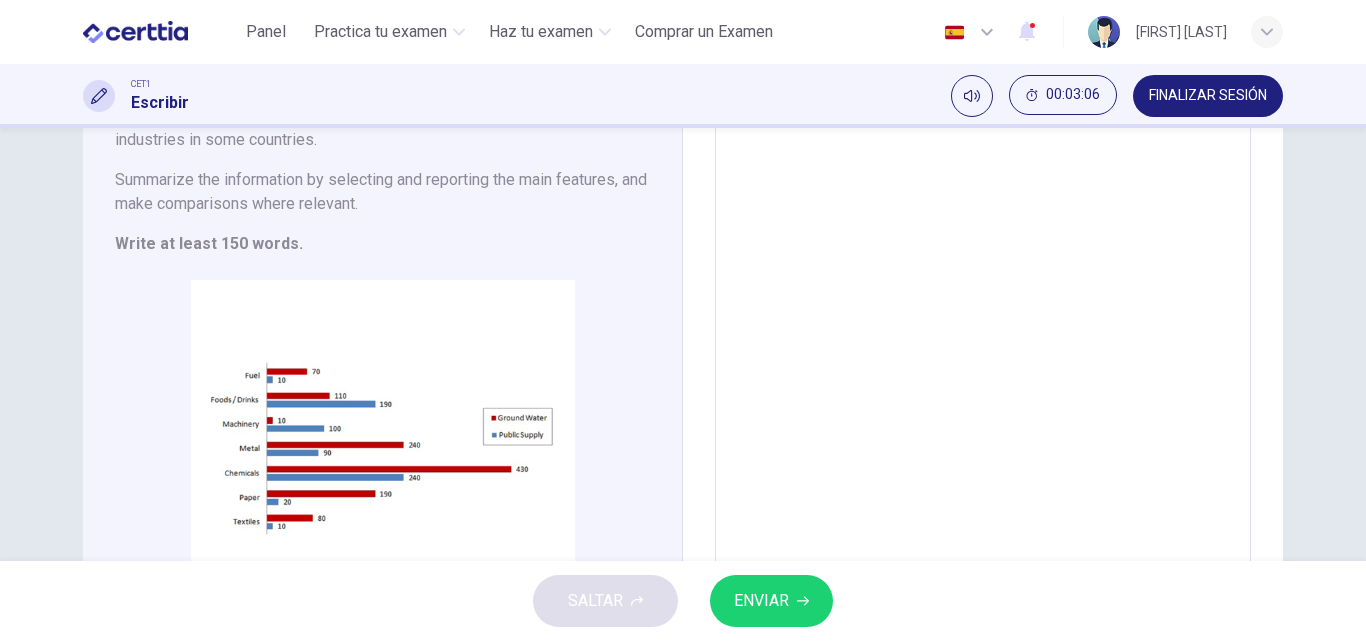 scroll, scrollTop: 100, scrollLeft: 0, axis: vertical 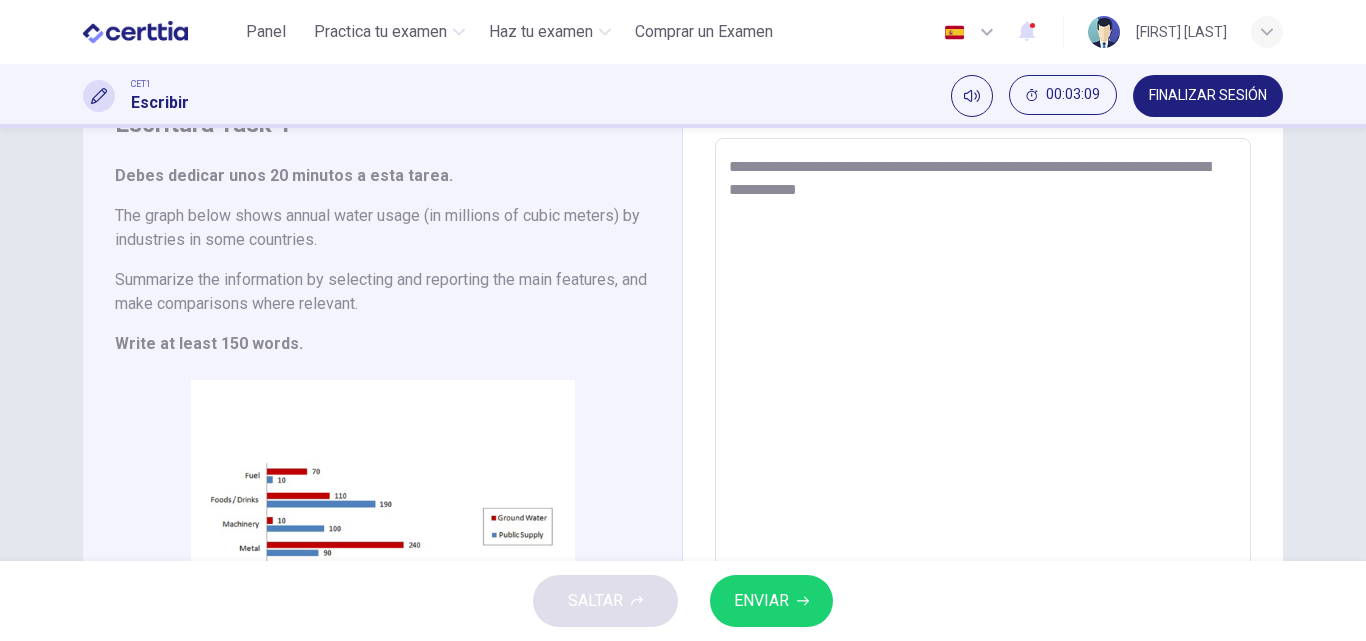click on "**********" at bounding box center [983, 434] 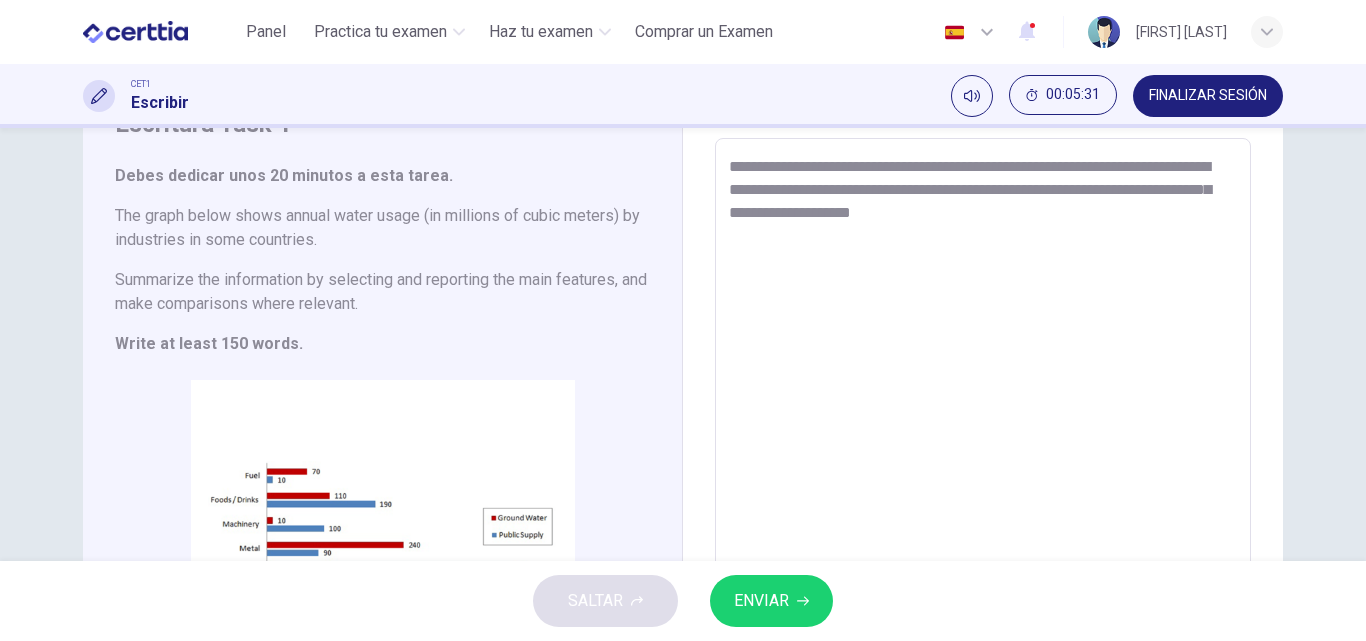 click on "**********" at bounding box center [983, 434] 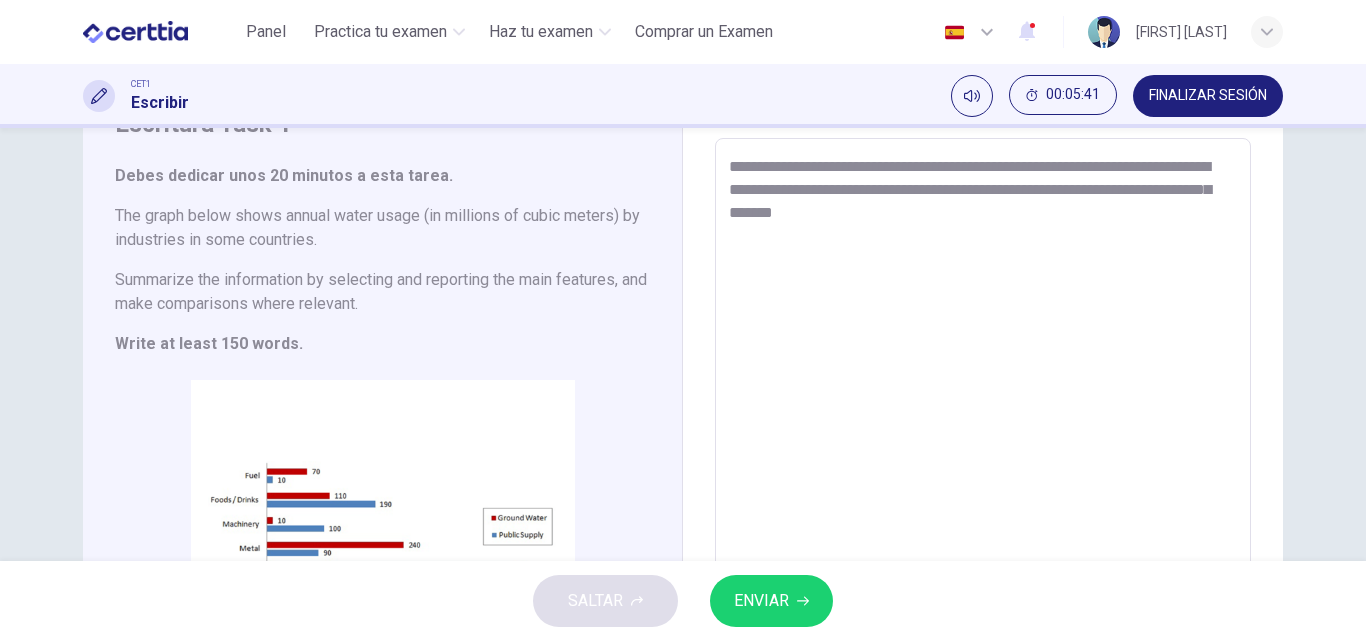 drag, startPoint x: 905, startPoint y: 213, endPoint x: 958, endPoint y: 264, distance: 73.552704 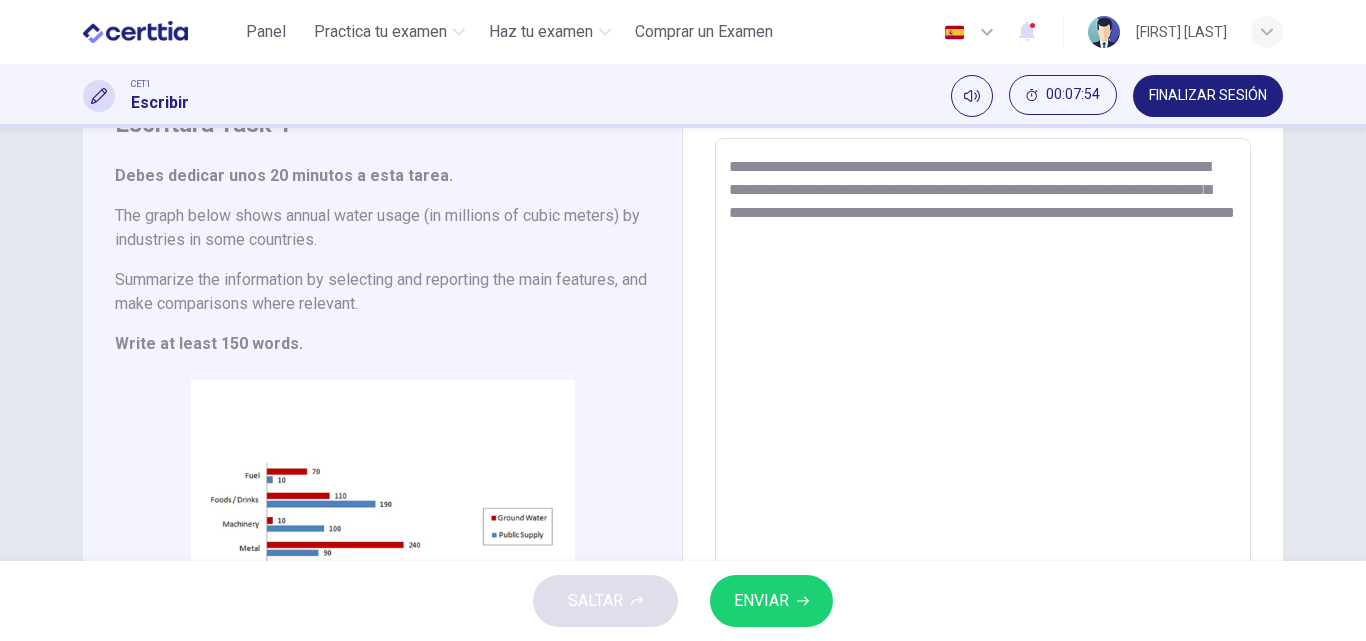 click on "**********" at bounding box center (983, 434) 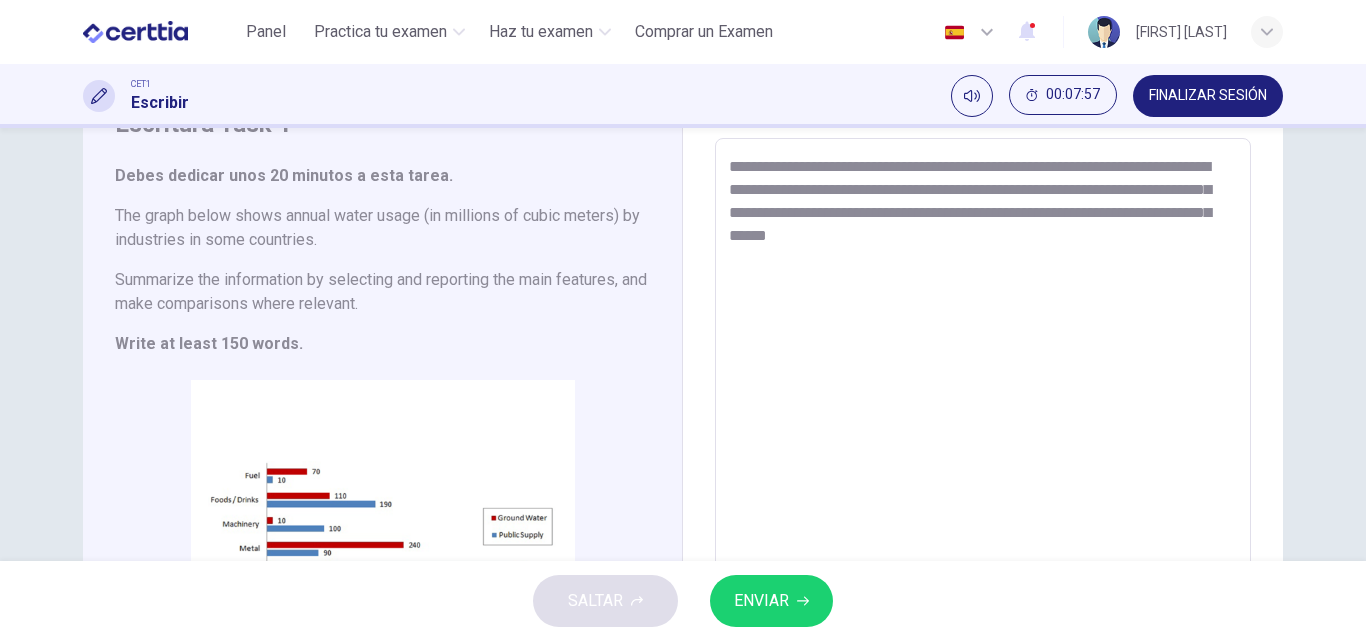 click on "**********" at bounding box center [983, 434] 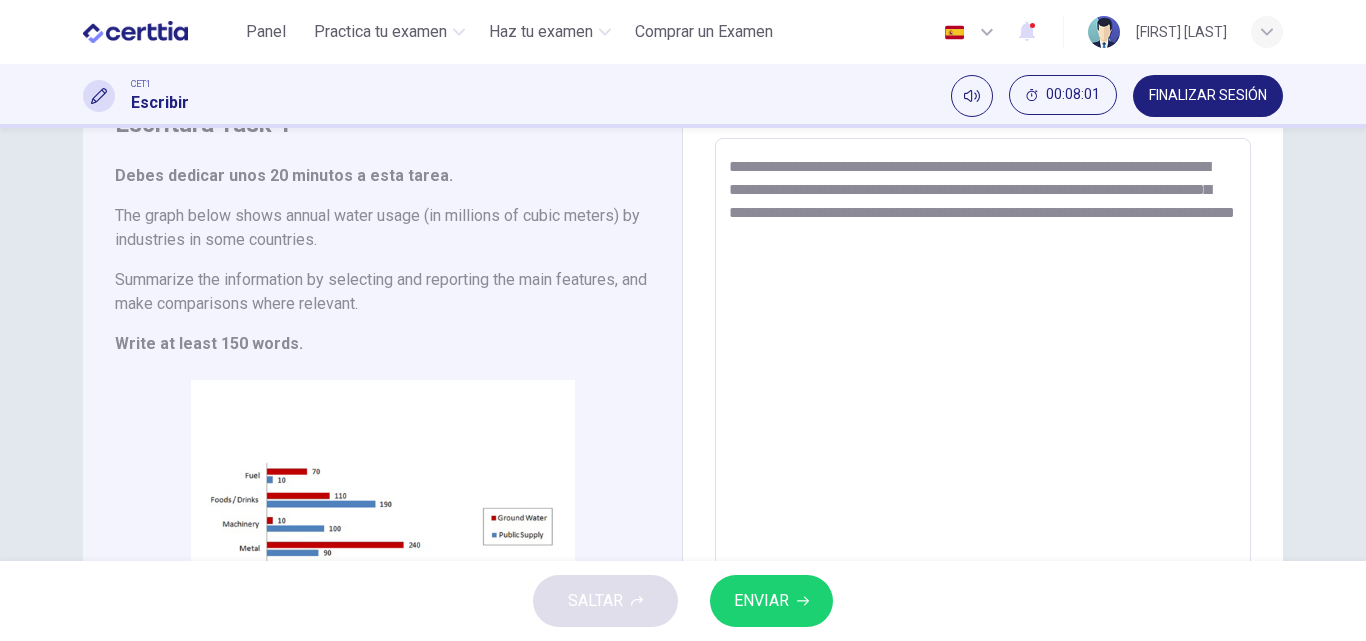 click on "**********" at bounding box center (983, 434) 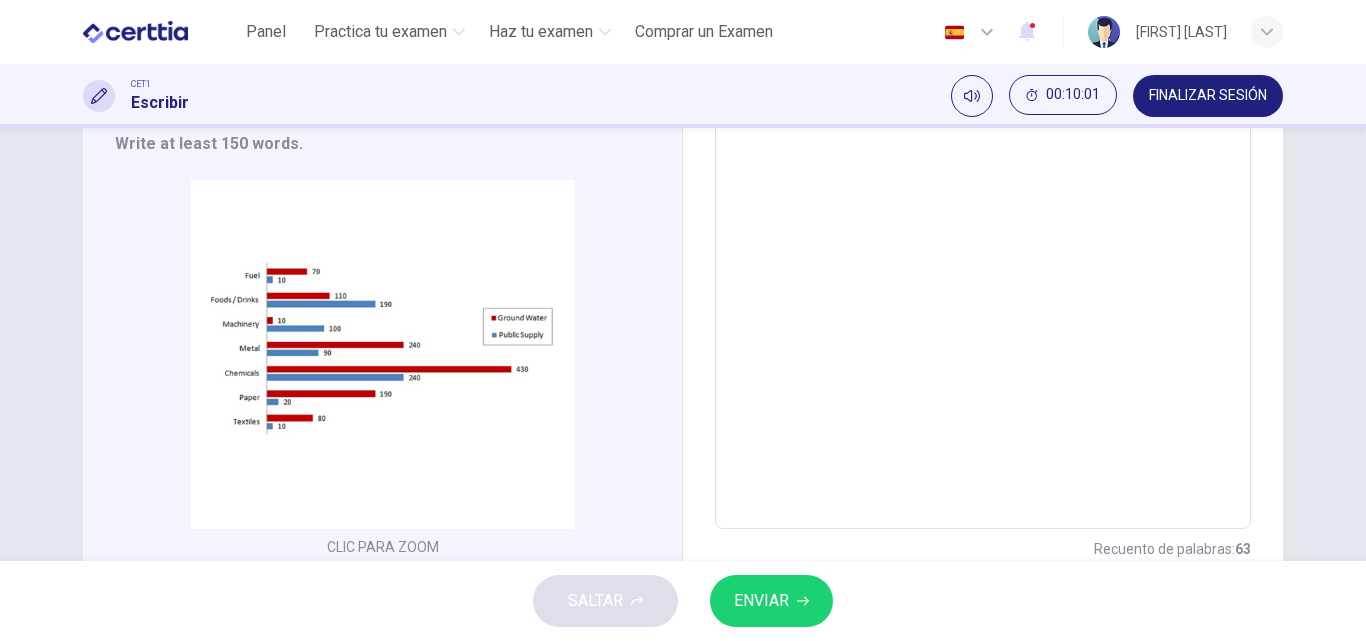 scroll, scrollTop: 100, scrollLeft: 0, axis: vertical 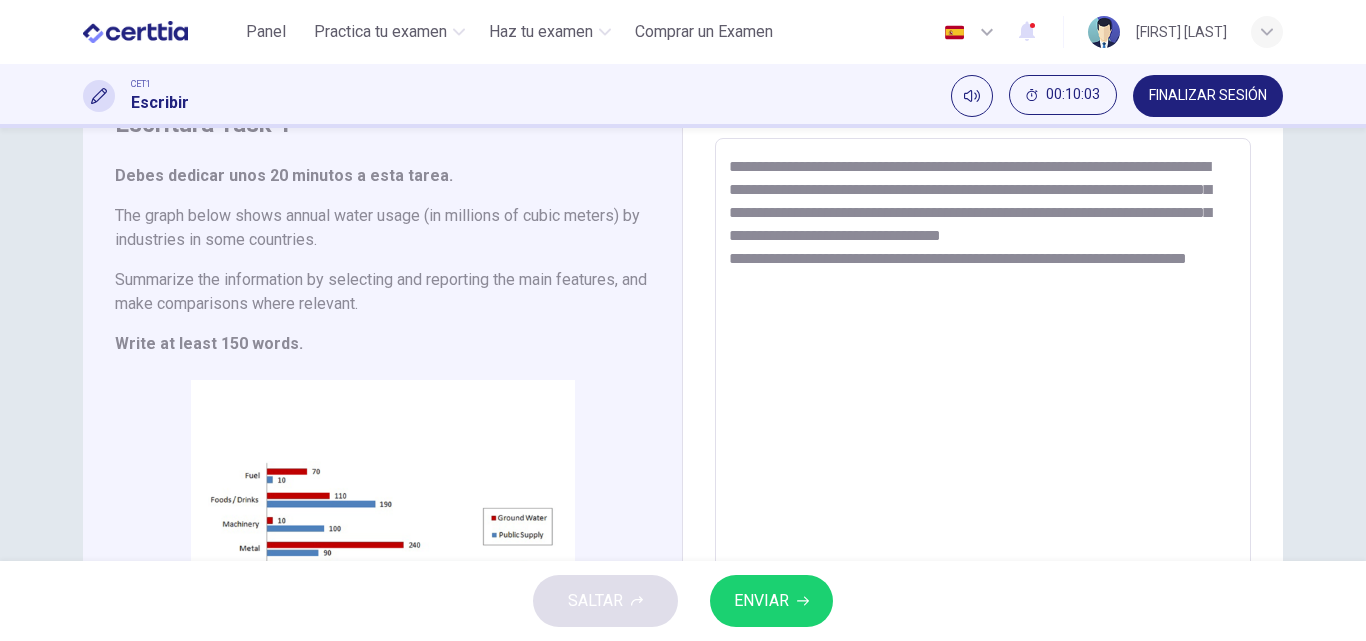 click on "**********" at bounding box center [983, 434] 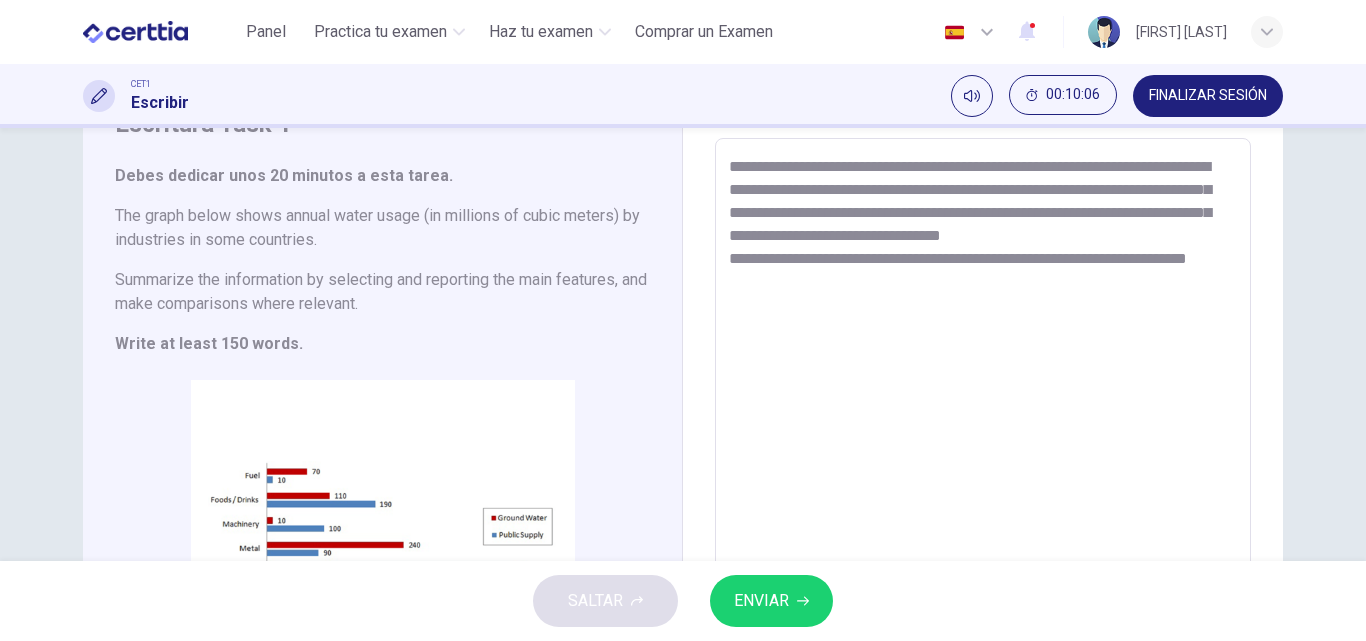 click on "**********" at bounding box center [983, 434] 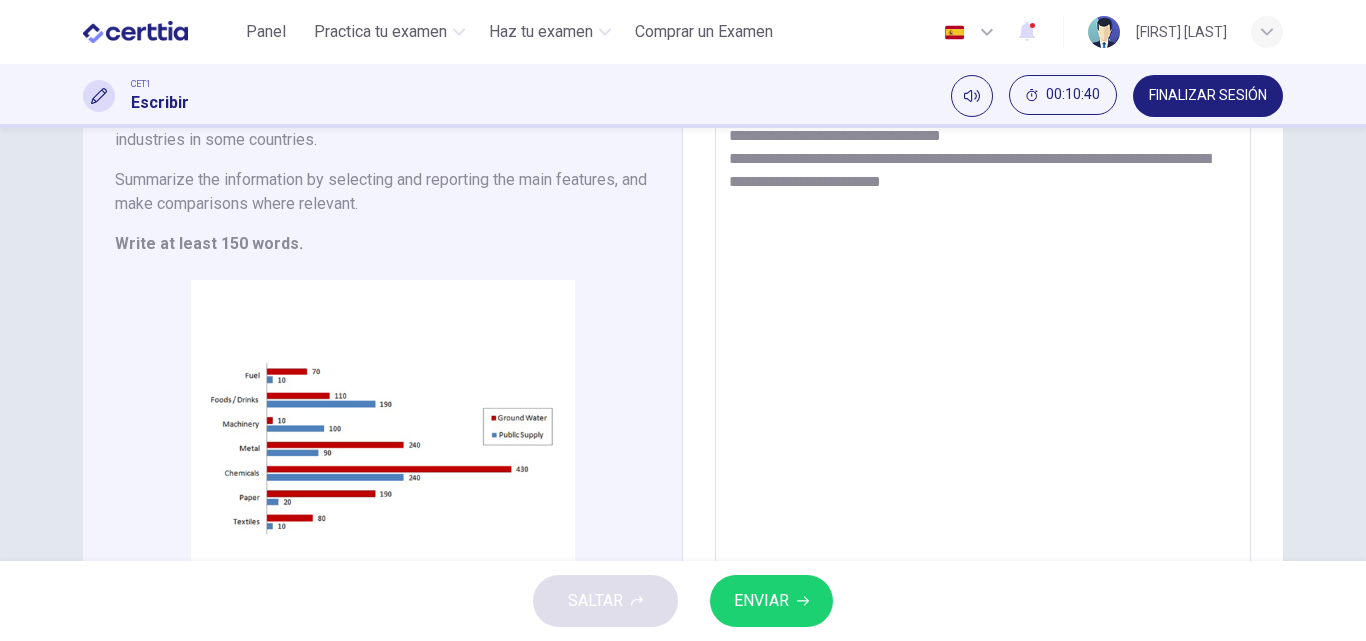 scroll, scrollTop: 100, scrollLeft: 0, axis: vertical 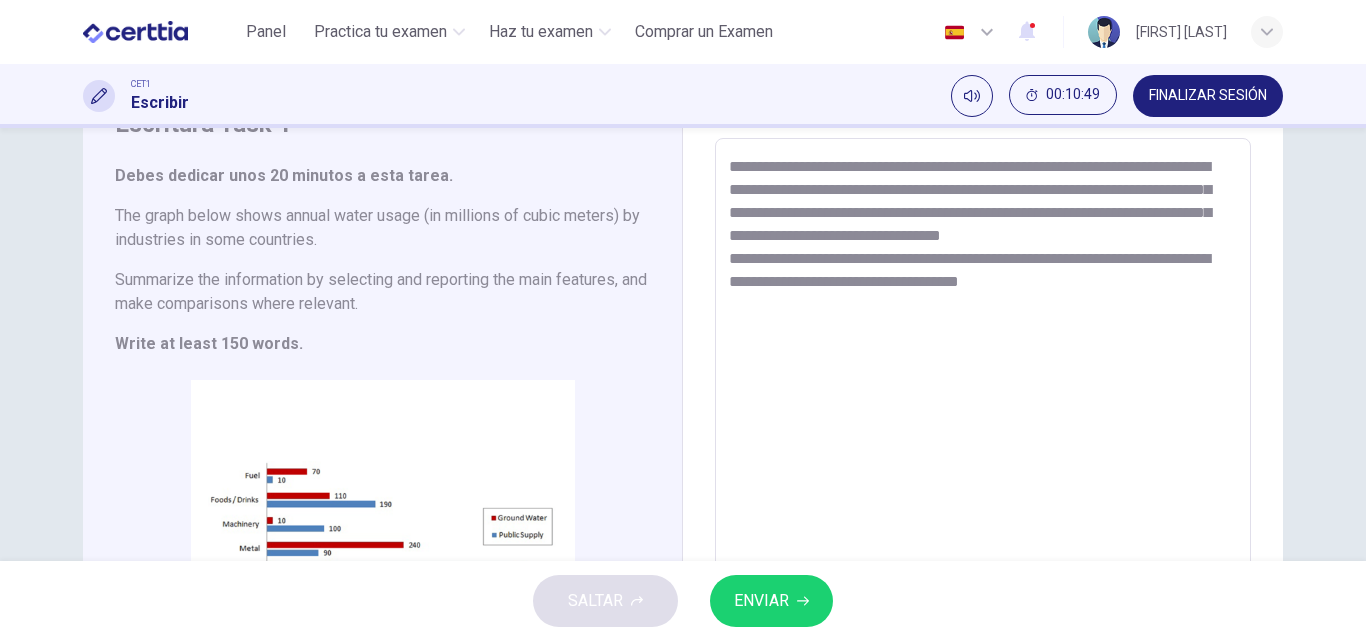 click on "**********" at bounding box center (983, 434) 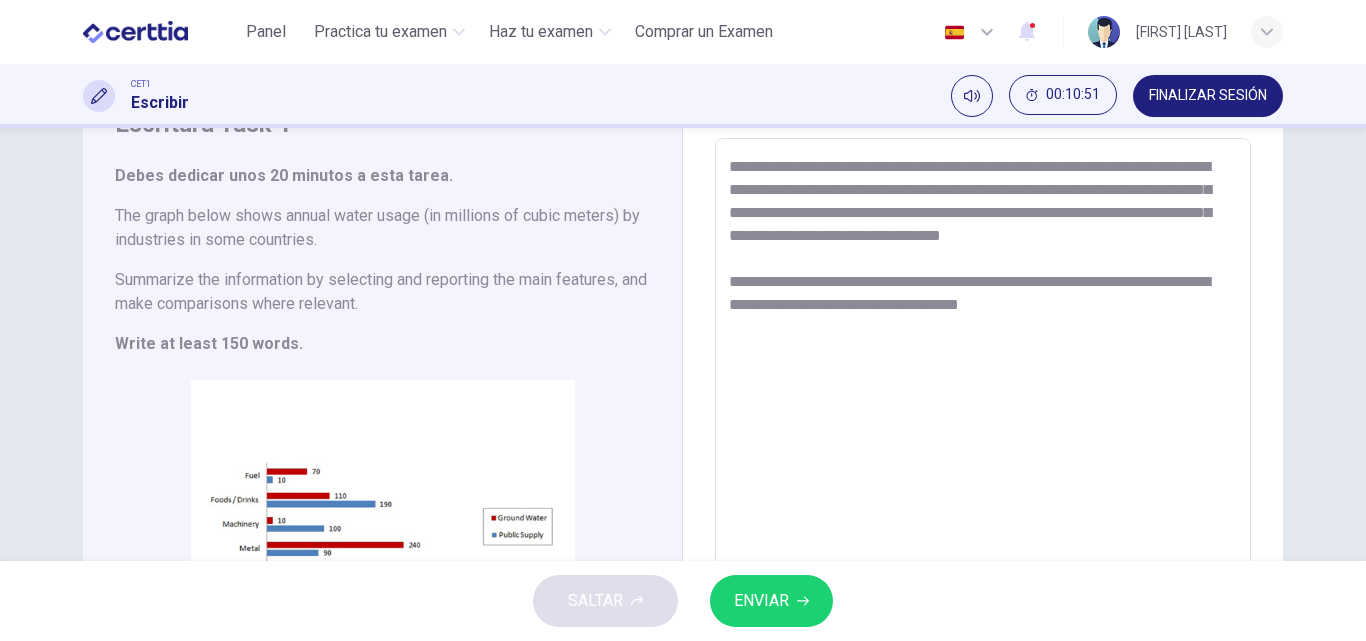 click on "**********" at bounding box center [983, 434] 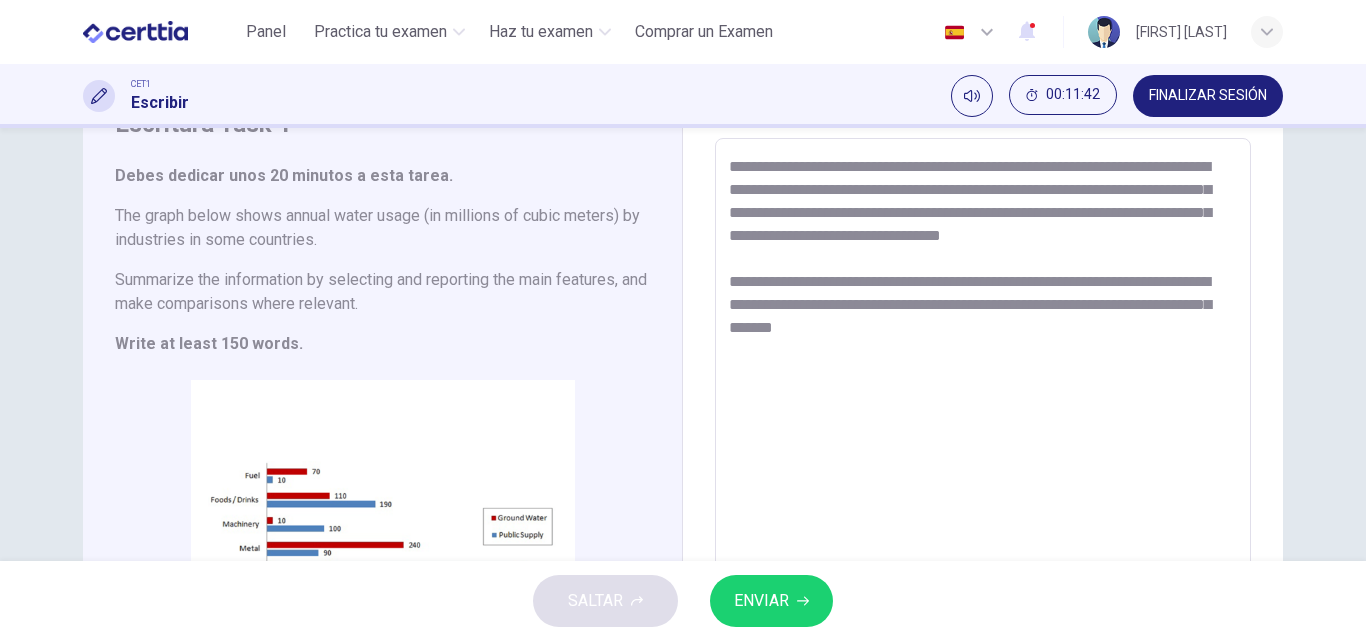 click on "**********" at bounding box center [983, 434] 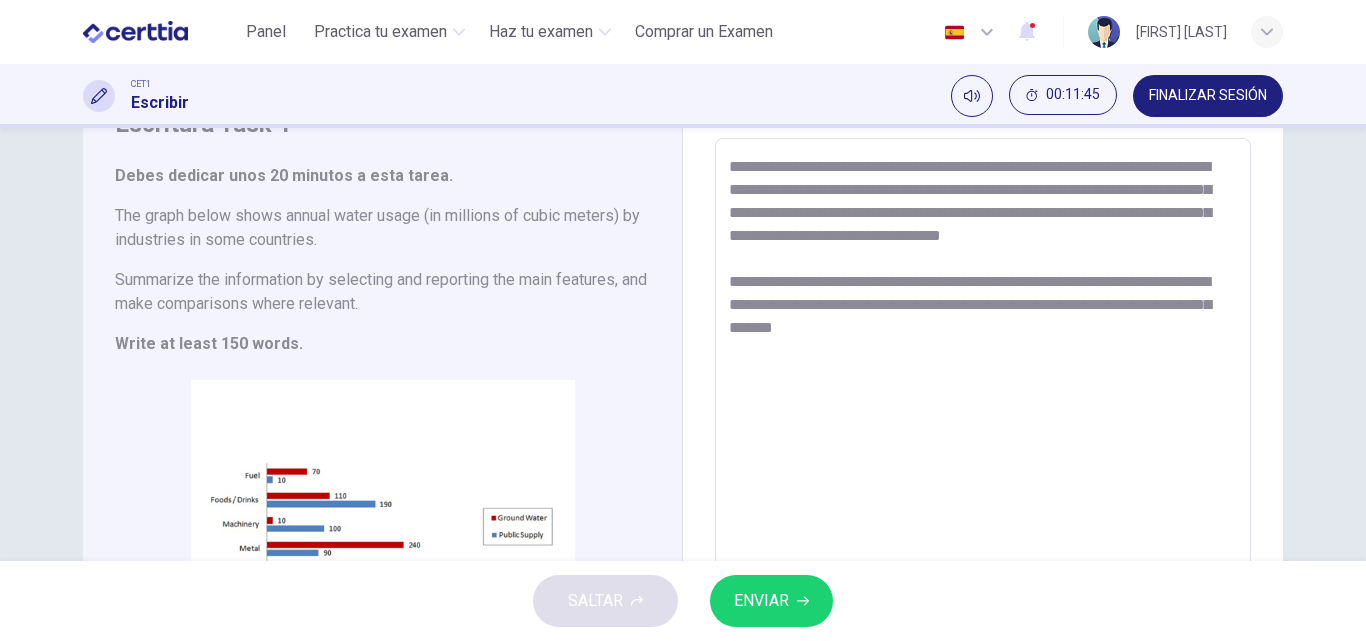 drag, startPoint x: 943, startPoint y: 334, endPoint x: 1110, endPoint y: 373, distance: 171.49344 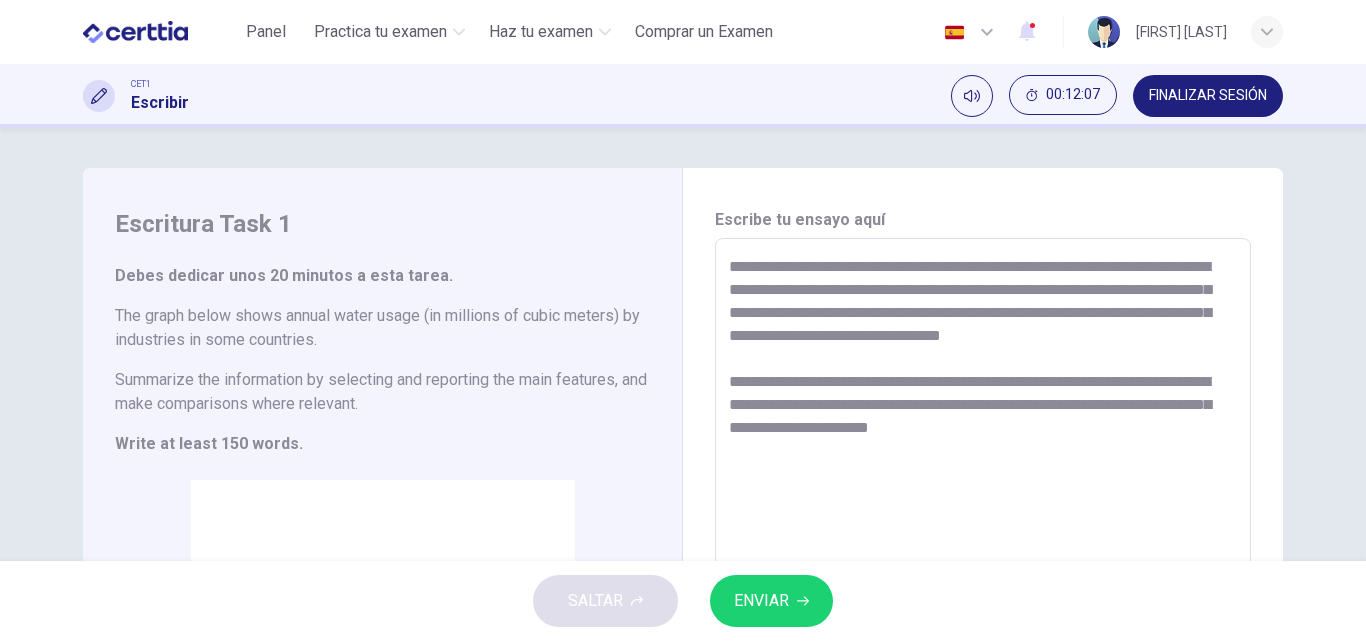 scroll, scrollTop: 100, scrollLeft: 0, axis: vertical 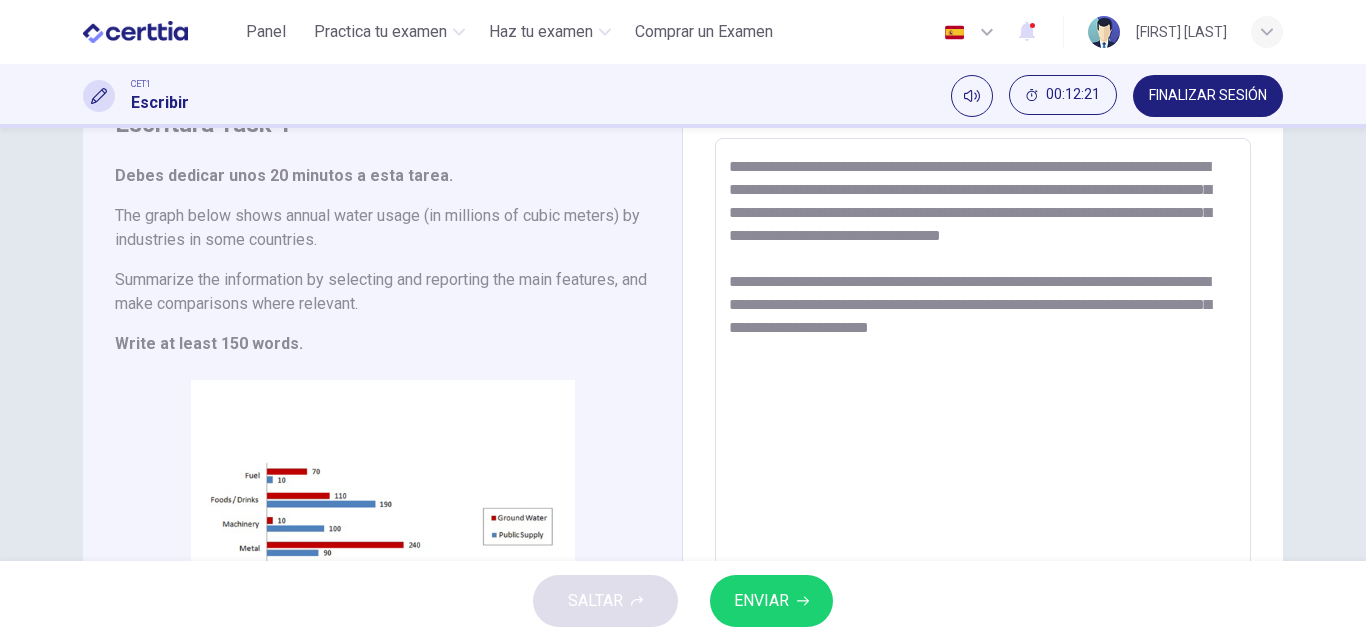 click on "**********" at bounding box center (983, 434) 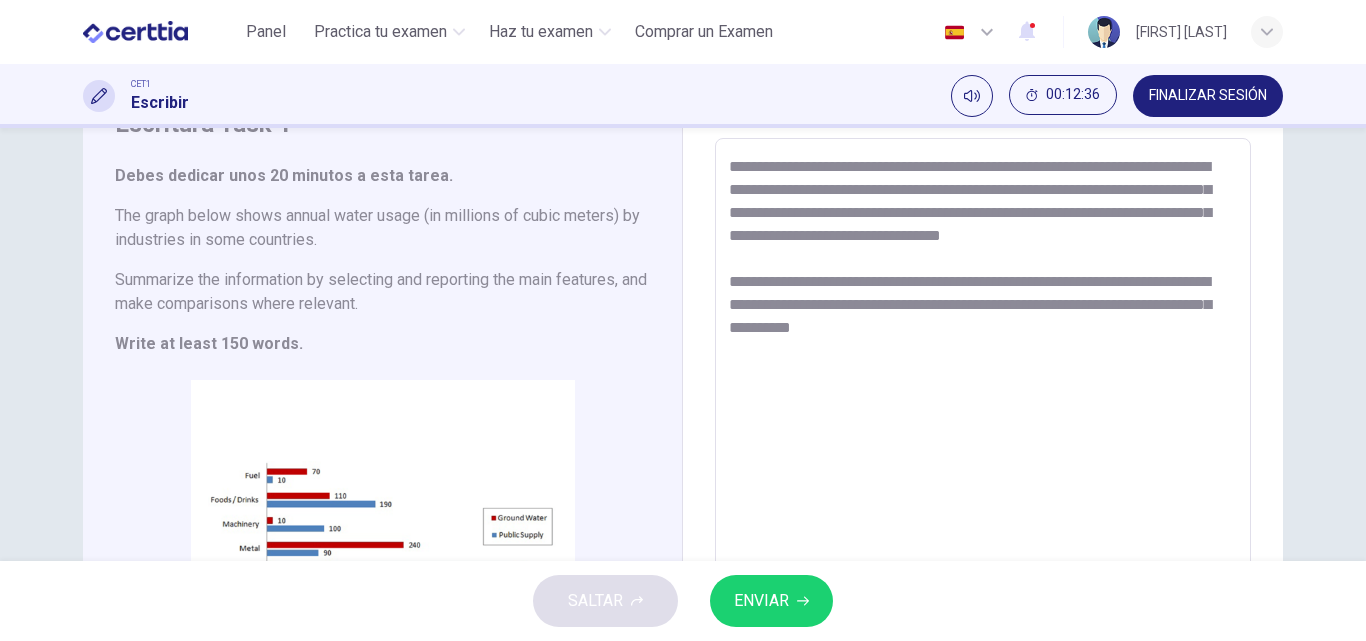 click on "**********" at bounding box center [983, 434] 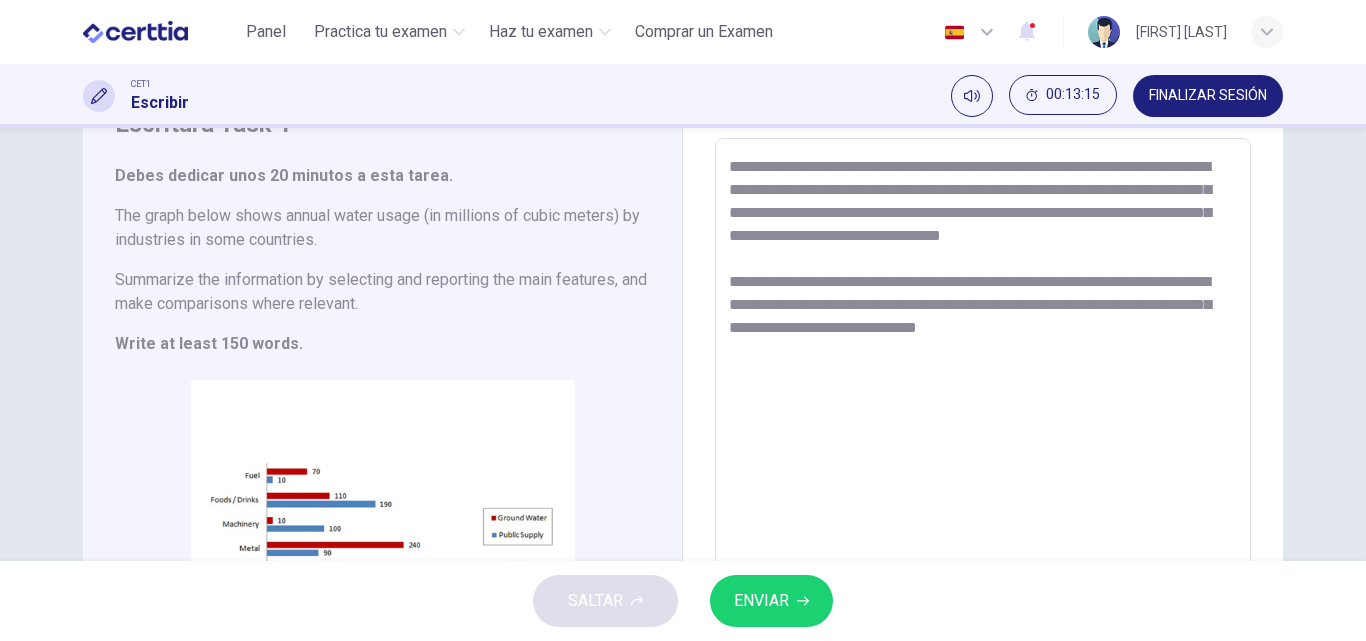 click on "**********" at bounding box center [983, 434] 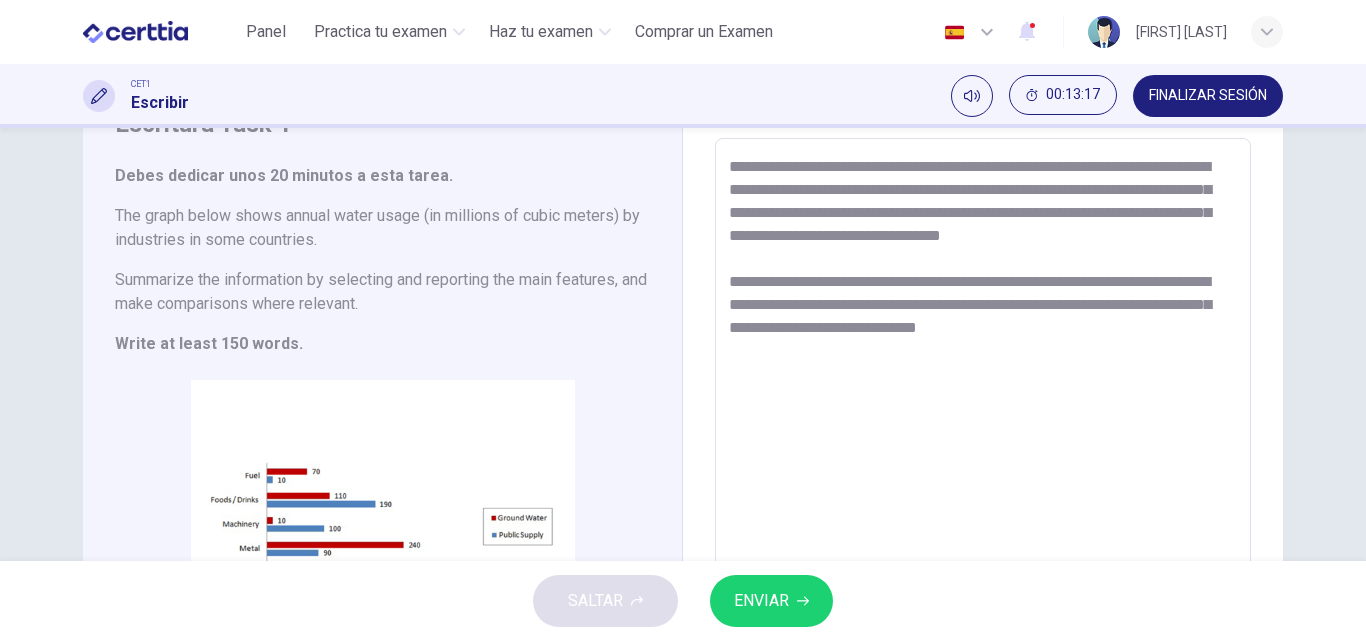 click on "**********" at bounding box center (983, 434) 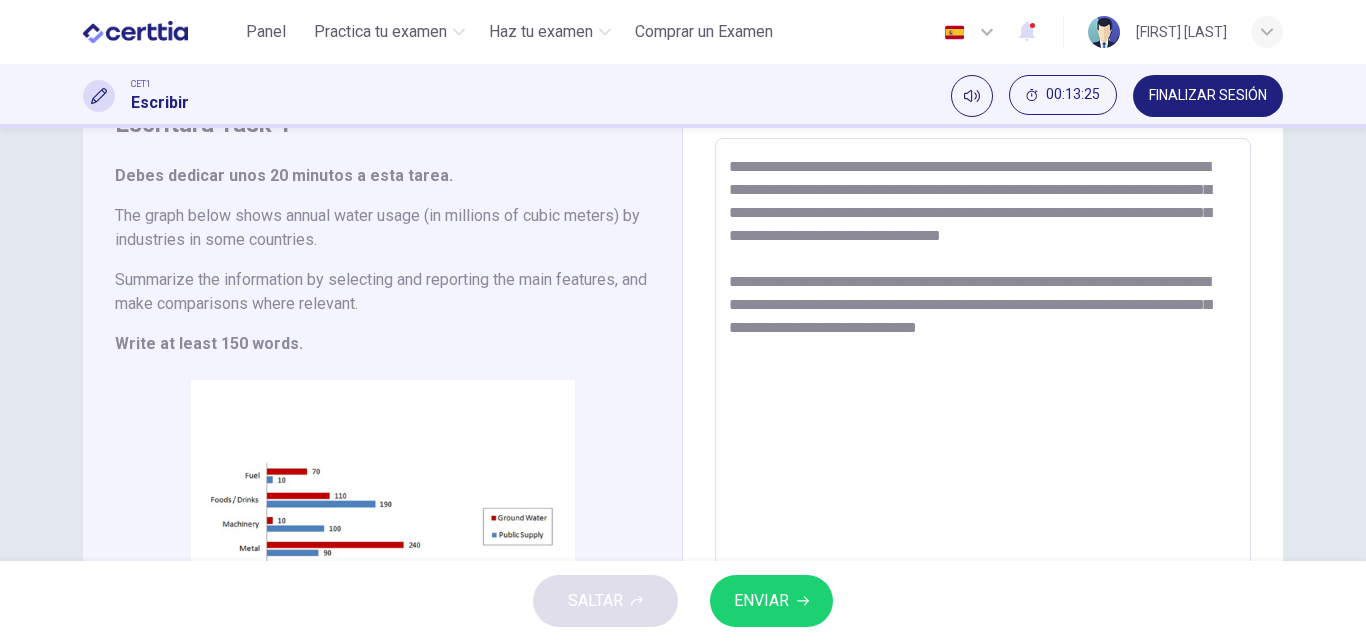scroll, scrollTop: 200, scrollLeft: 0, axis: vertical 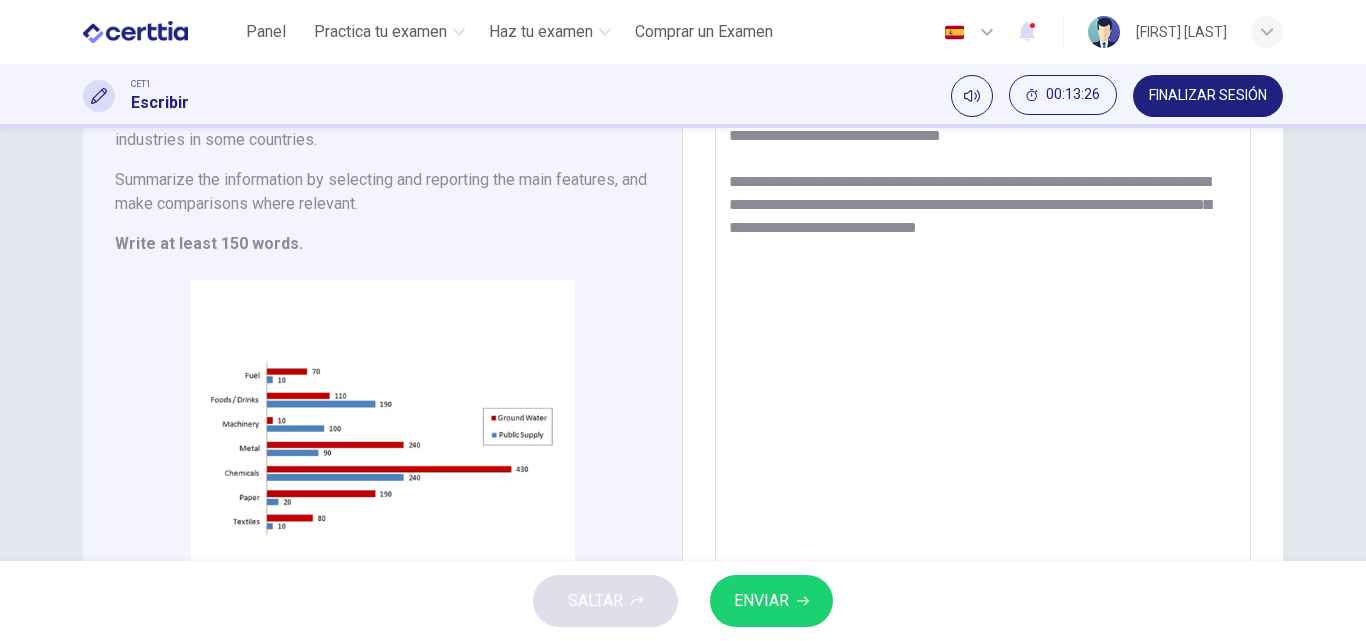 click on "**********" at bounding box center (983, 334) 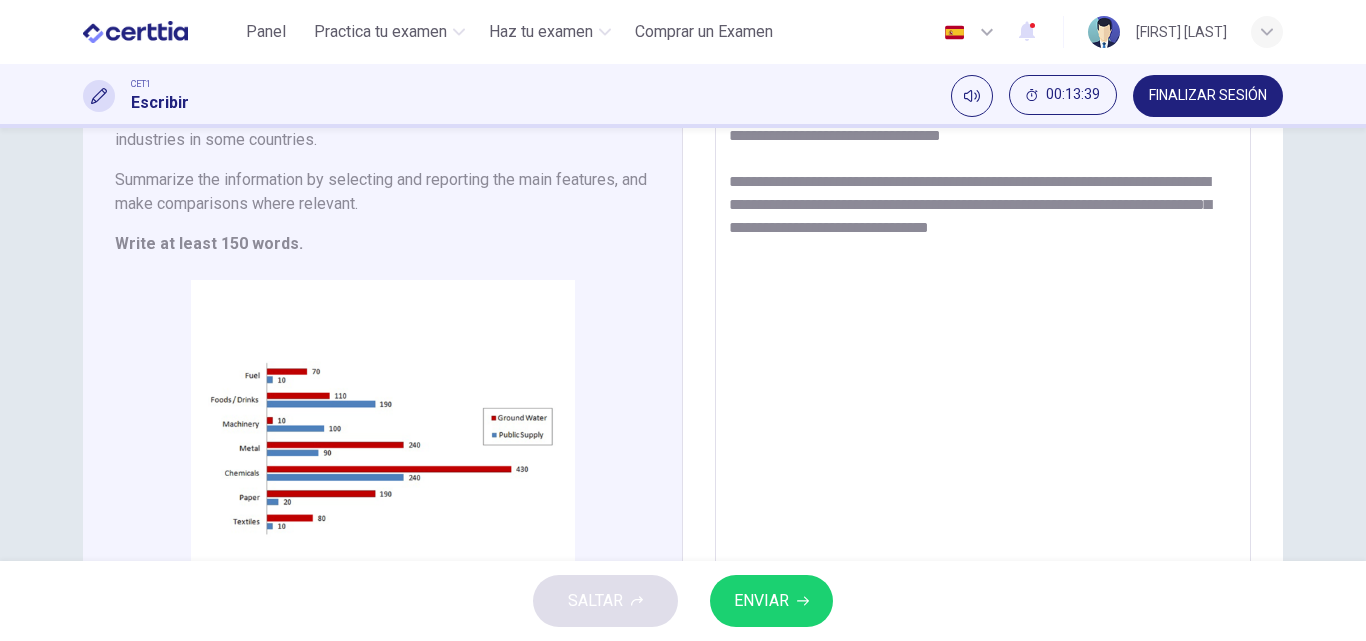 click on "**********" at bounding box center [983, 334] 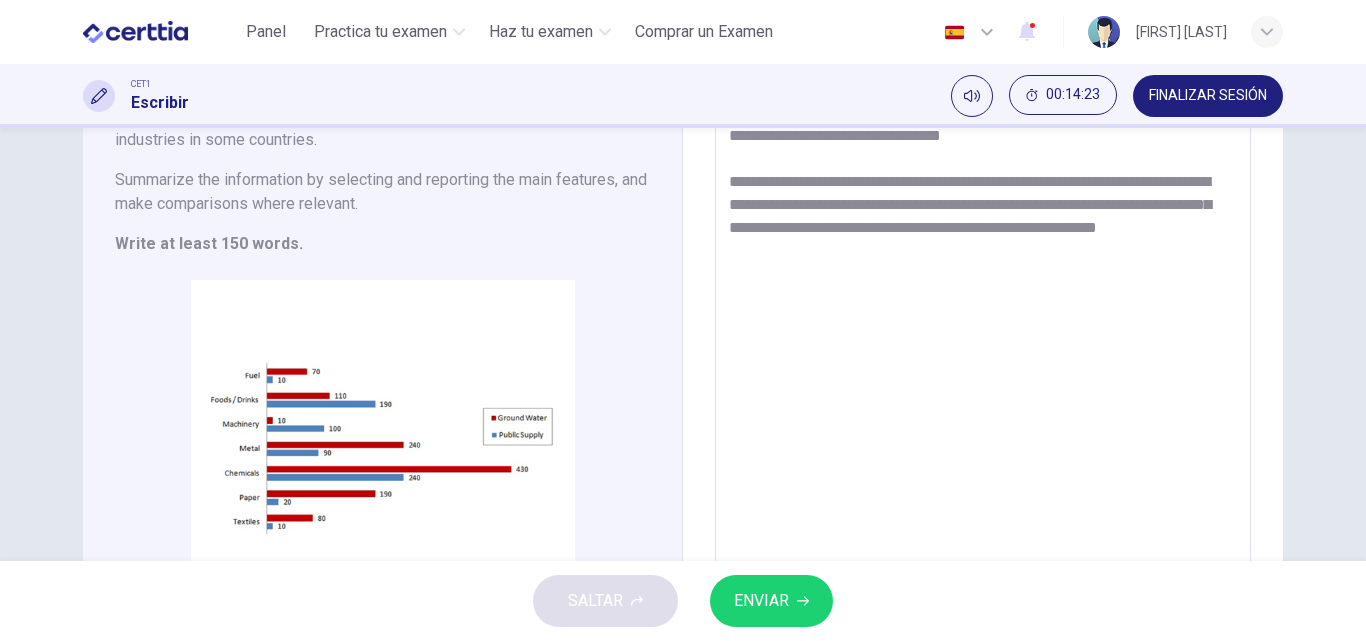 click on "**********" at bounding box center [983, 334] 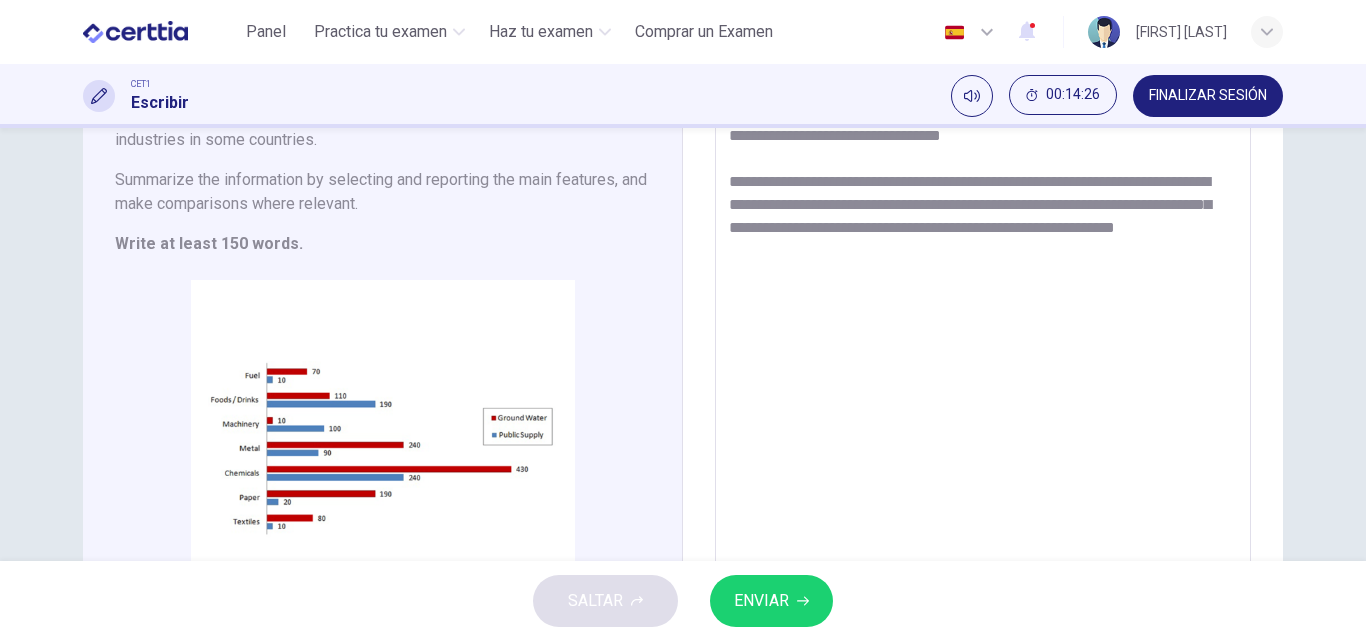 drag, startPoint x: 790, startPoint y: 261, endPoint x: 924, endPoint y: 287, distance: 136.49908 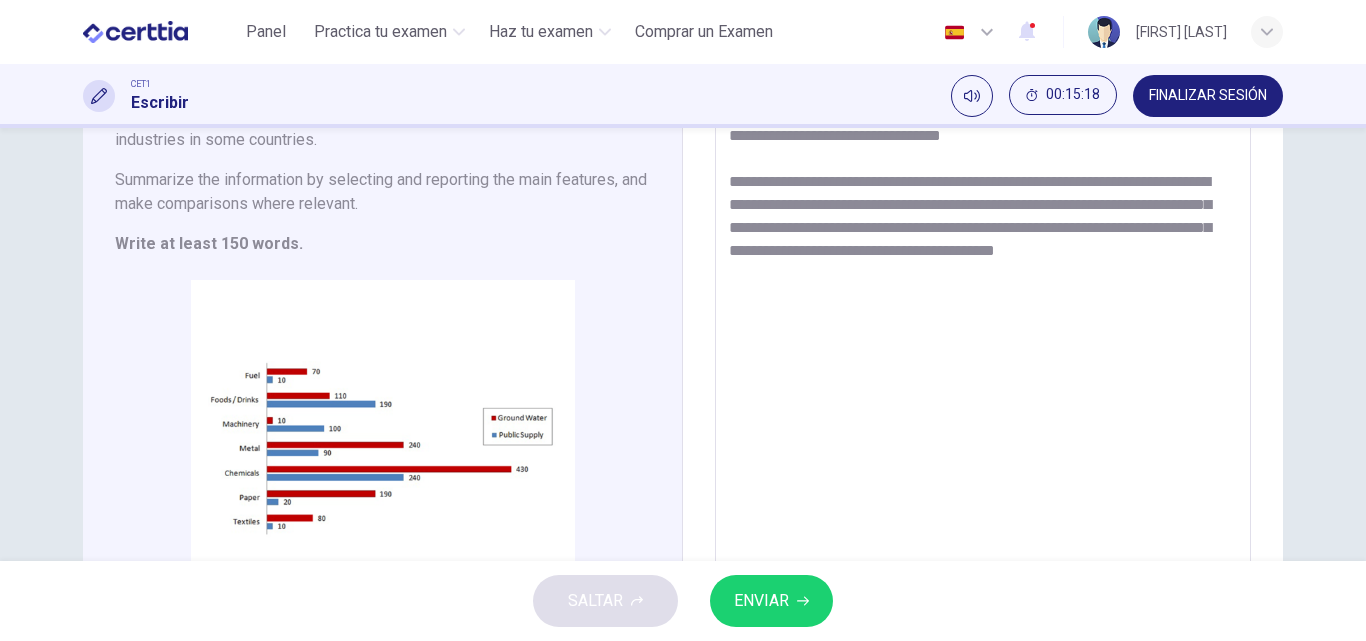 click on "**********" at bounding box center [983, 334] 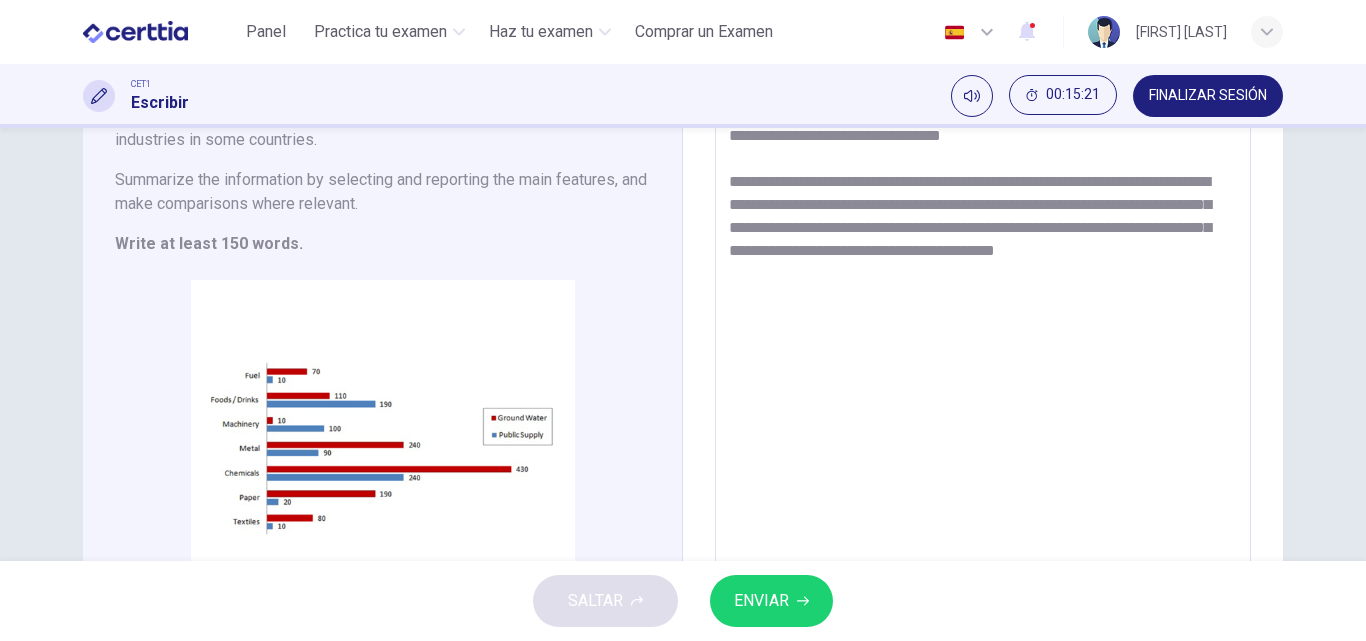 drag, startPoint x: 1221, startPoint y: 251, endPoint x: 1318, endPoint y: 331, distance: 125.73385 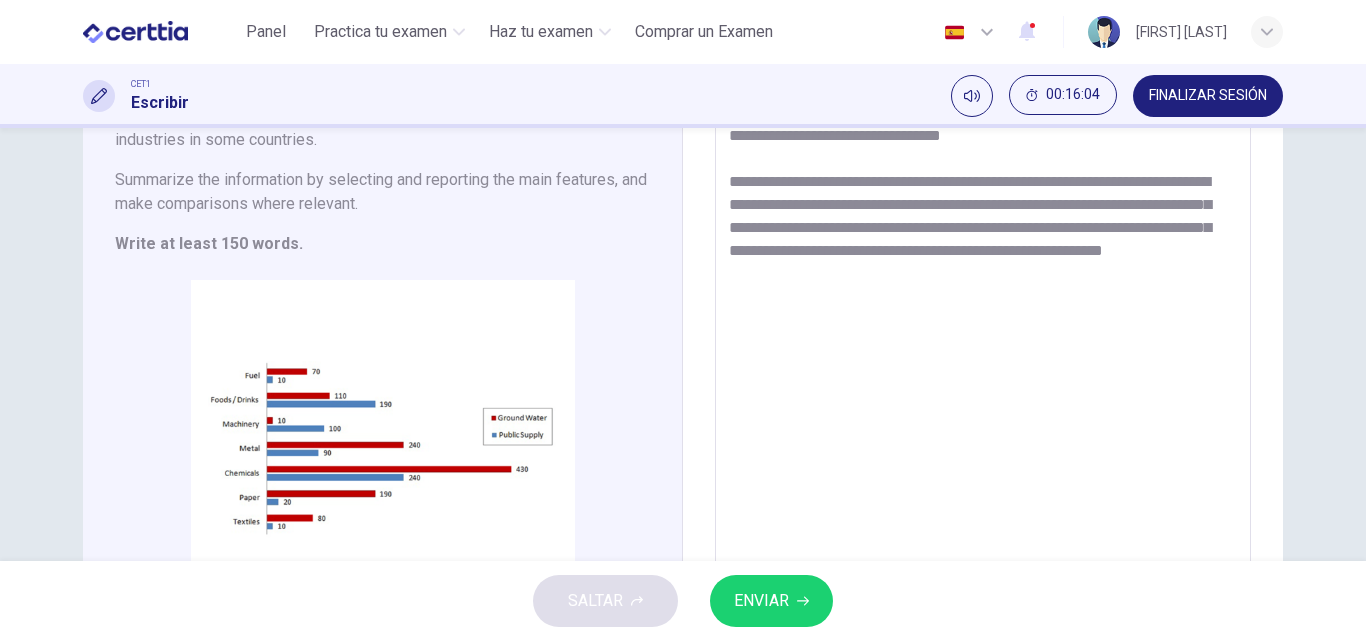 click on "**********" at bounding box center [983, 334] 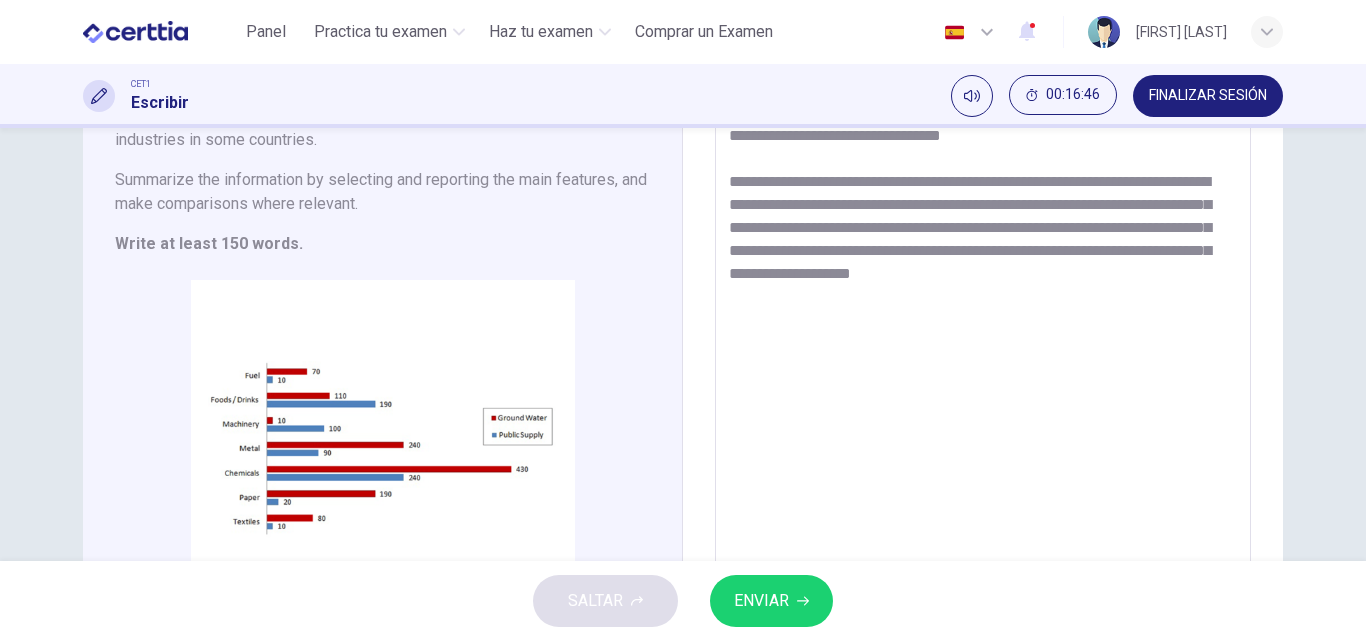 click on "**********" at bounding box center (983, 334) 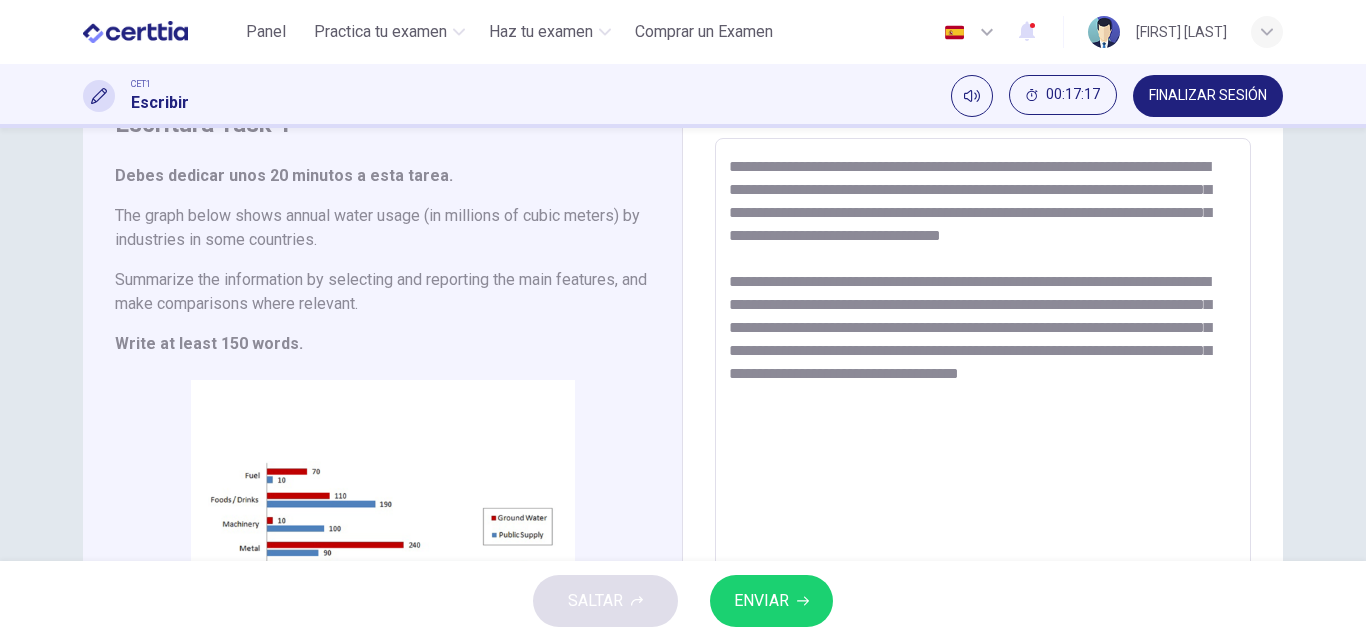 scroll, scrollTop: 200, scrollLeft: 0, axis: vertical 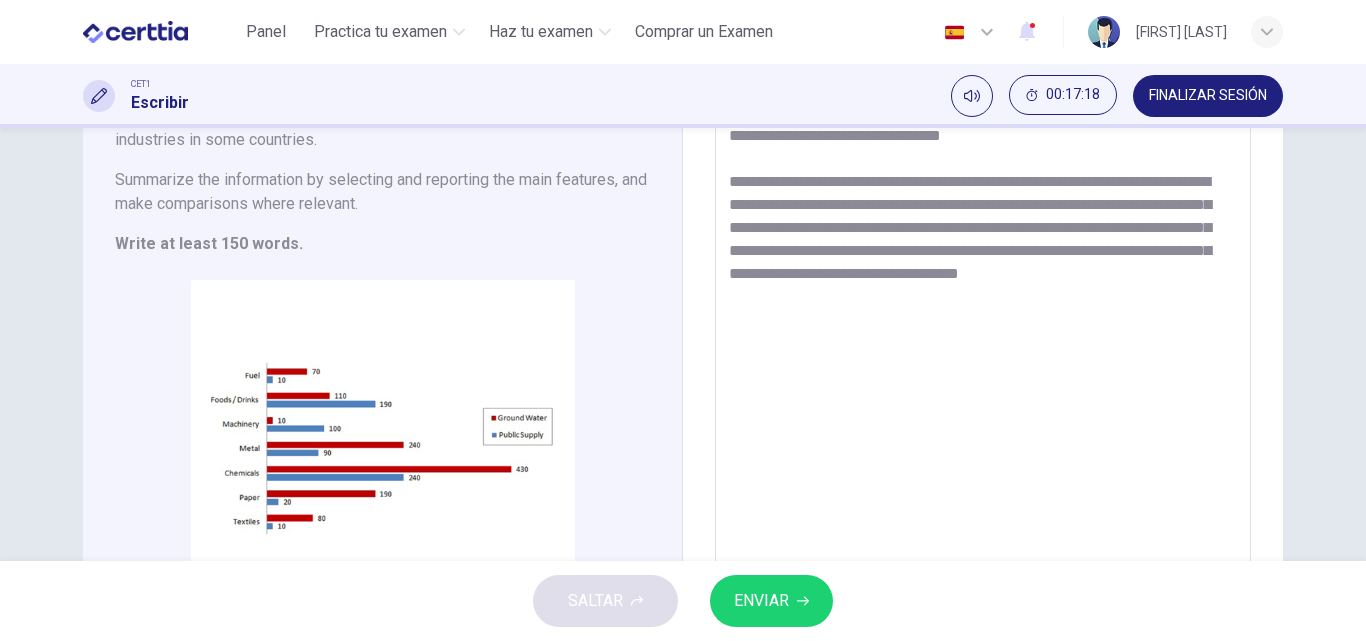 click on "**********" at bounding box center (983, 334) 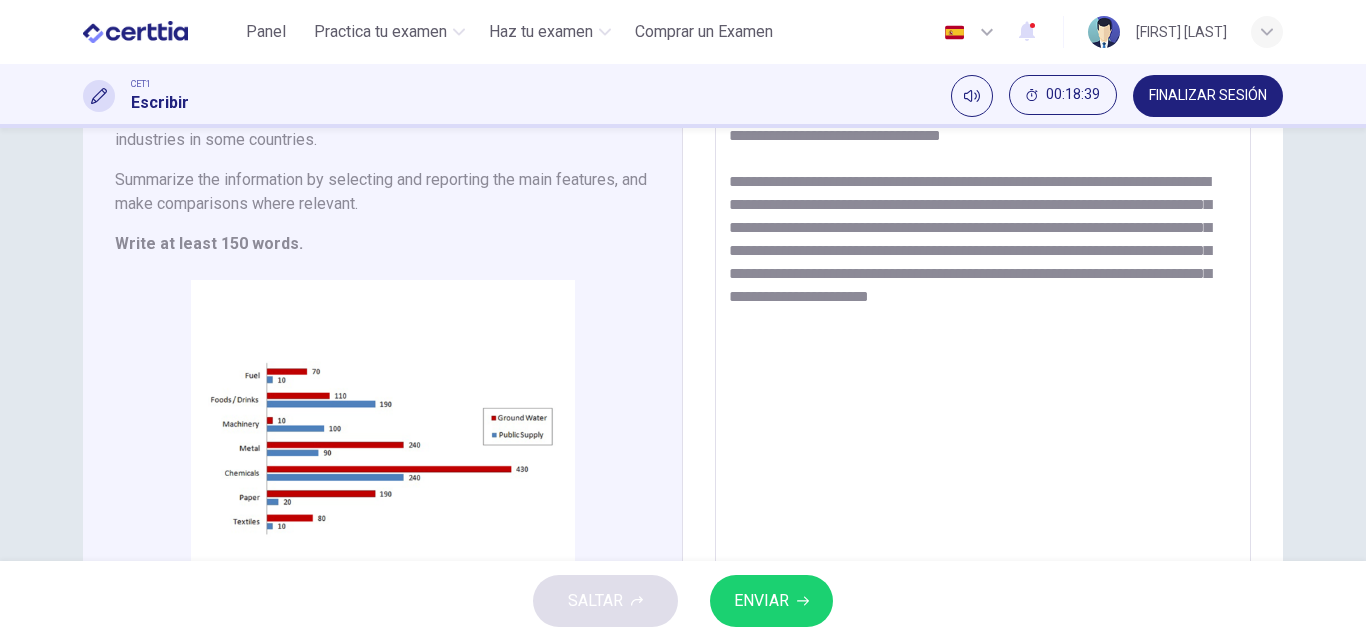 click on "**********" at bounding box center [983, 334] 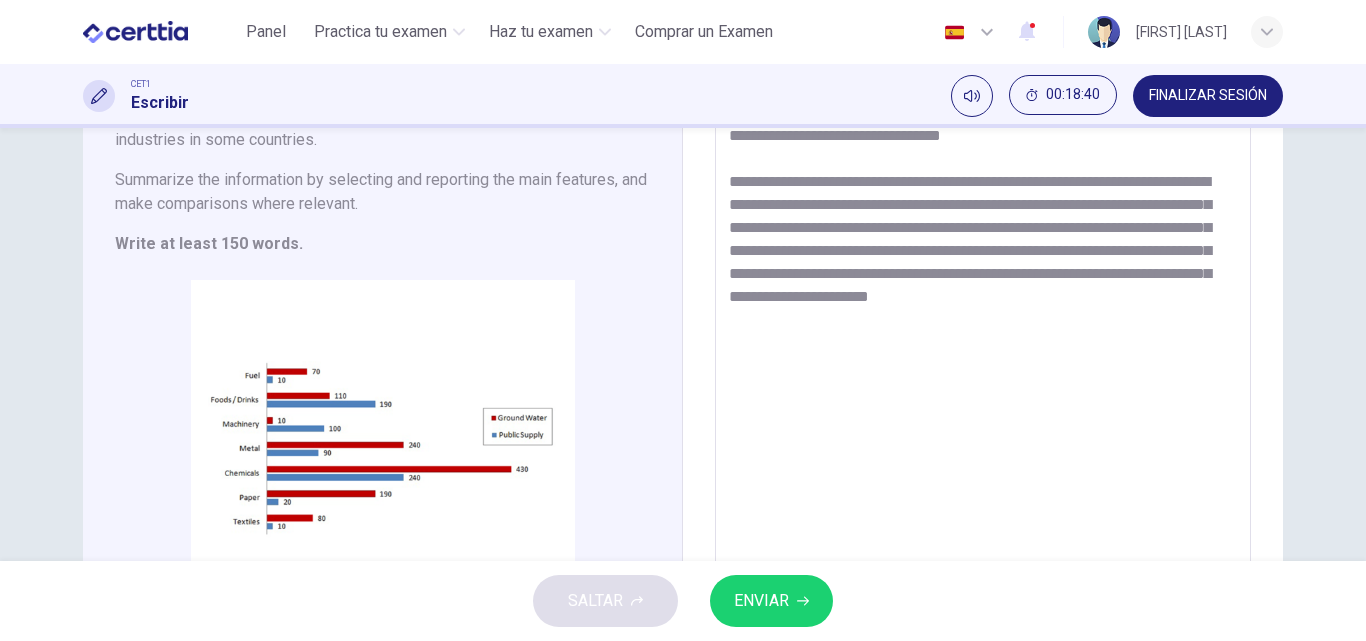 click on "**********" at bounding box center (983, 334) 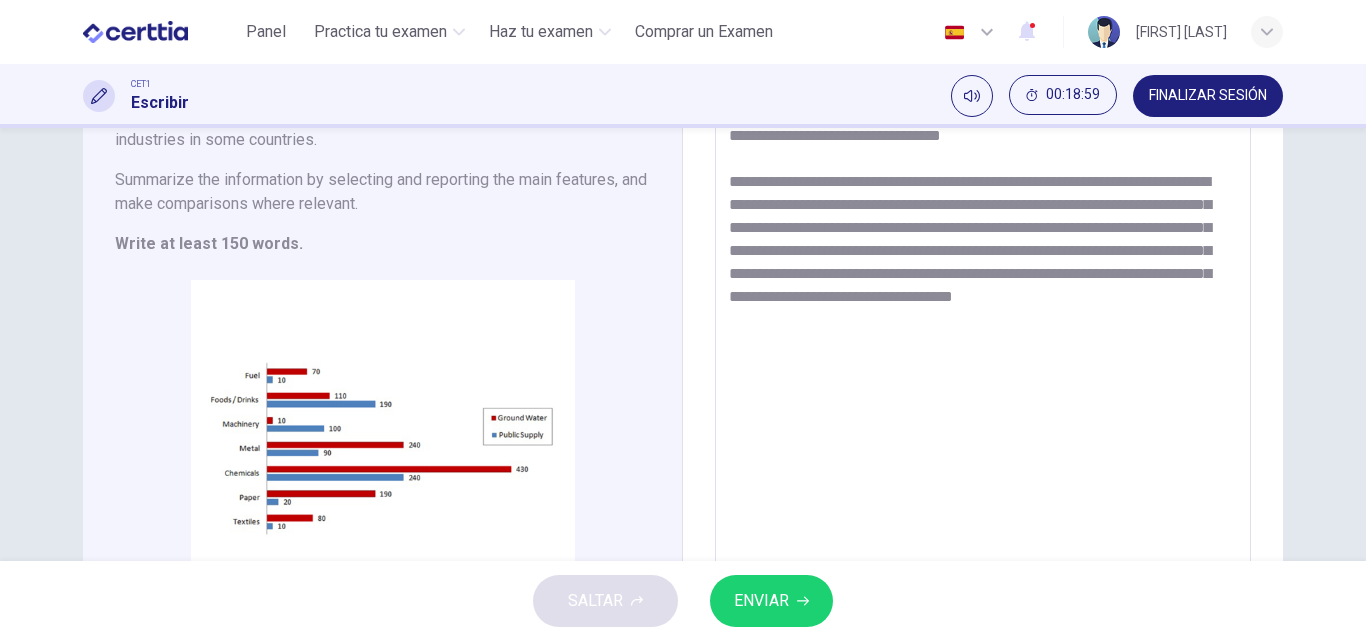 click on "**********" at bounding box center (983, 334) 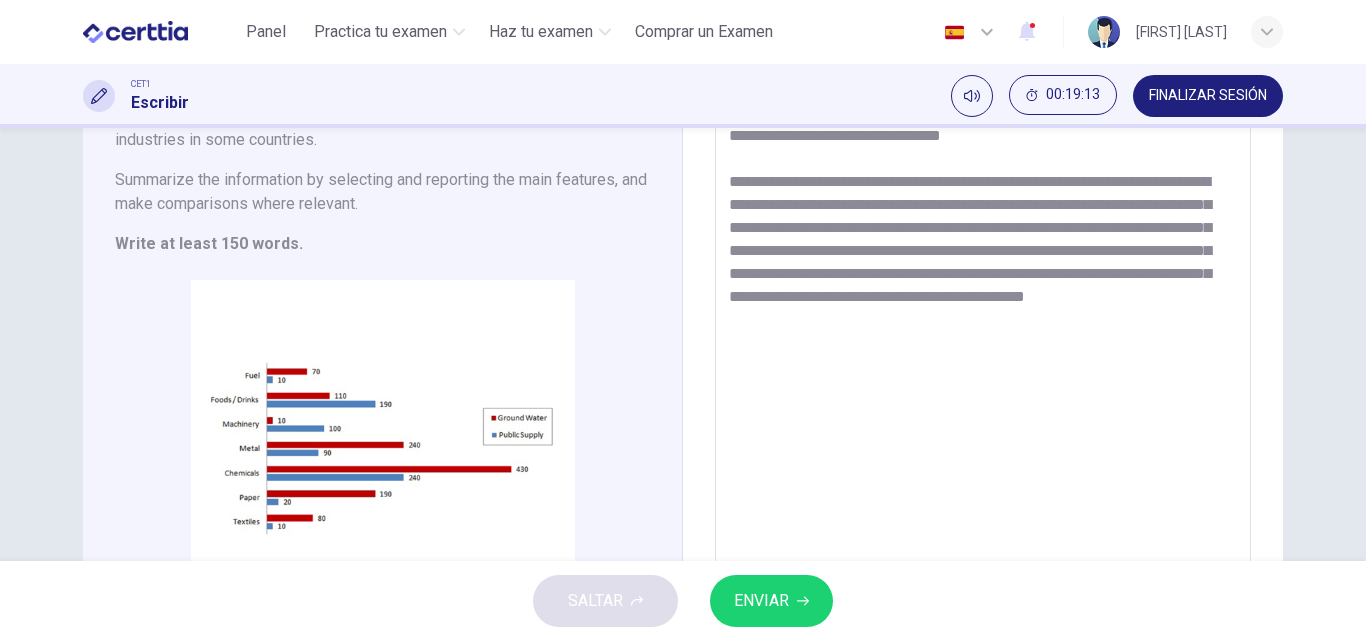 scroll, scrollTop: 300, scrollLeft: 0, axis: vertical 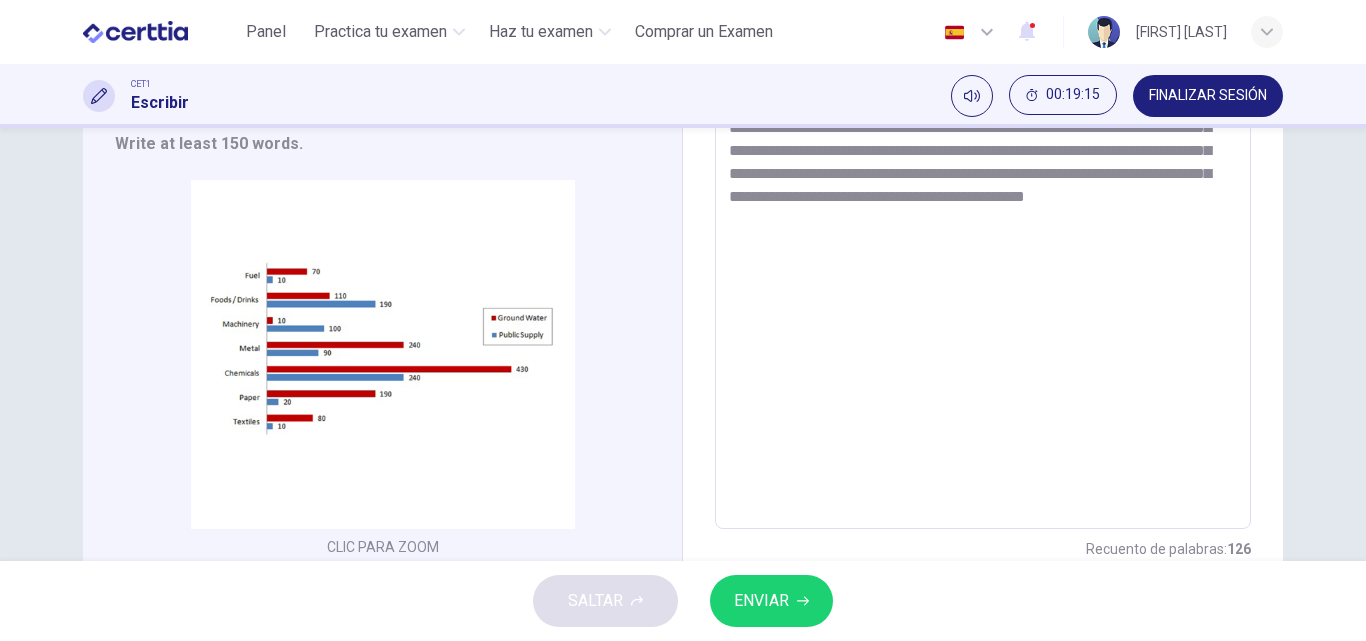click on "**********" at bounding box center (983, 234) 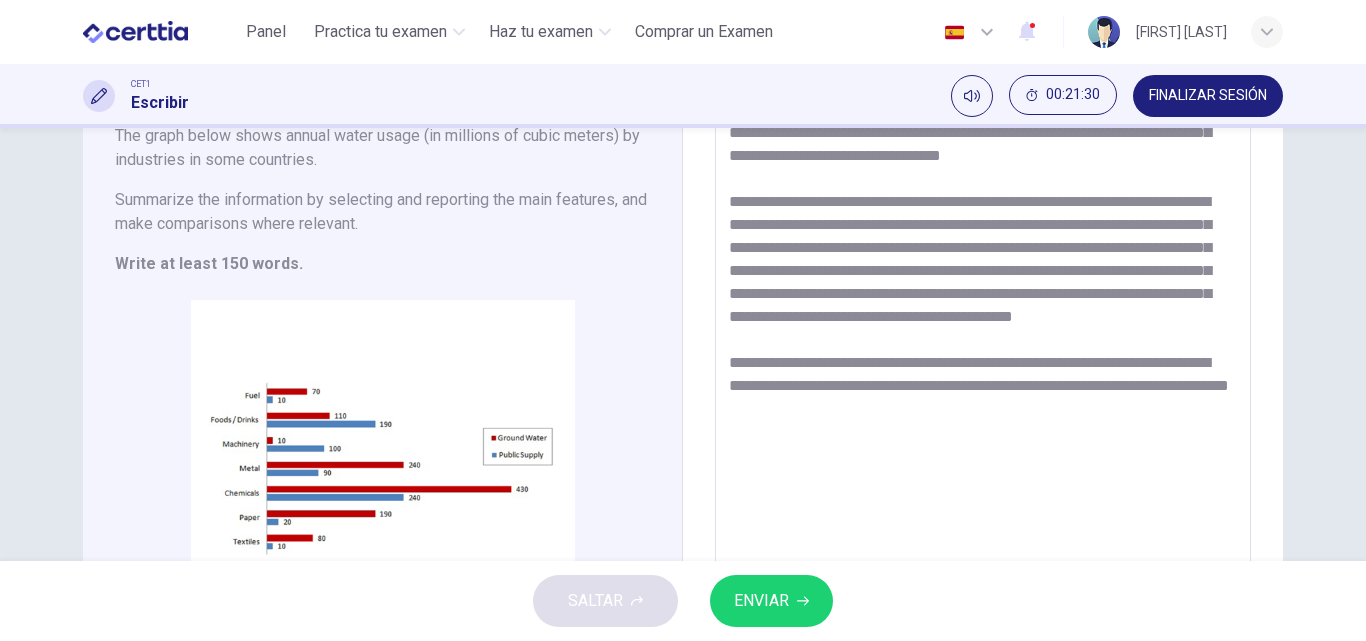 scroll, scrollTop: 280, scrollLeft: 0, axis: vertical 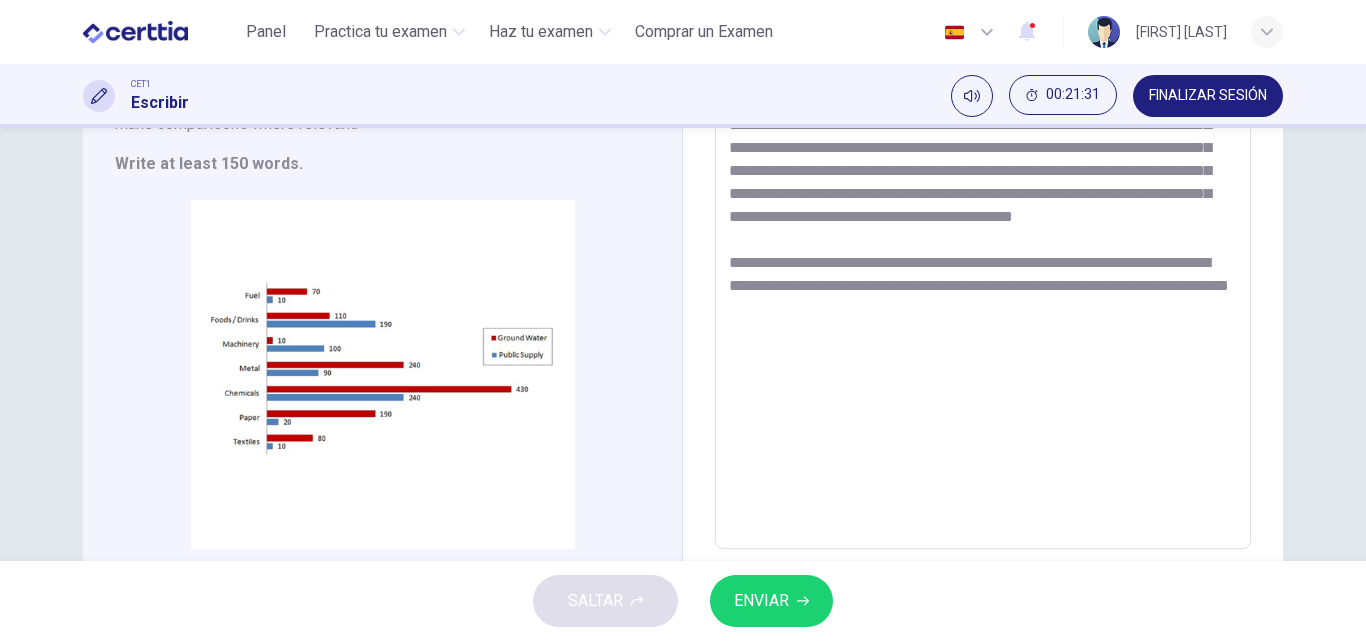click on "**********" at bounding box center [983, 254] 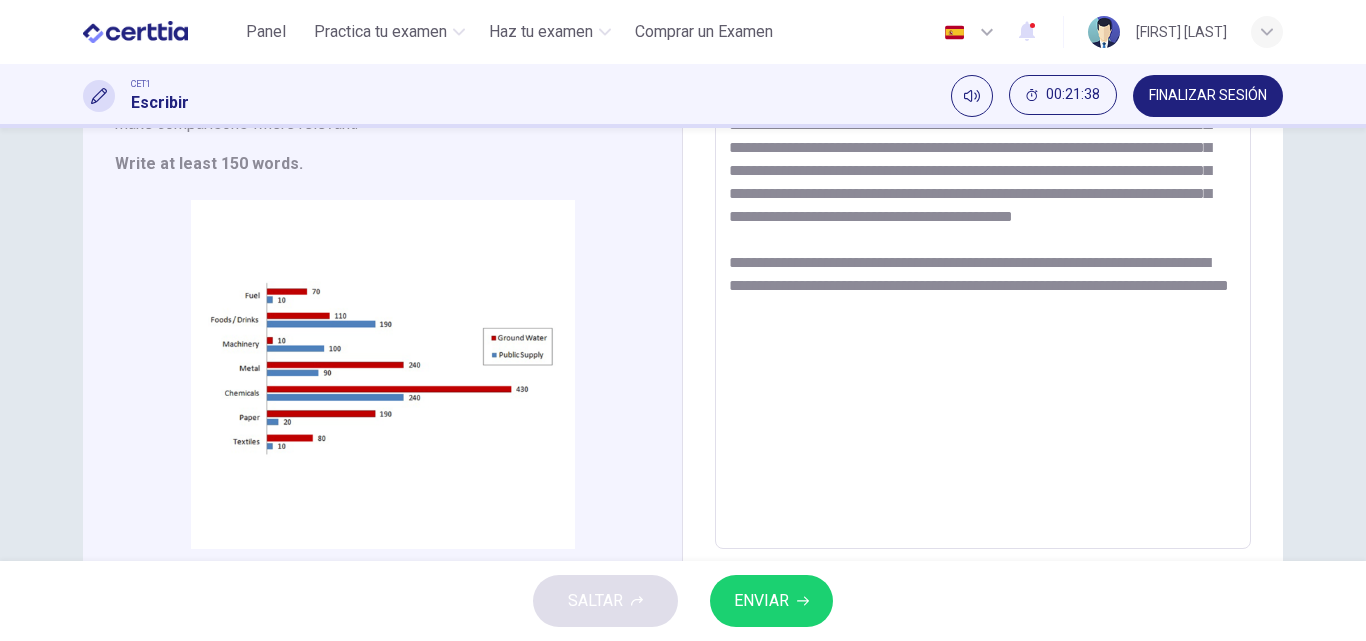 click on "**********" at bounding box center (983, 254) 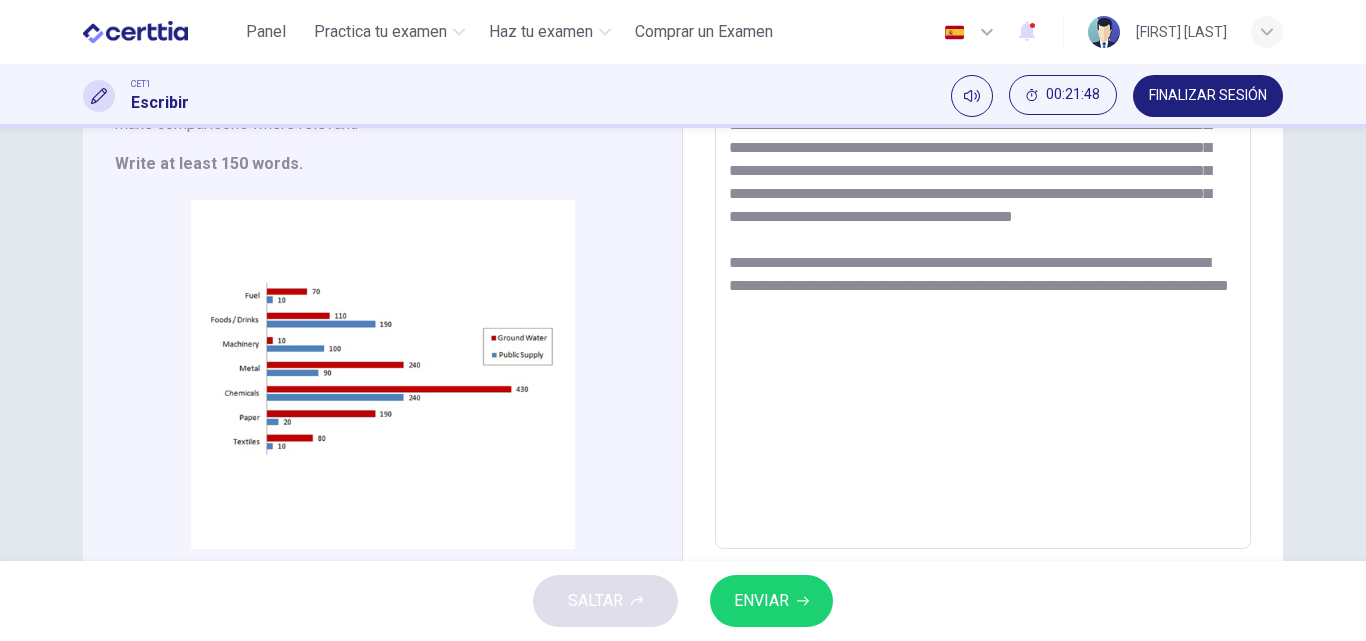 click on "**********" at bounding box center (983, 254) 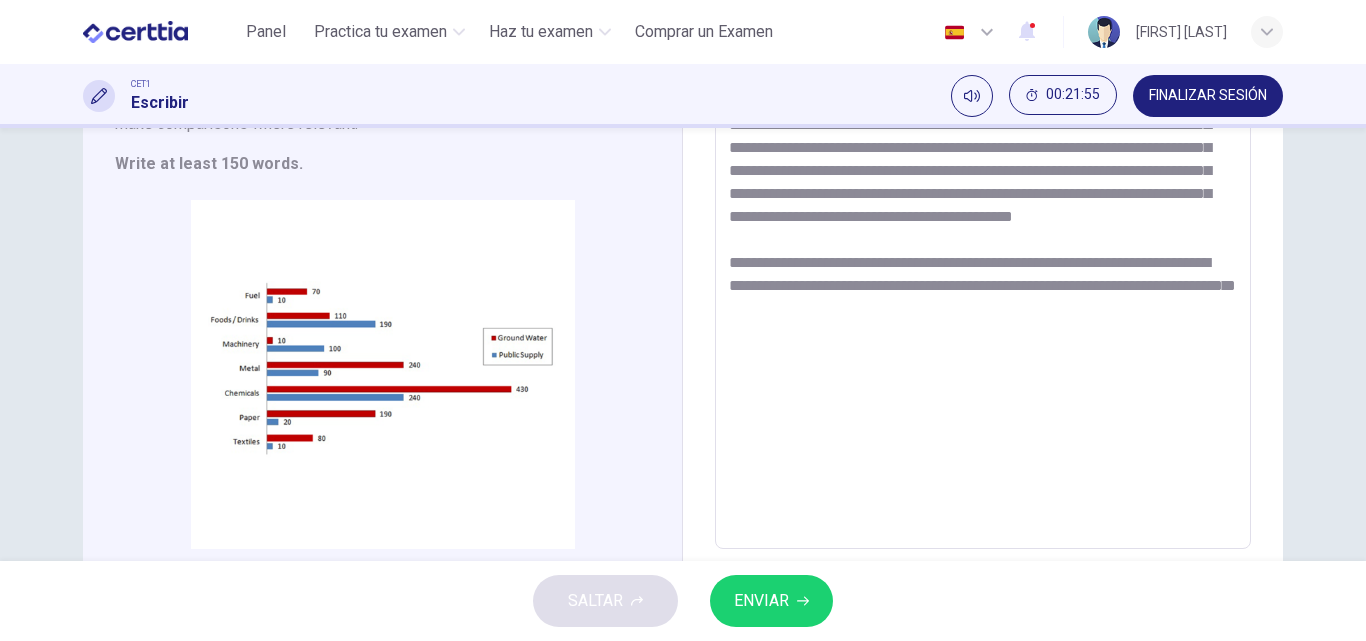 click on "**********" at bounding box center [983, 254] 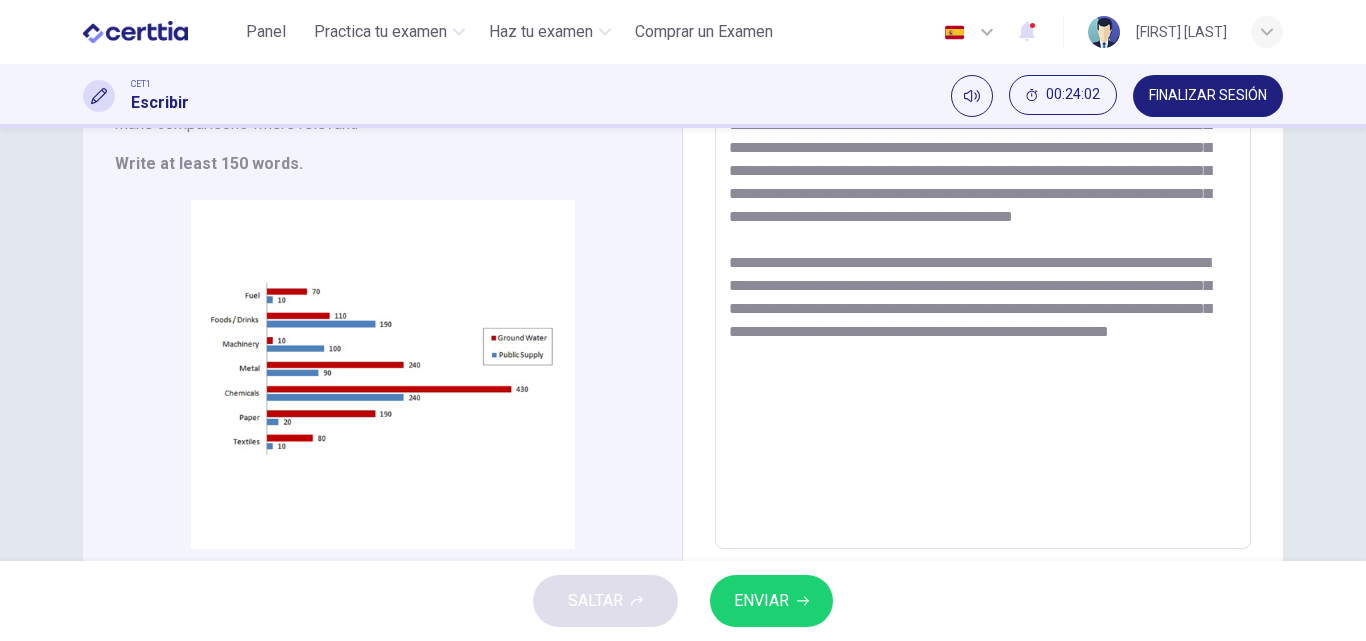drag, startPoint x: 838, startPoint y: 382, endPoint x: 865, endPoint y: 388, distance: 27.658634 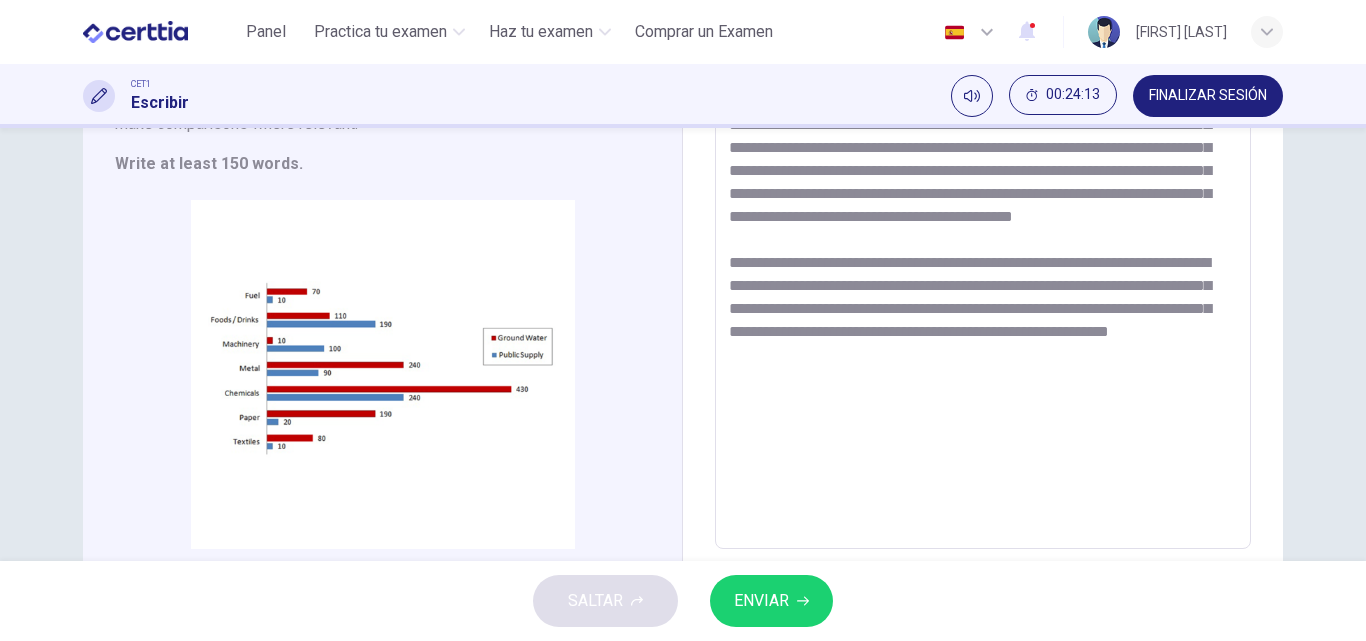 click at bounding box center [983, 254] 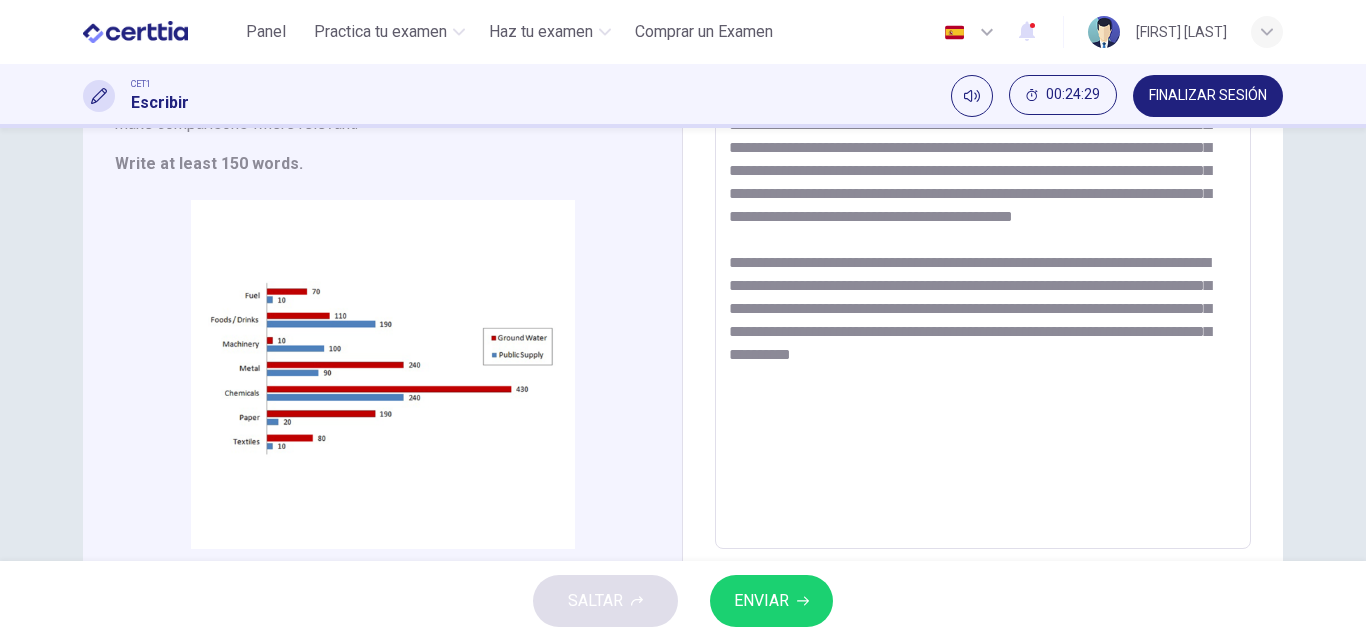 click on "ENVIAR" at bounding box center [761, 601] 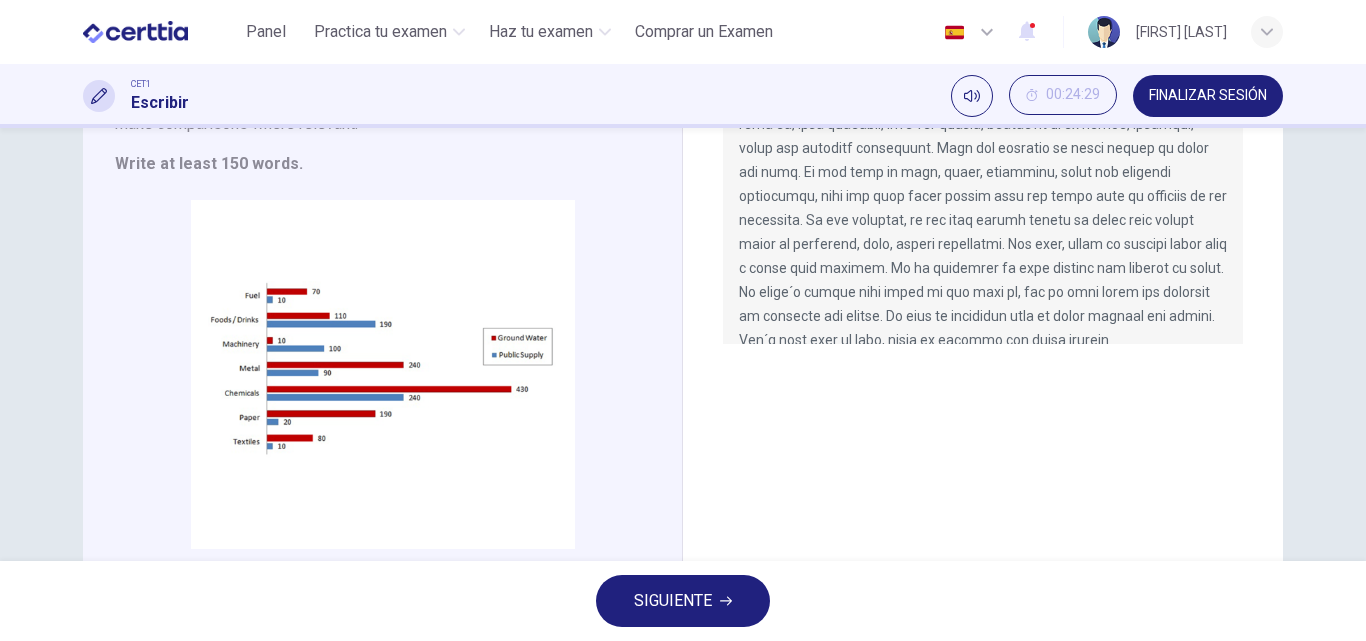 scroll, scrollTop: 380, scrollLeft: 0, axis: vertical 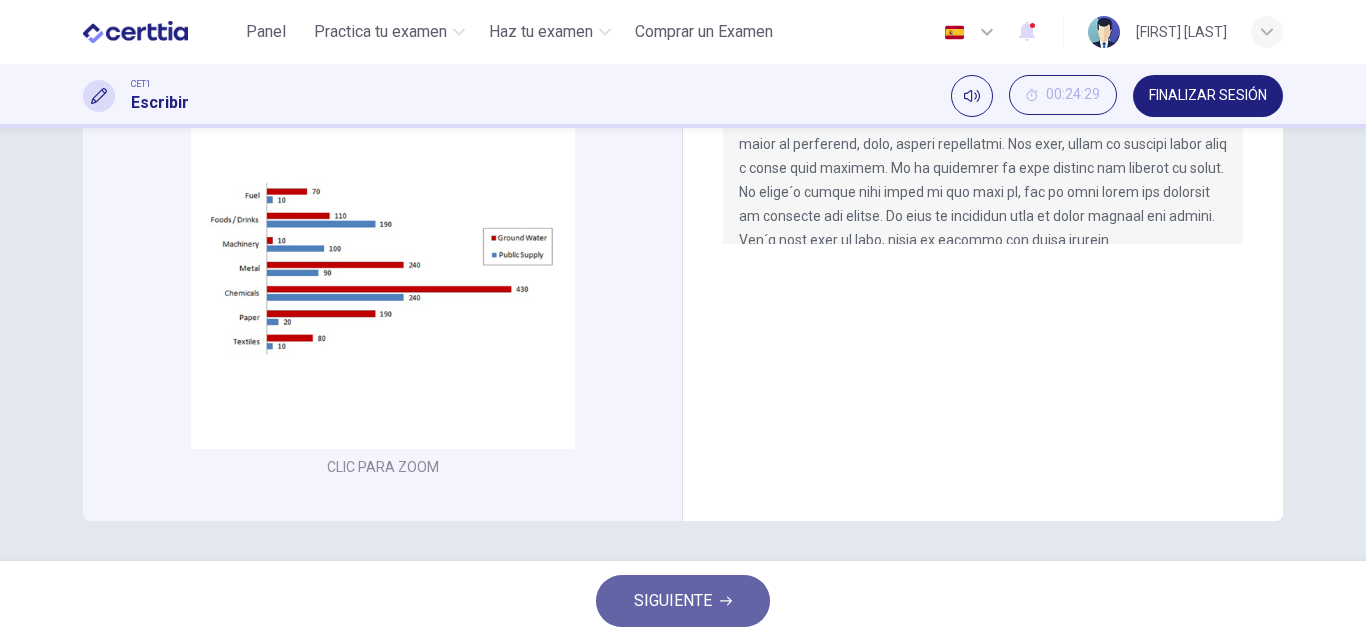 click on "SIGUIENTE" at bounding box center [673, 601] 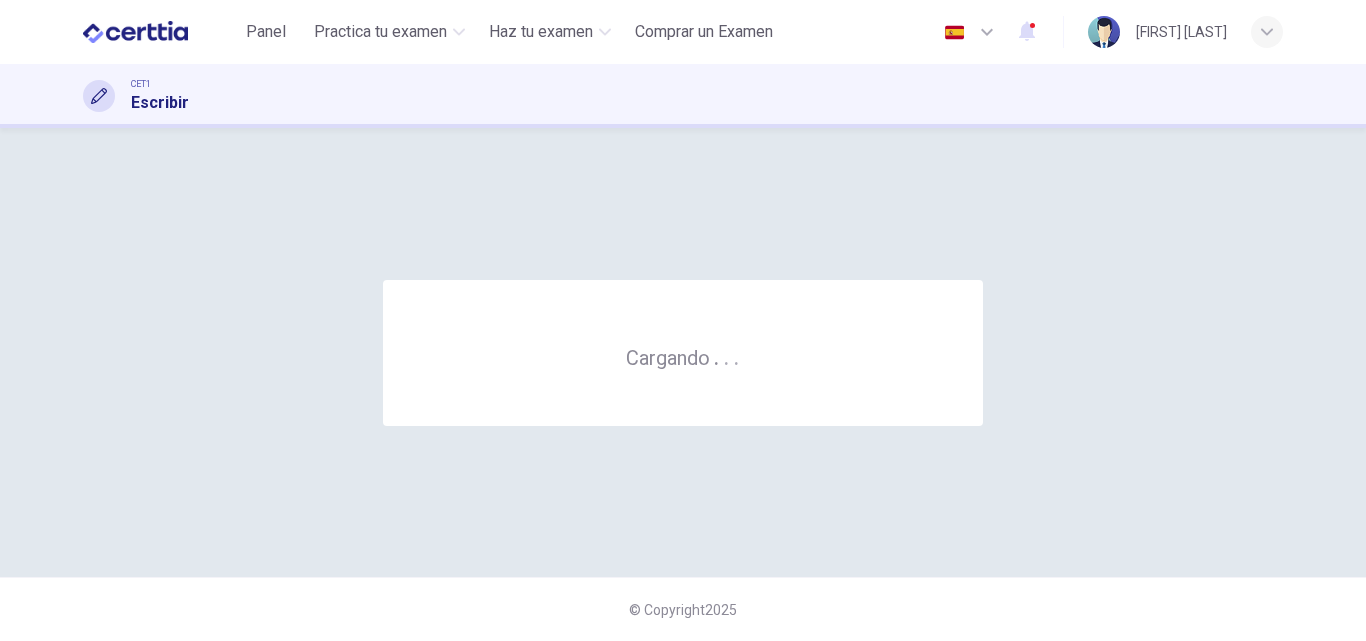 scroll, scrollTop: 0, scrollLeft: 0, axis: both 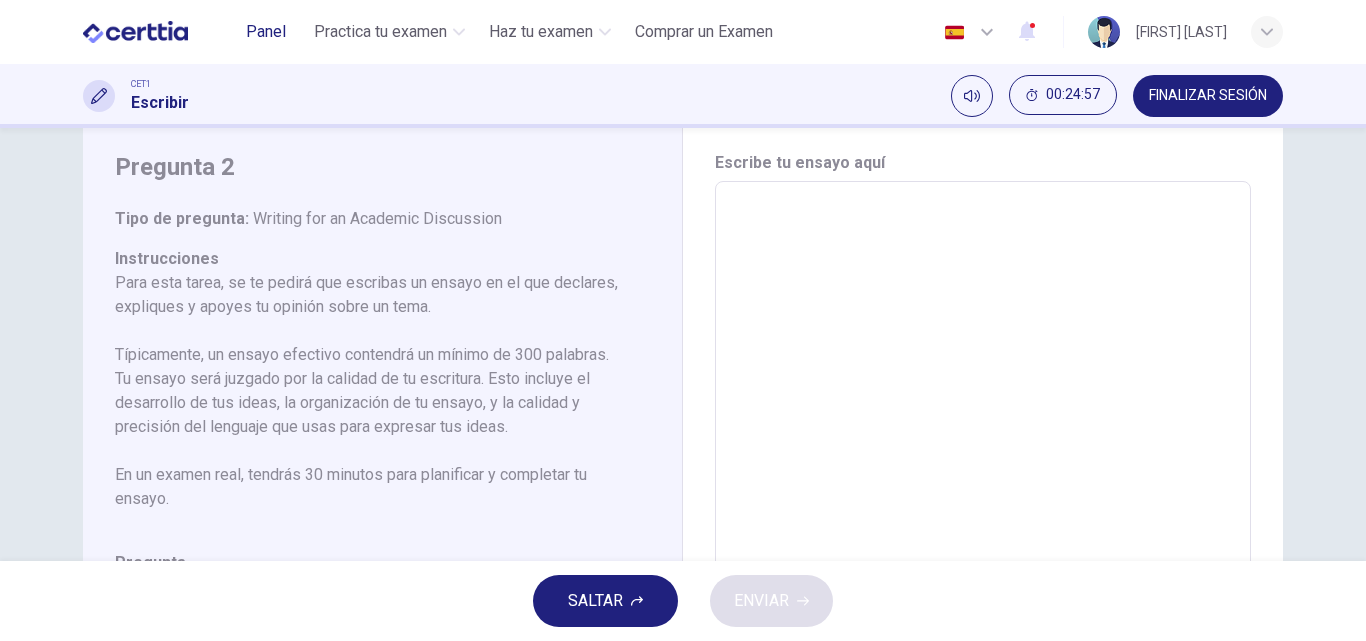 click on "Panel" at bounding box center (266, 32) 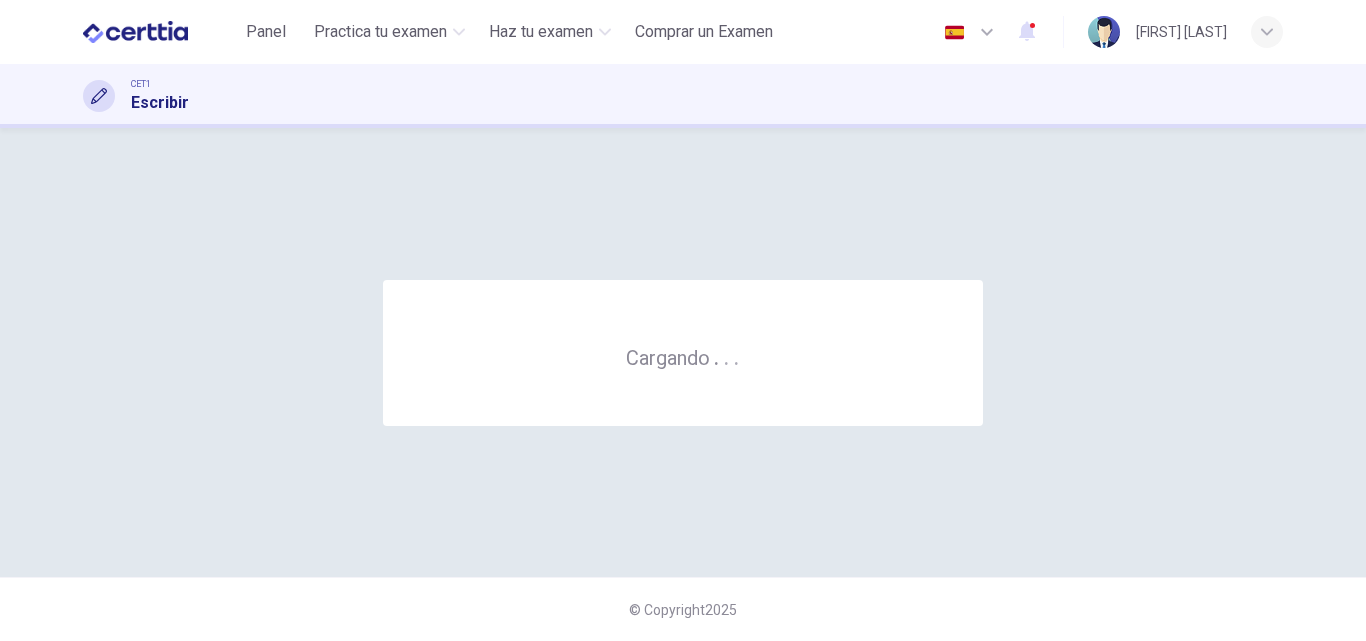 scroll, scrollTop: 0, scrollLeft: 0, axis: both 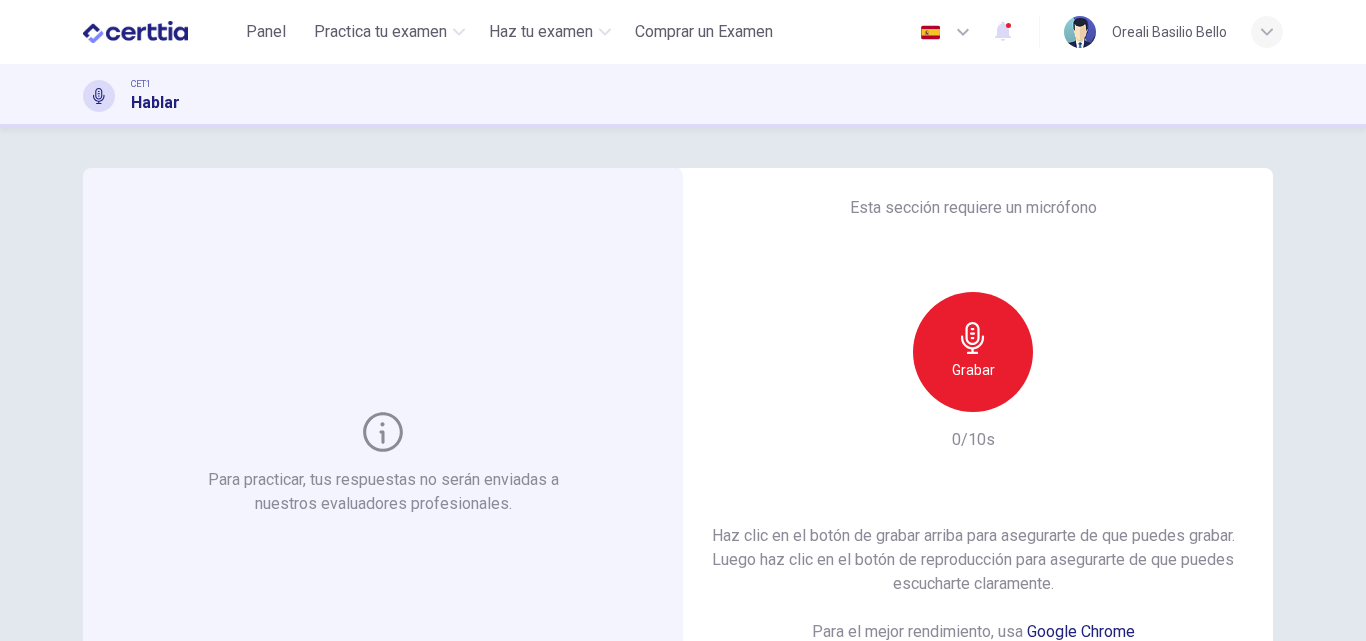 click on "Grabar" at bounding box center (973, 352) 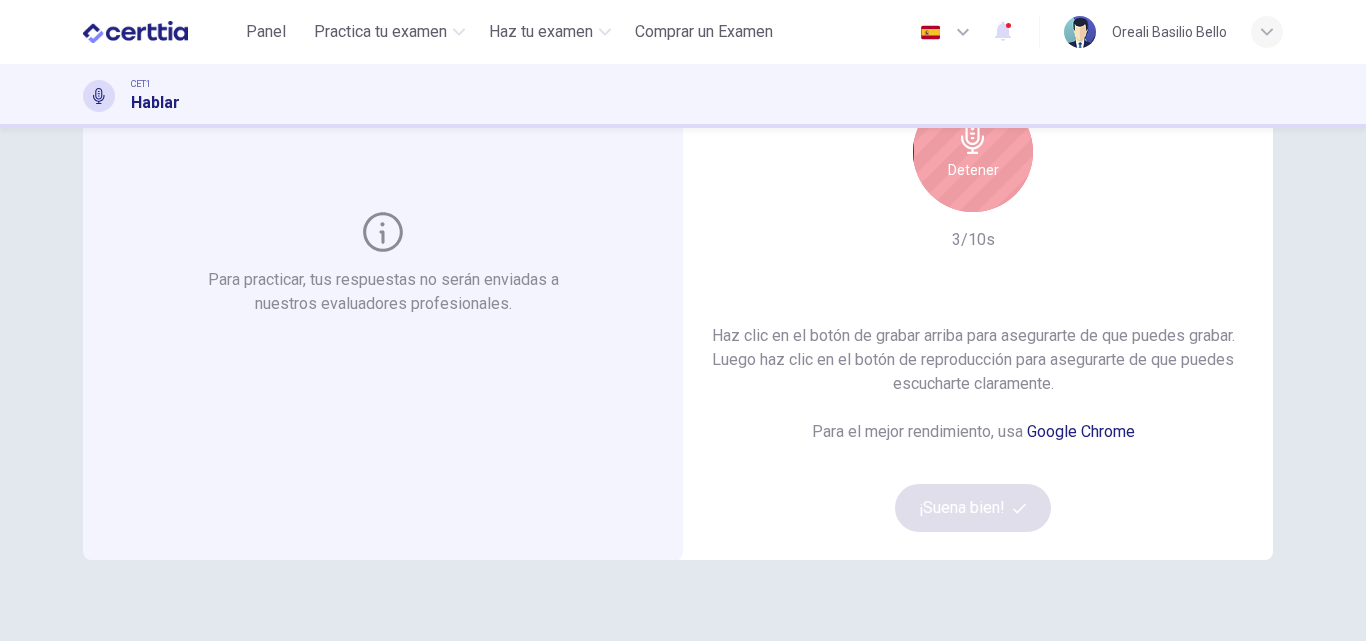 scroll, scrollTop: 0, scrollLeft: 0, axis: both 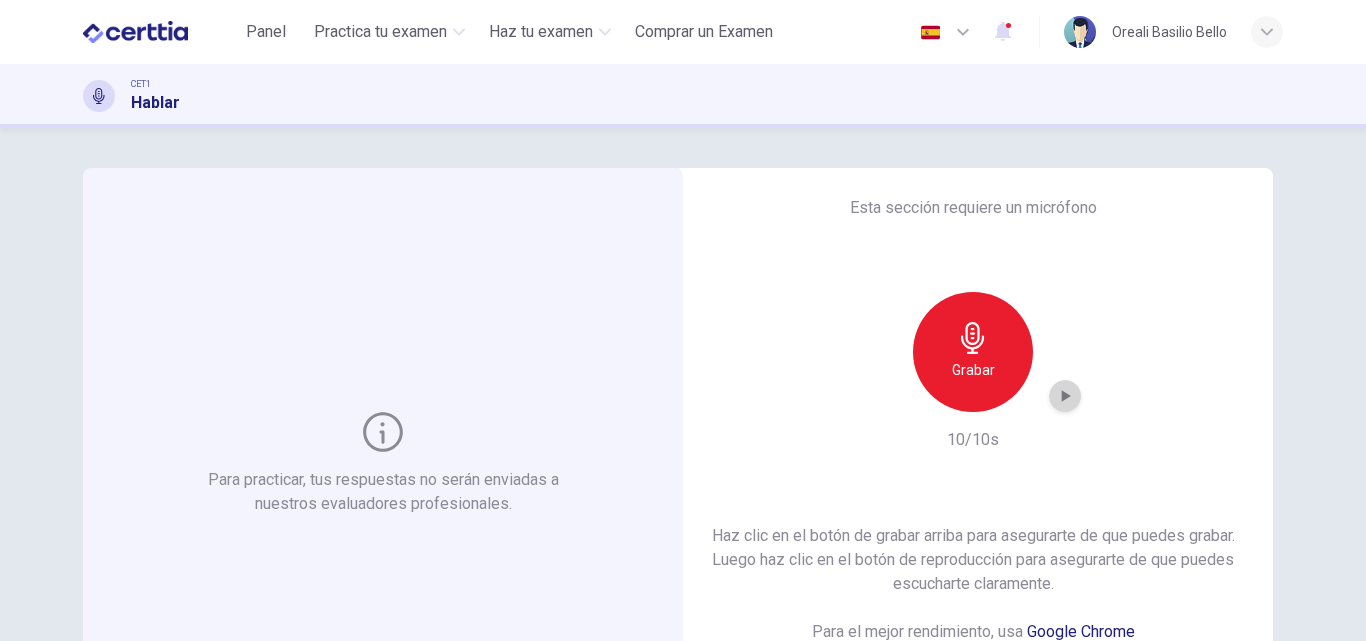 click 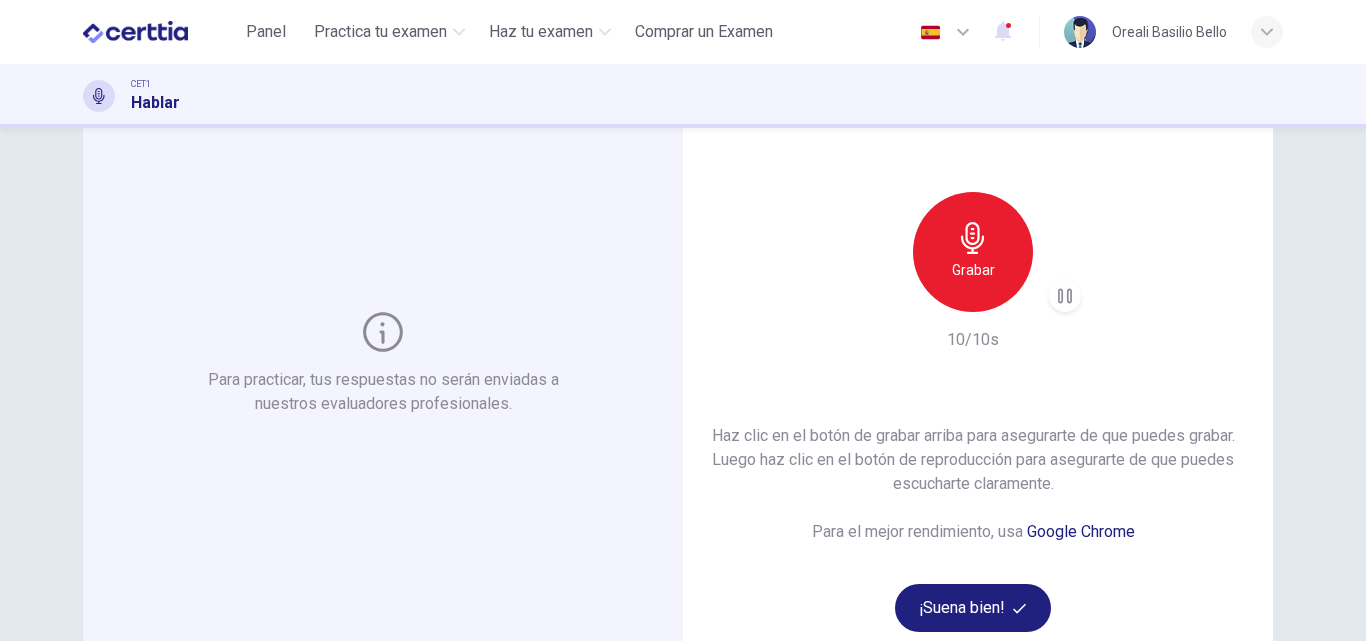 scroll, scrollTop: 200, scrollLeft: 0, axis: vertical 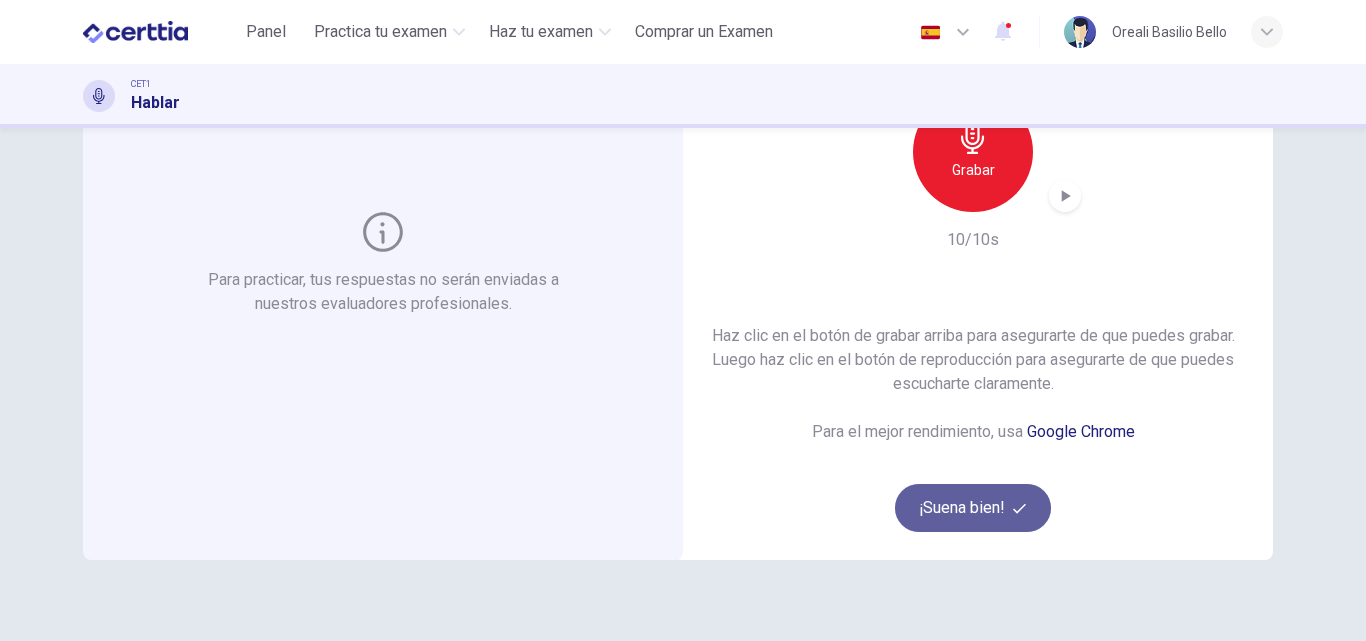 click on "¡Suena bien!" at bounding box center (973, 508) 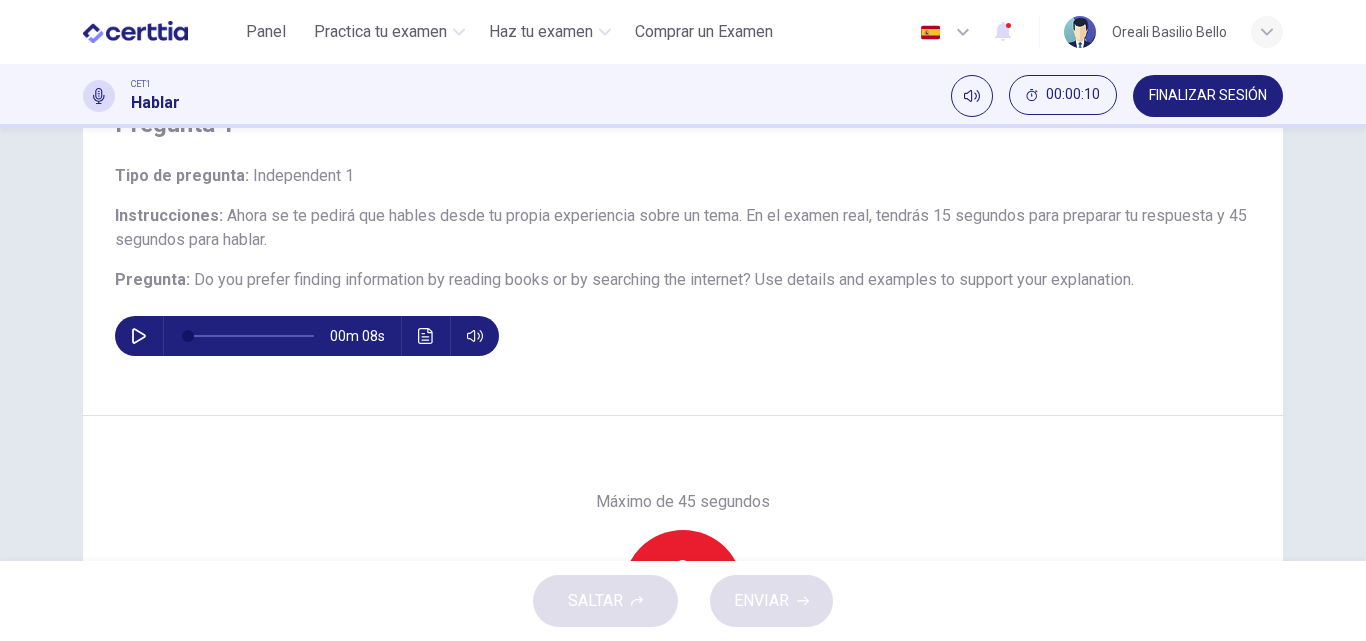 scroll, scrollTop: 200, scrollLeft: 0, axis: vertical 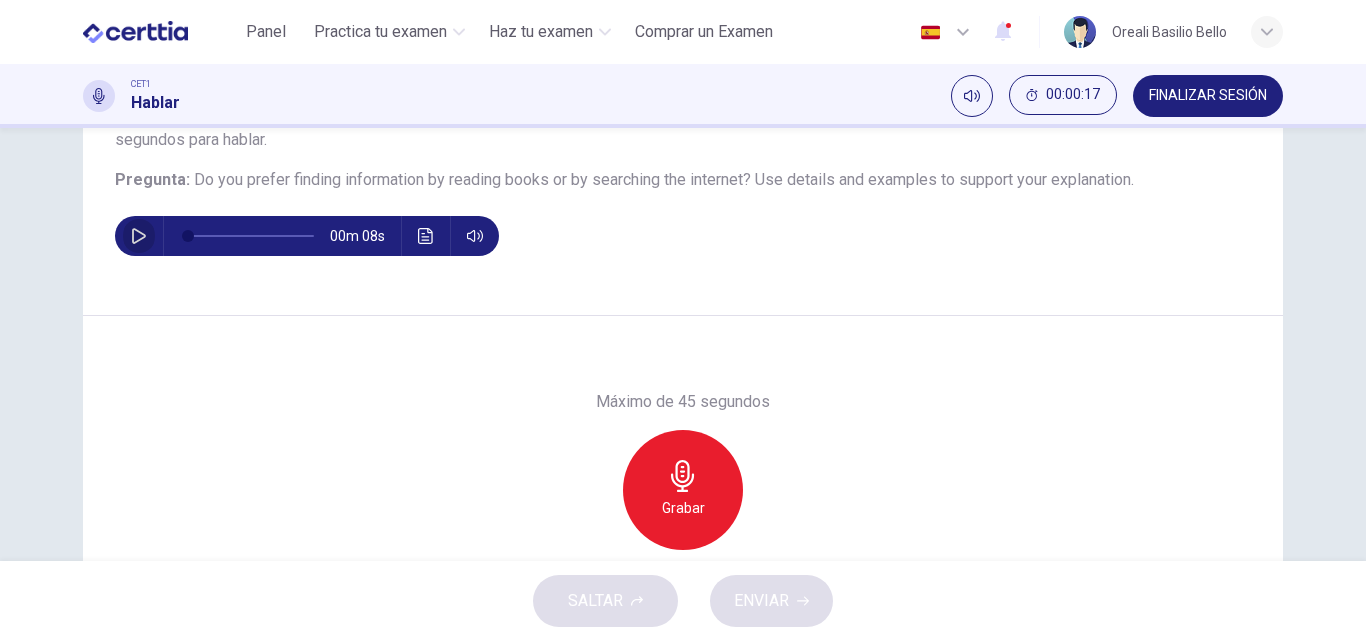 click 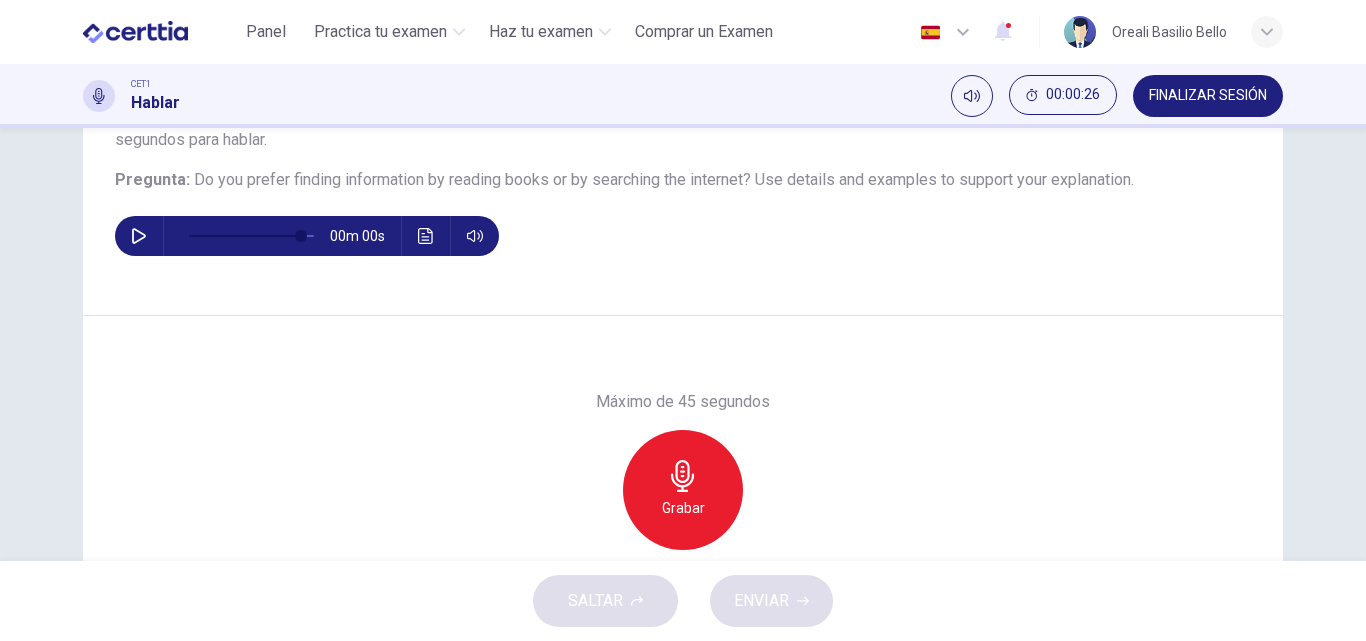 type on "*" 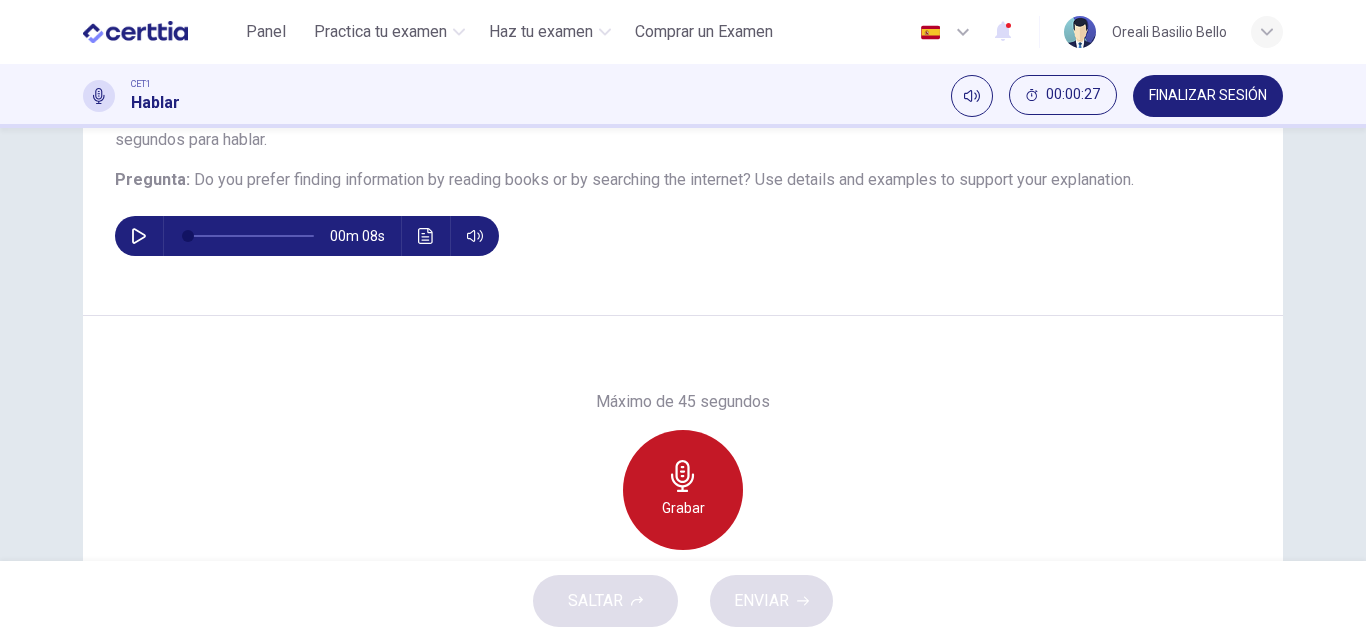 click 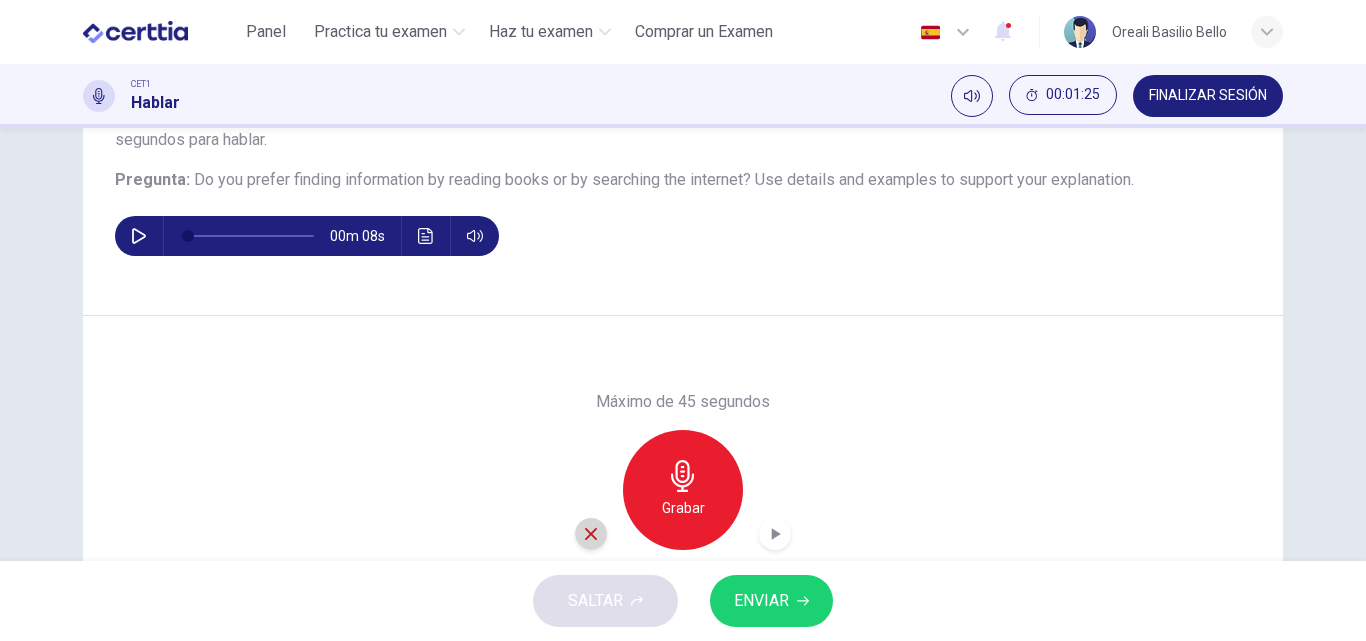 click 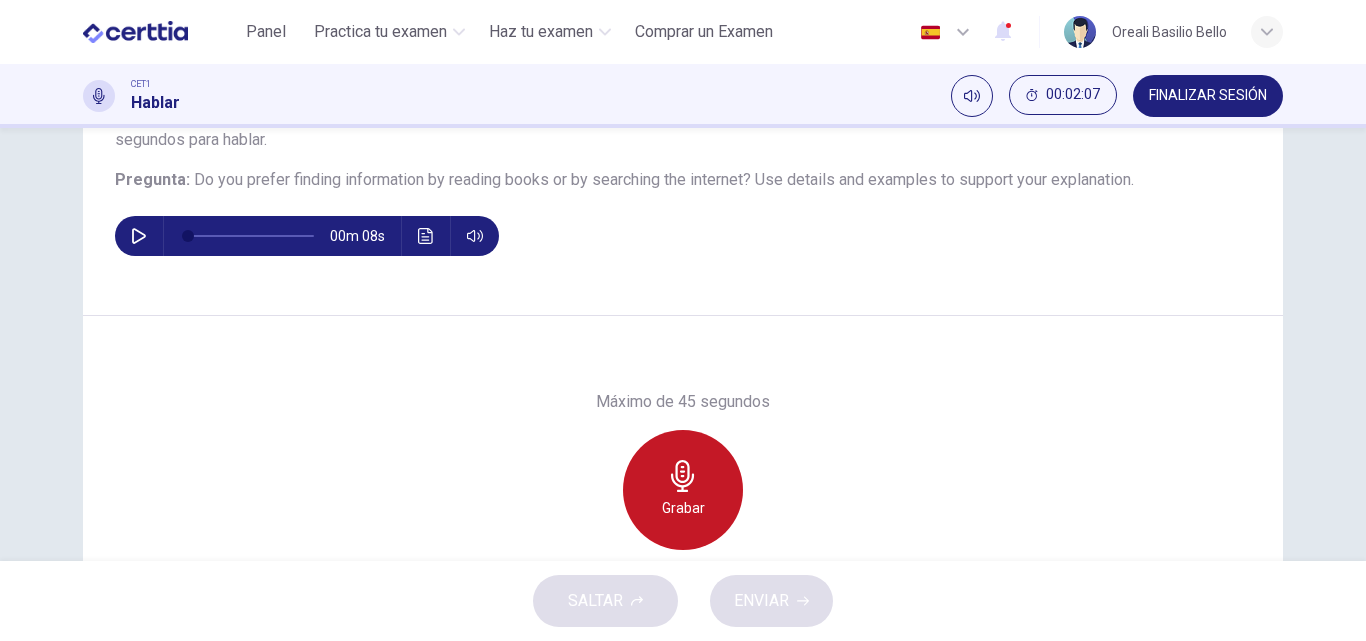 click on "Grabar" at bounding box center [683, 490] 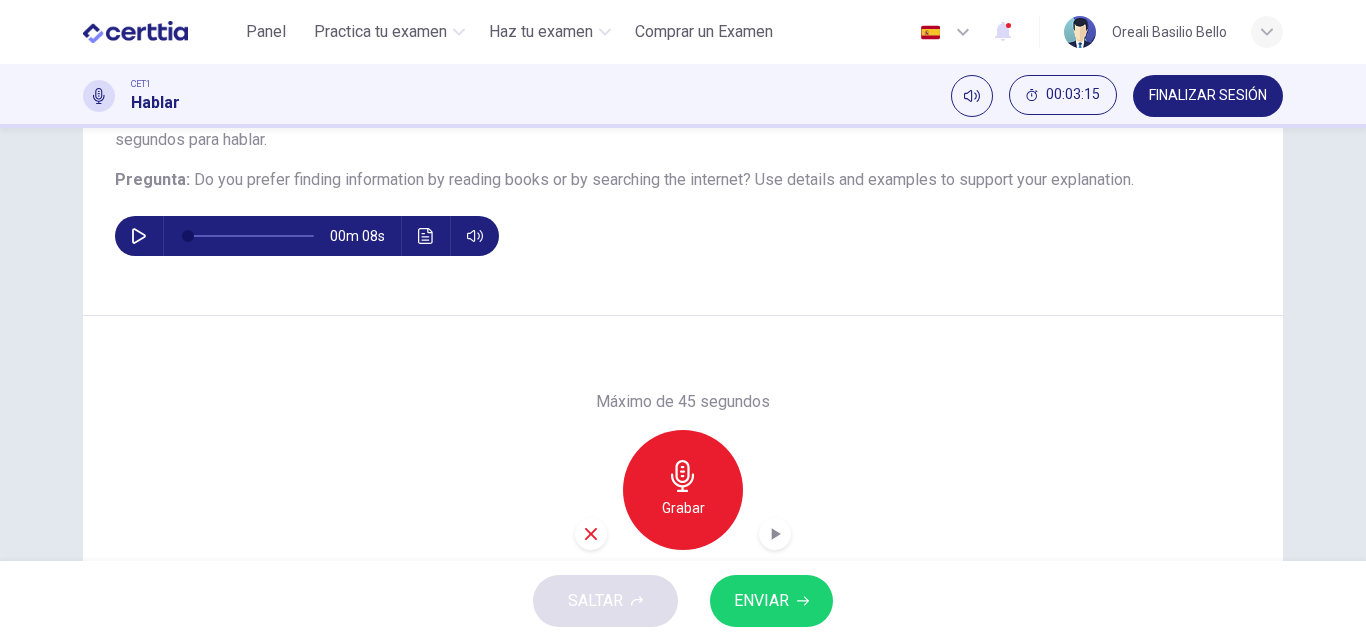 click 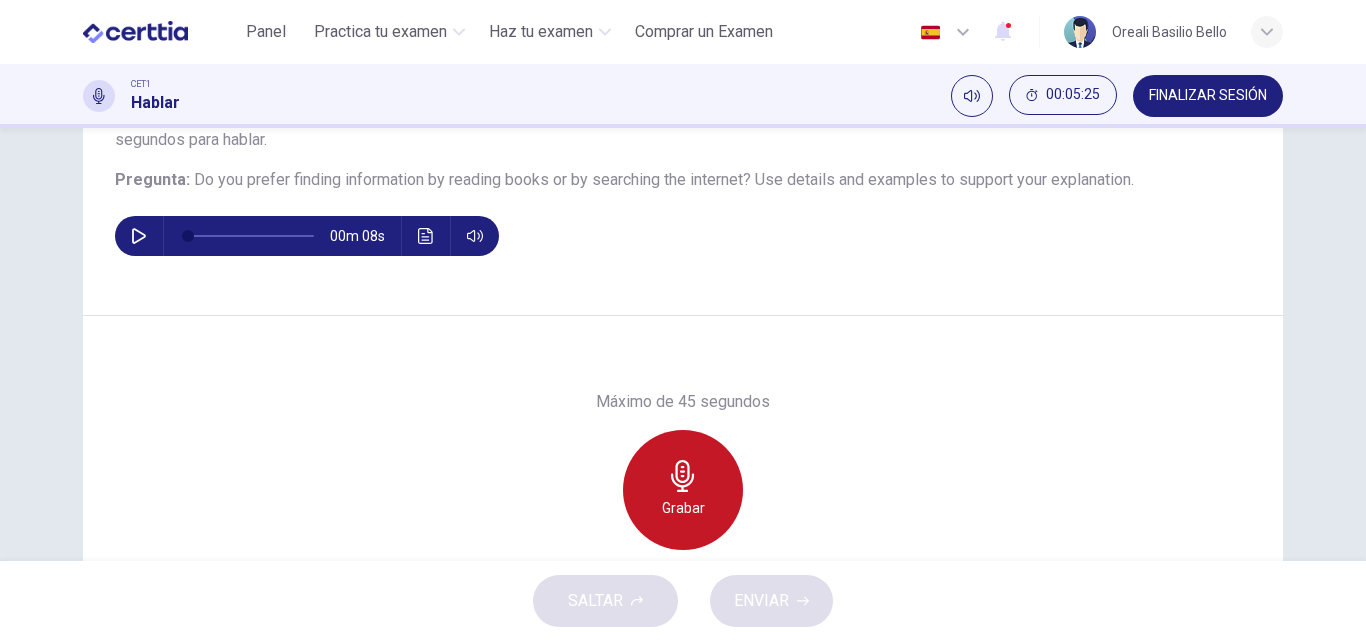 click on "Grabar" at bounding box center [683, 508] 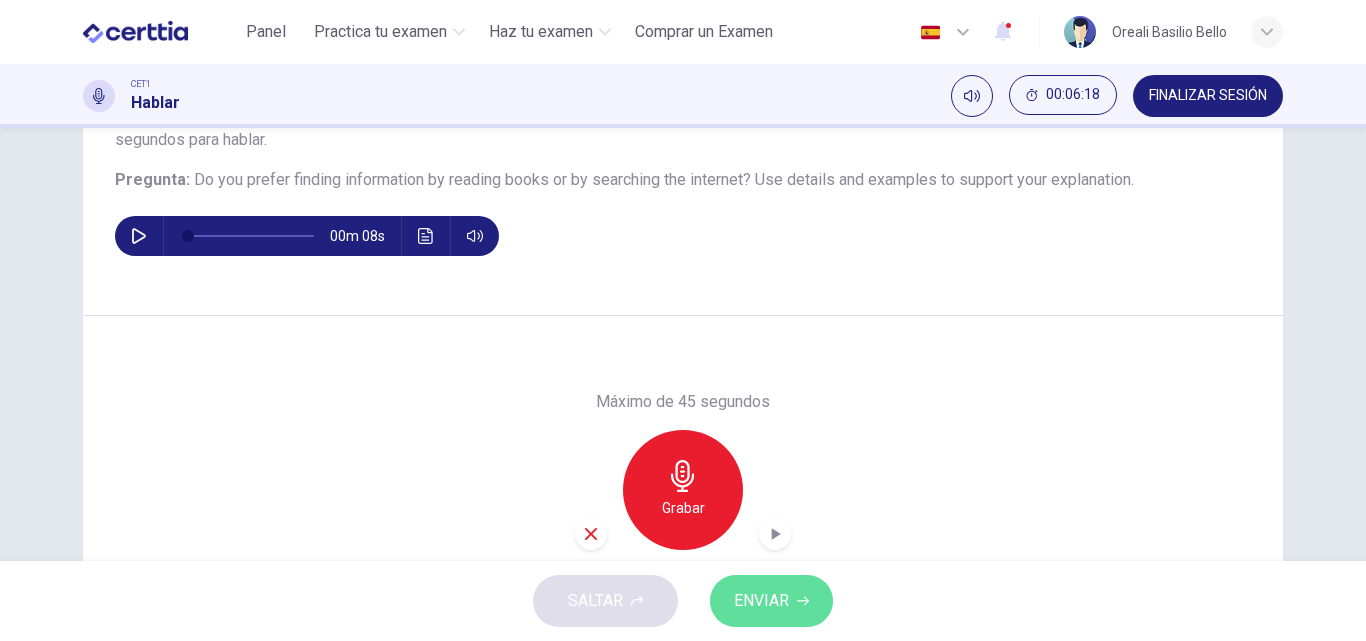click on "ENVIAR" at bounding box center (771, 601) 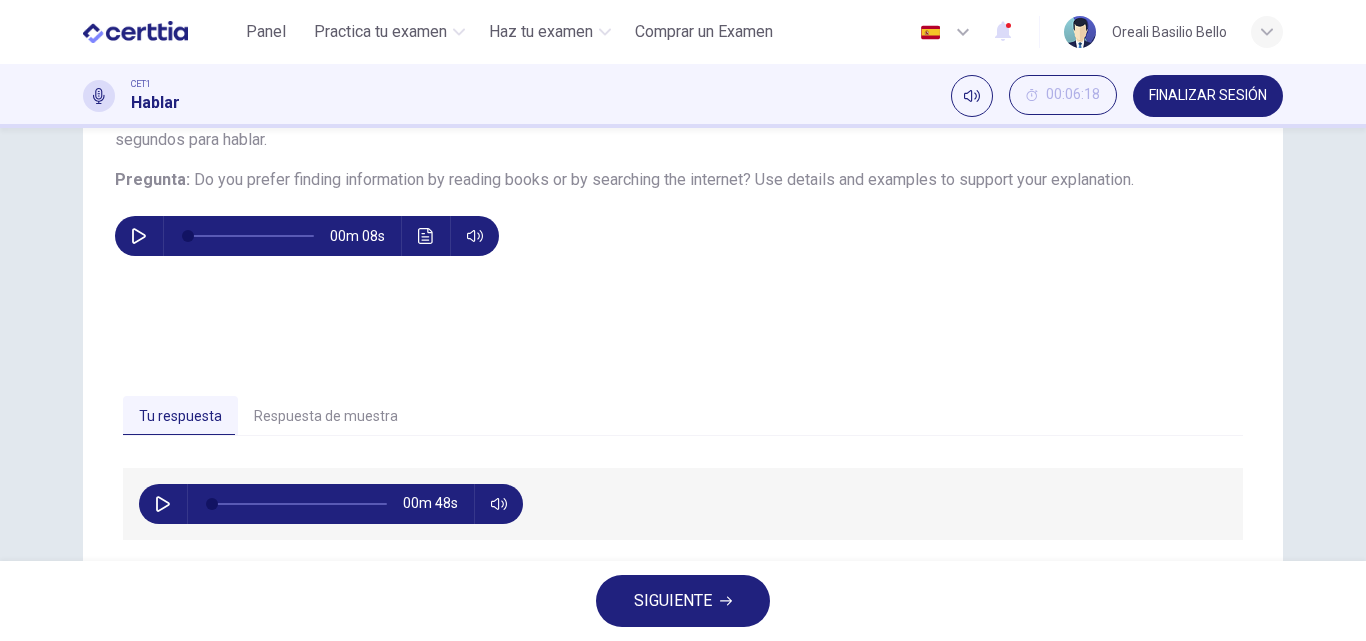 scroll, scrollTop: 342, scrollLeft: 0, axis: vertical 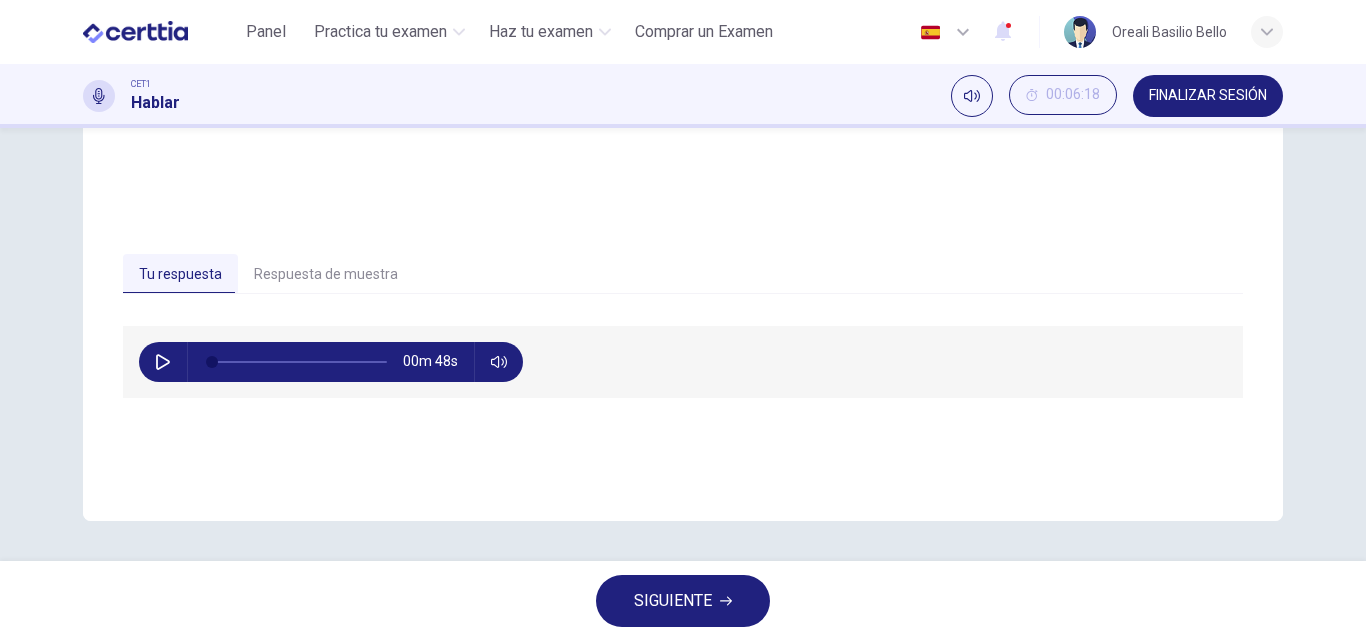 click 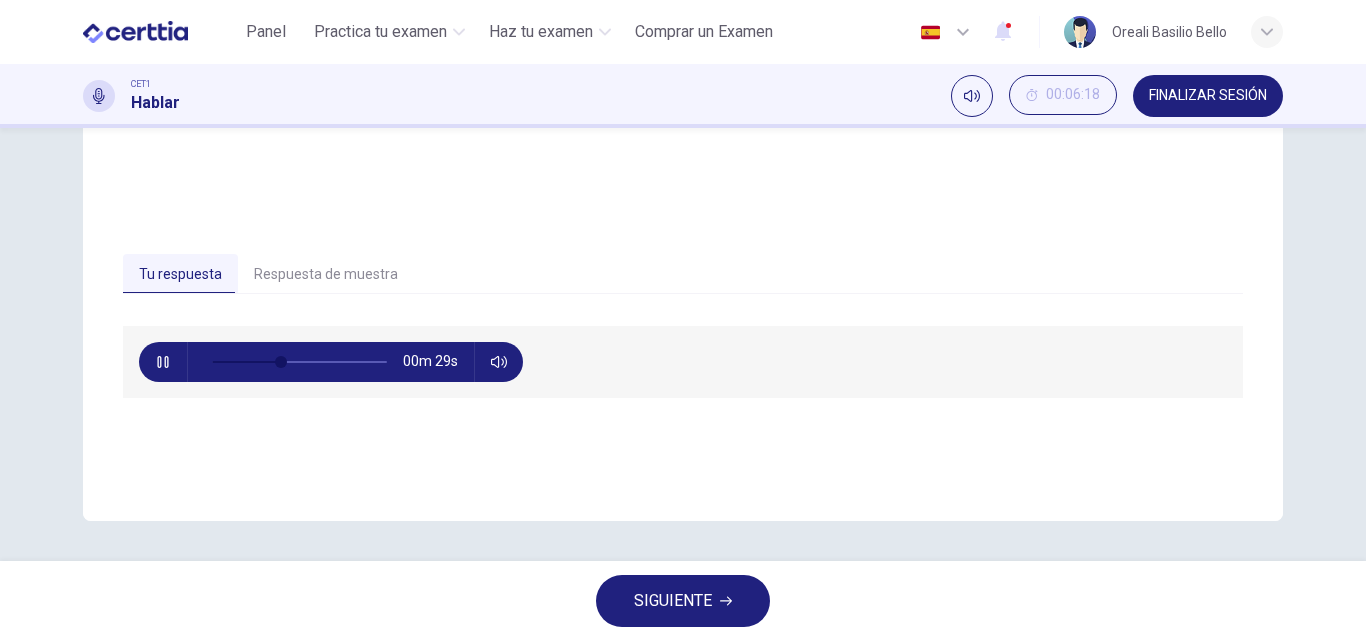 type on "**" 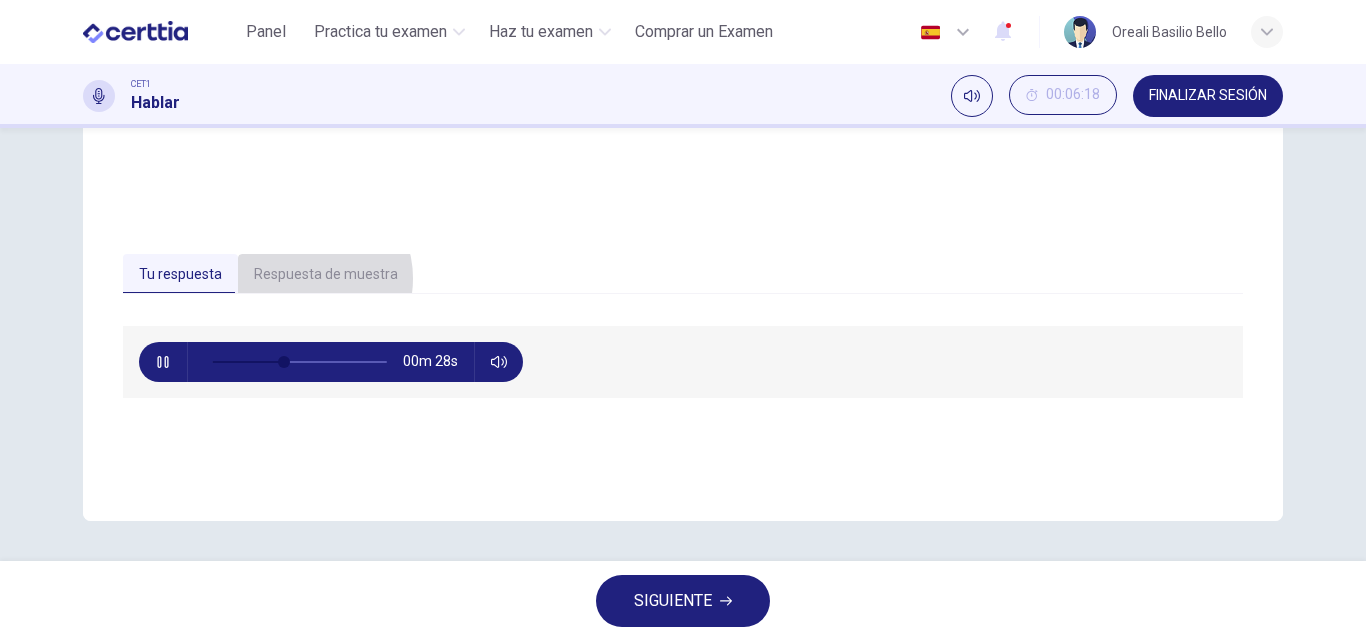 click on "Respuesta de muestra" at bounding box center [326, 275] 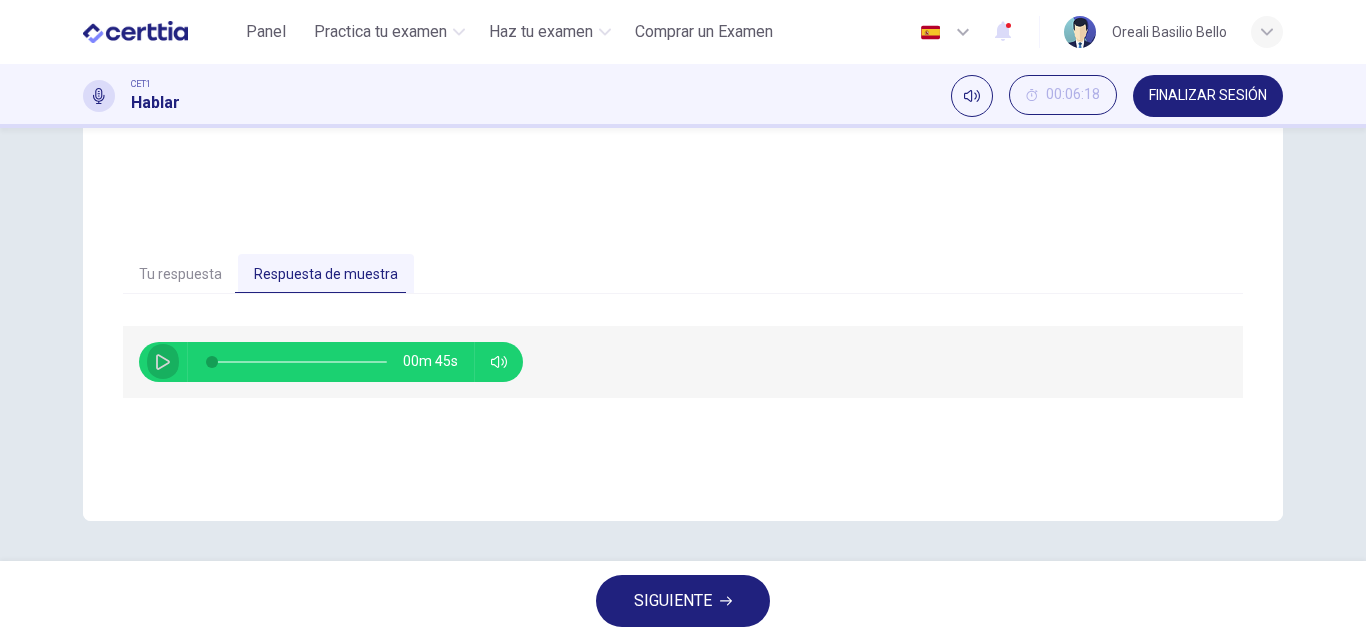 click 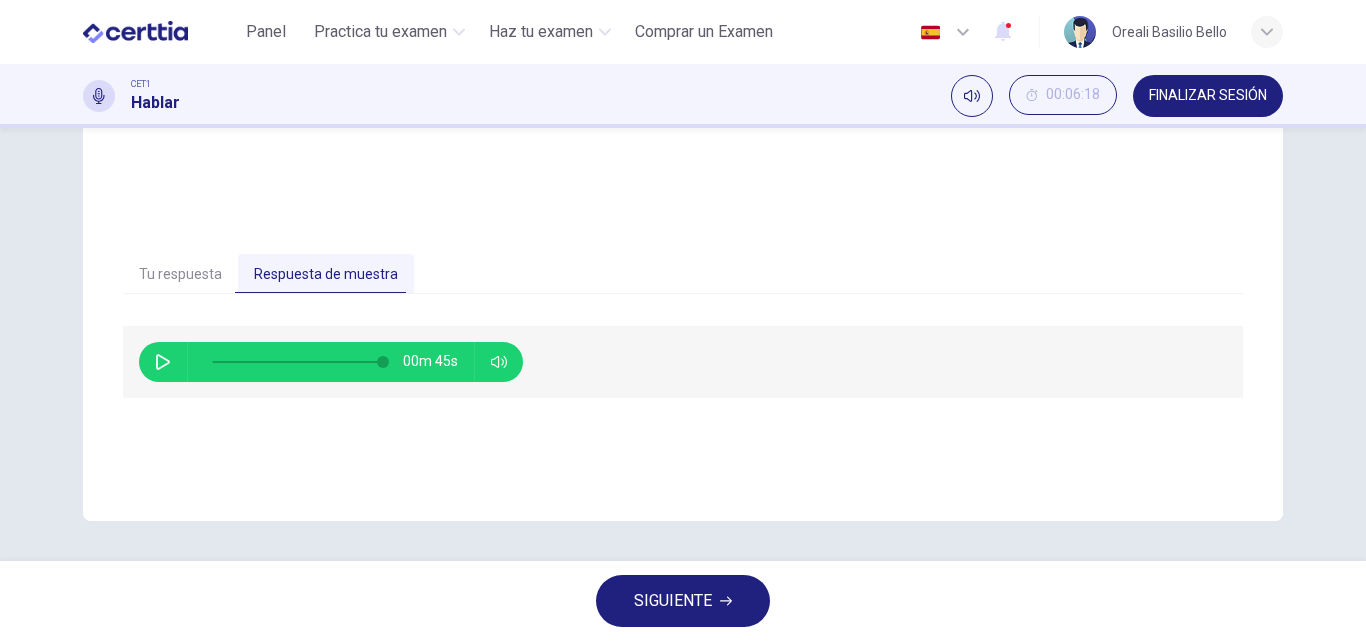 type on "*" 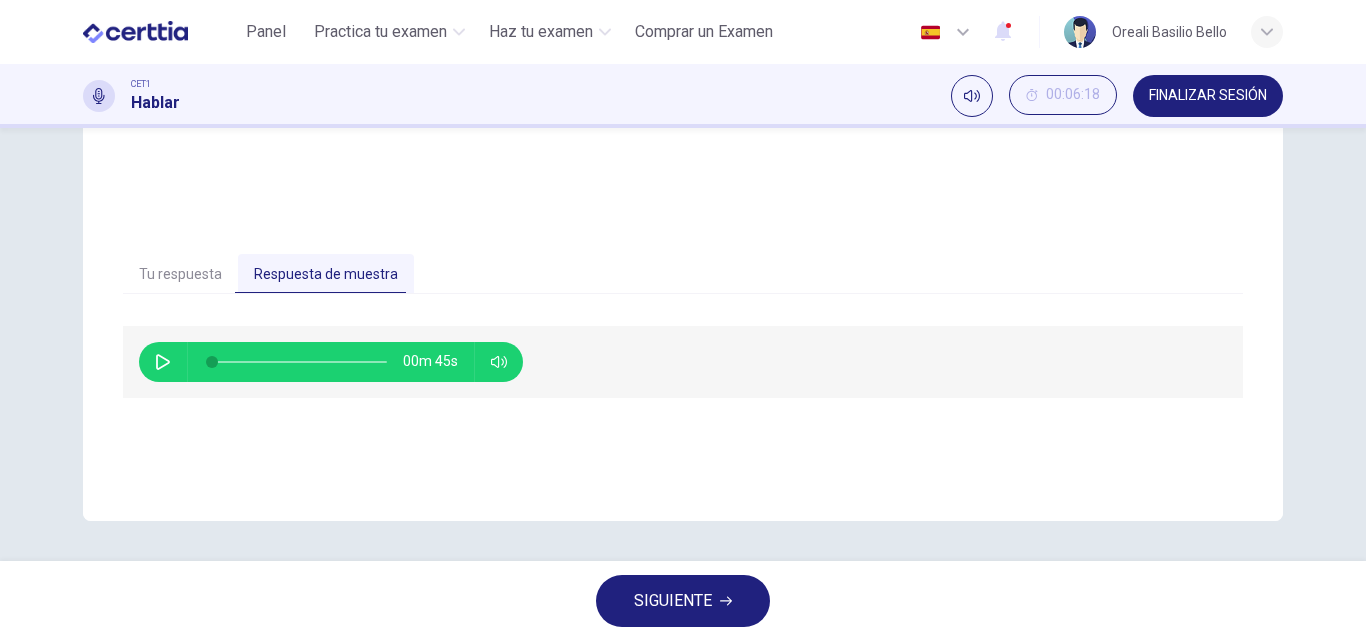 click on "SIGUIENTE" at bounding box center [673, 601] 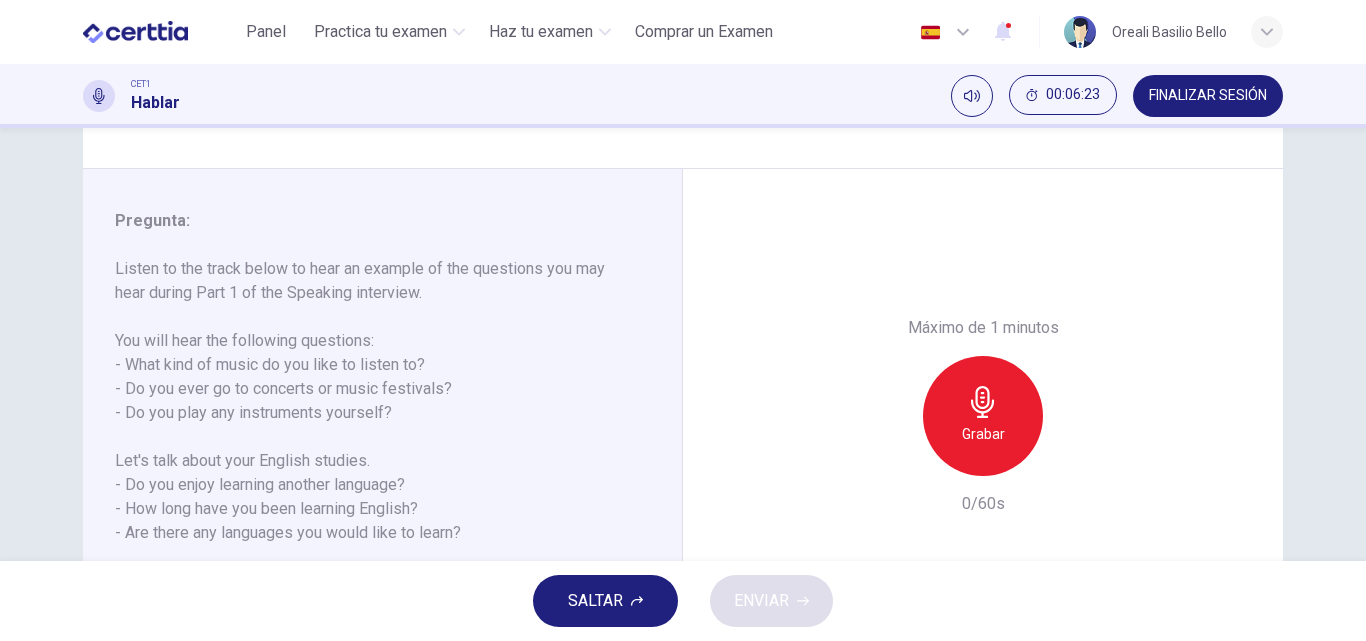 scroll, scrollTop: 342, scrollLeft: 0, axis: vertical 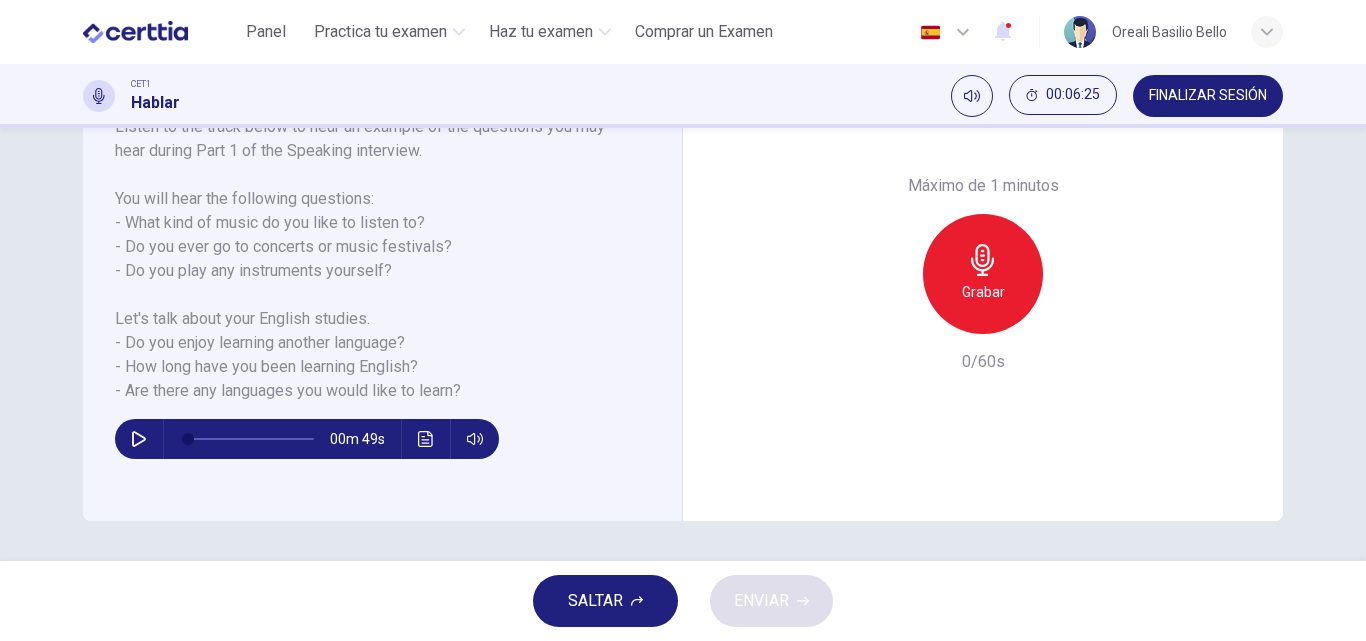 click 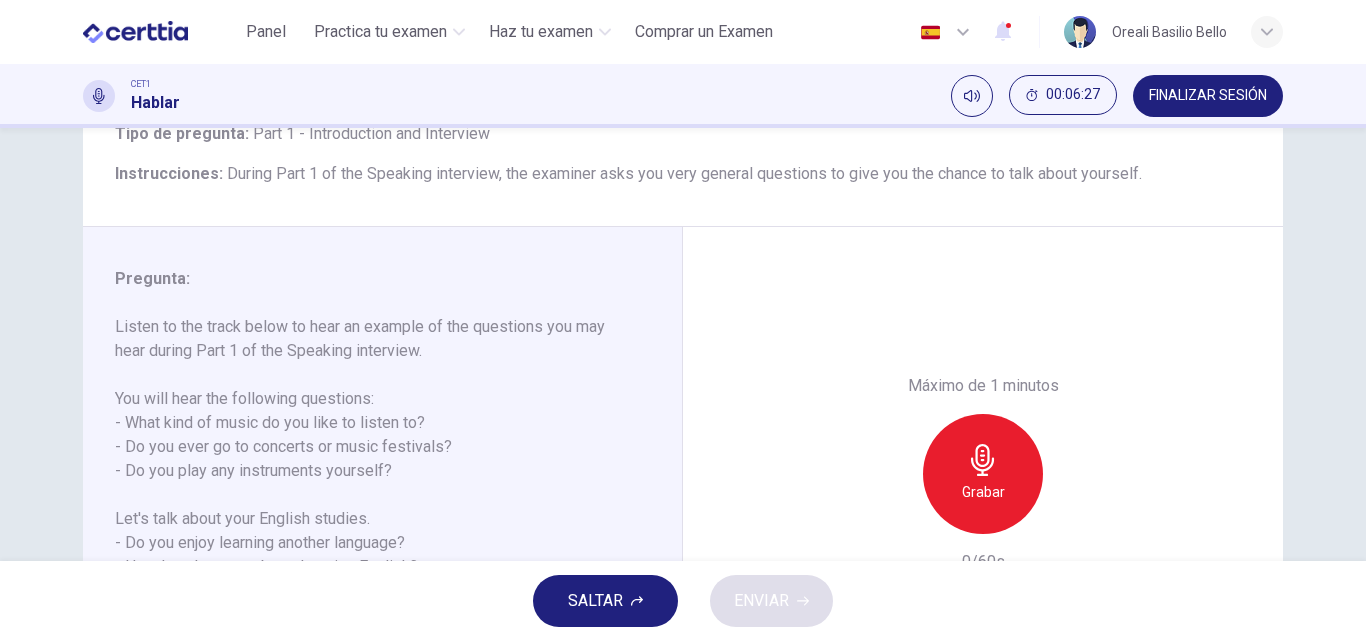 scroll, scrollTop: 42, scrollLeft: 0, axis: vertical 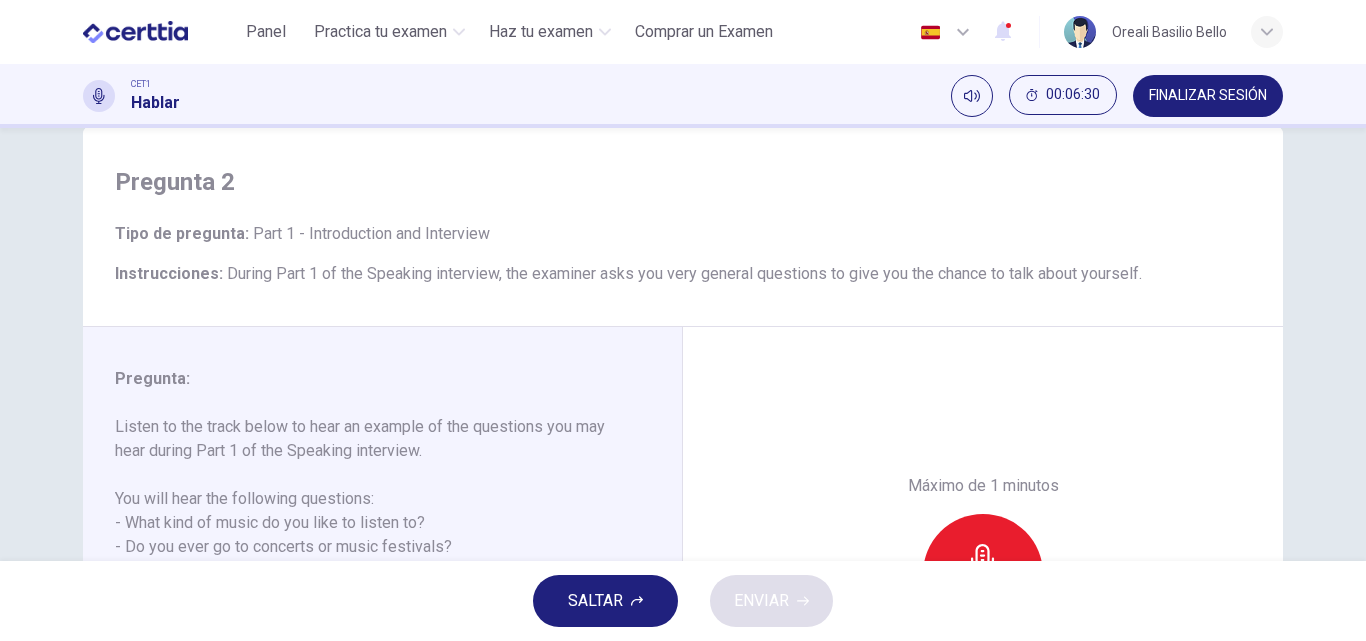 type on "*" 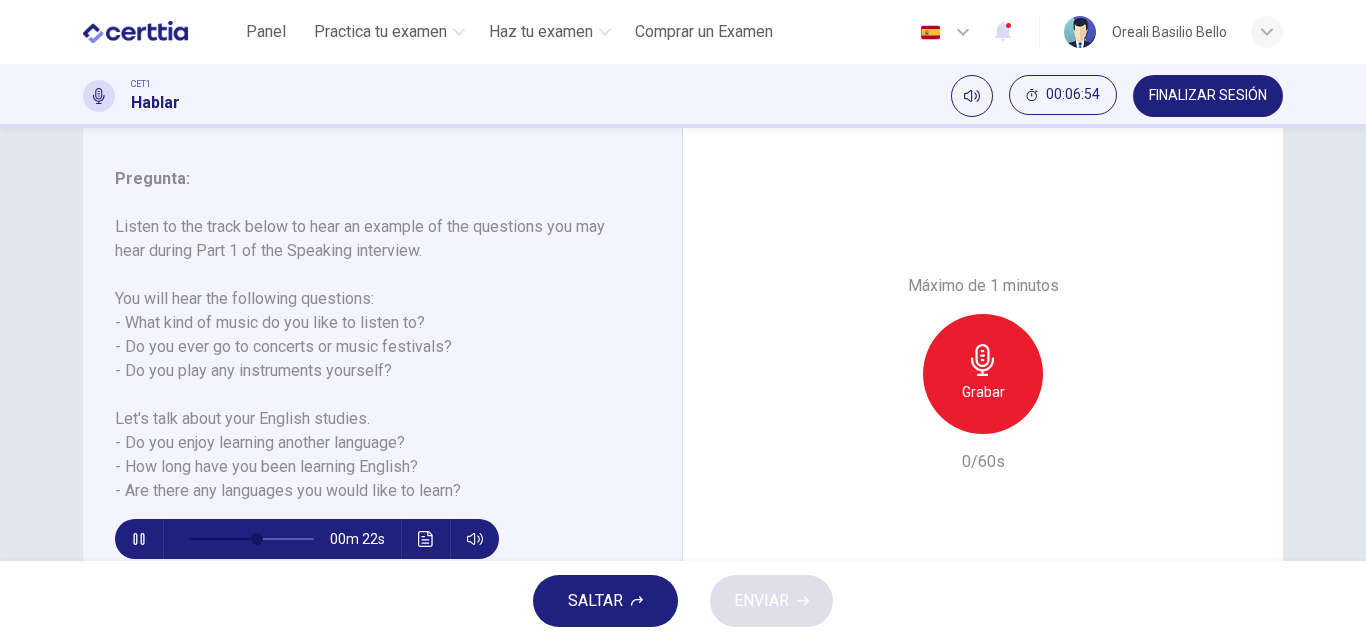 scroll, scrollTop: 342, scrollLeft: 0, axis: vertical 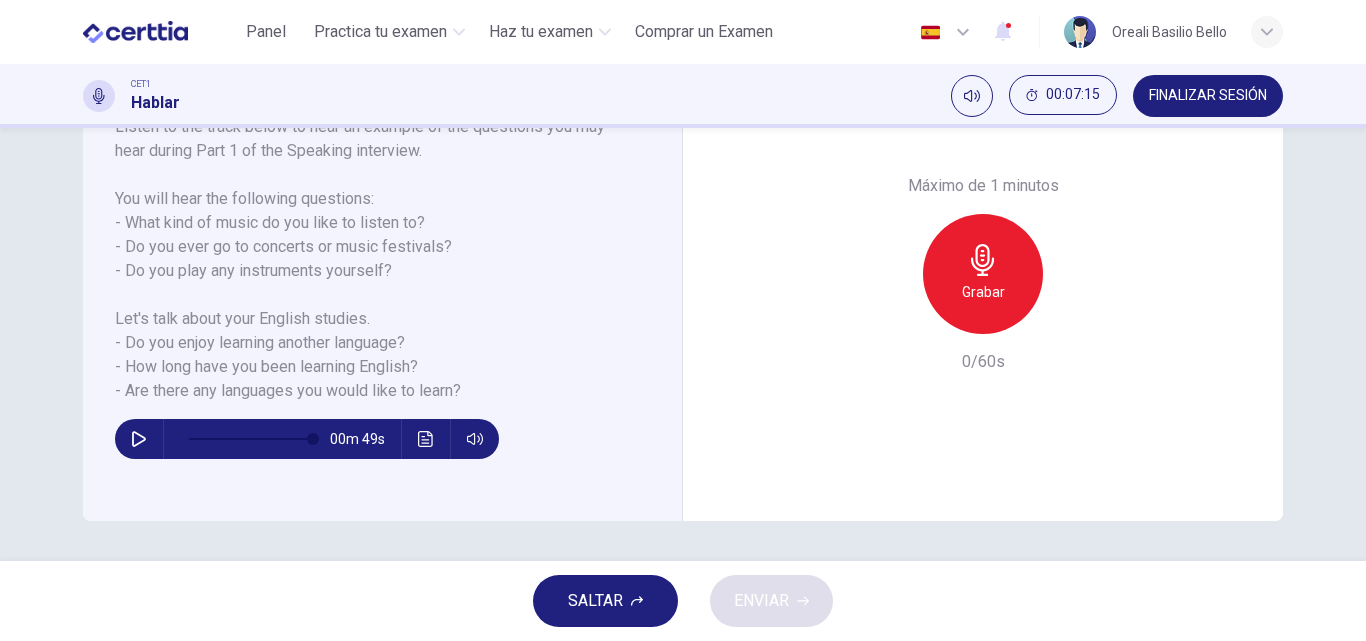 type on "*" 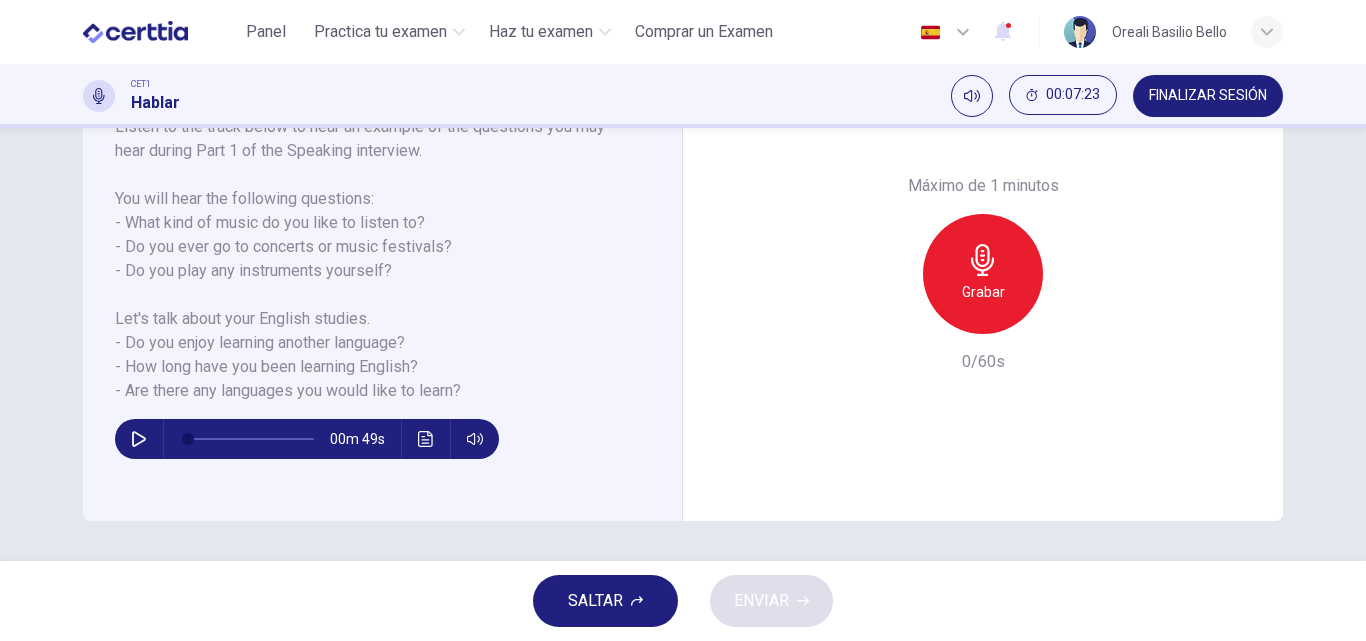 scroll, scrollTop: 242, scrollLeft: 0, axis: vertical 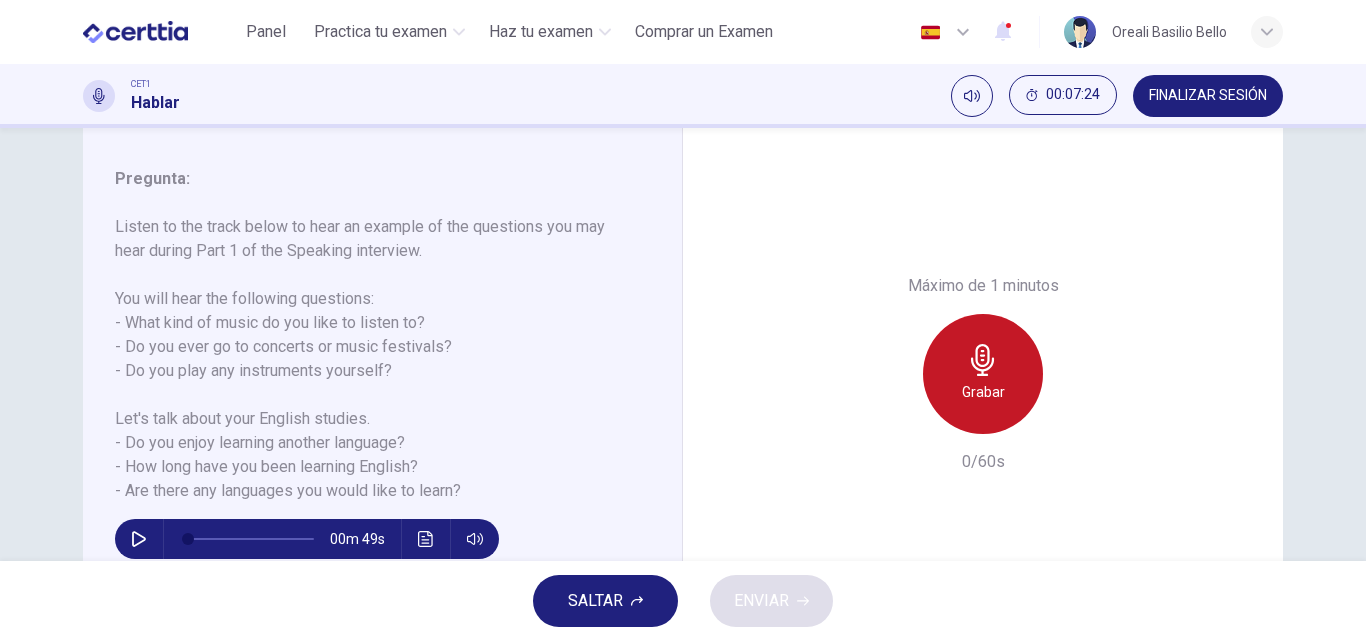click 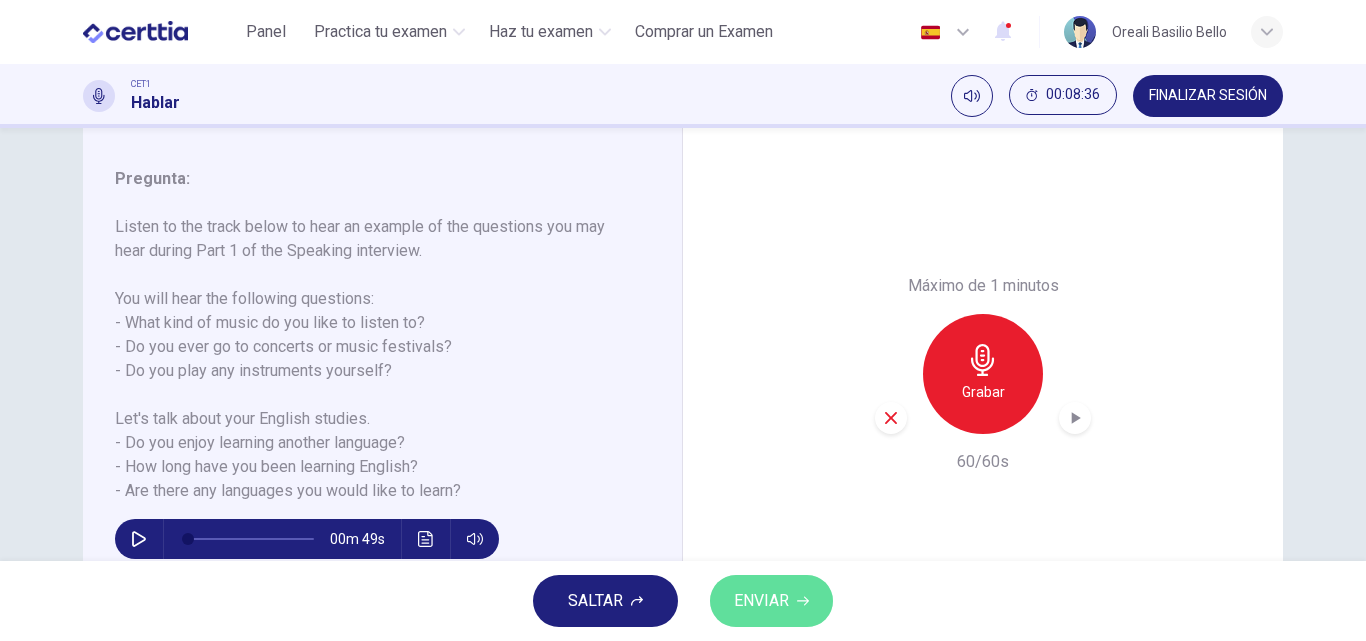 click on "ENVIAR" at bounding box center [761, 601] 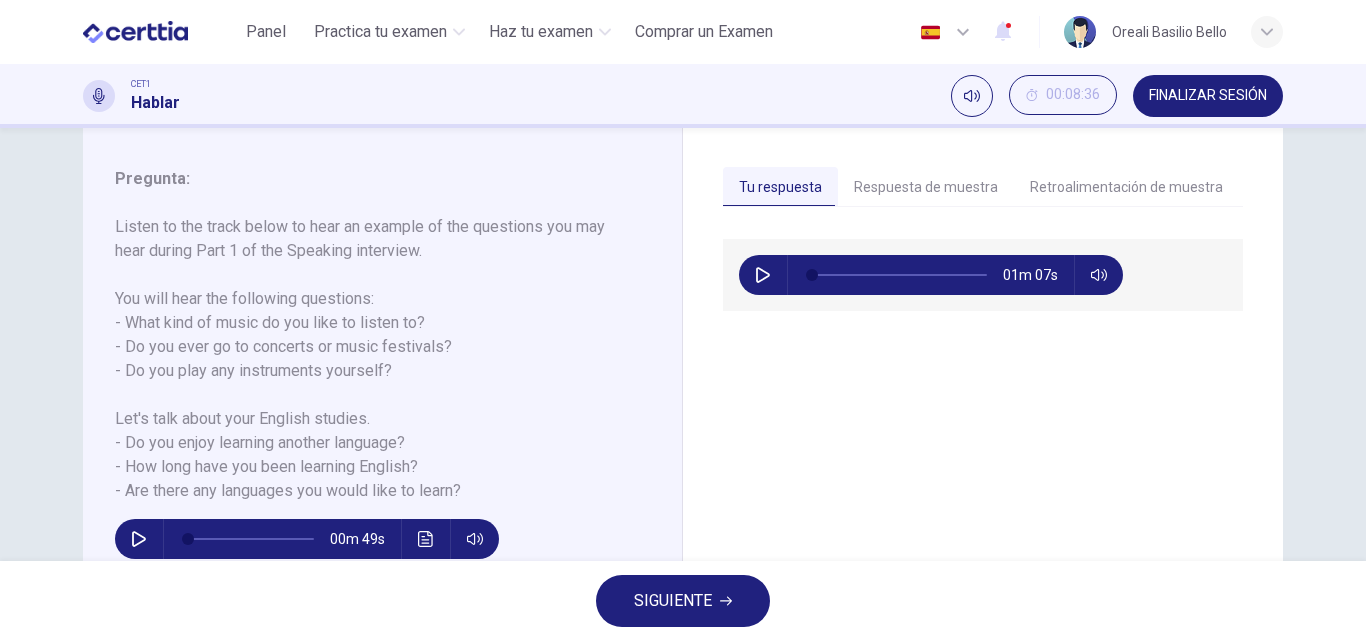 click on "Respuesta de muestra" at bounding box center [926, 188] 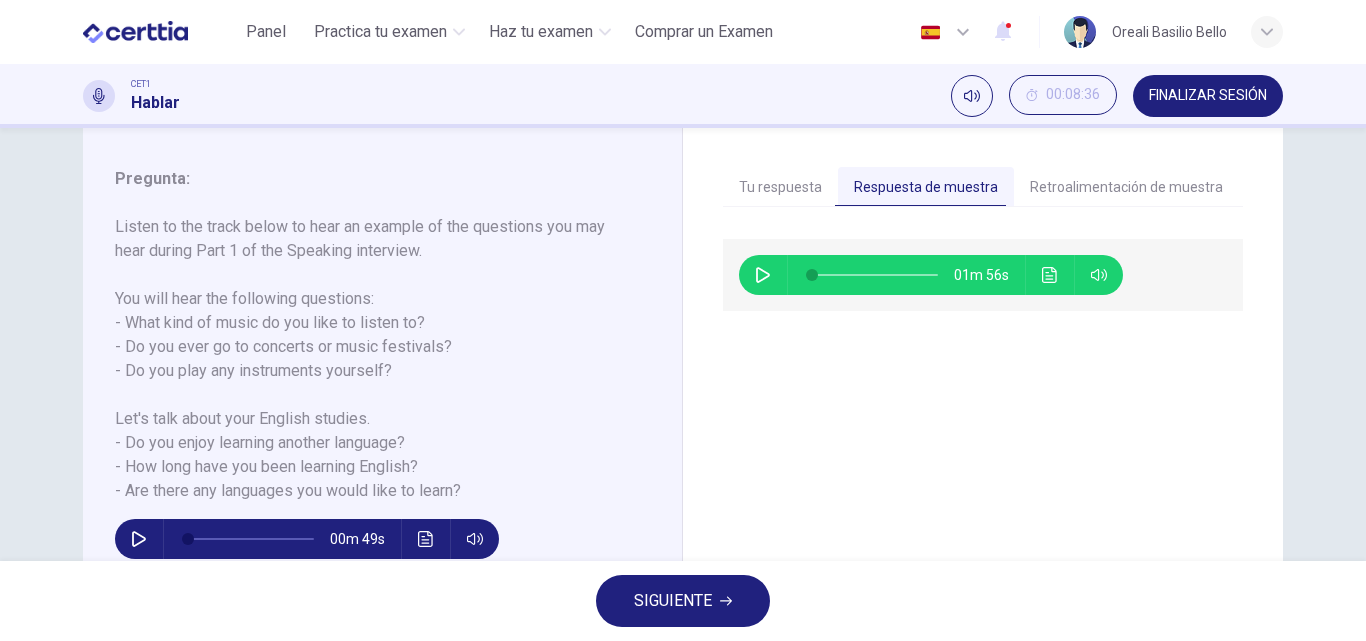 click 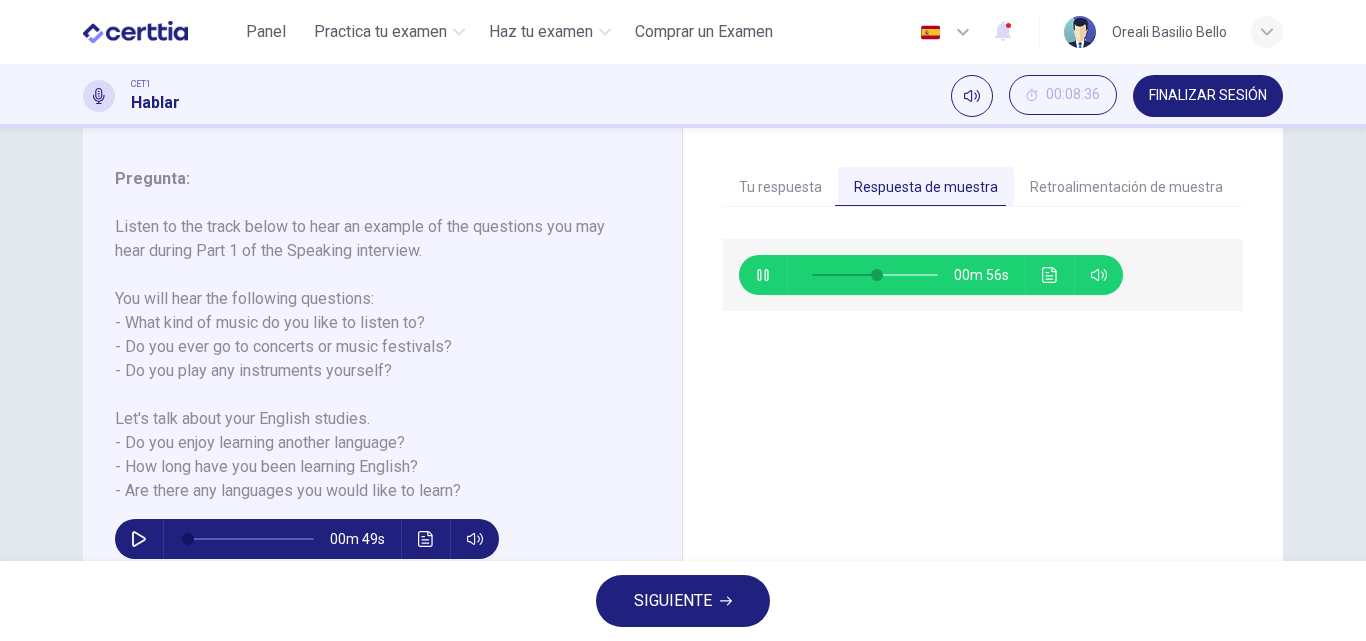 type on "**" 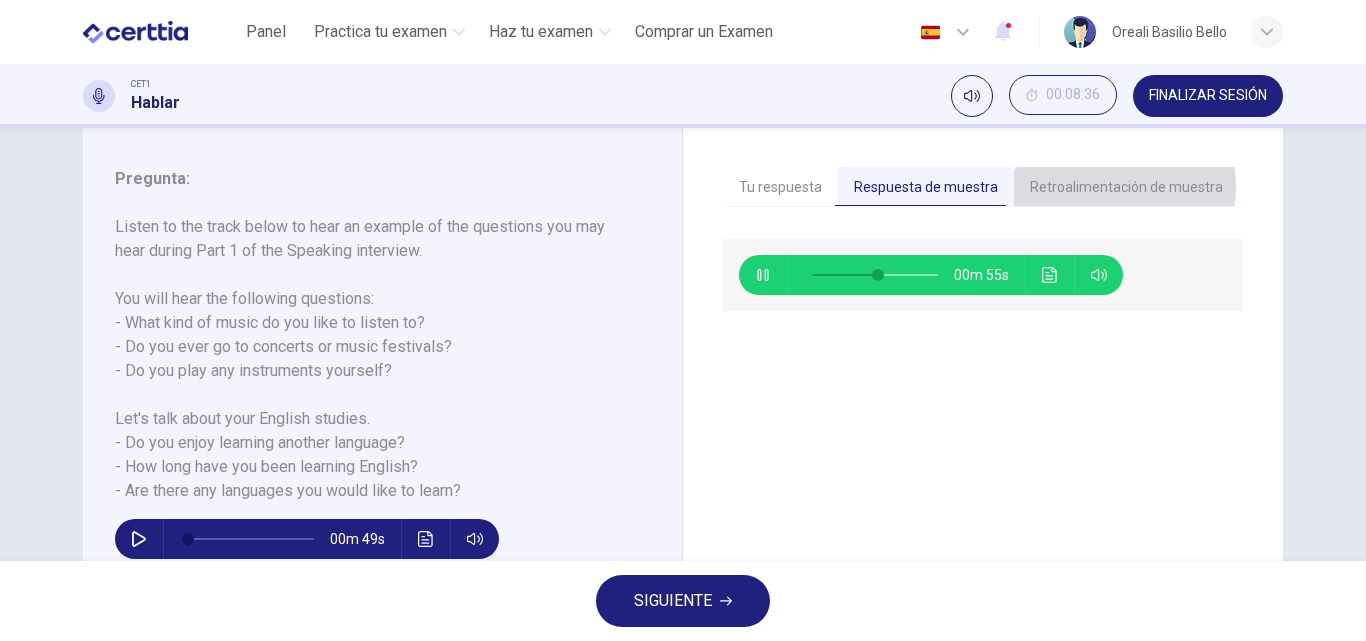 click on "Retroalimentación de muestra" at bounding box center [1126, 188] 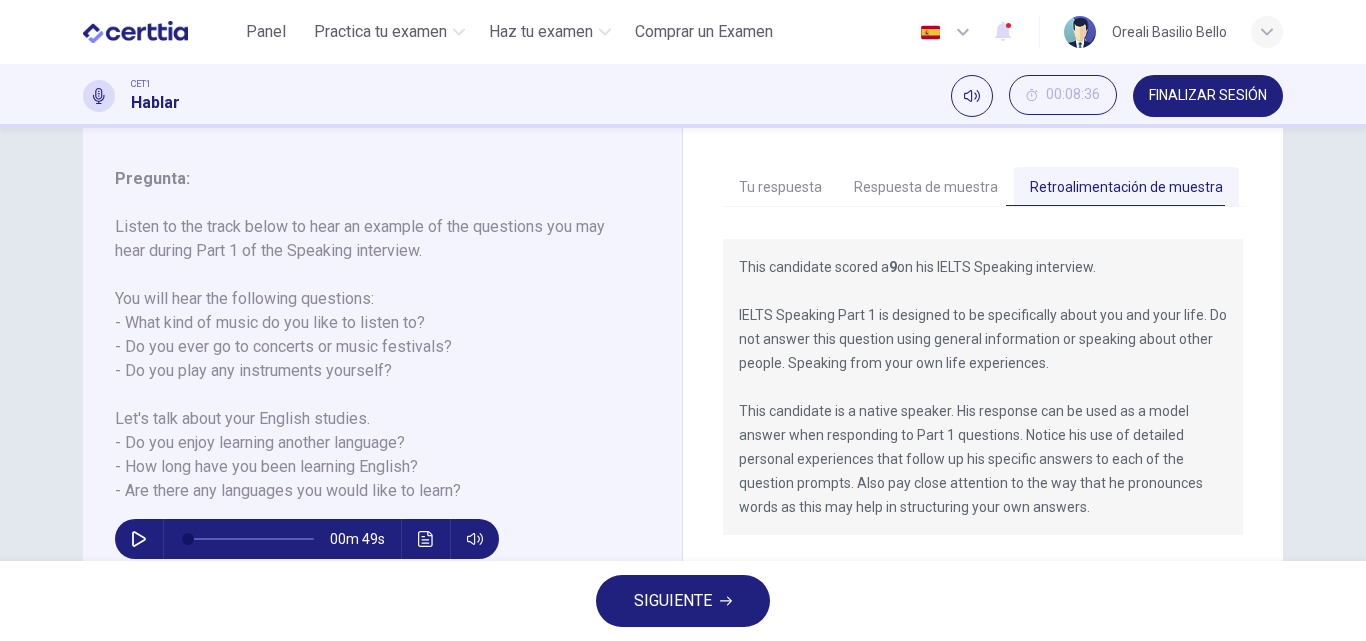 scroll, scrollTop: 342, scrollLeft: 0, axis: vertical 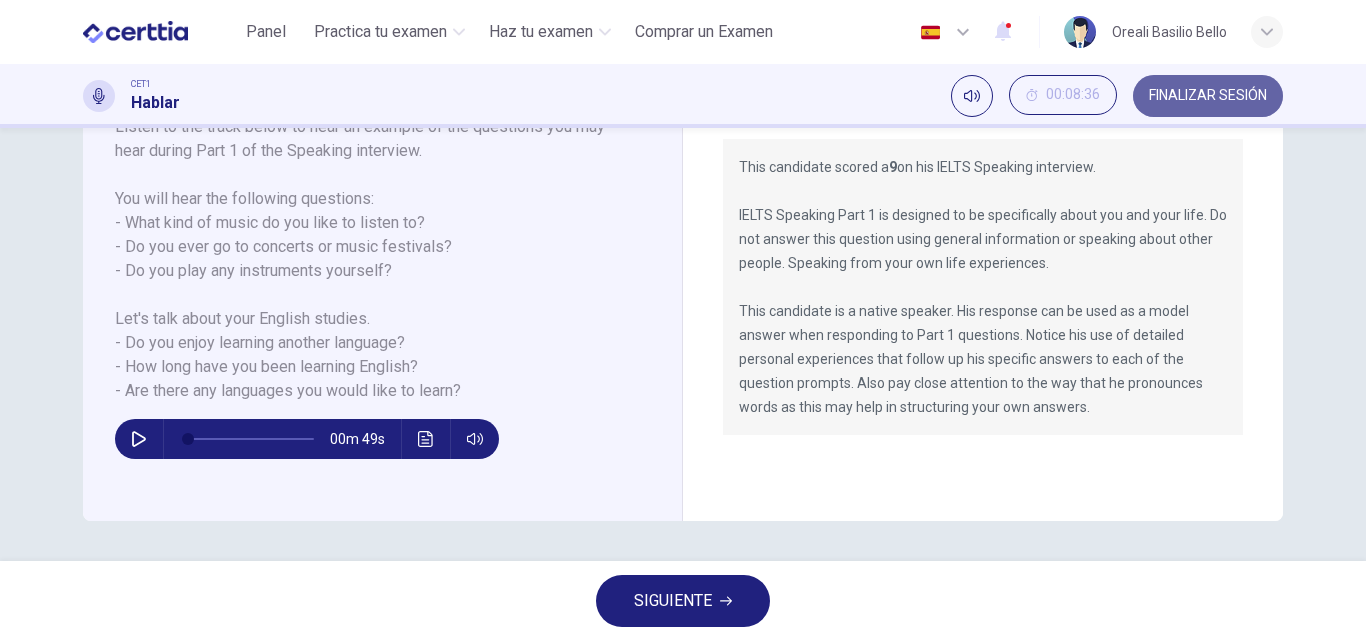 click on "FINALIZAR SESIÓN" at bounding box center [1208, 96] 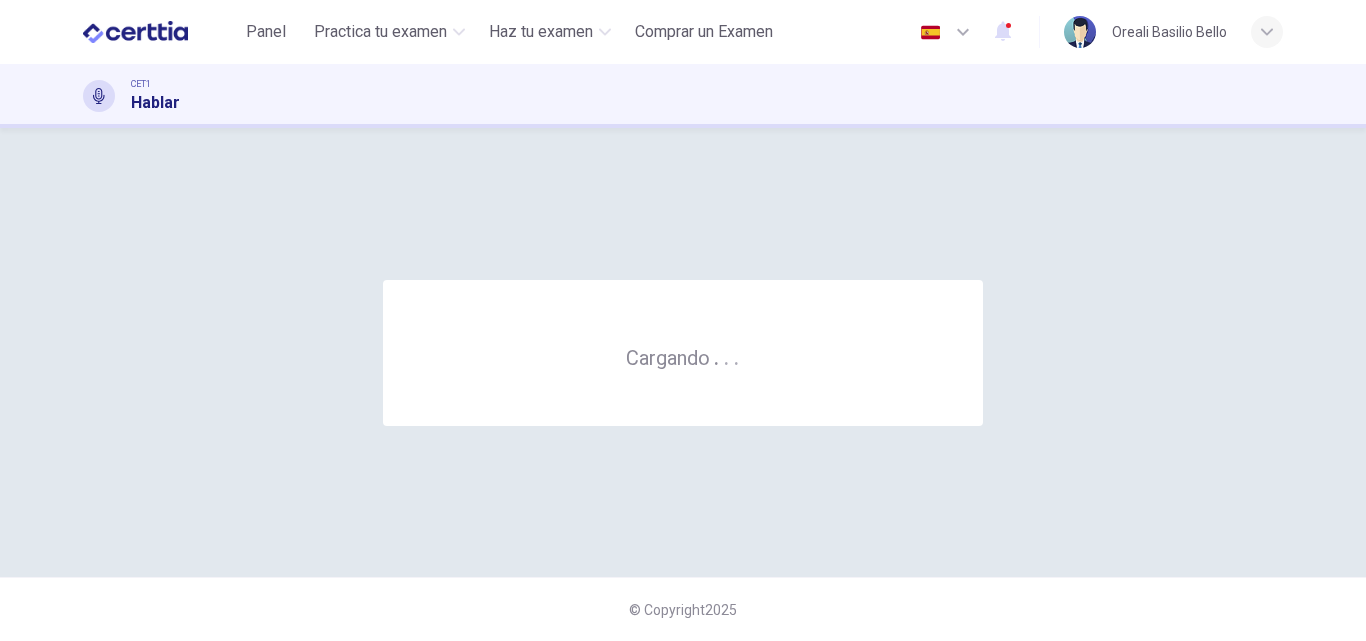 scroll, scrollTop: 0, scrollLeft: 0, axis: both 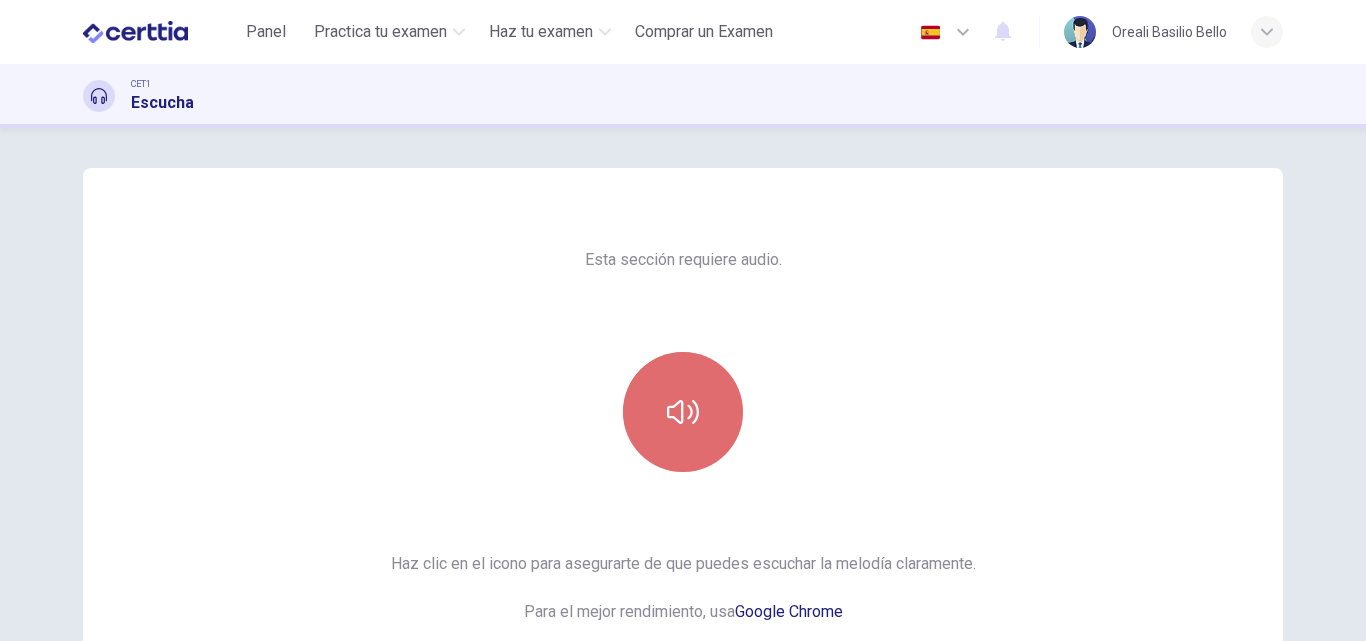 click 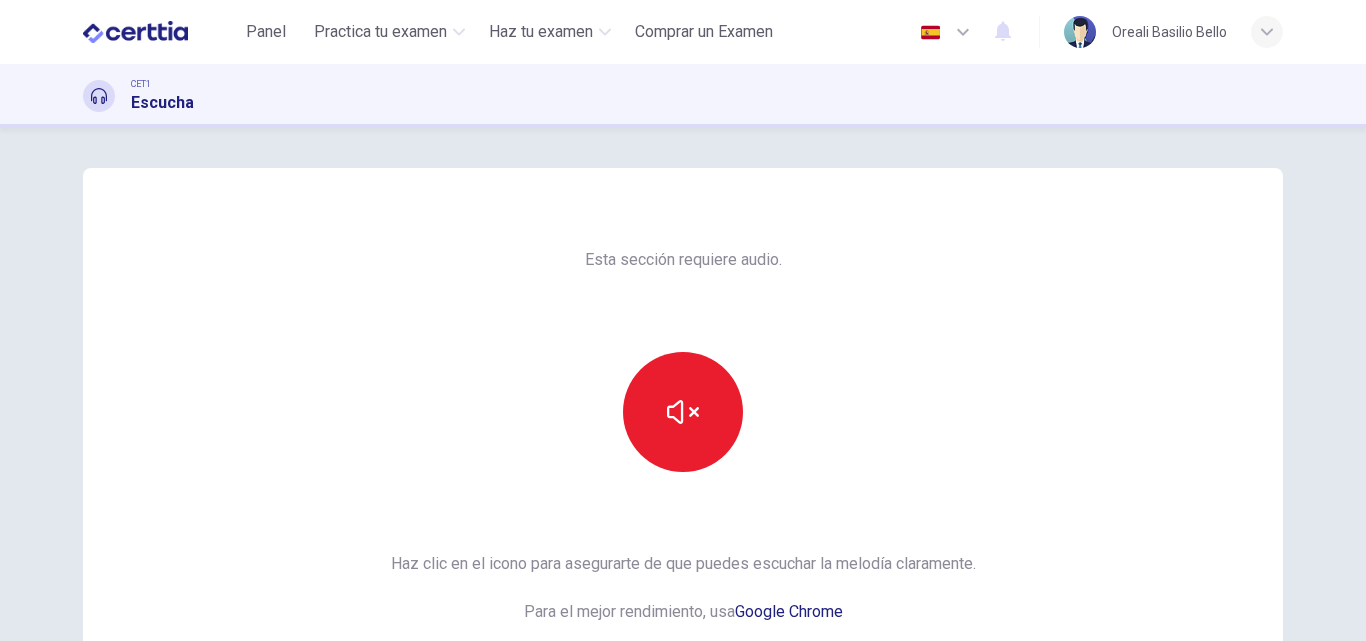 scroll, scrollTop: 200, scrollLeft: 0, axis: vertical 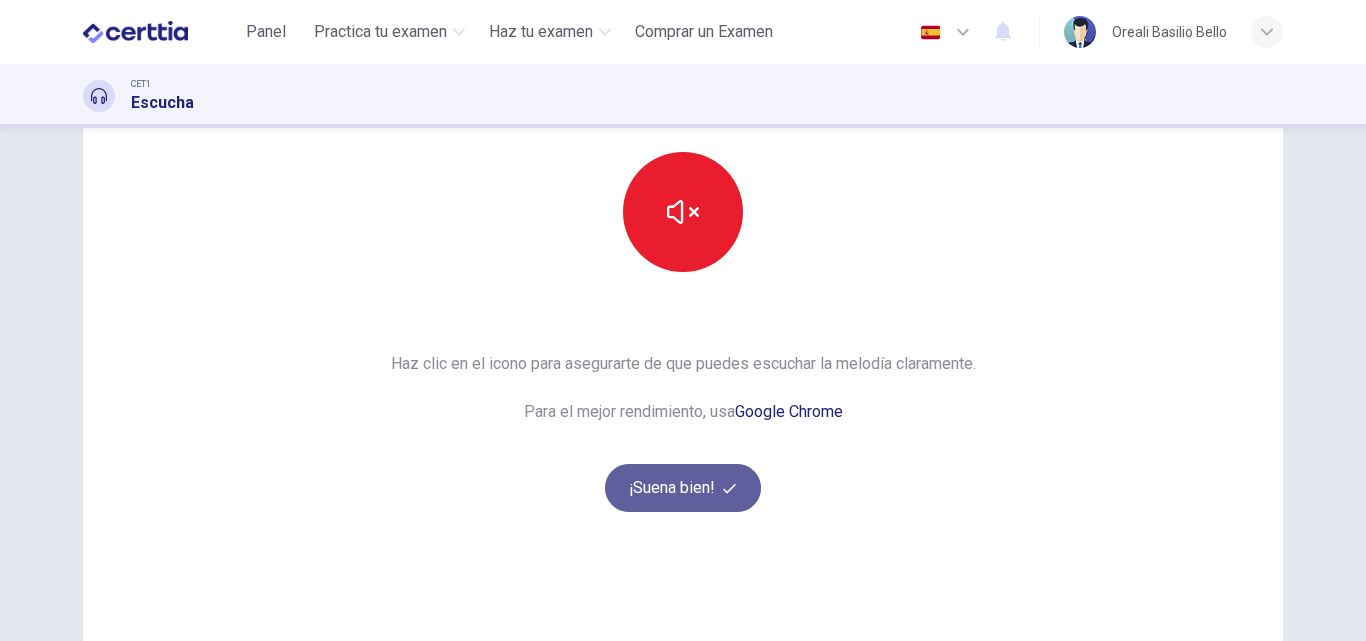 click on "¡Suena bien!" at bounding box center [683, 488] 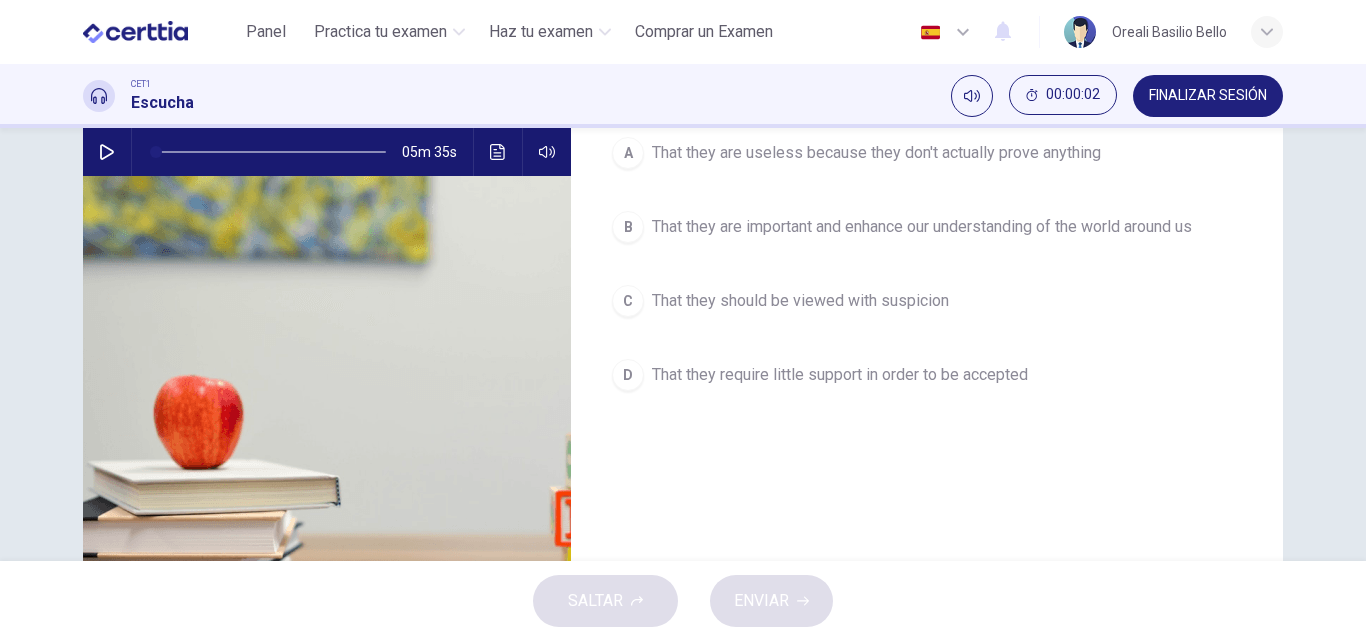 scroll, scrollTop: 0, scrollLeft: 0, axis: both 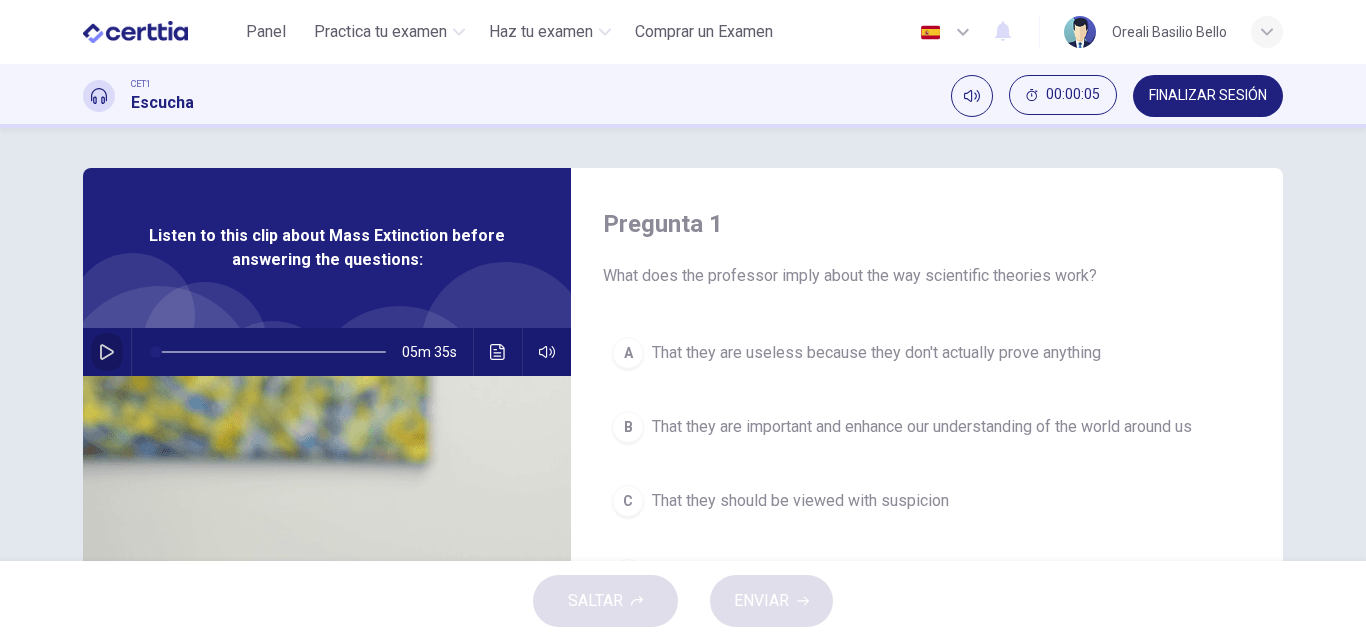click 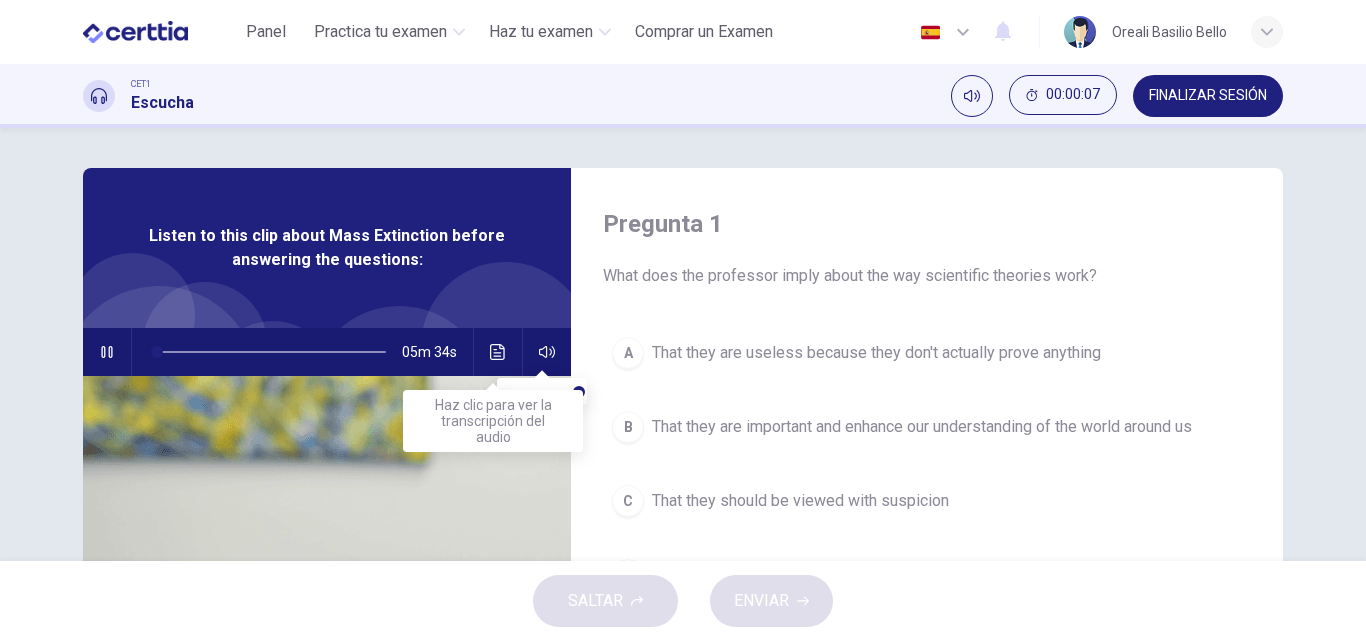 click 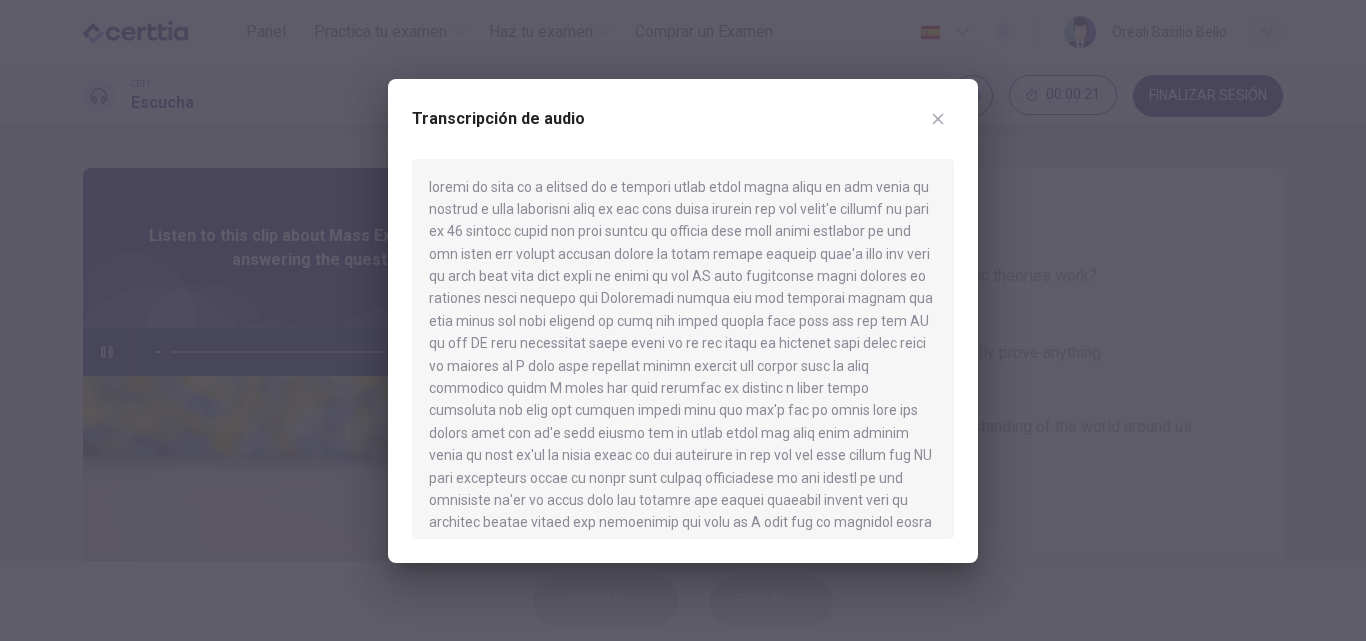 type on "*" 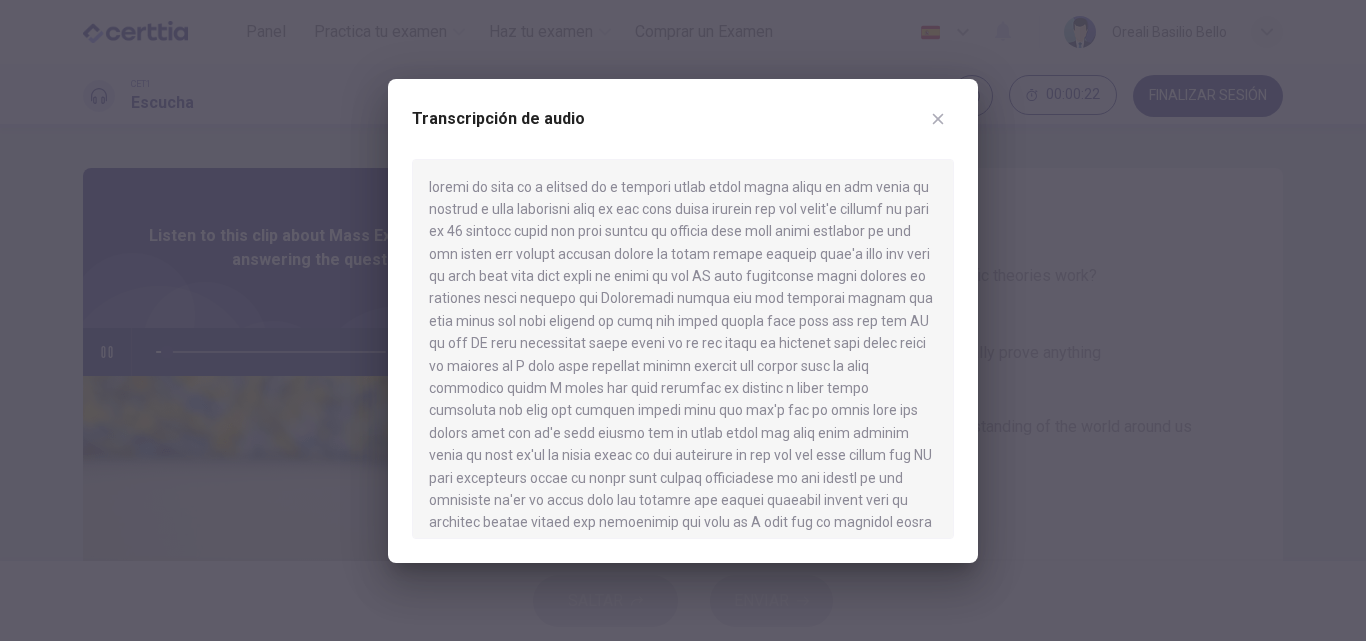 type 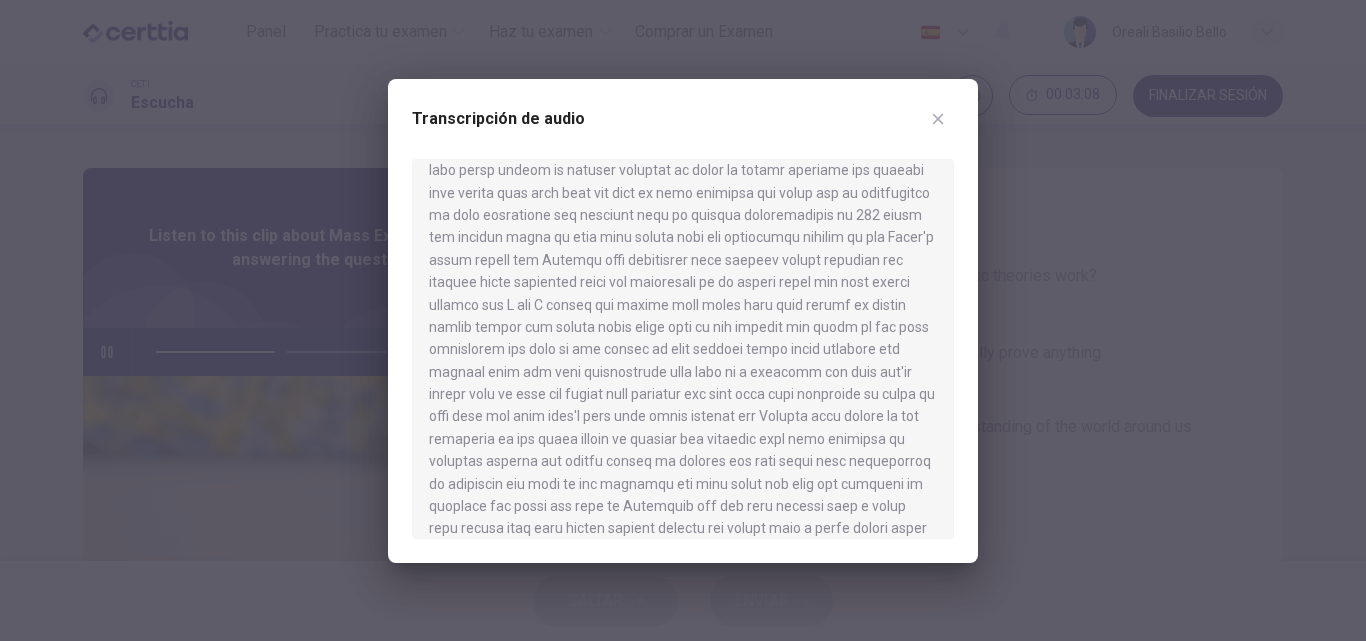 scroll, scrollTop: 975, scrollLeft: 0, axis: vertical 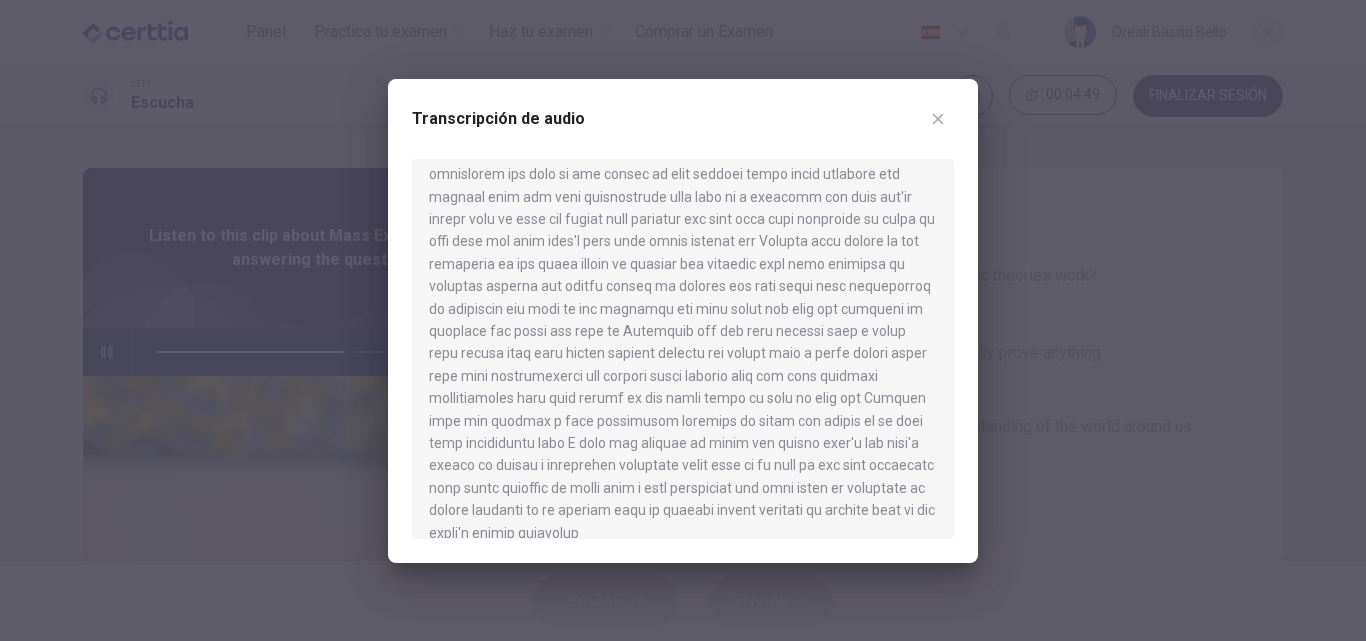 click 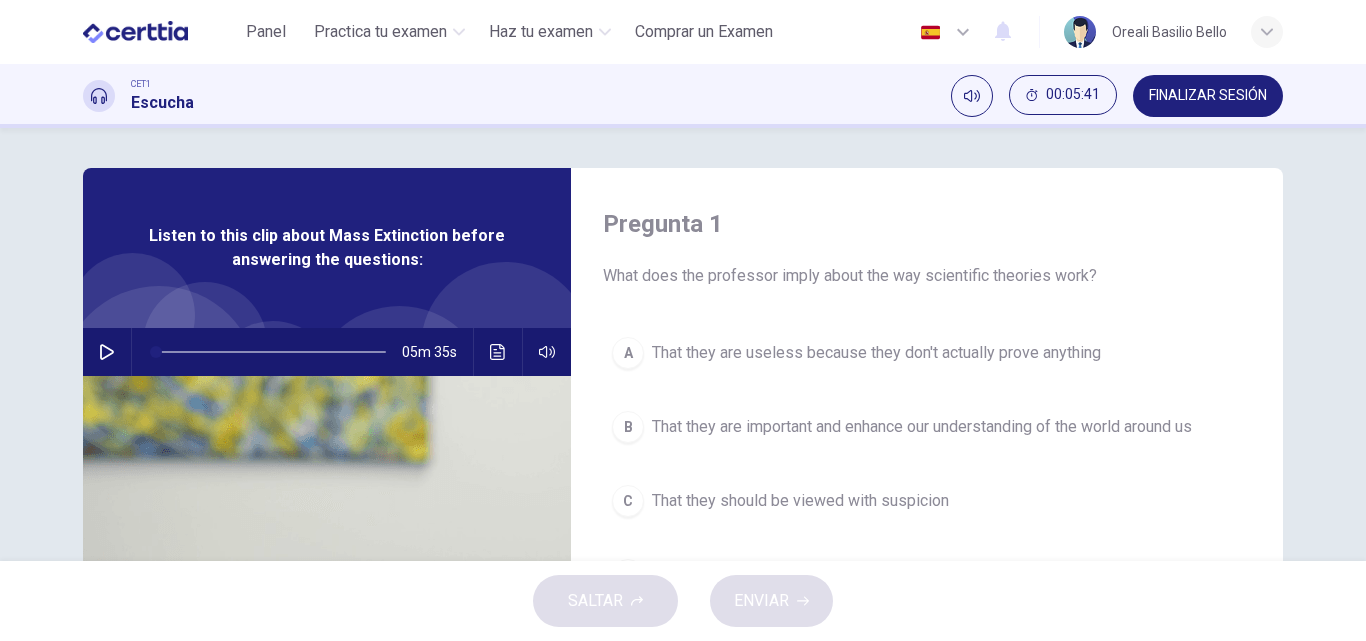 type on "*" 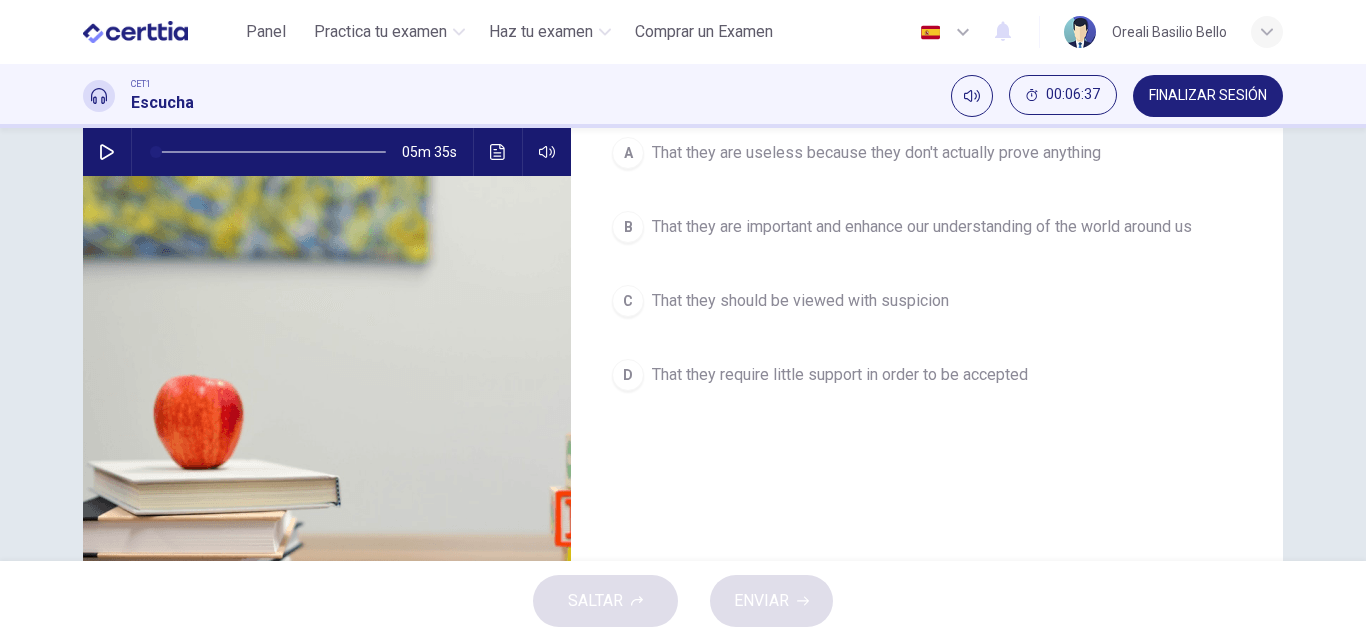 scroll, scrollTop: 100, scrollLeft: 0, axis: vertical 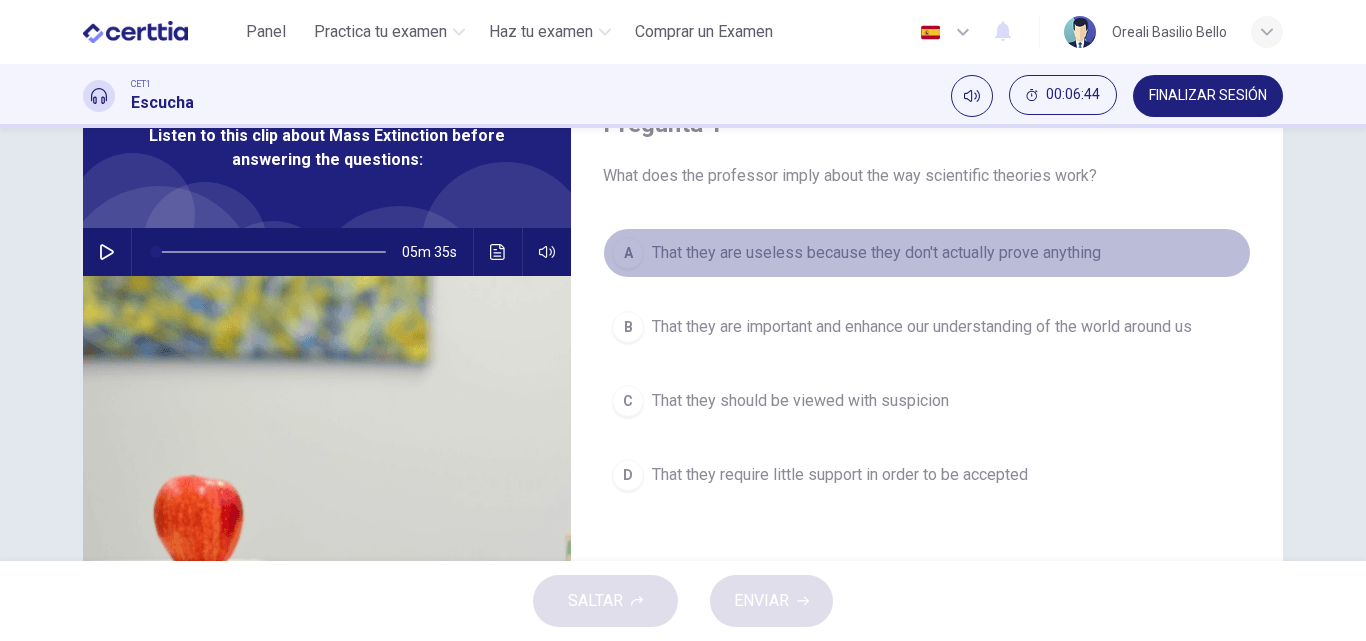 click on "That they are useless because they don't actually prove anything" at bounding box center [876, 253] 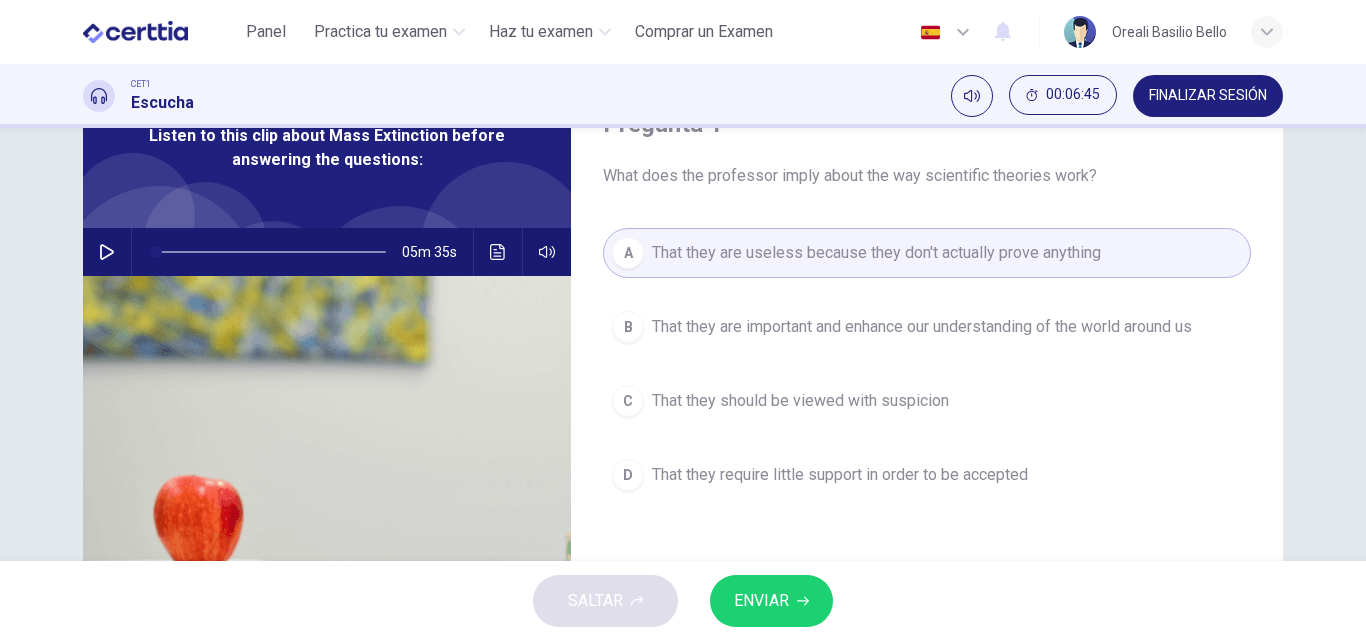 click on "ENVIAR" at bounding box center [761, 601] 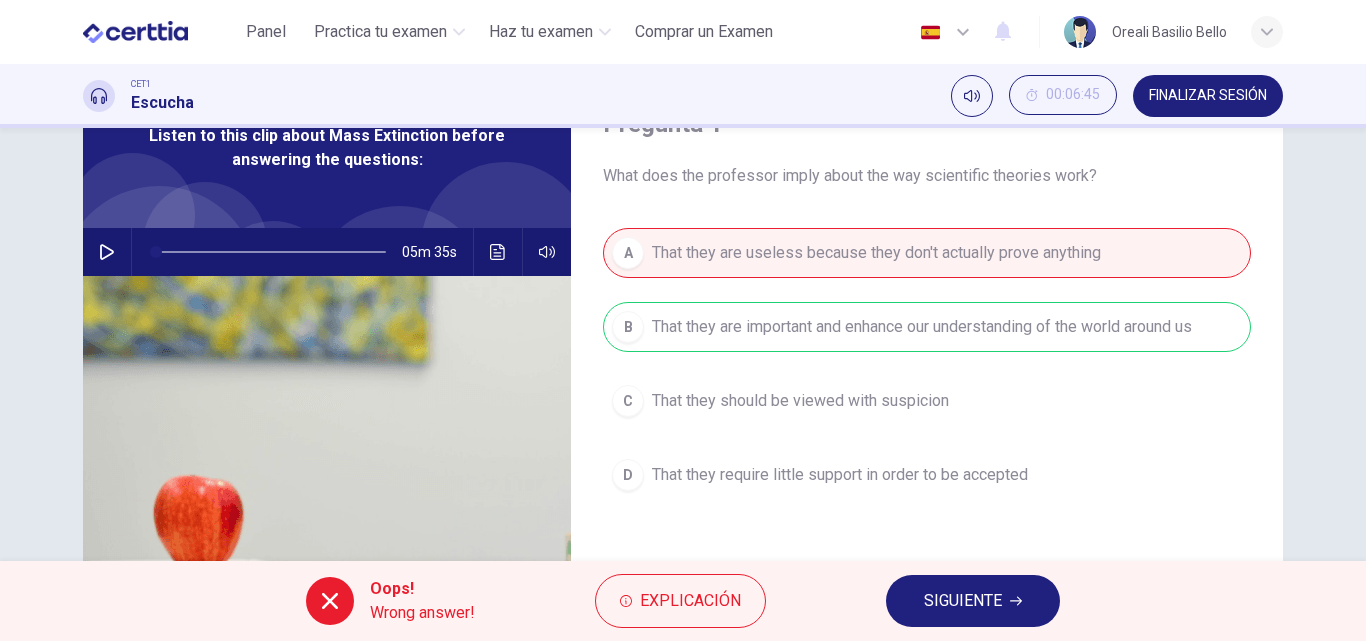 click on "SIGUIENTE" at bounding box center (963, 601) 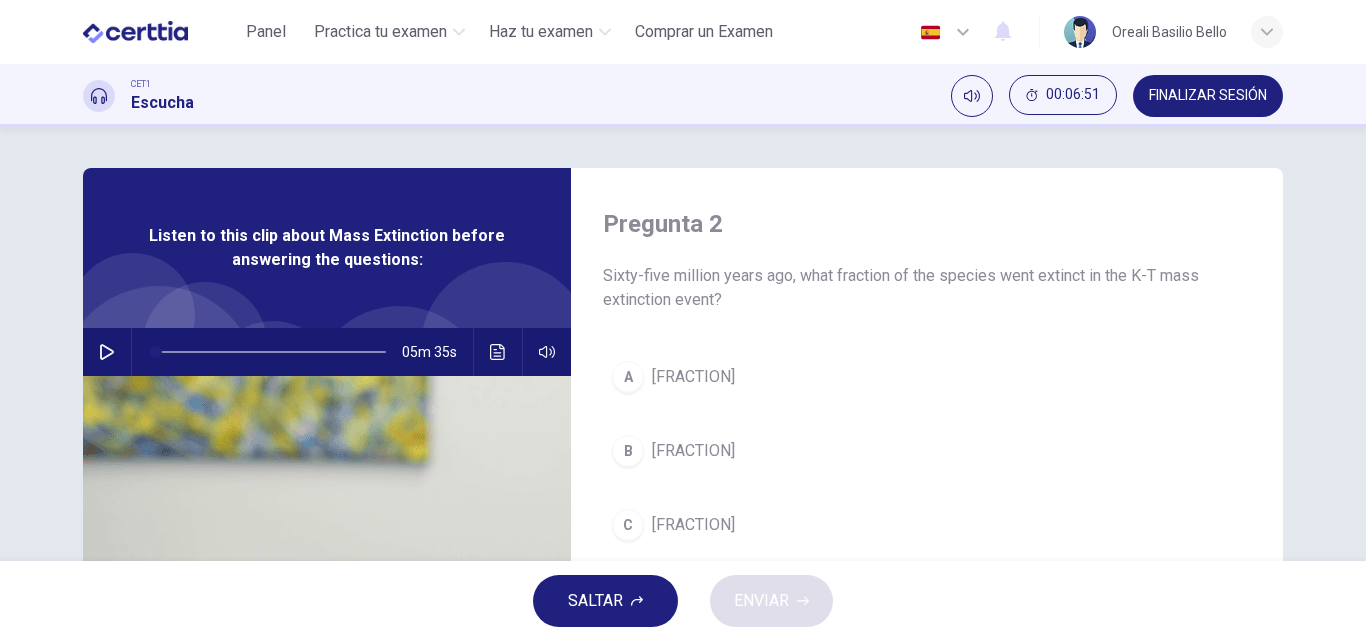 scroll, scrollTop: 100, scrollLeft: 0, axis: vertical 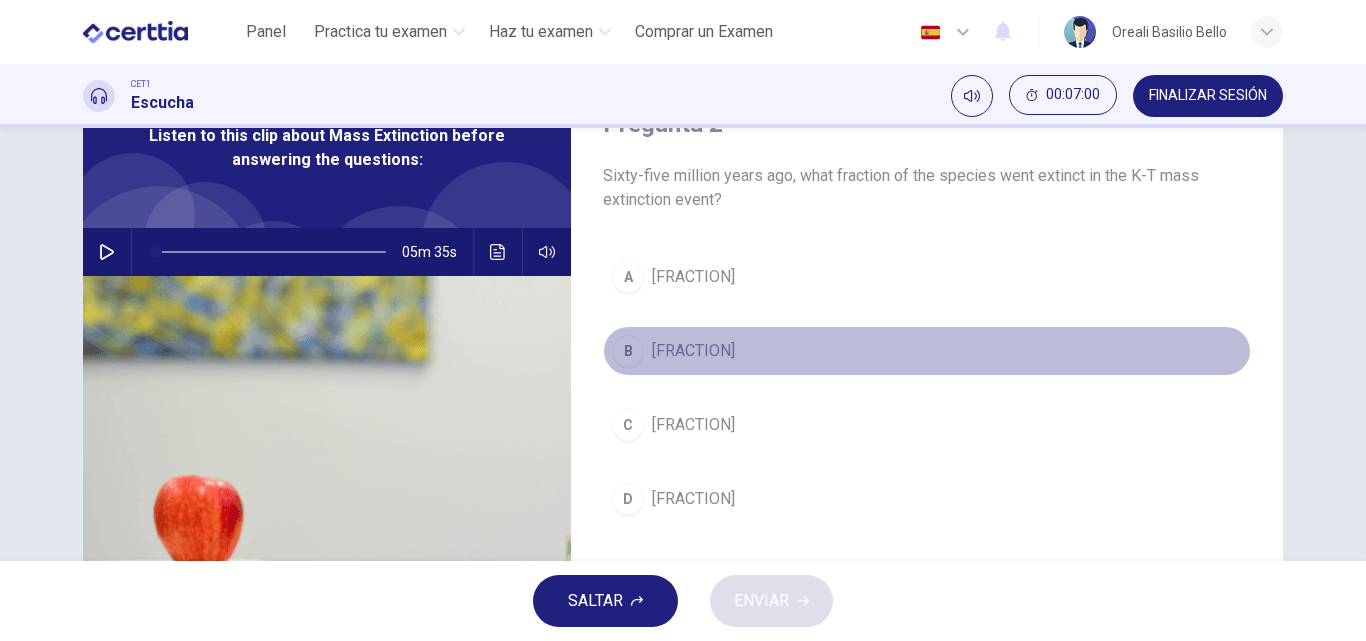 click on "[FRACTION]" at bounding box center [693, 351] 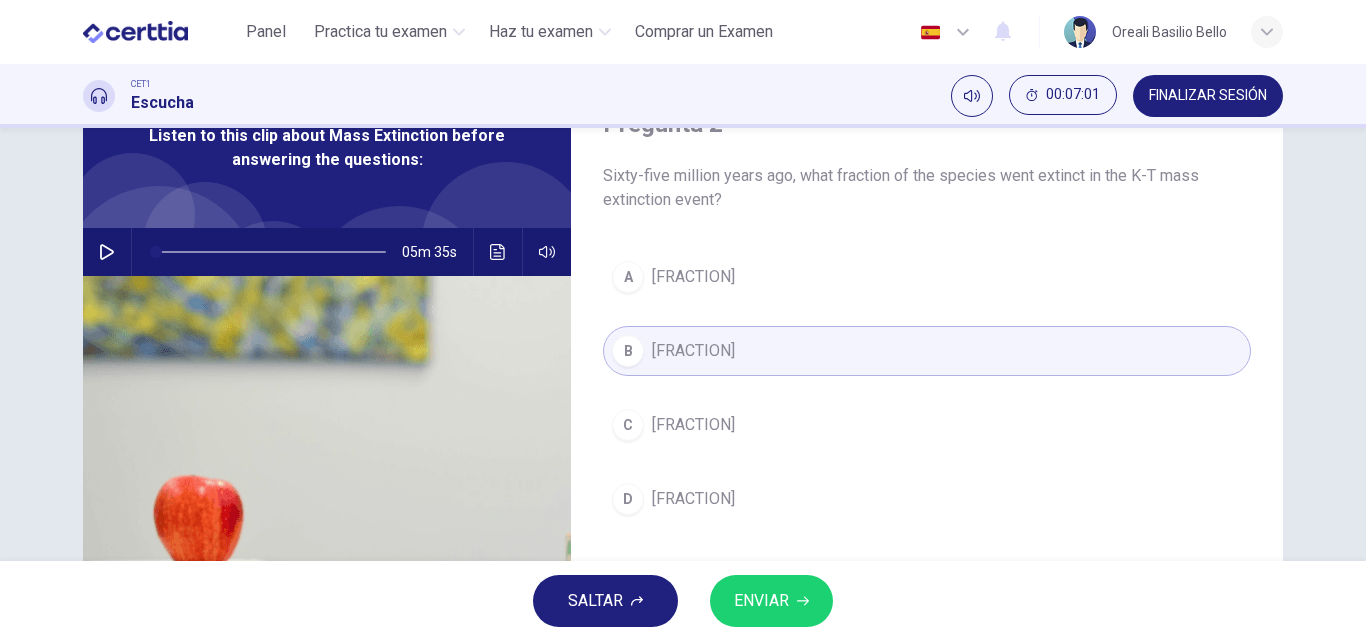 drag, startPoint x: 769, startPoint y: 608, endPoint x: 848, endPoint y: 624, distance: 80.60397 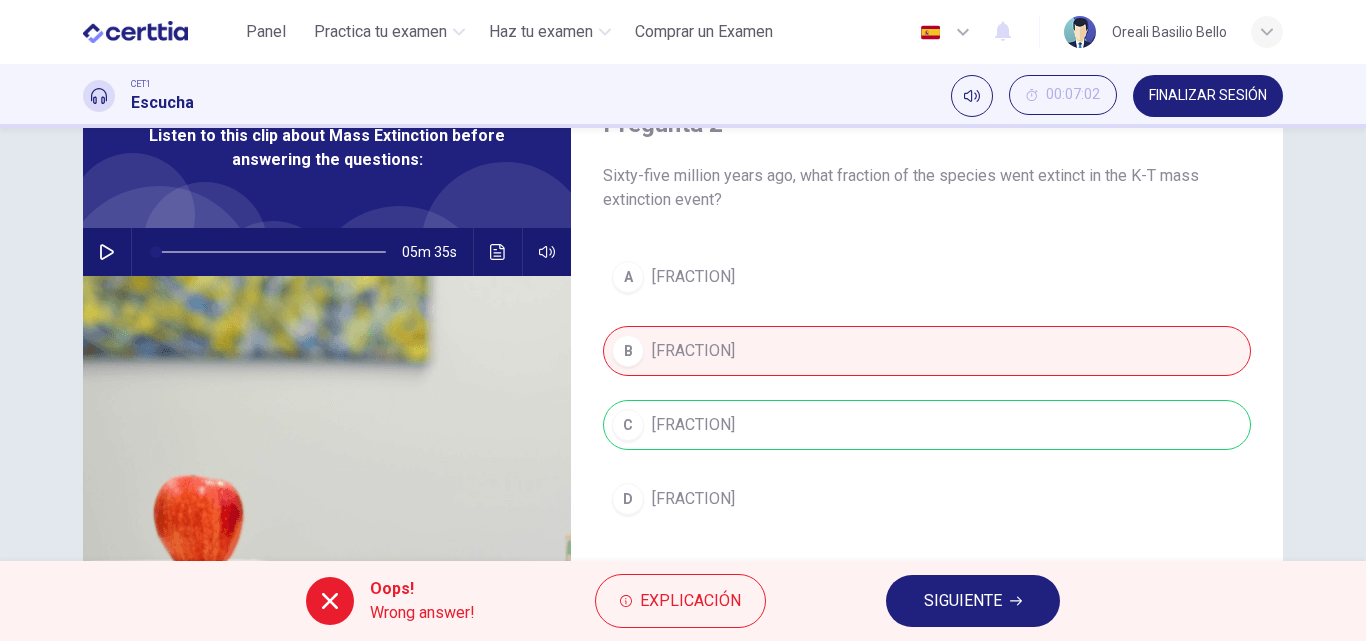 click 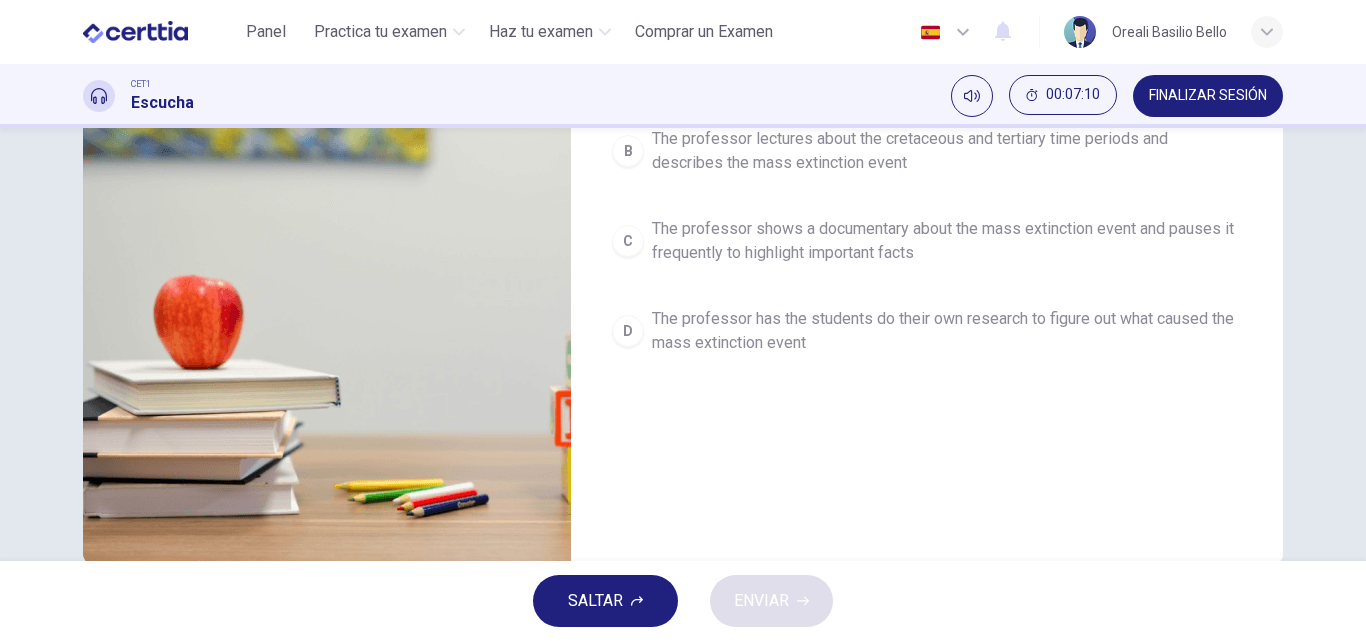 scroll, scrollTop: 342, scrollLeft: 0, axis: vertical 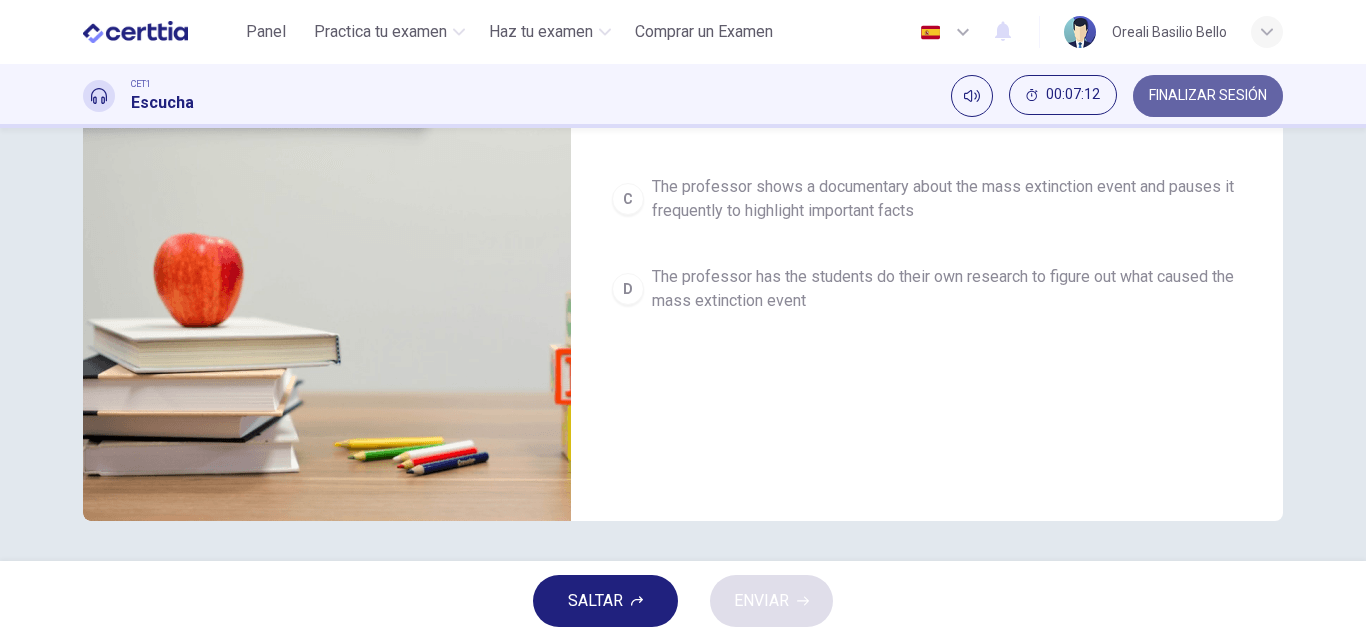 click on "FINALIZAR SESIÓN" at bounding box center [1208, 96] 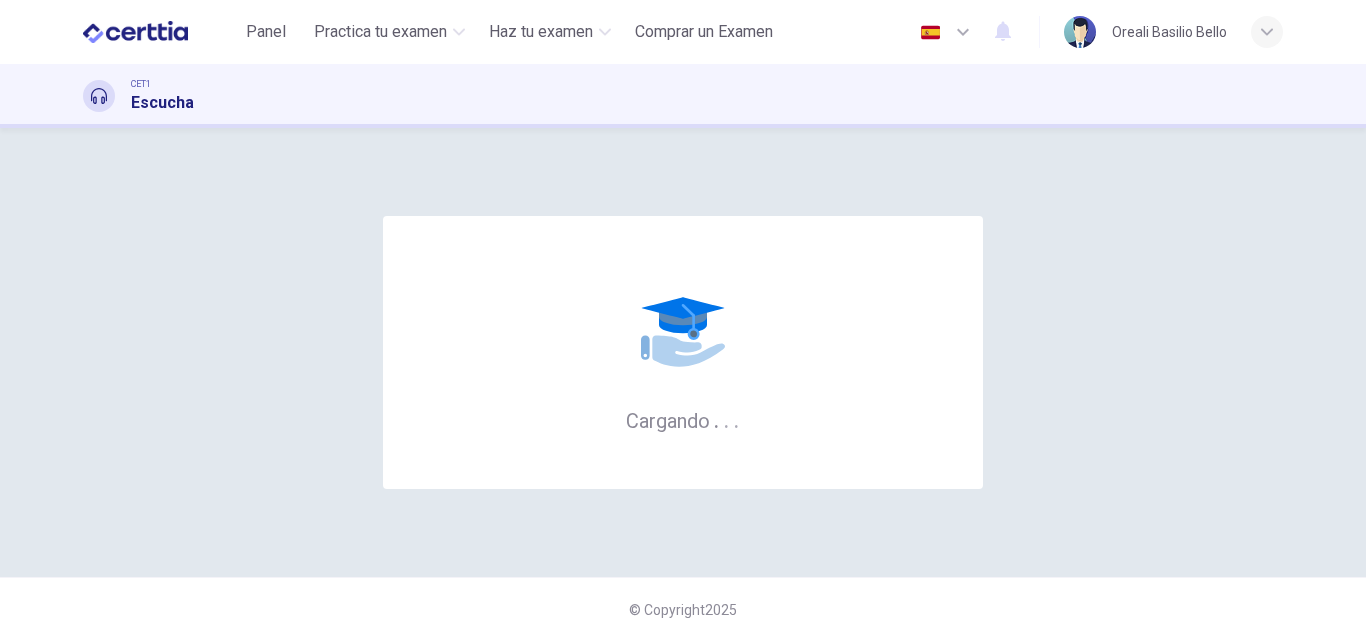 scroll, scrollTop: 0, scrollLeft: 0, axis: both 